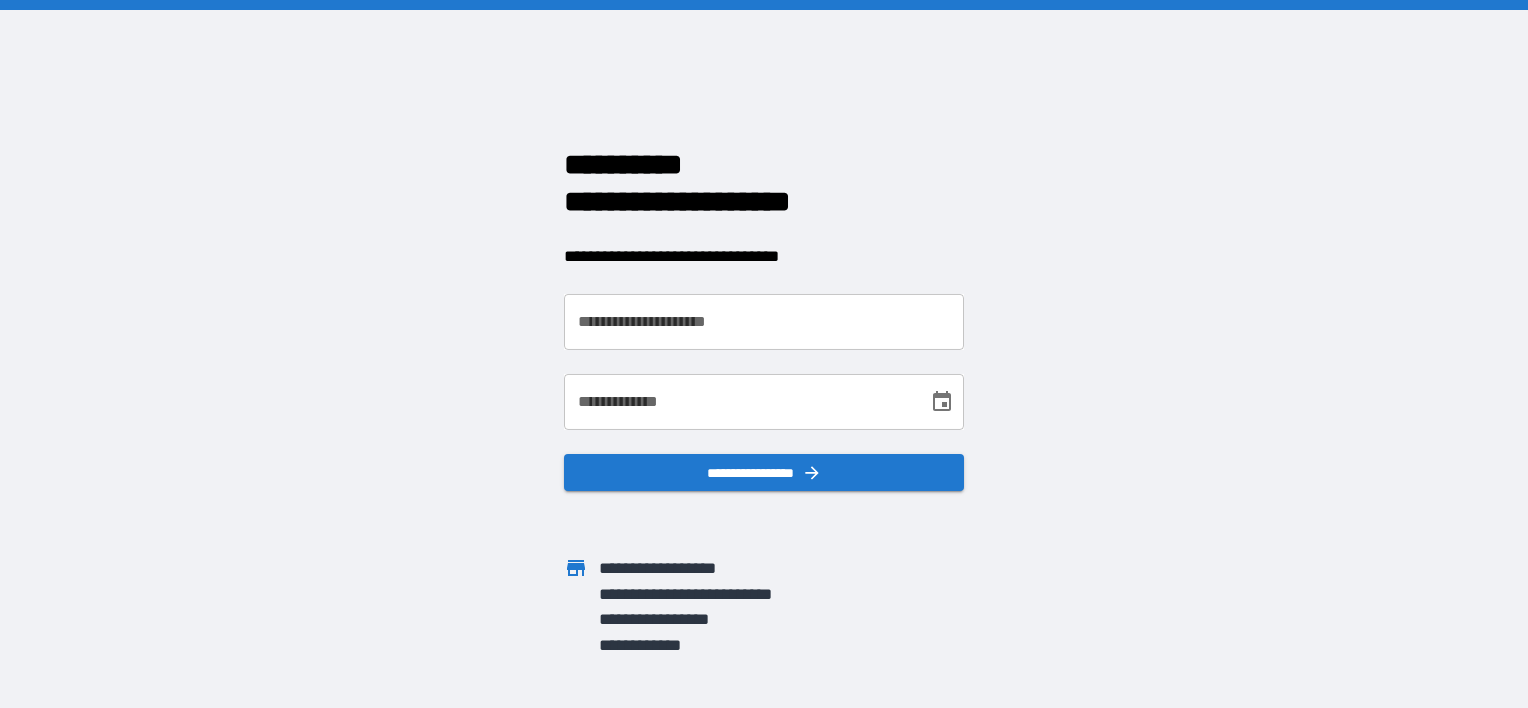 scroll, scrollTop: 0, scrollLeft: 0, axis: both 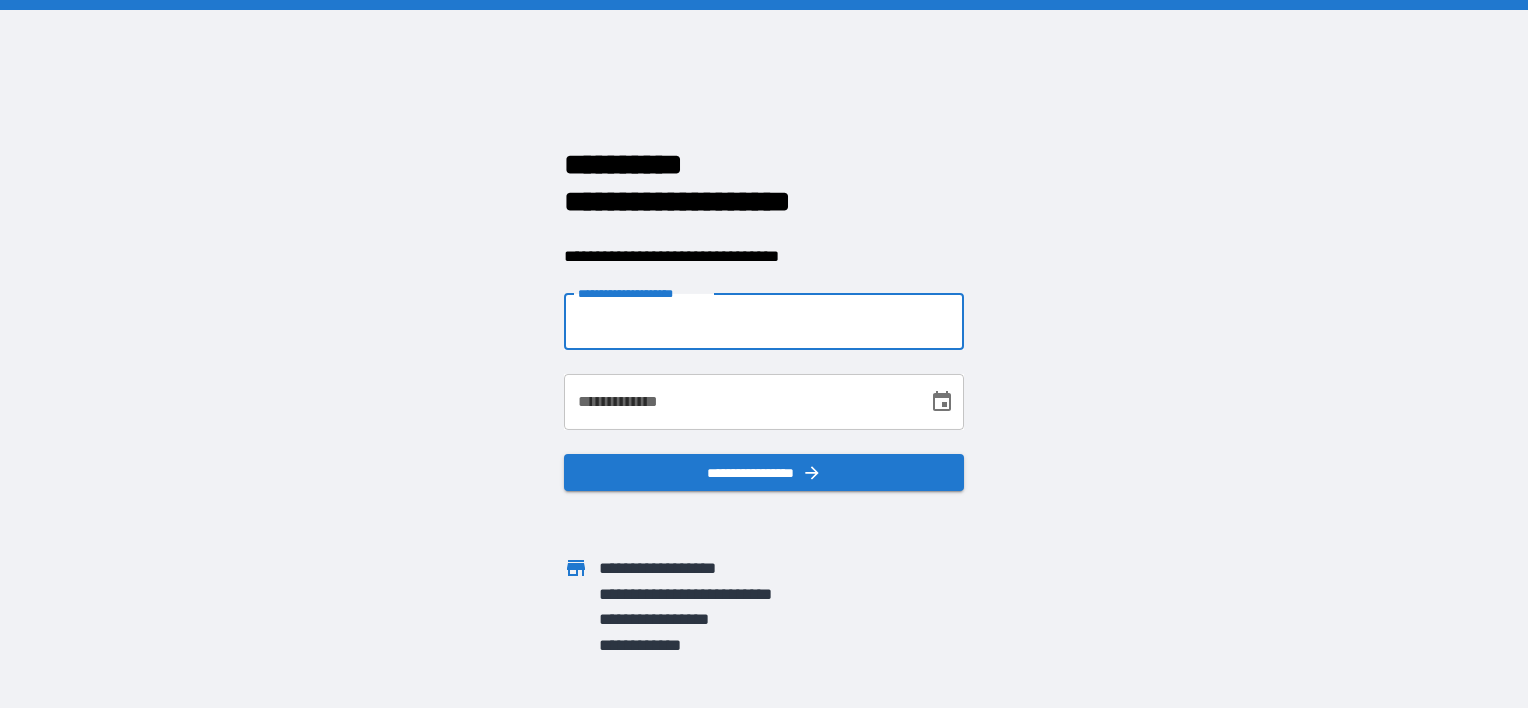 click on "**********" at bounding box center [764, 322] 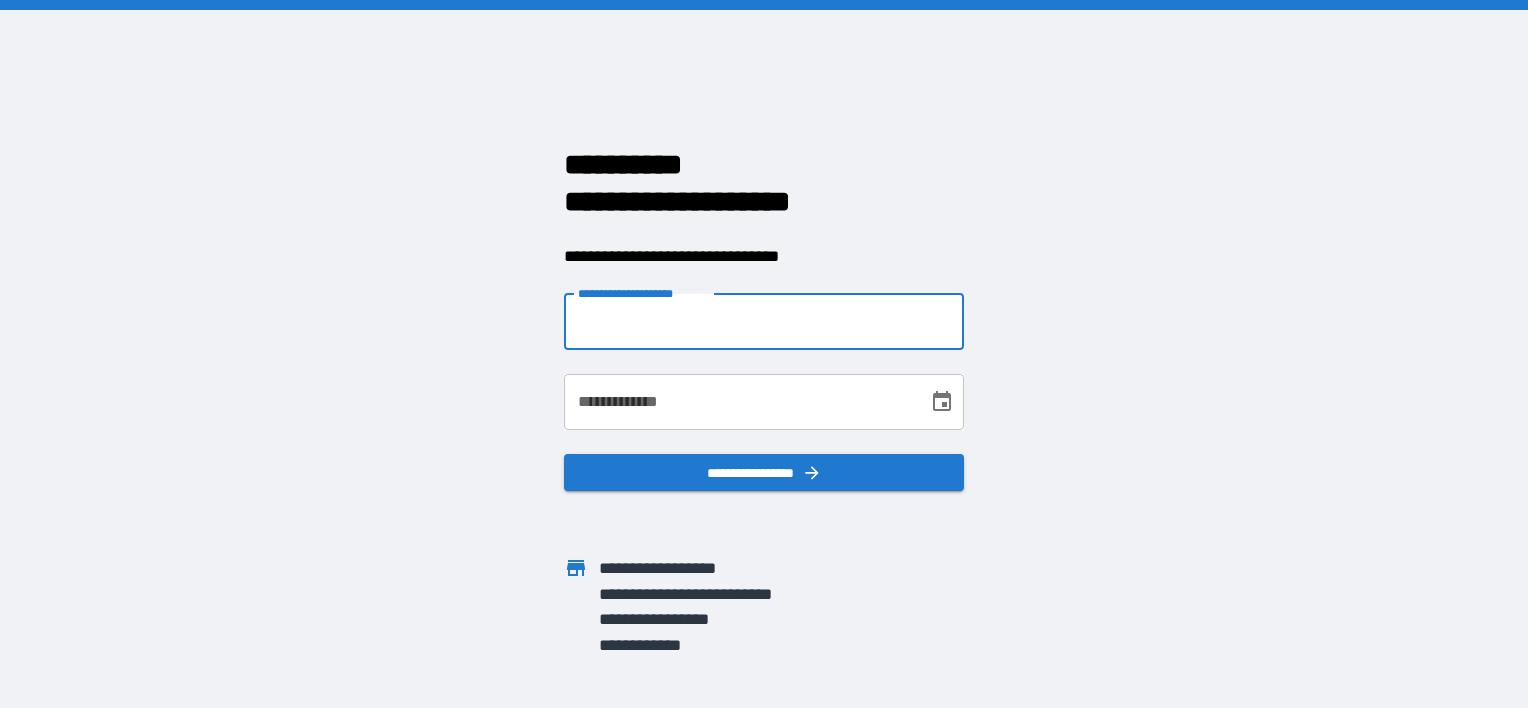 type on "**********" 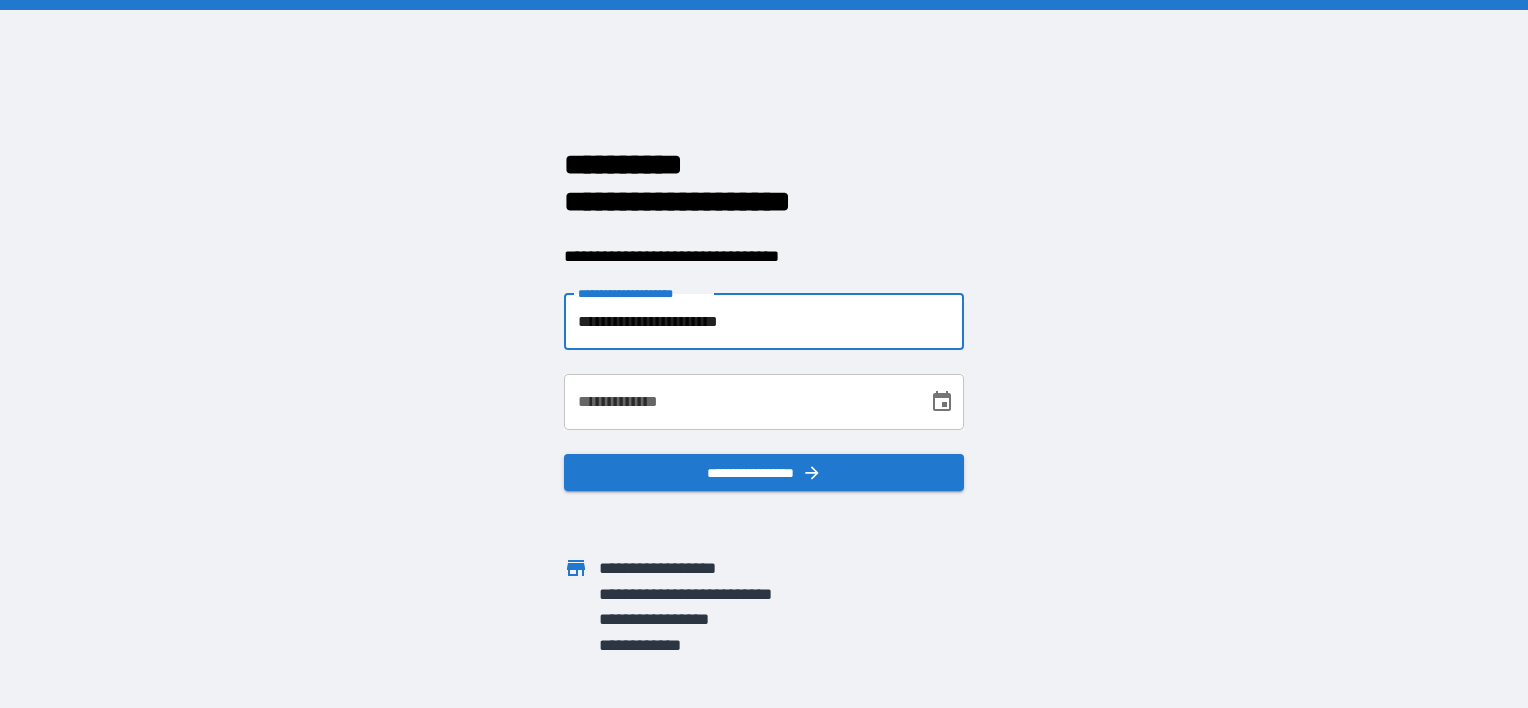 type on "**********" 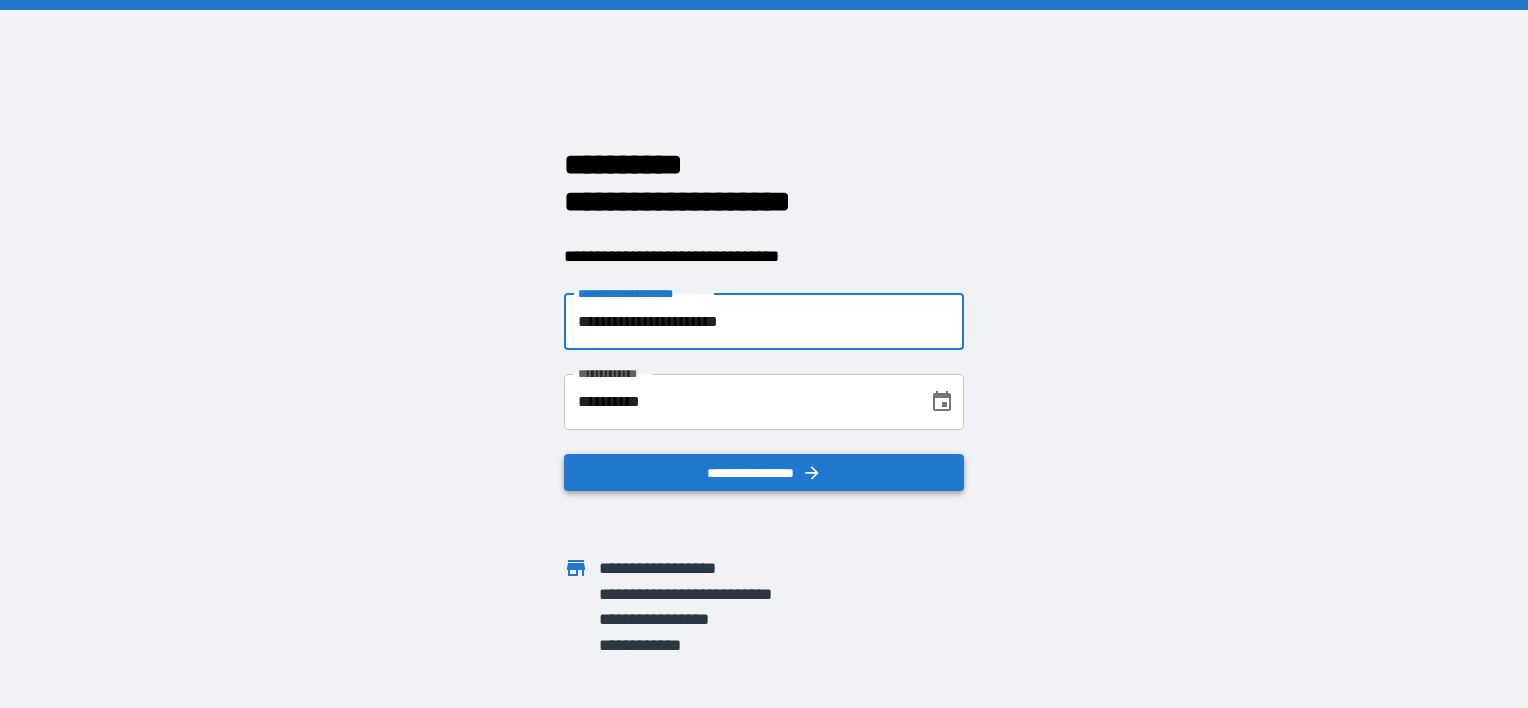 click on "**********" at bounding box center (764, 473) 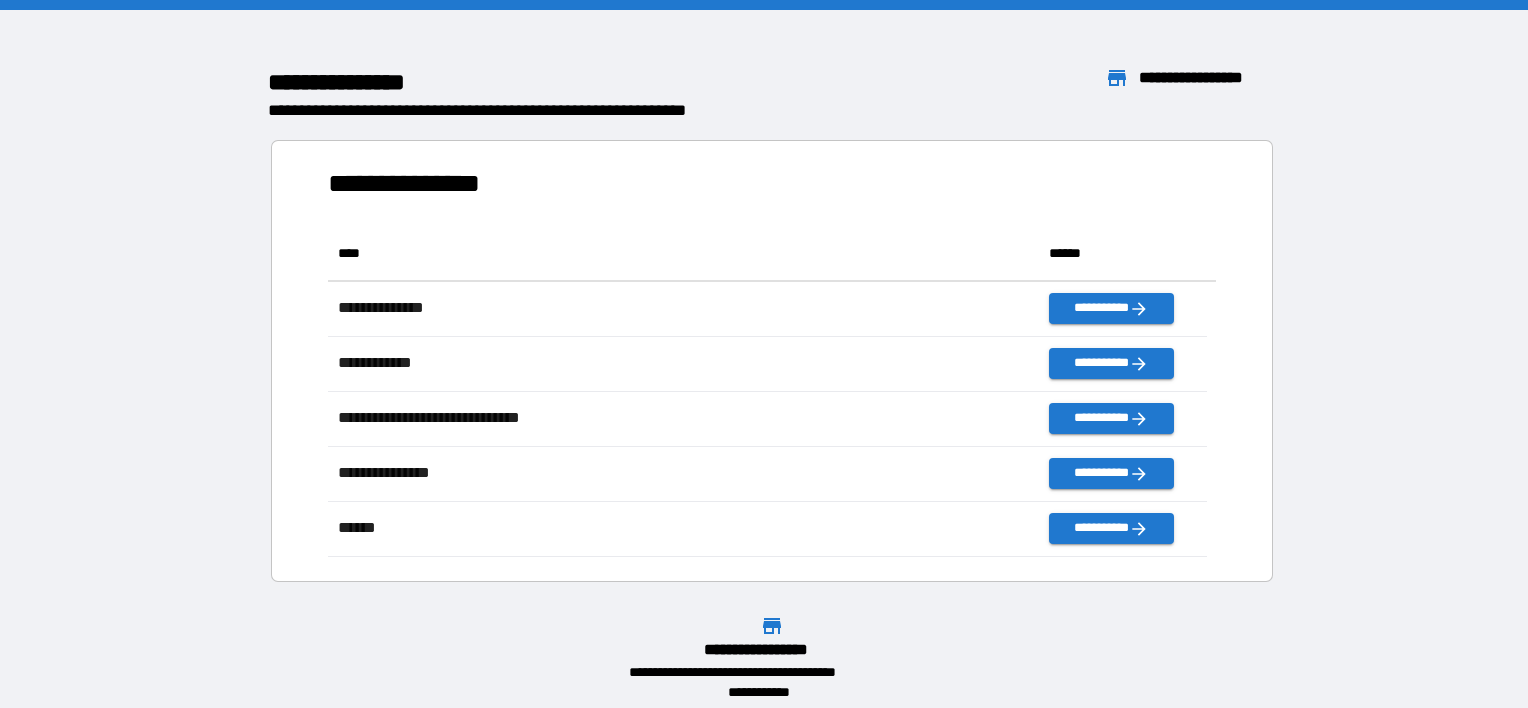 scroll, scrollTop: 16, scrollLeft: 16, axis: both 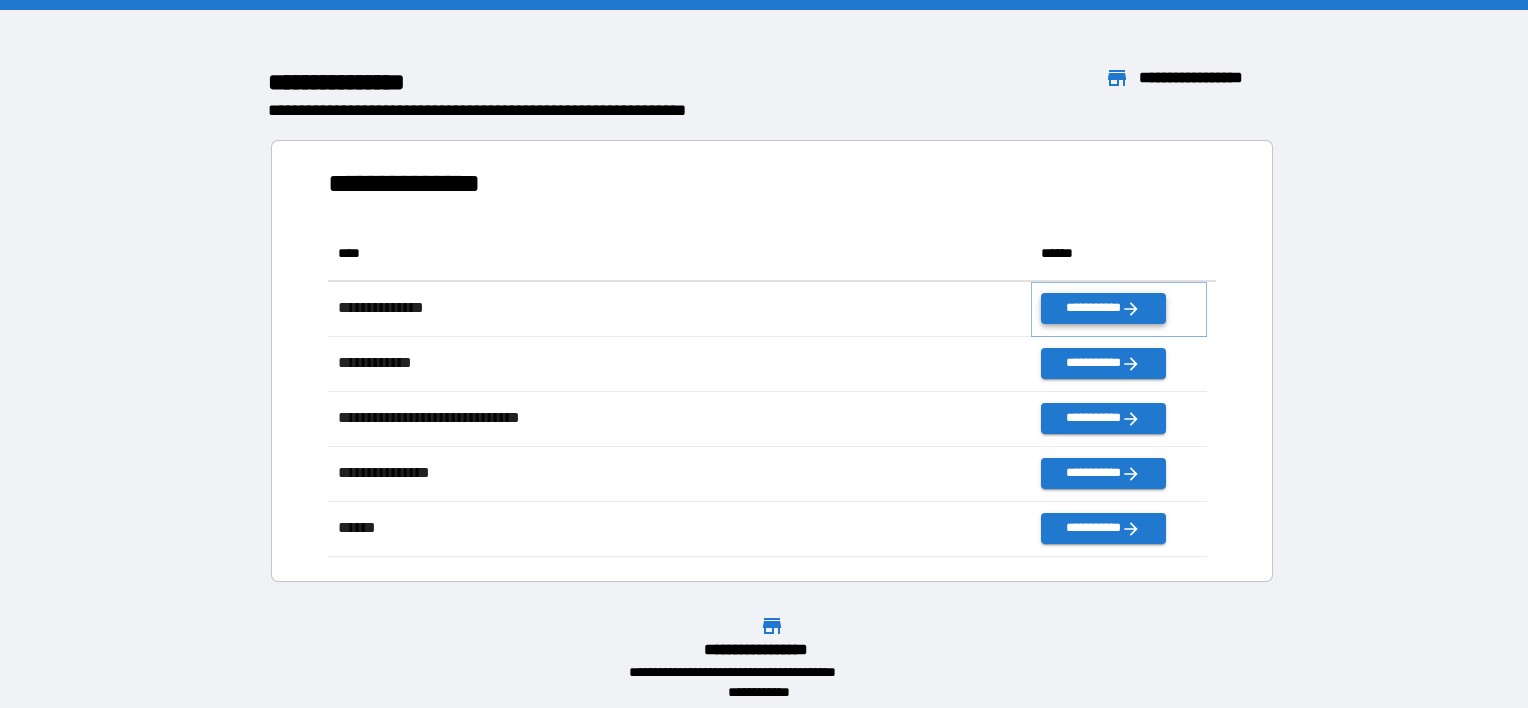 click on "**********" at bounding box center [1103, 308] 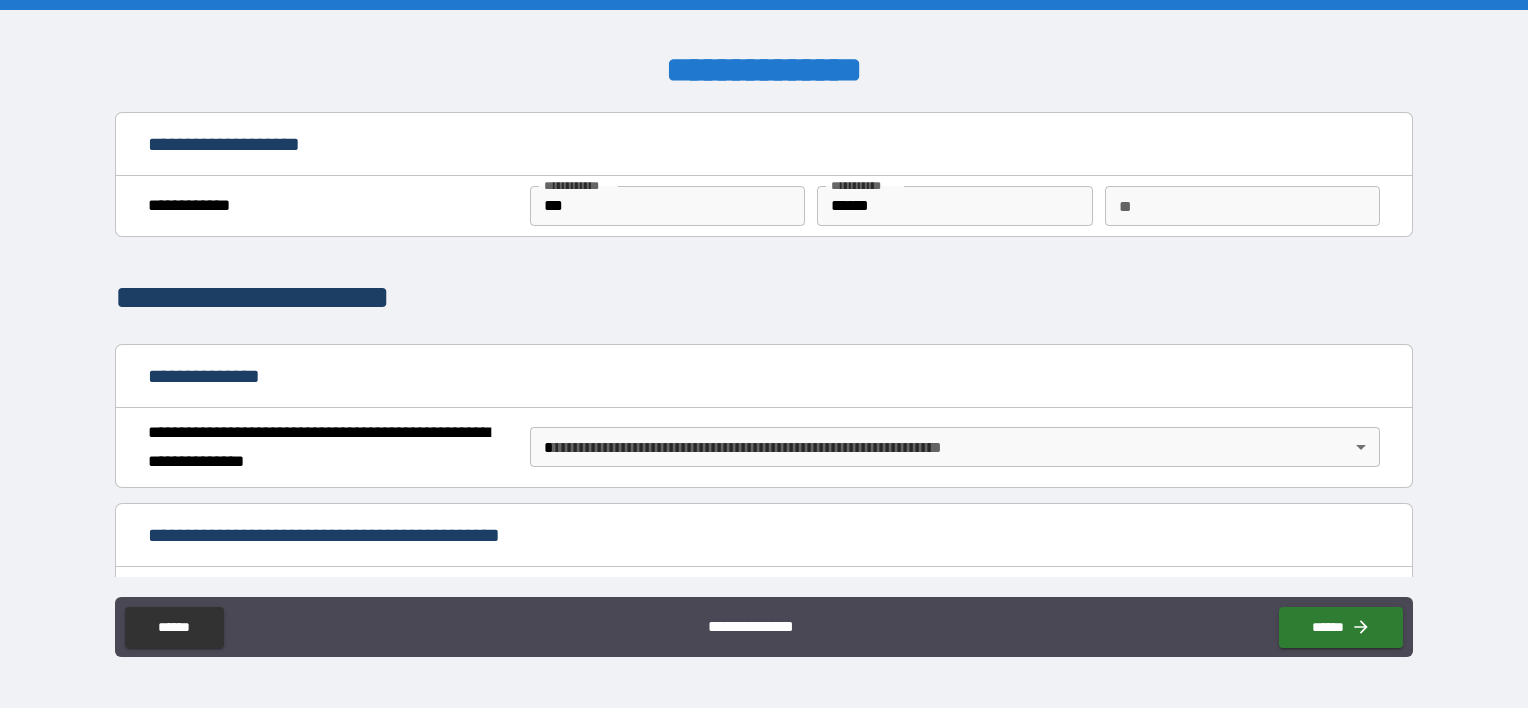 click on "**********" at bounding box center (764, 354) 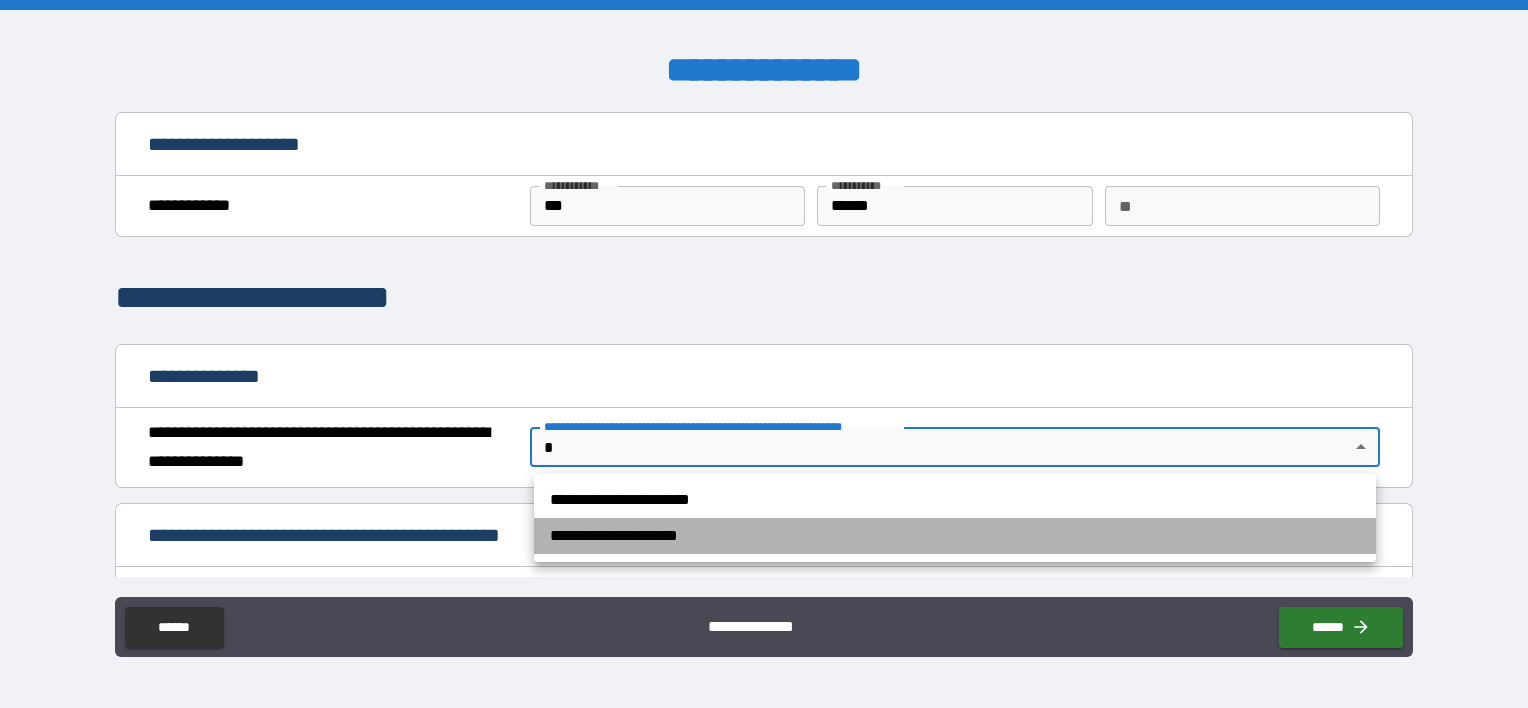 click on "**********" at bounding box center (955, 536) 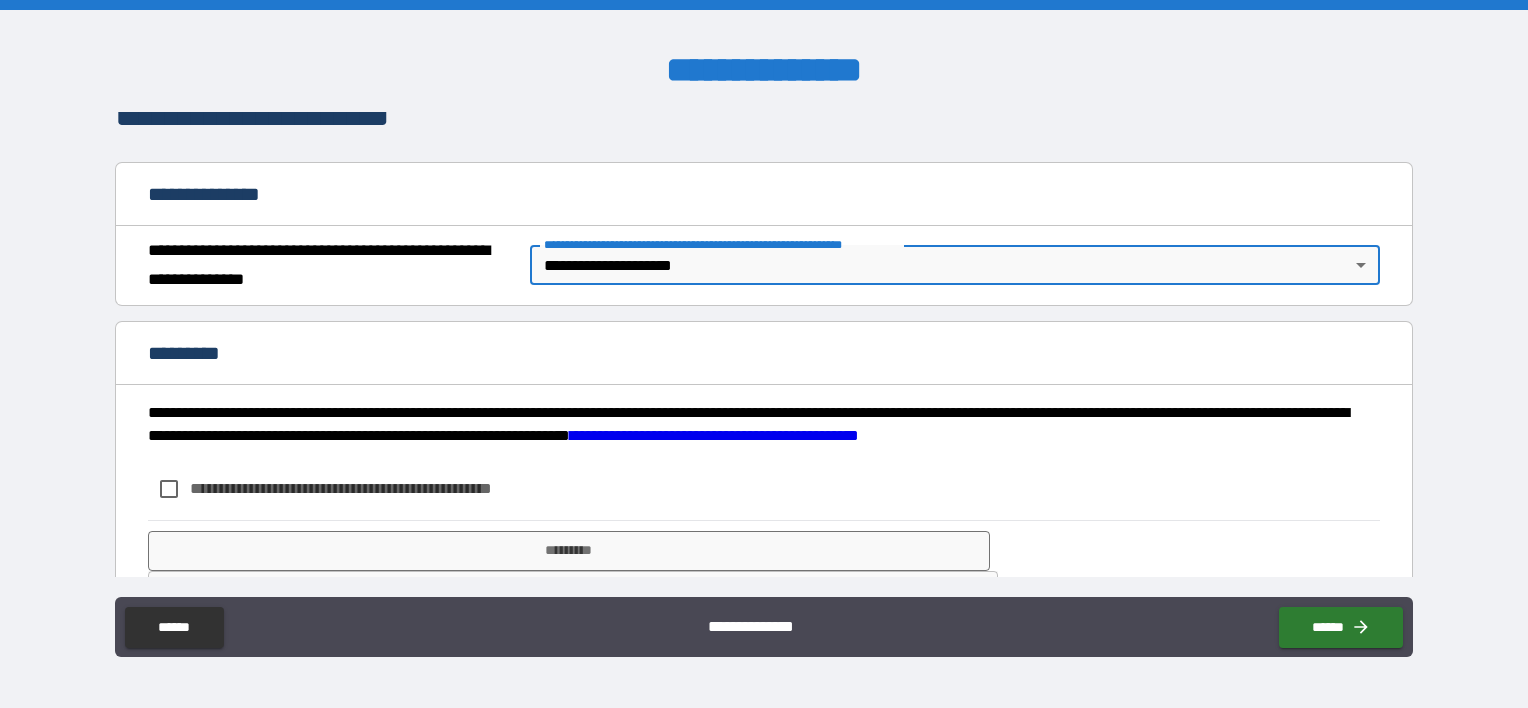 scroll, scrollTop: 200, scrollLeft: 0, axis: vertical 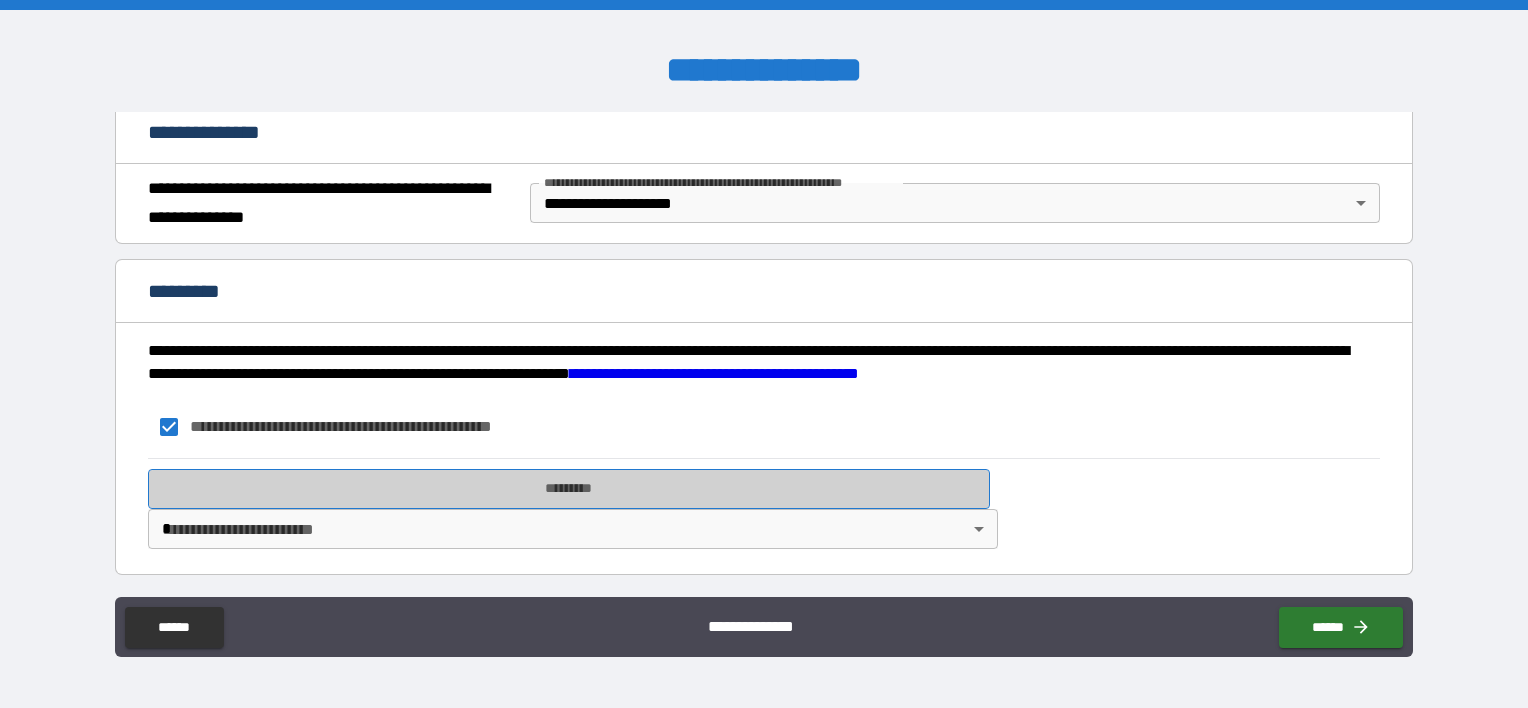 click on "*********" at bounding box center (569, 489) 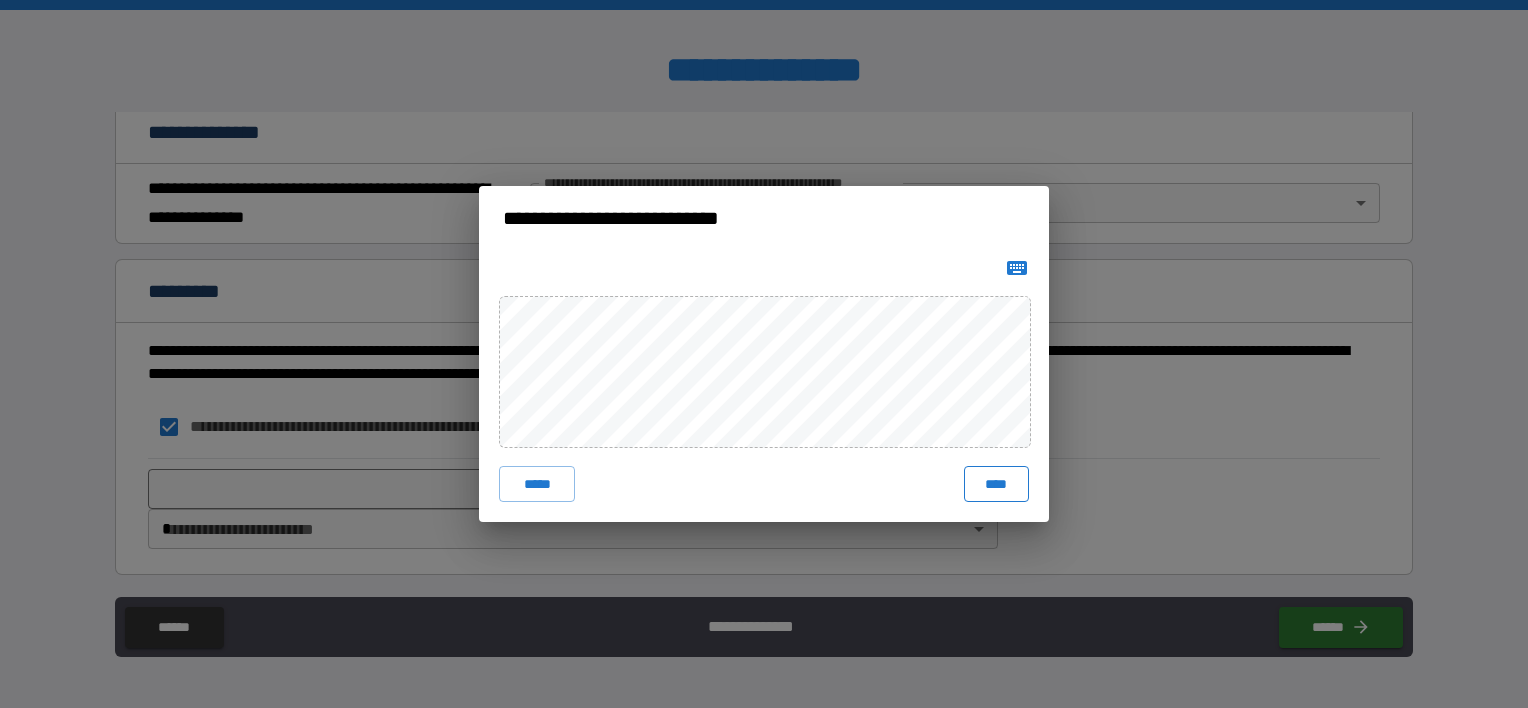 click on "****" at bounding box center [996, 484] 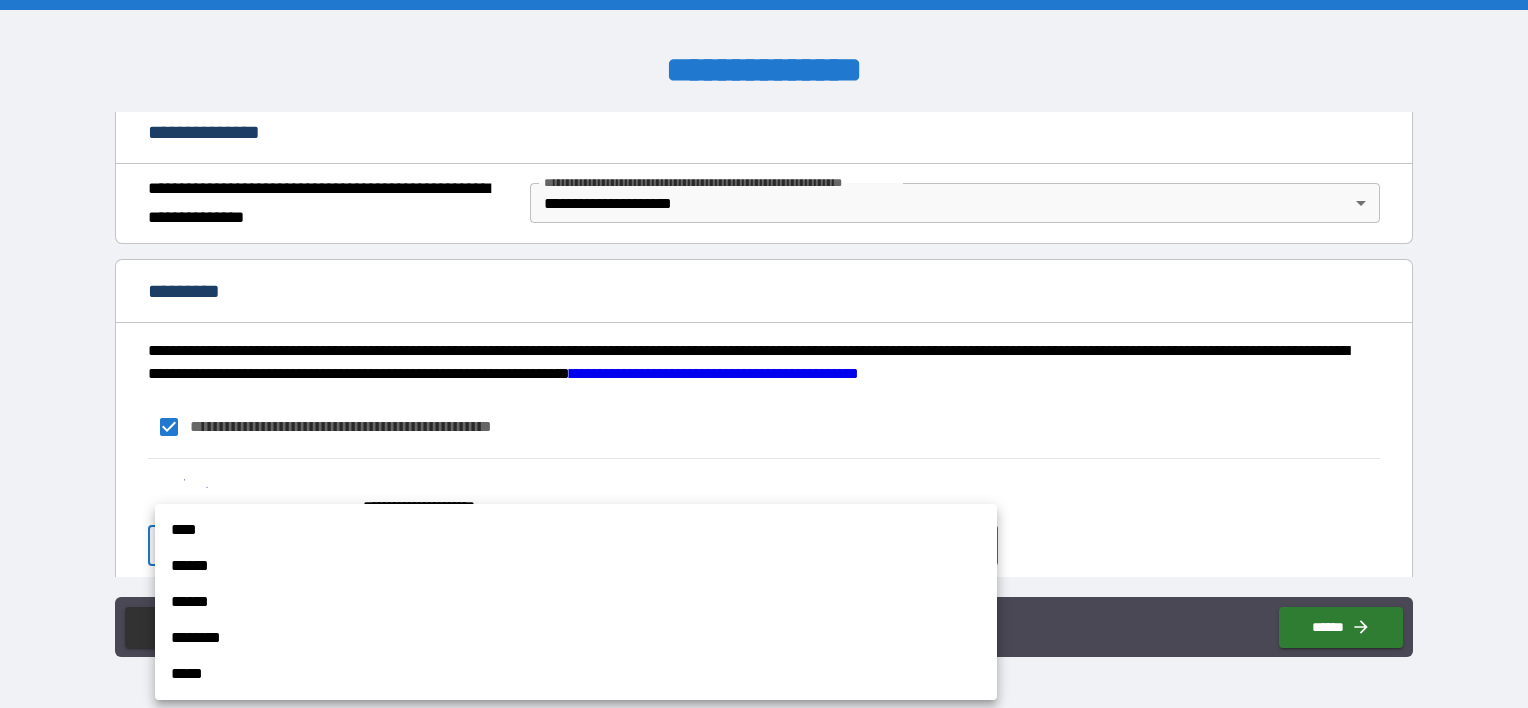 click on "**********" at bounding box center [764, 354] 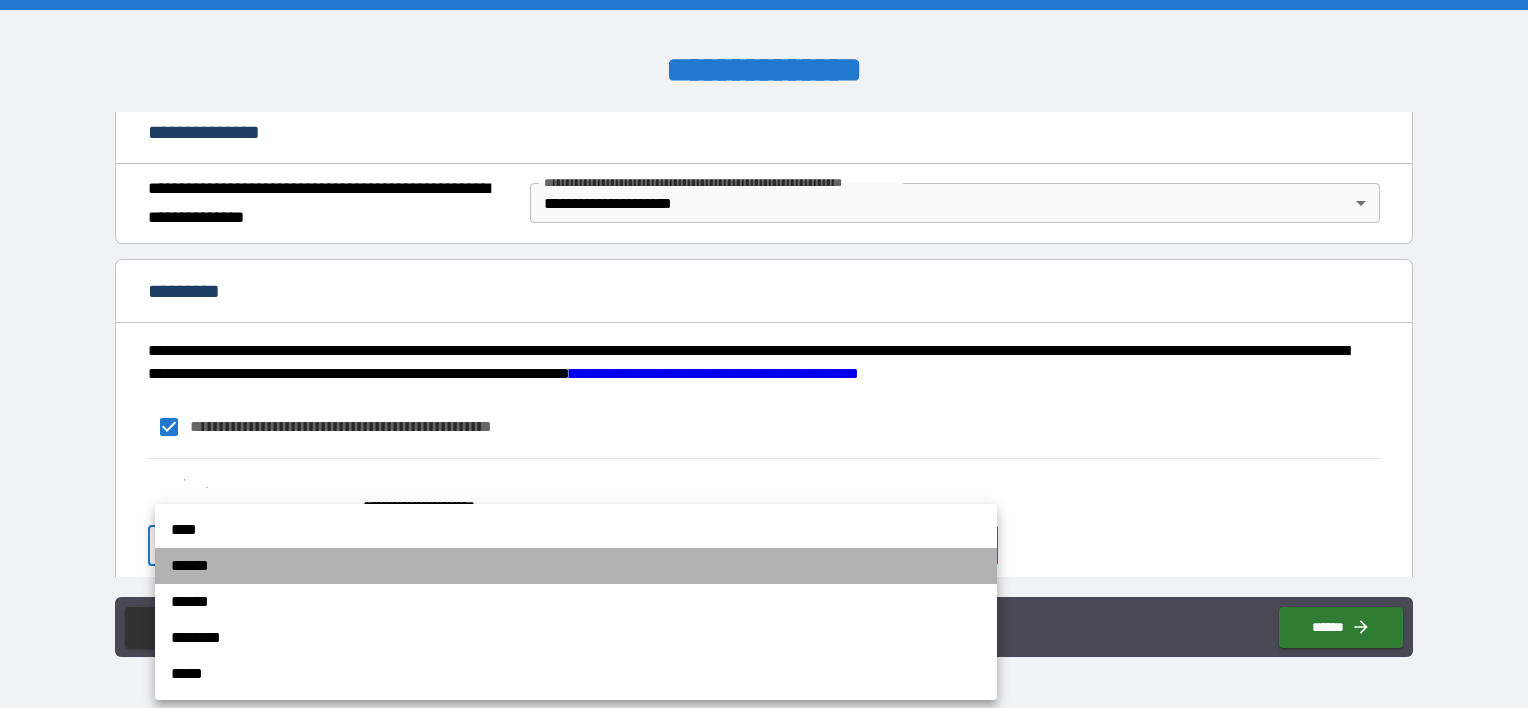 click on "******" at bounding box center [576, 566] 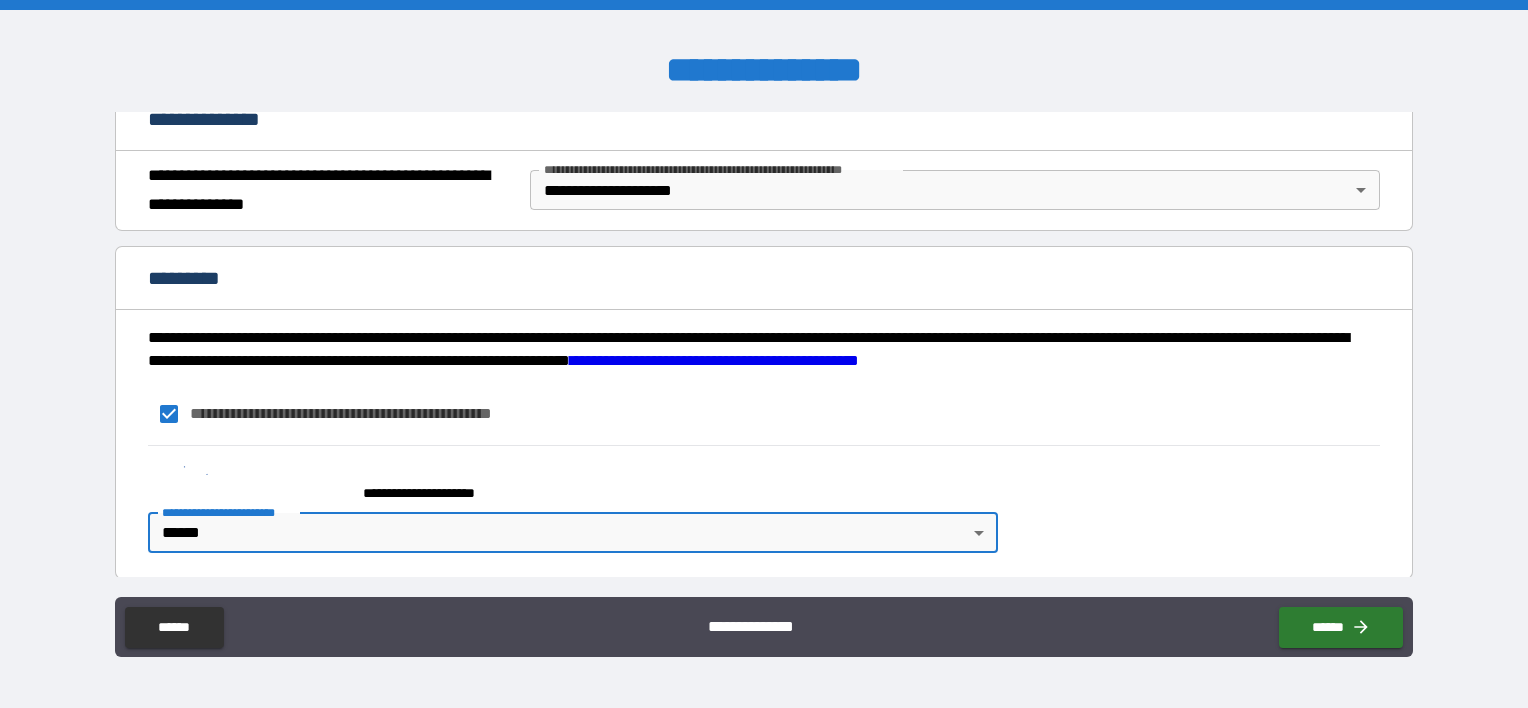 scroll, scrollTop: 260, scrollLeft: 0, axis: vertical 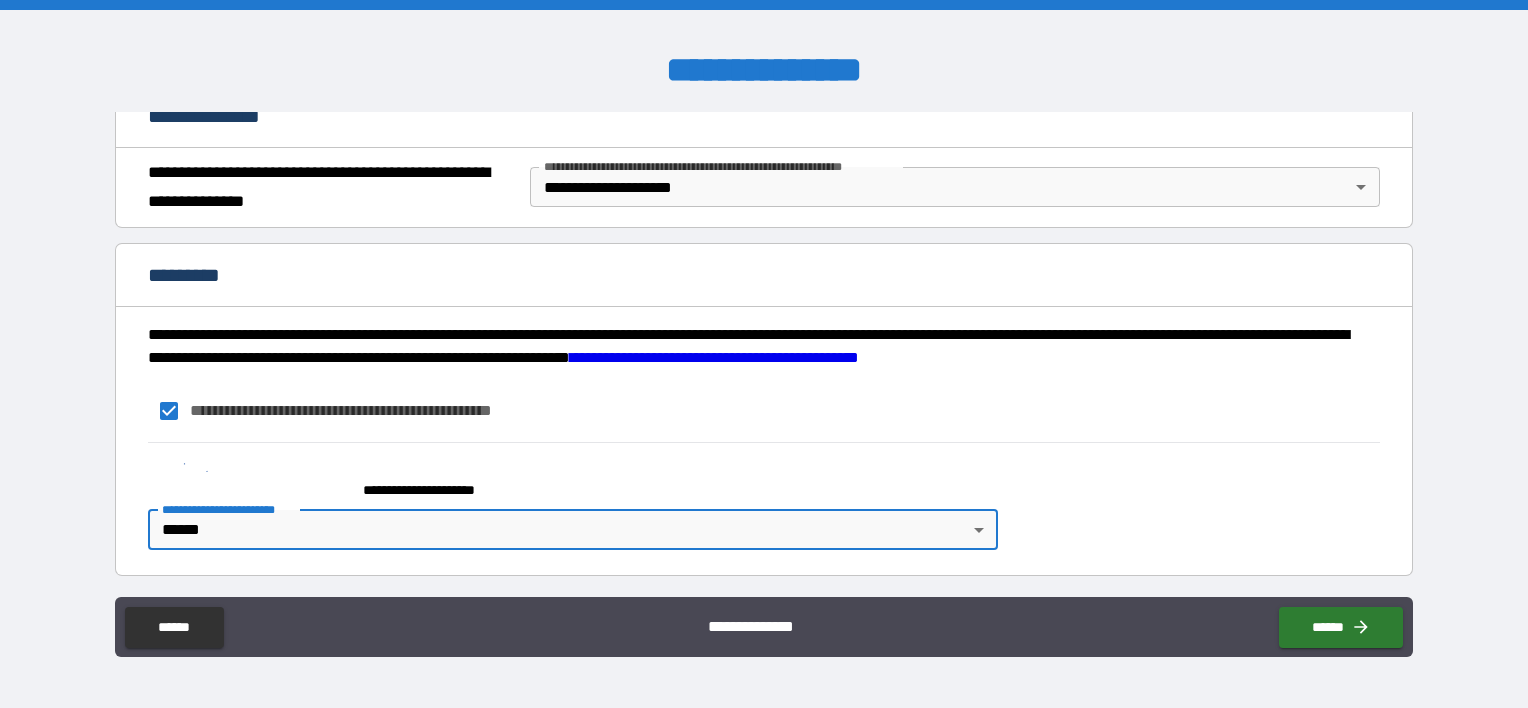 click on "**********" at bounding box center (714, 357) 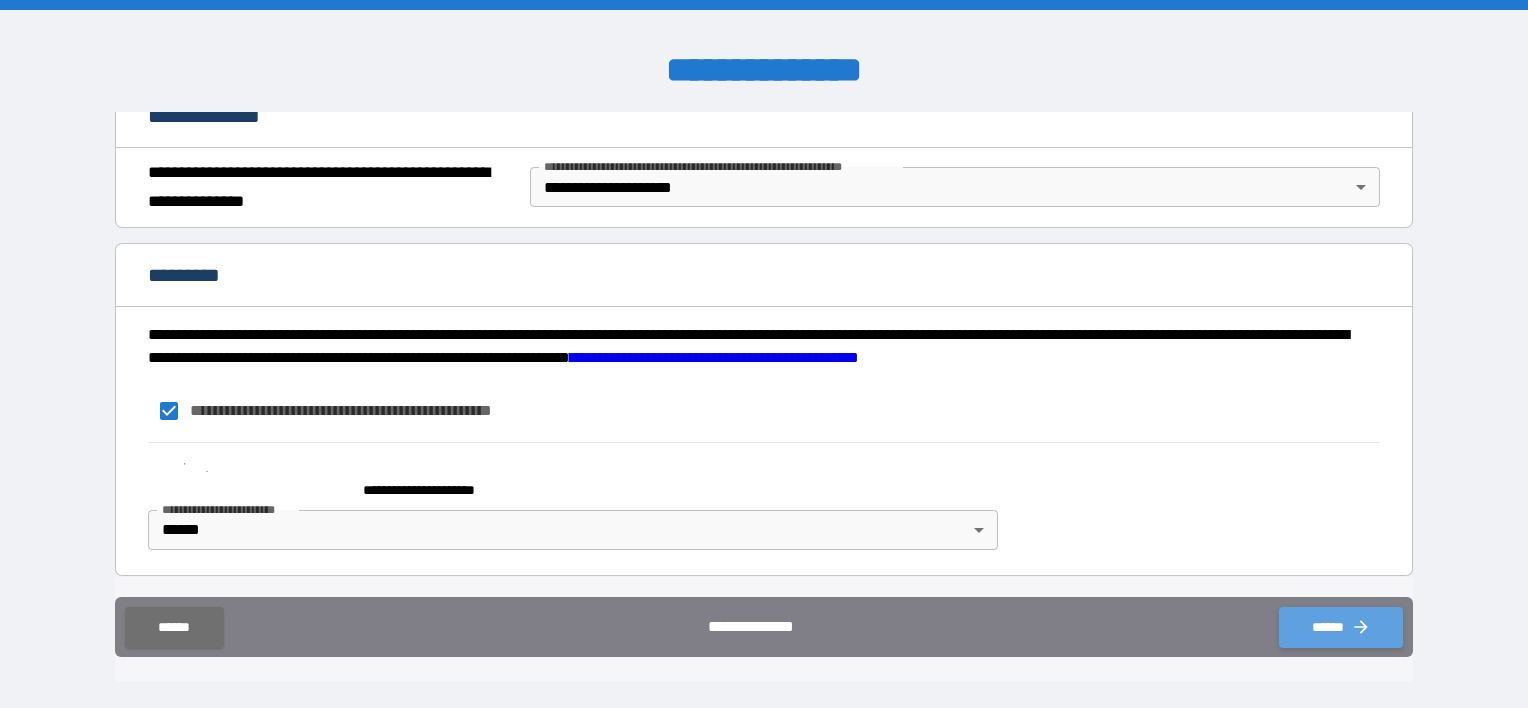 click on "******" at bounding box center [1341, 627] 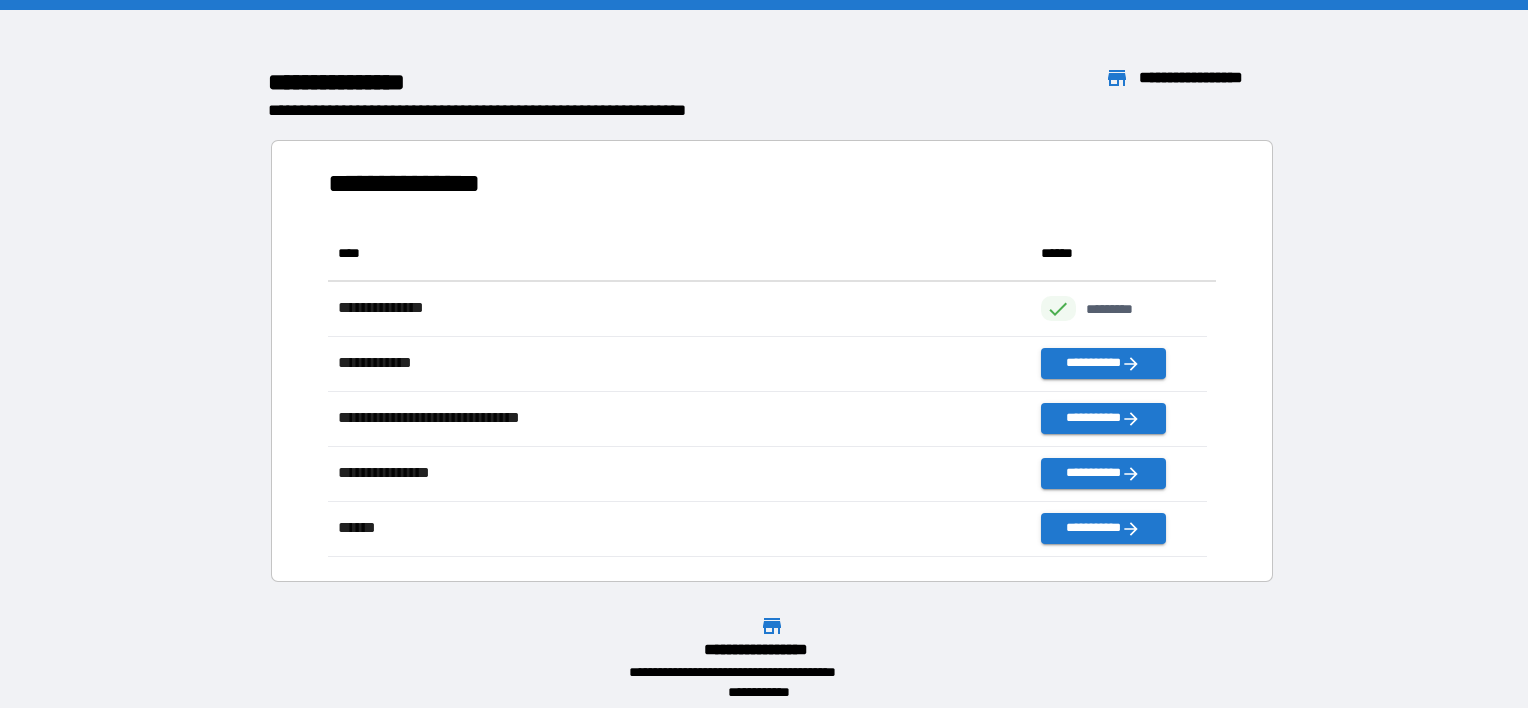 scroll, scrollTop: 16, scrollLeft: 16, axis: both 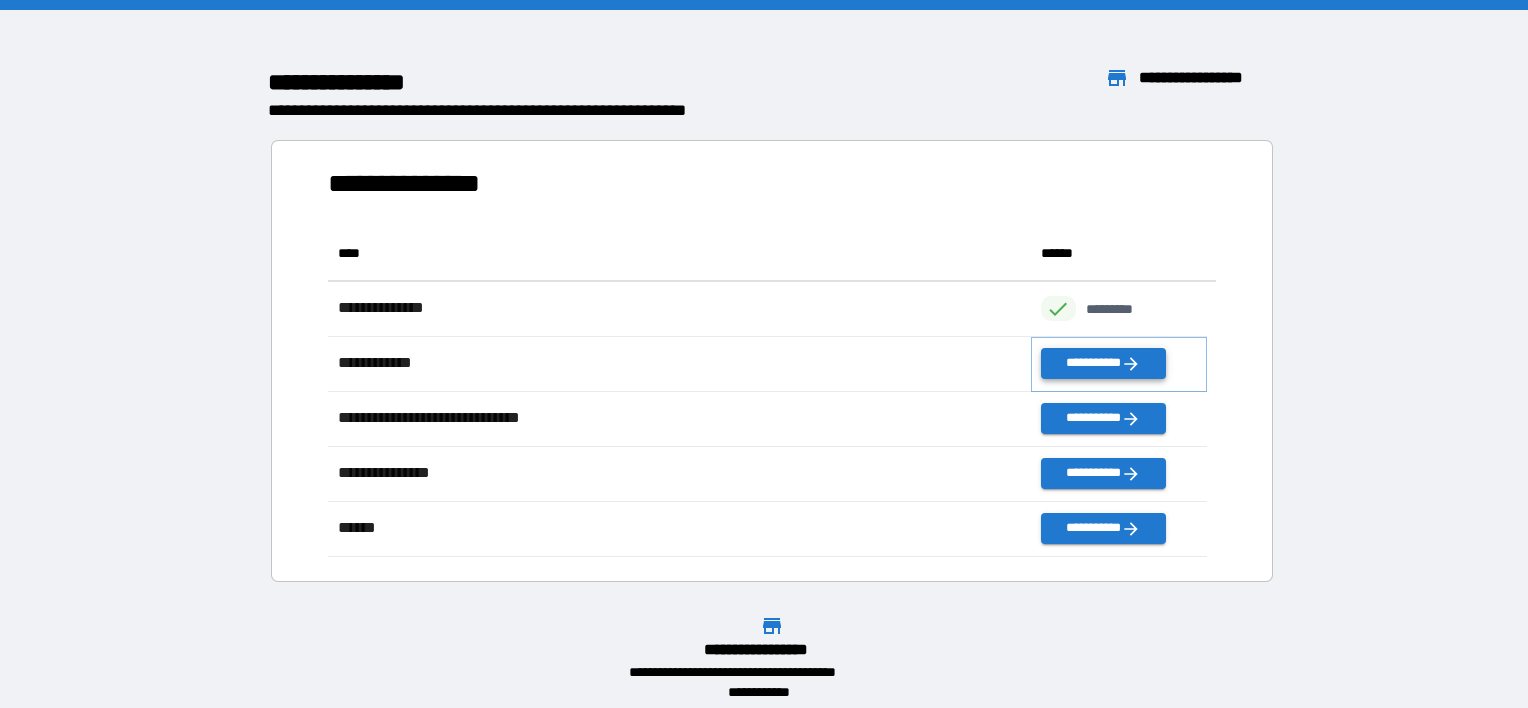 click on "**********" at bounding box center (1103, 363) 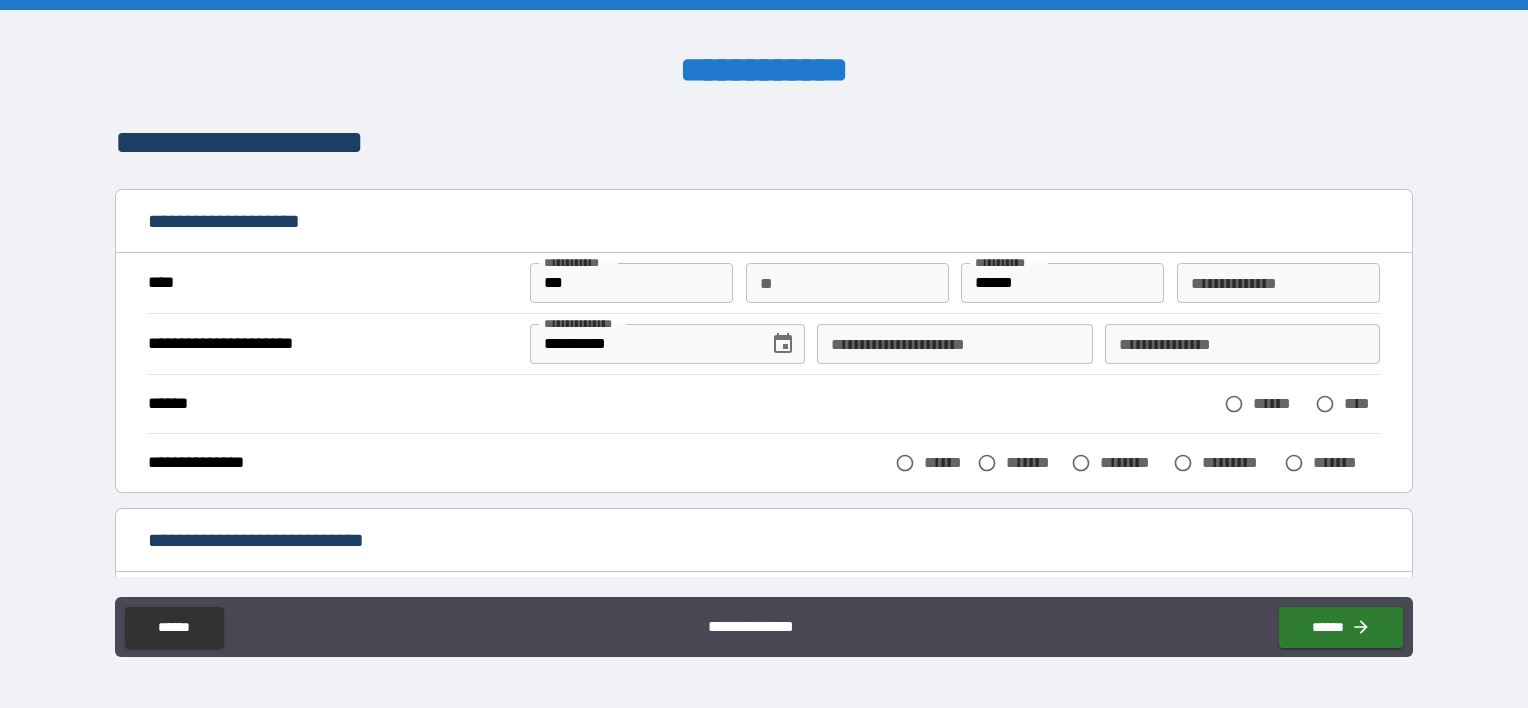 click on "**********" at bounding box center [1278, 283] 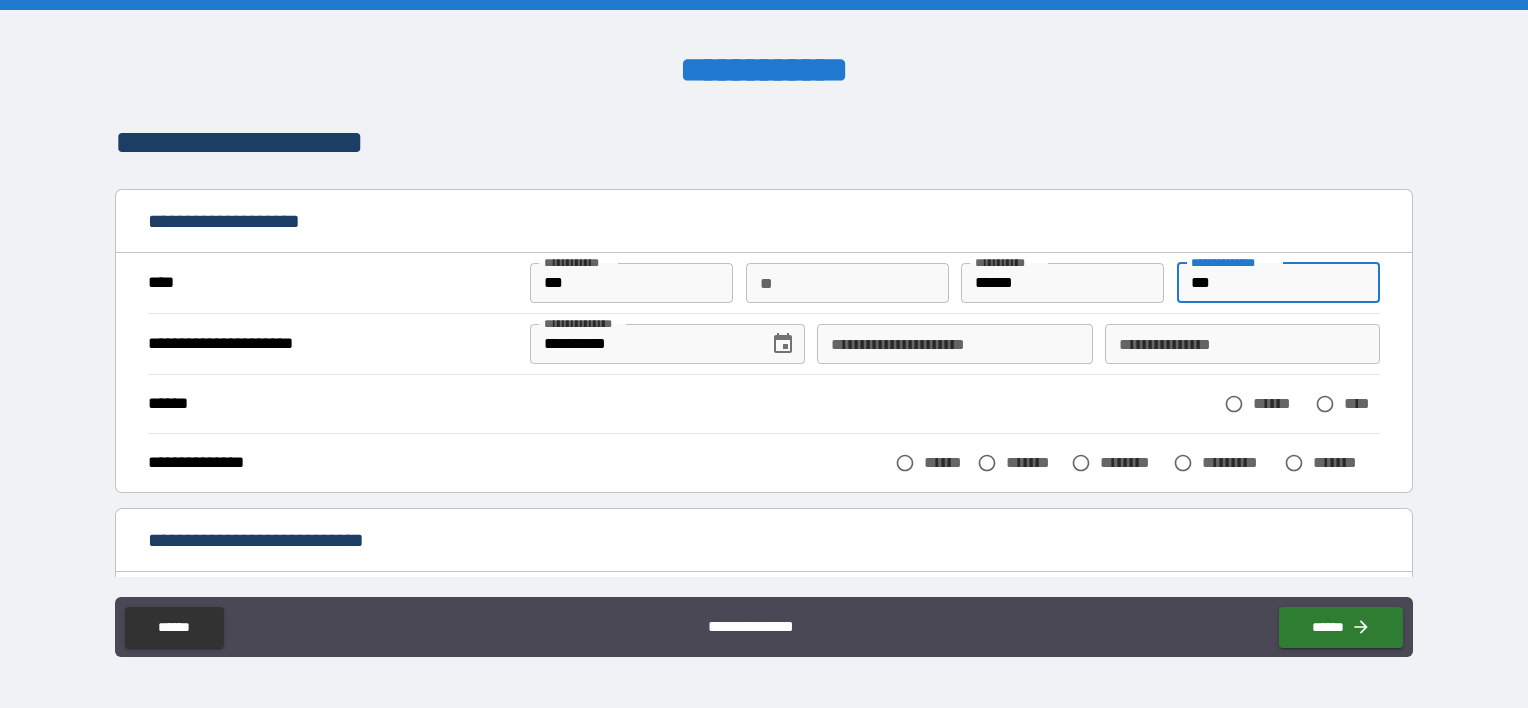 type on "***" 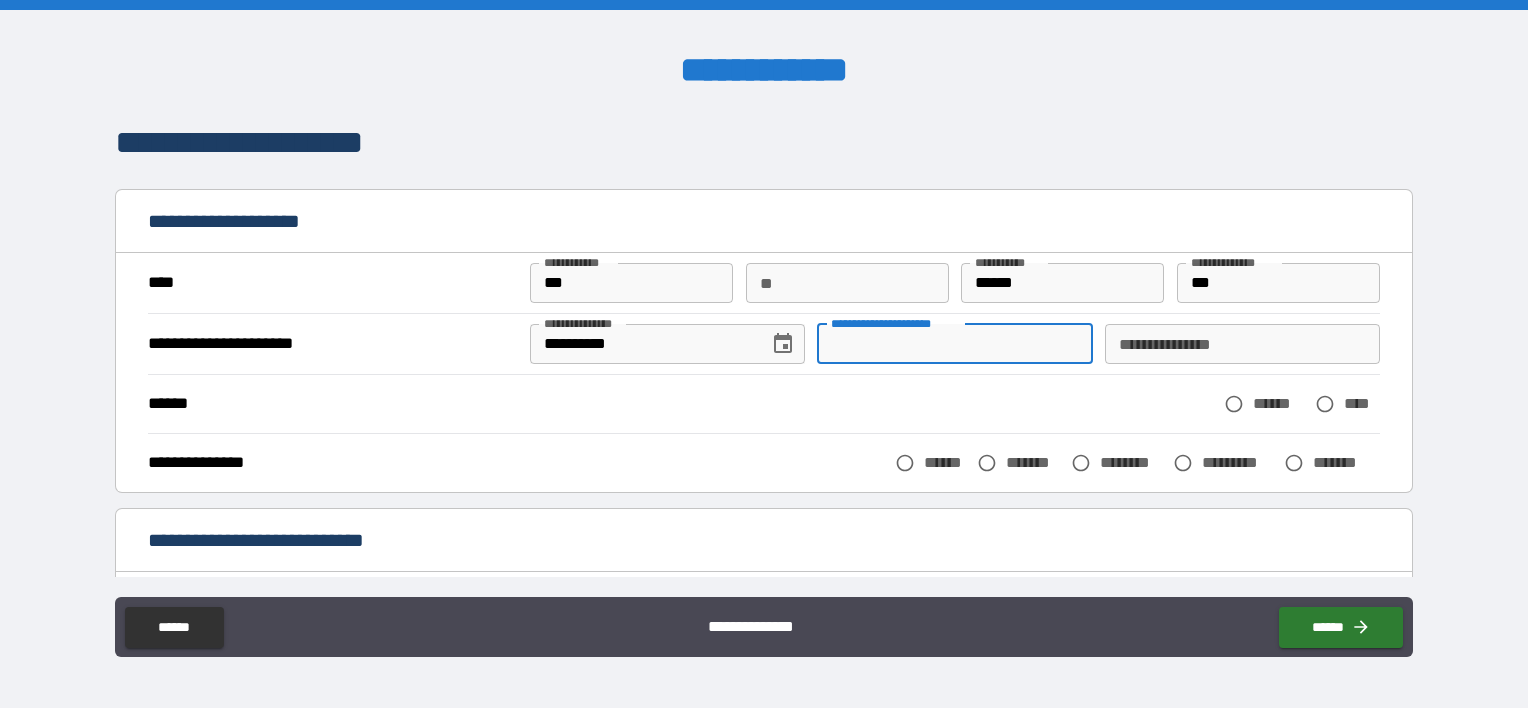 click on "**********" at bounding box center [954, 344] 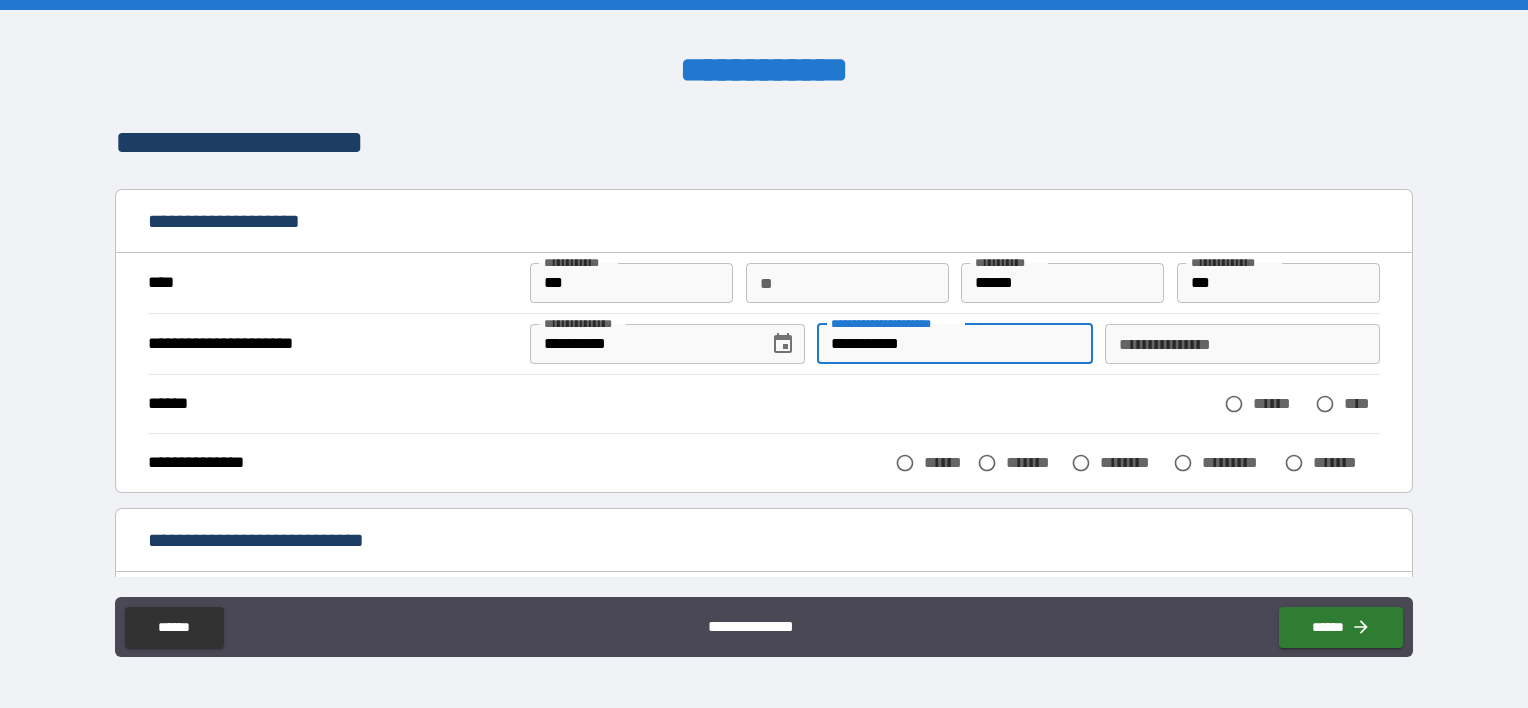 type on "**********" 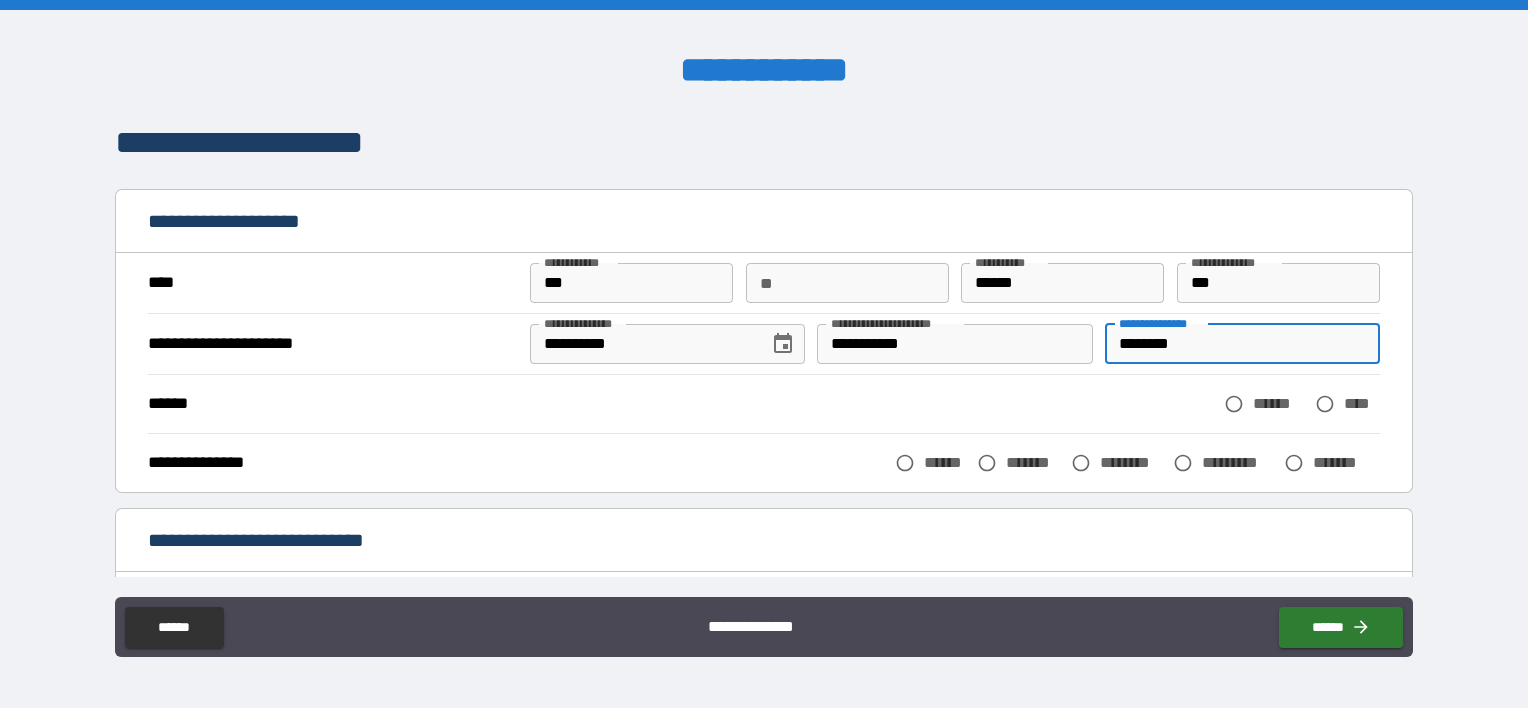 type on "********" 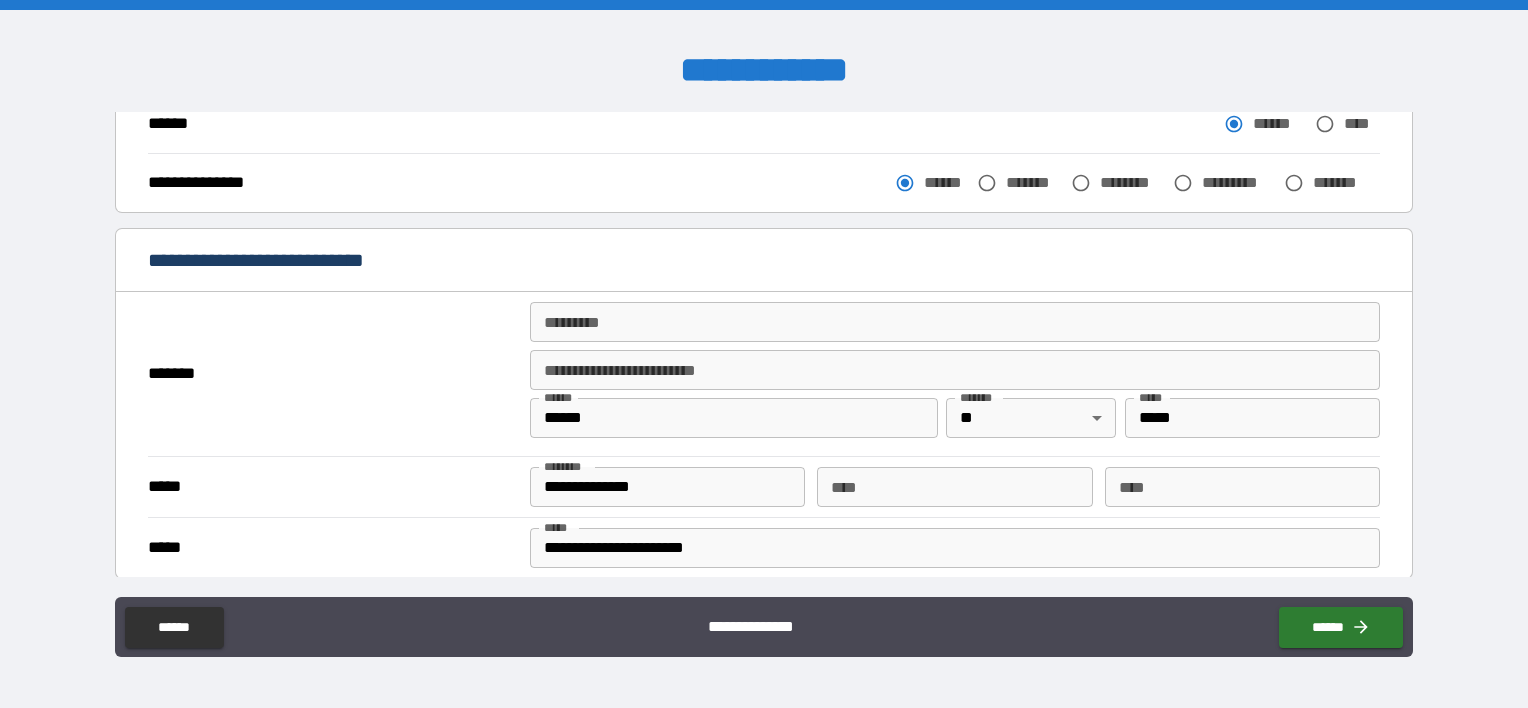 scroll, scrollTop: 300, scrollLeft: 0, axis: vertical 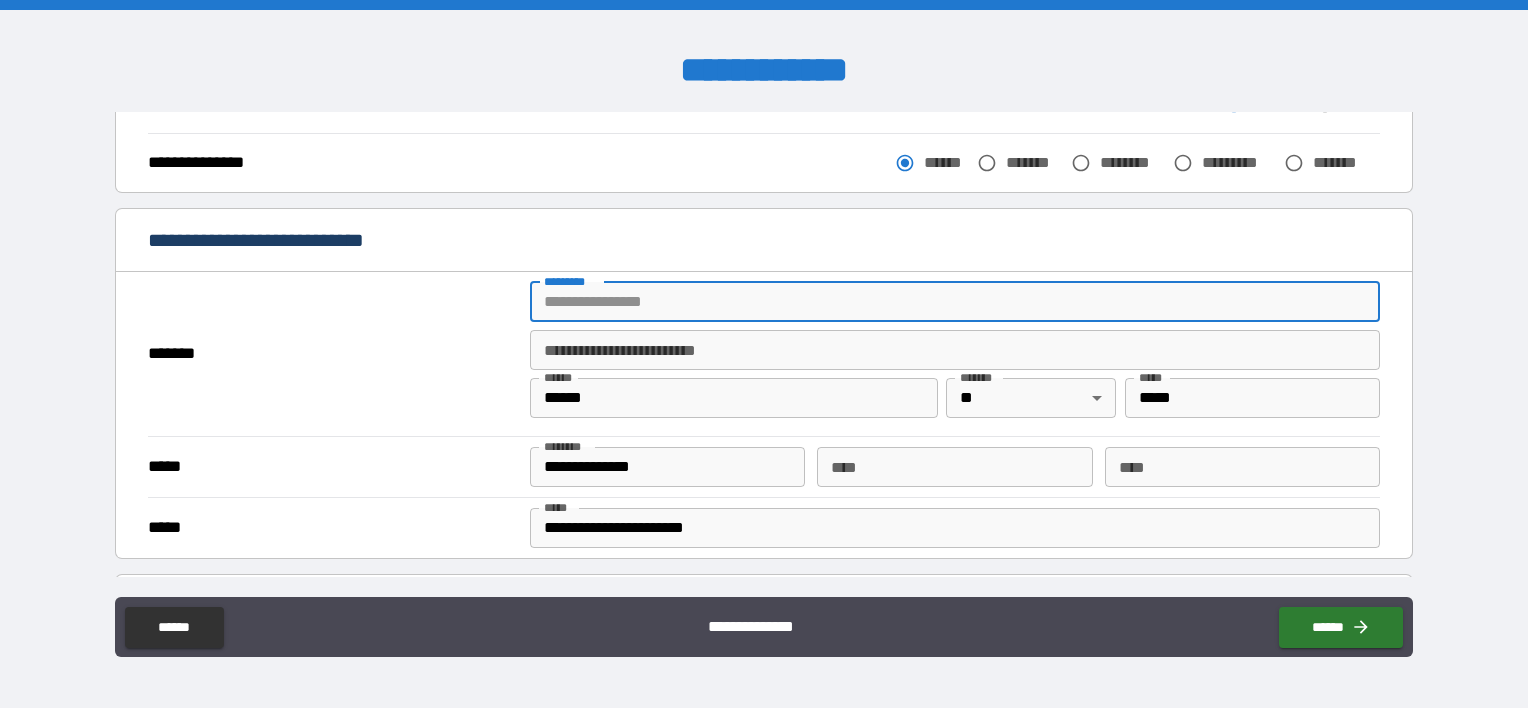 click on "*******   *" at bounding box center (955, 302) 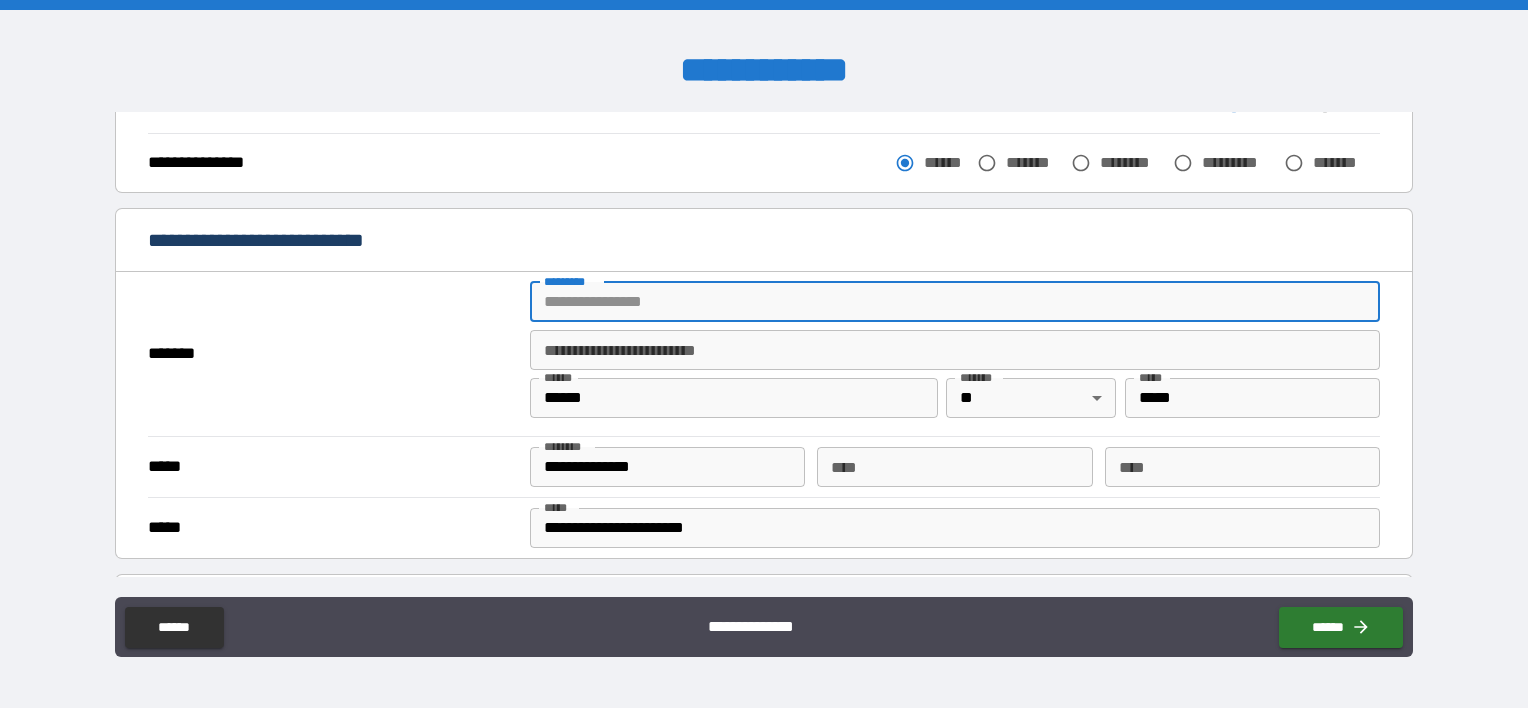 type on "**********" 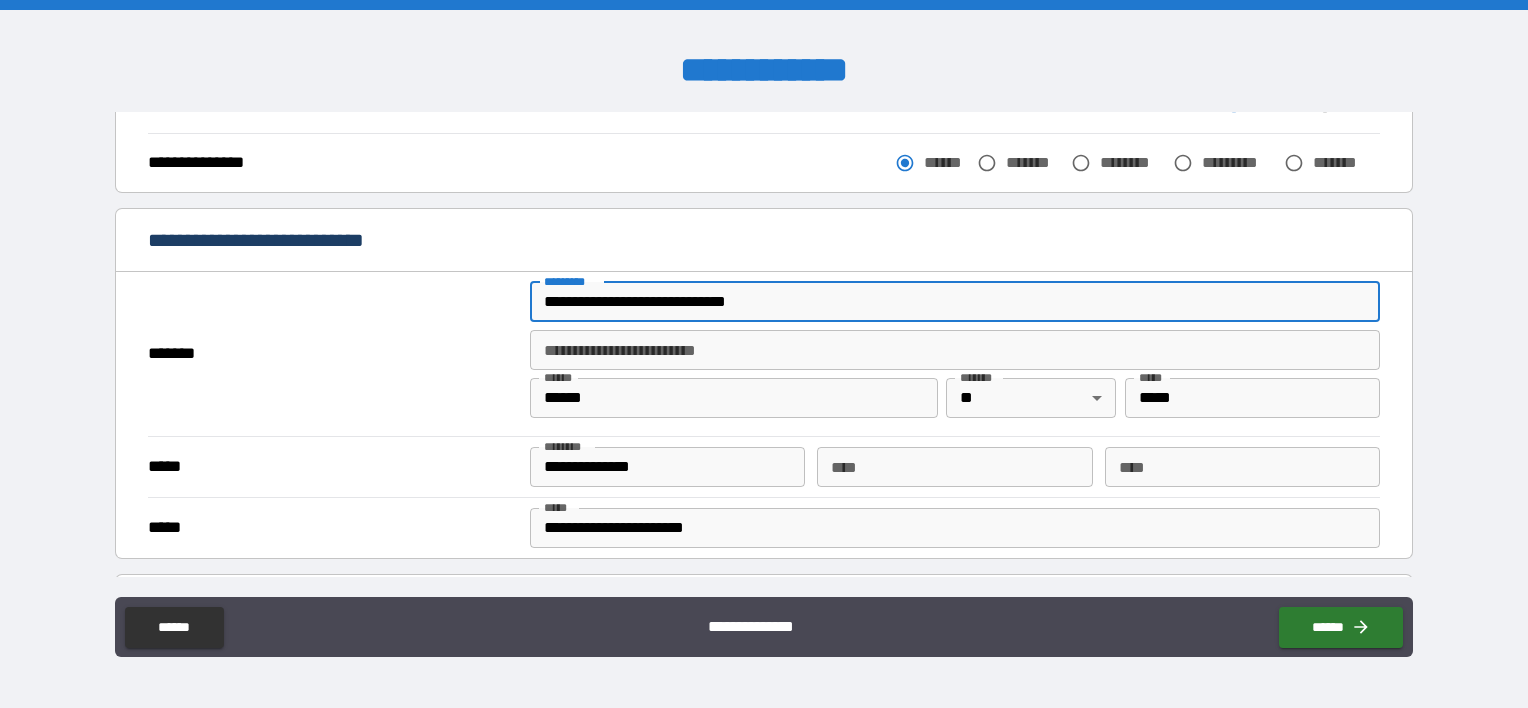 type on "*" 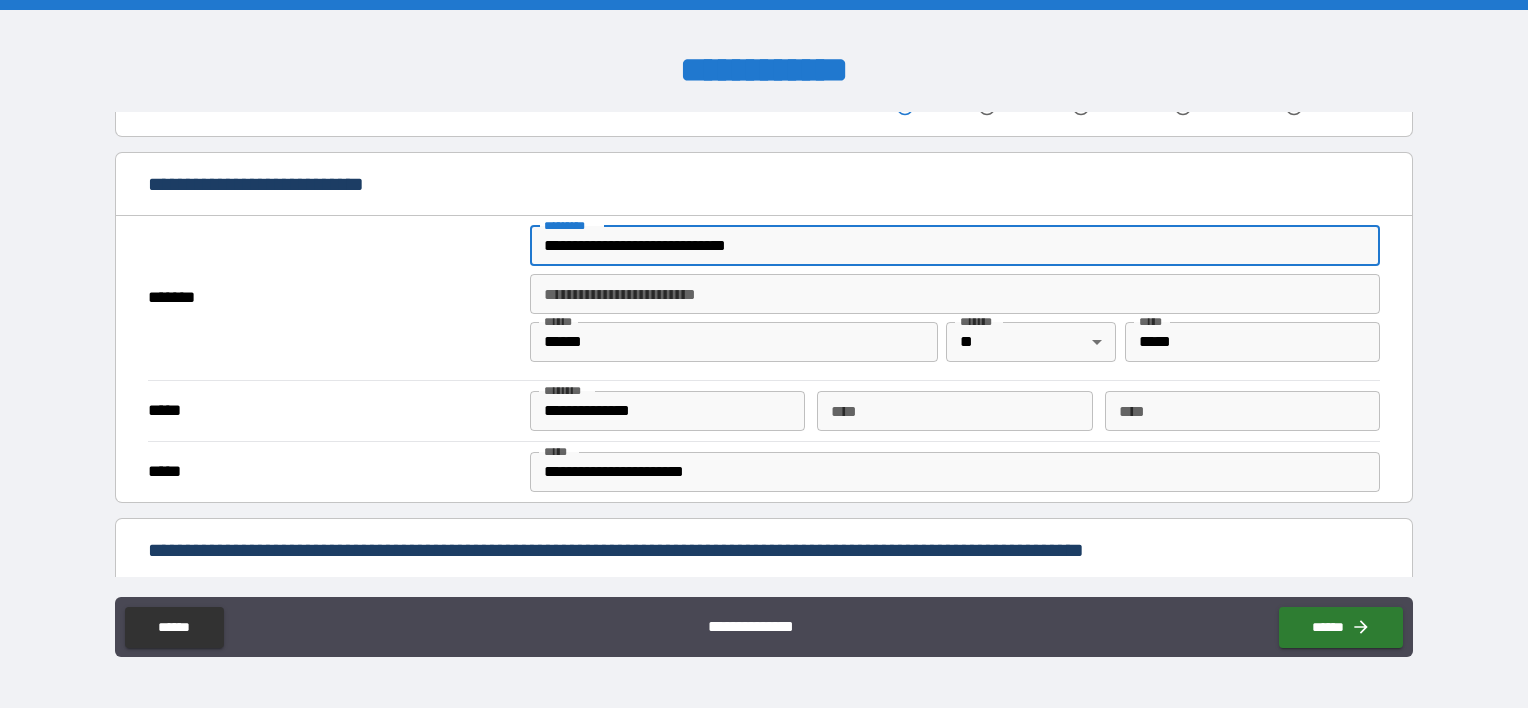 scroll, scrollTop: 500, scrollLeft: 0, axis: vertical 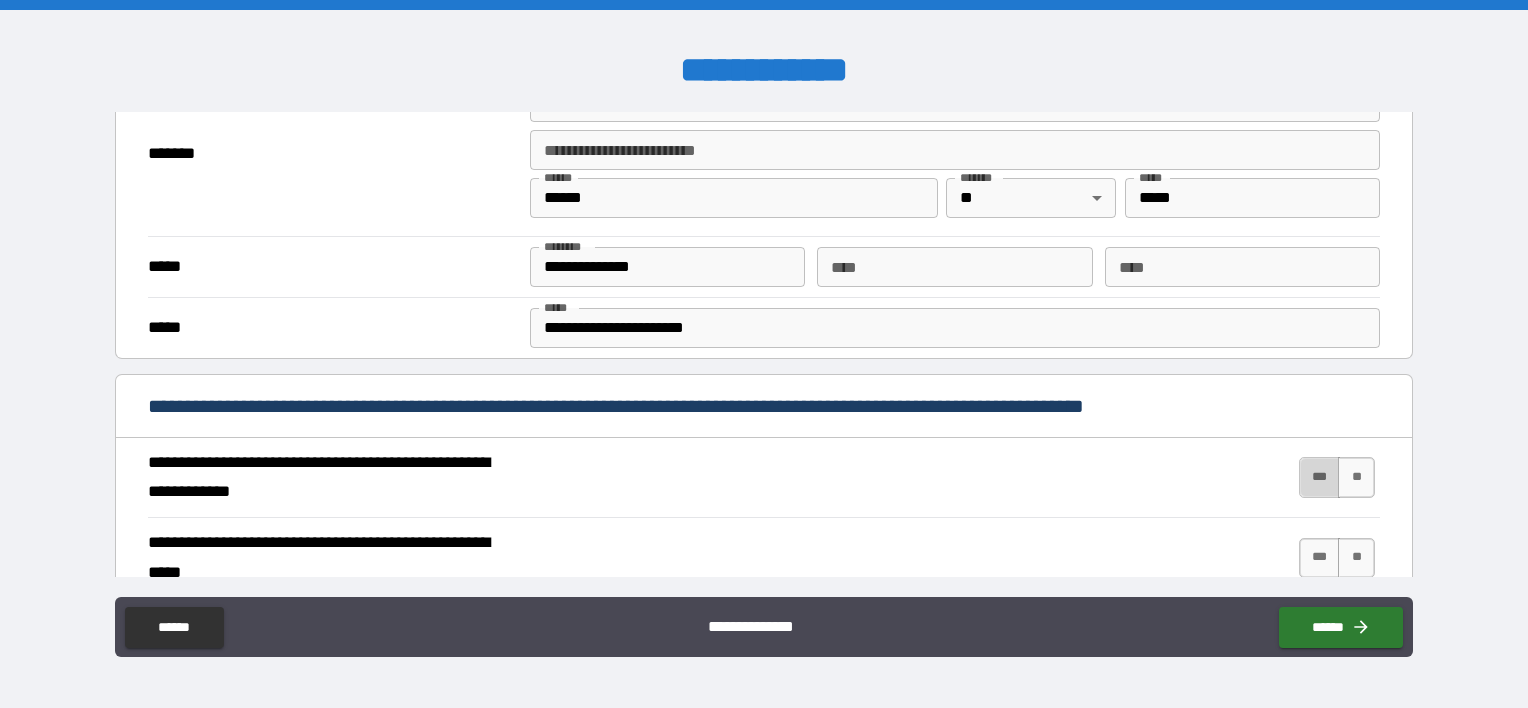 click on "***" at bounding box center (1320, 477) 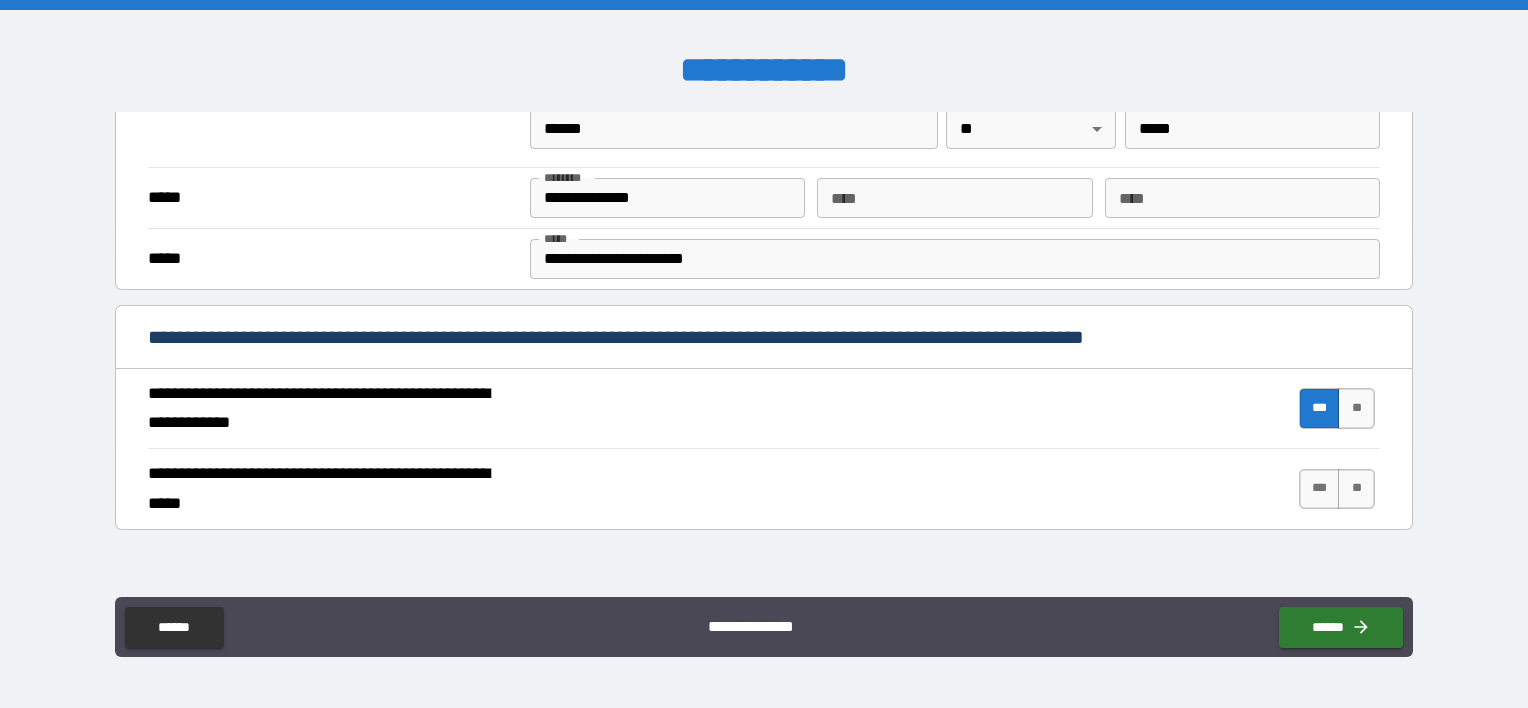 scroll, scrollTop: 600, scrollLeft: 0, axis: vertical 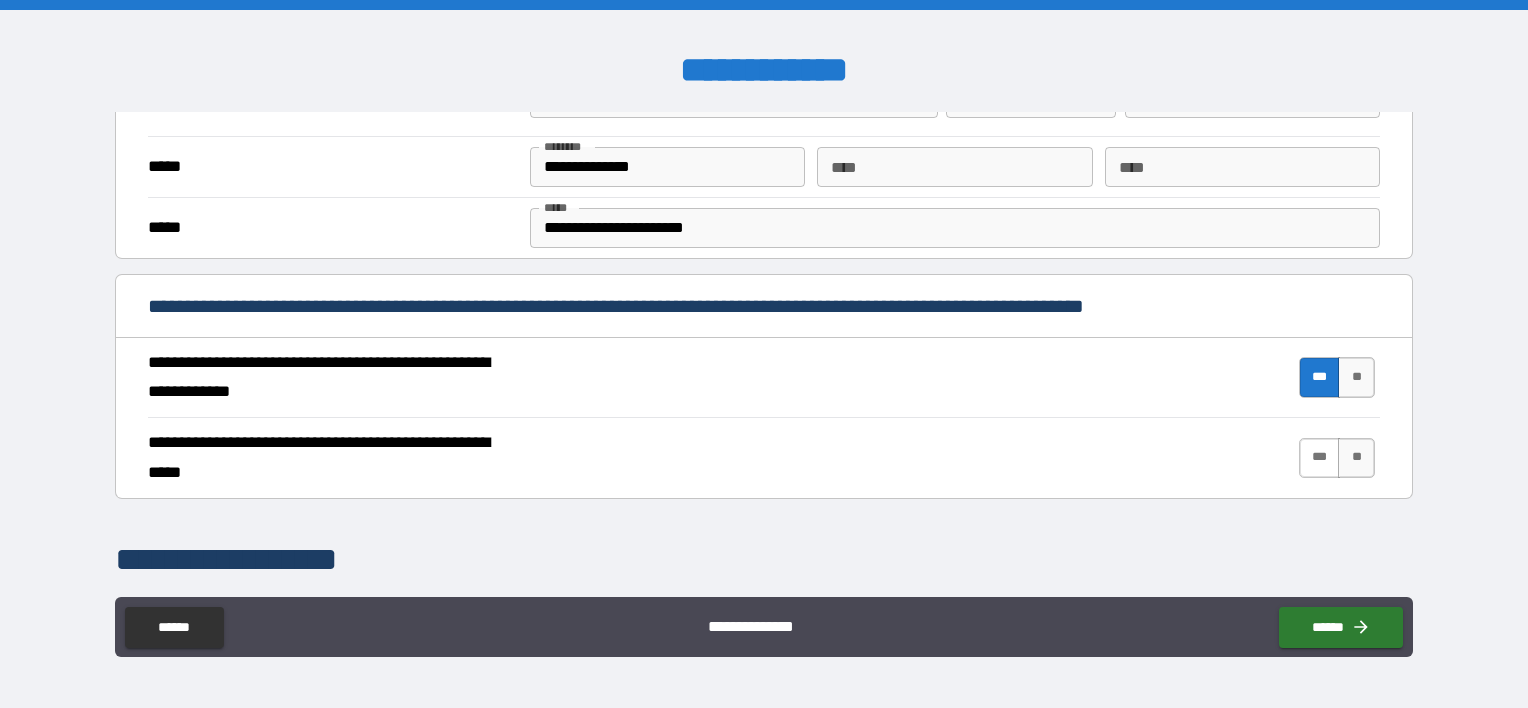 click on "***" at bounding box center (1320, 458) 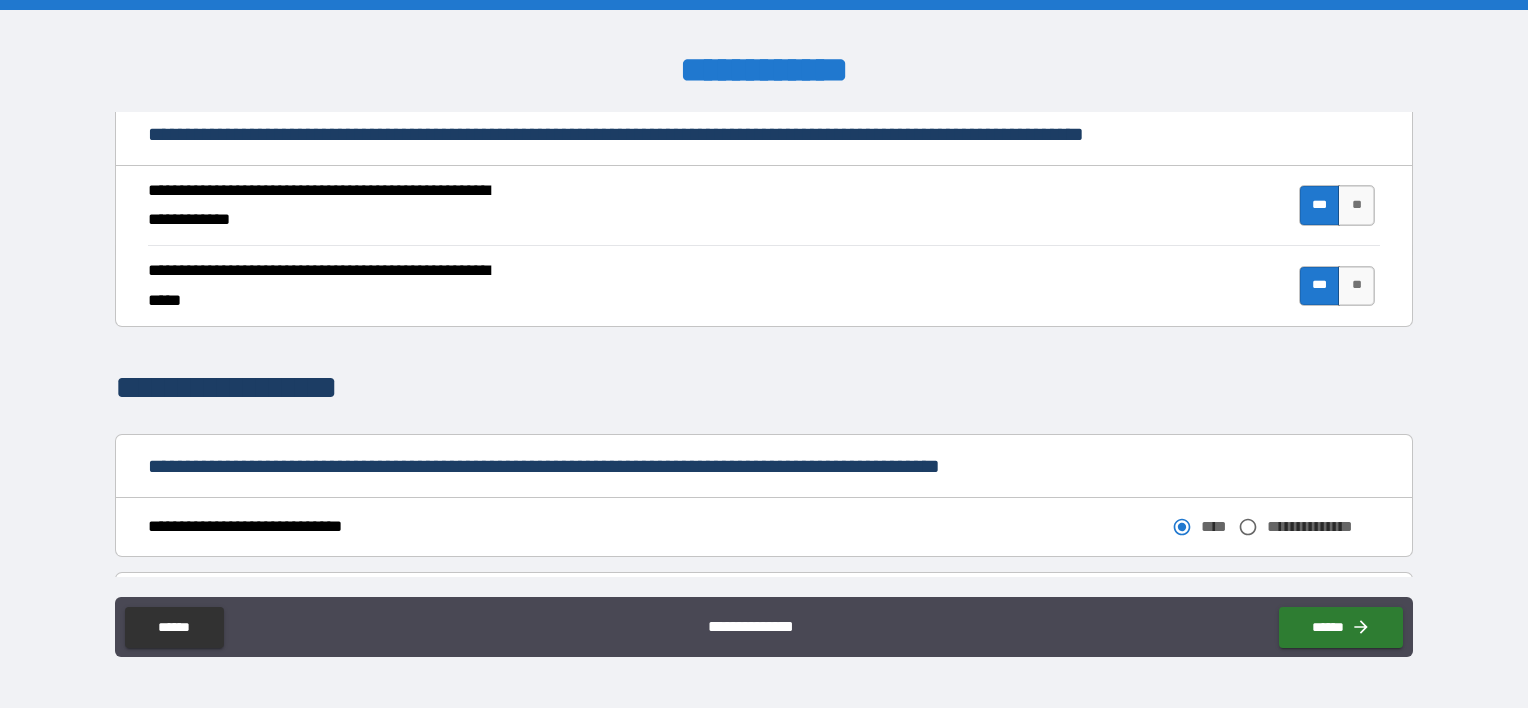 scroll, scrollTop: 800, scrollLeft: 0, axis: vertical 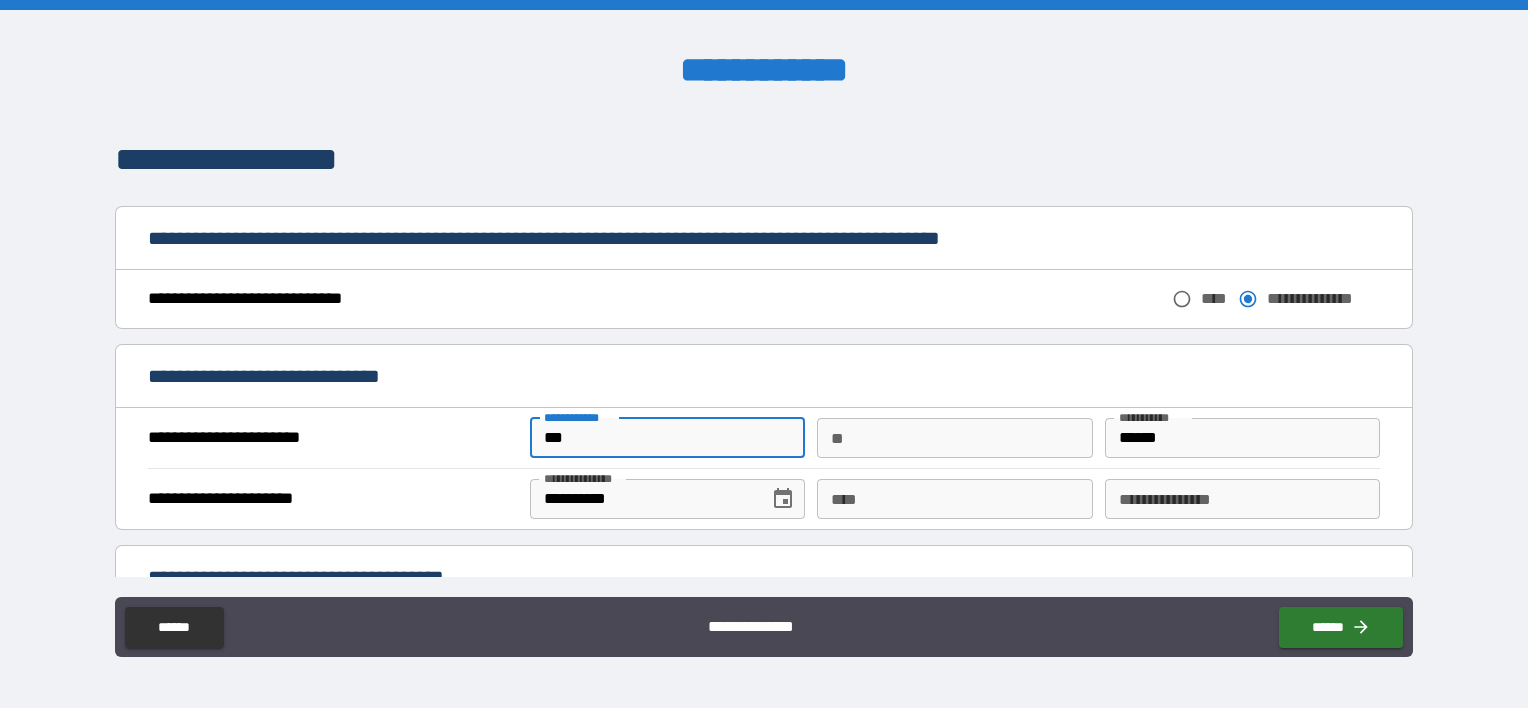 click on "***" at bounding box center [667, 438] 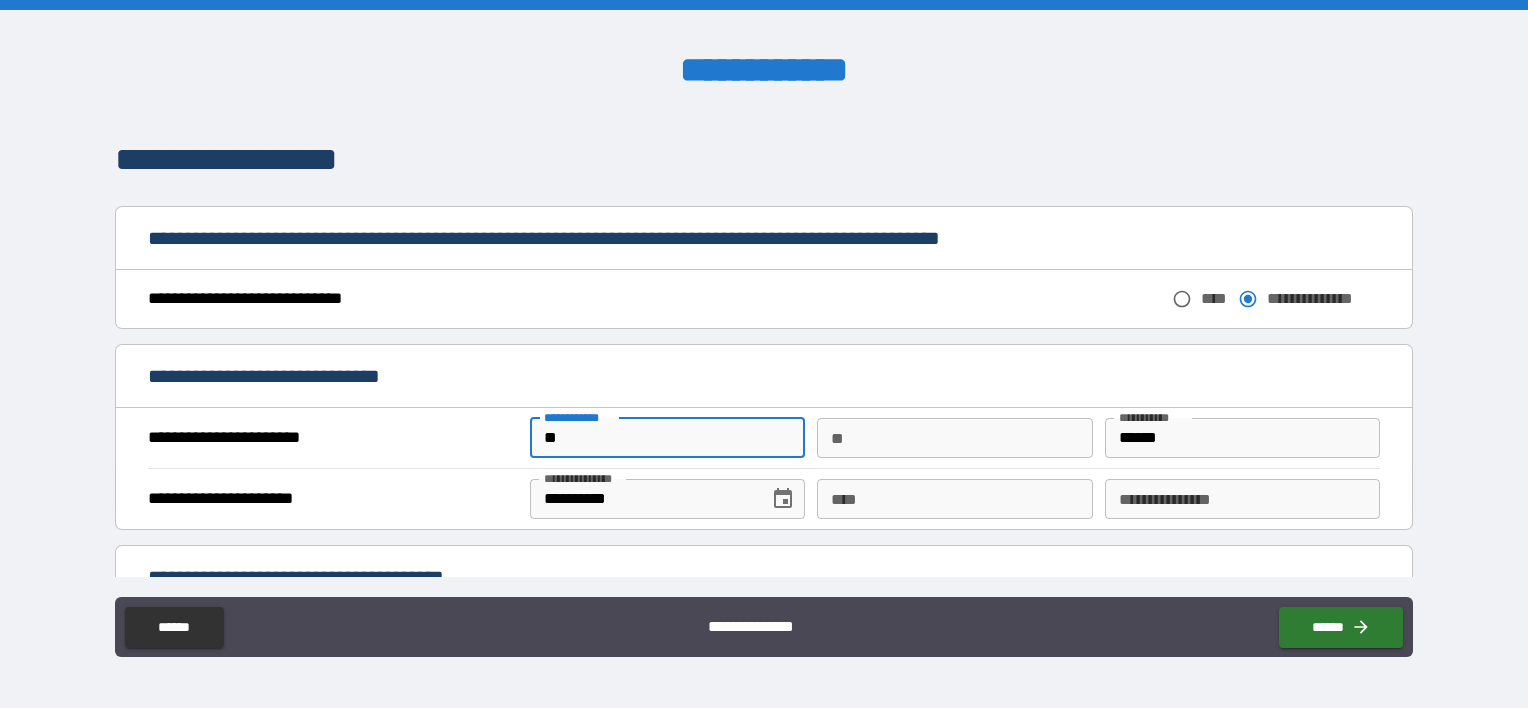 type on "*" 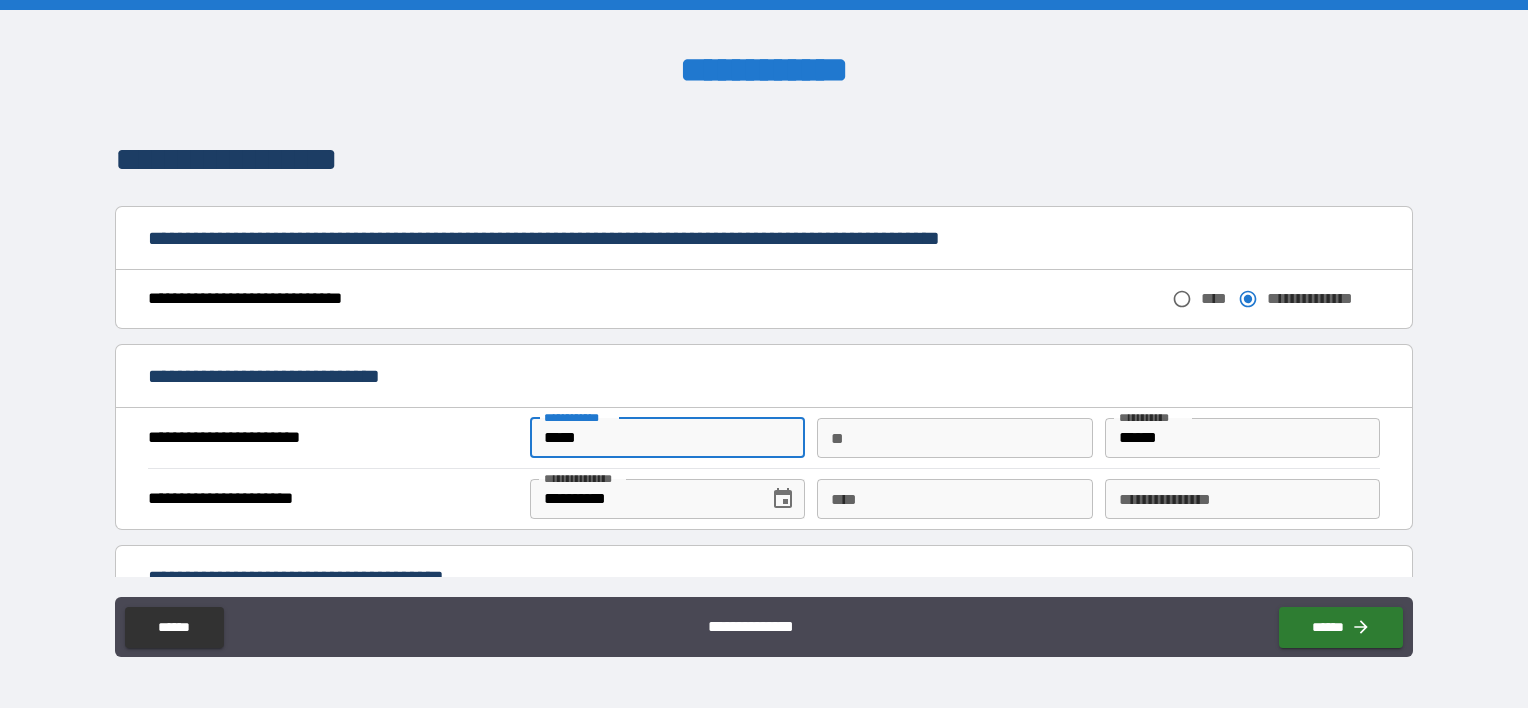 type on "*****" 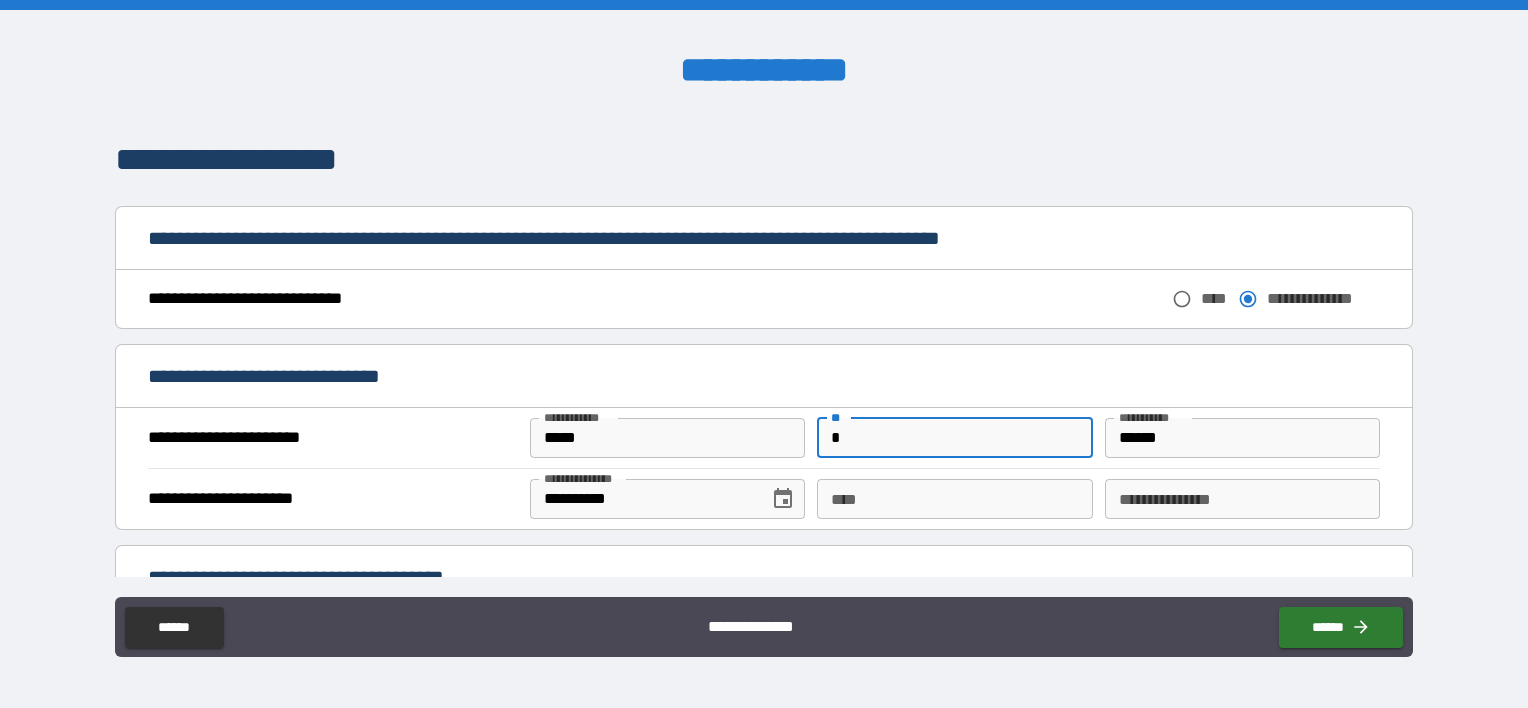 type on "*" 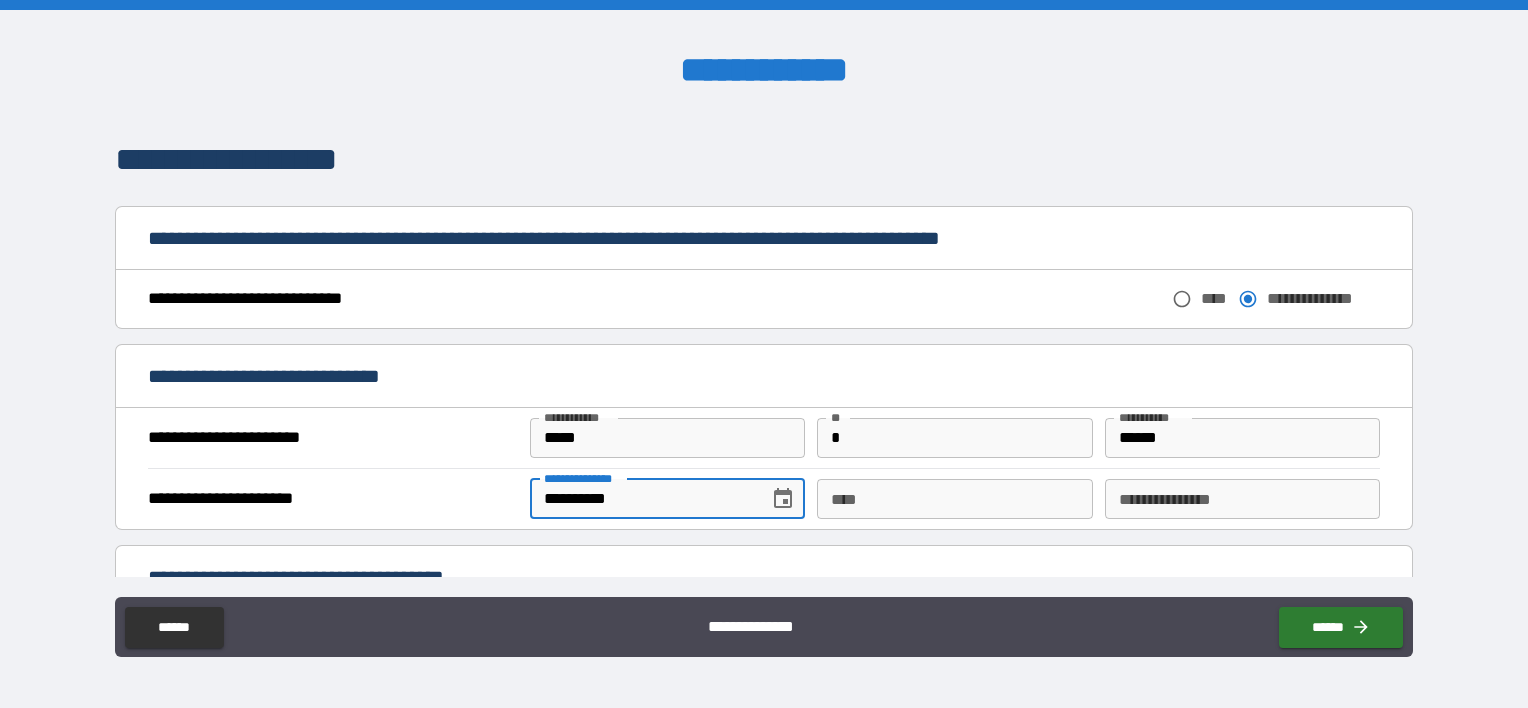 click on "**********" at bounding box center [642, 499] 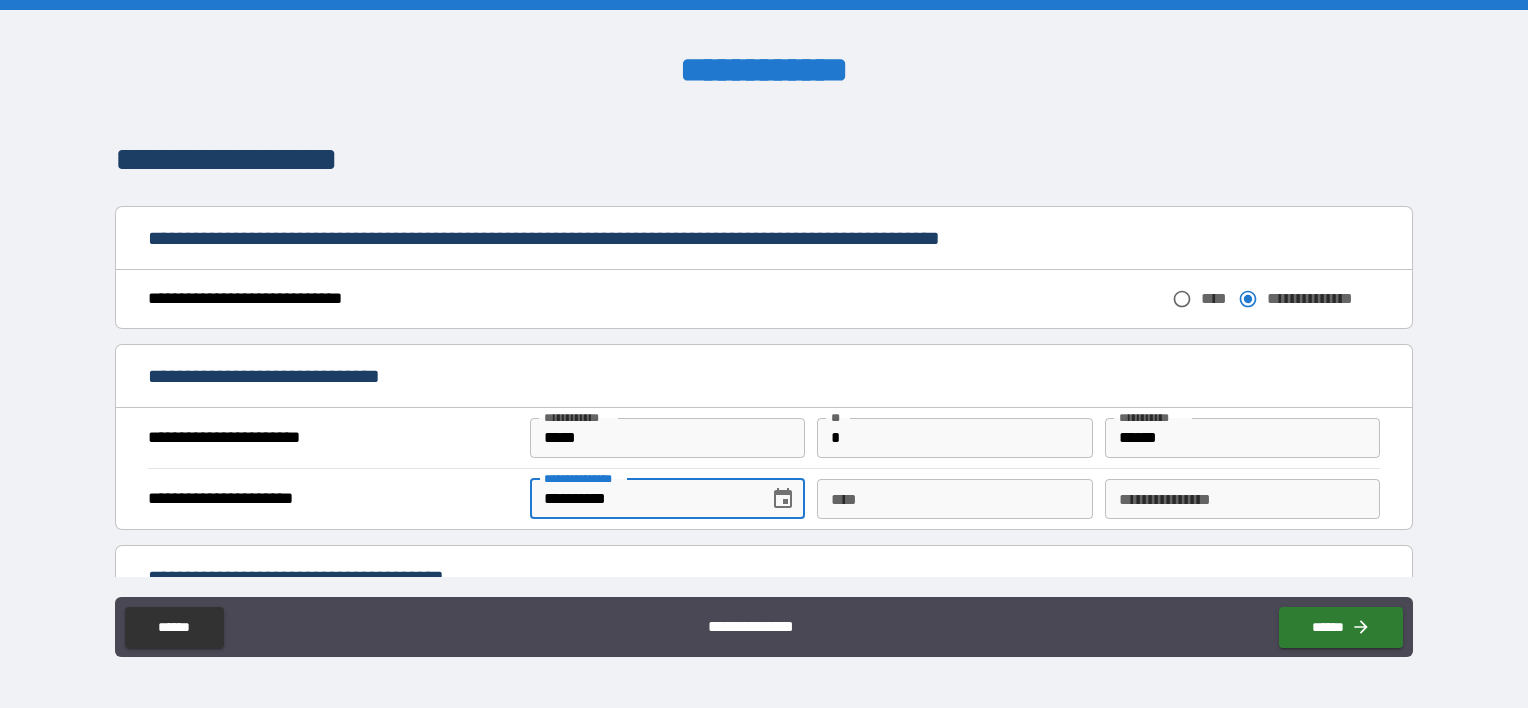 click on "**********" at bounding box center (642, 499) 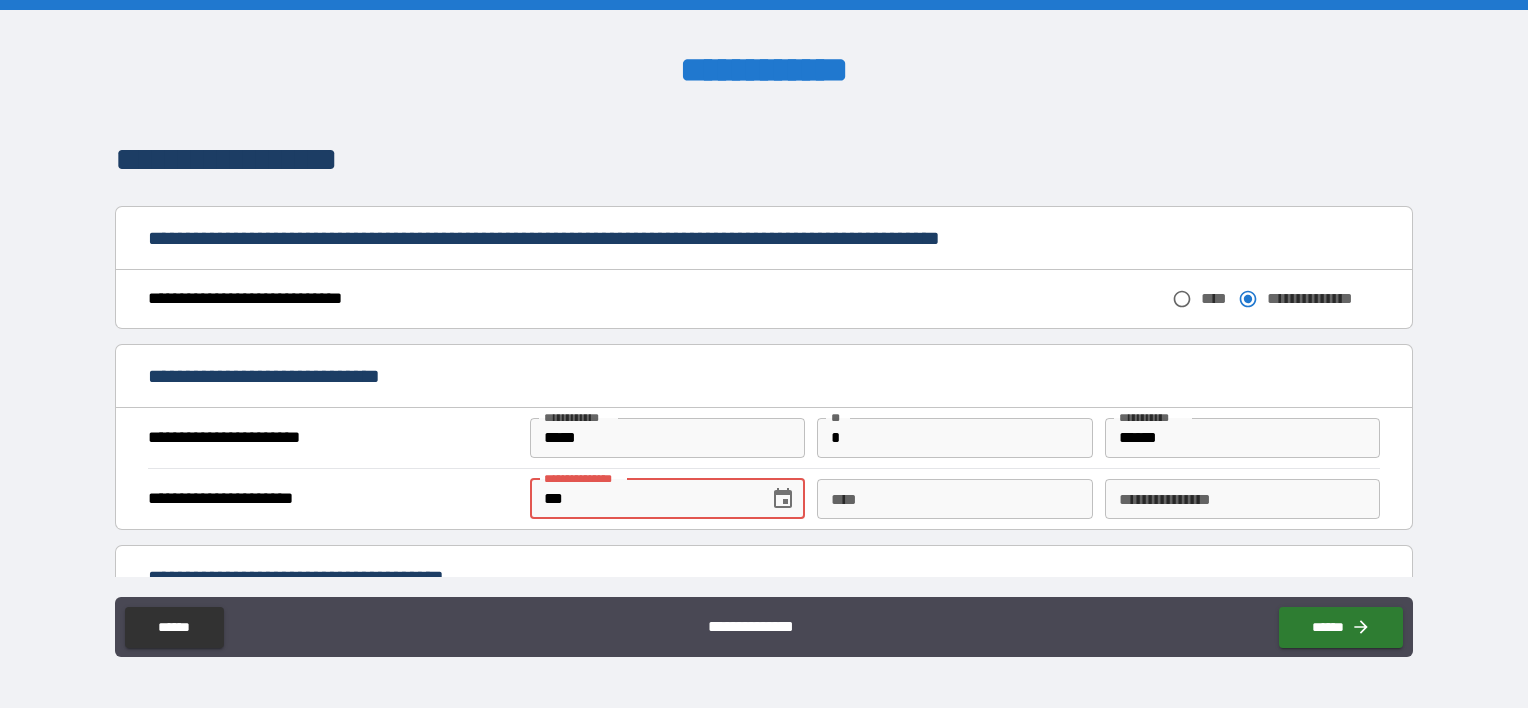 type on "*" 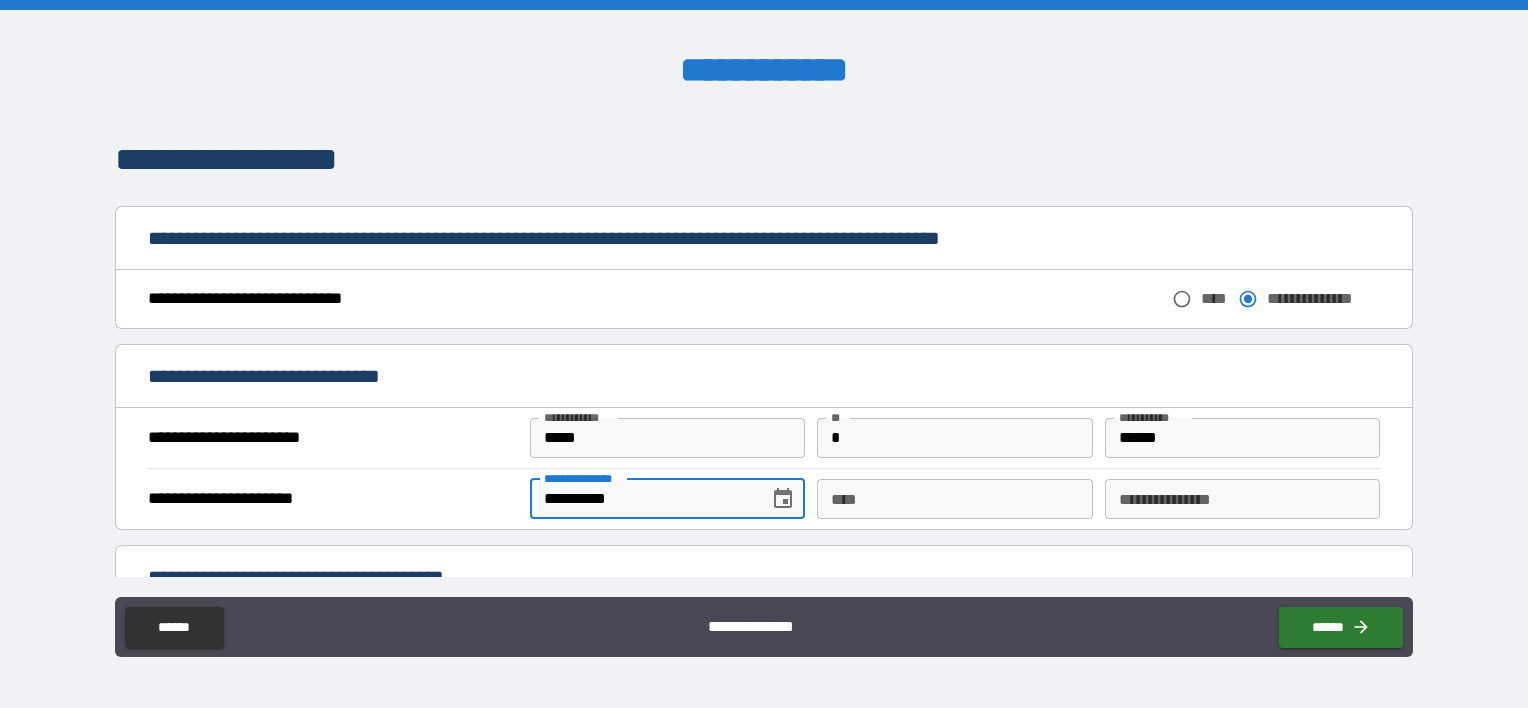 click on "**********" at bounding box center (642, 499) 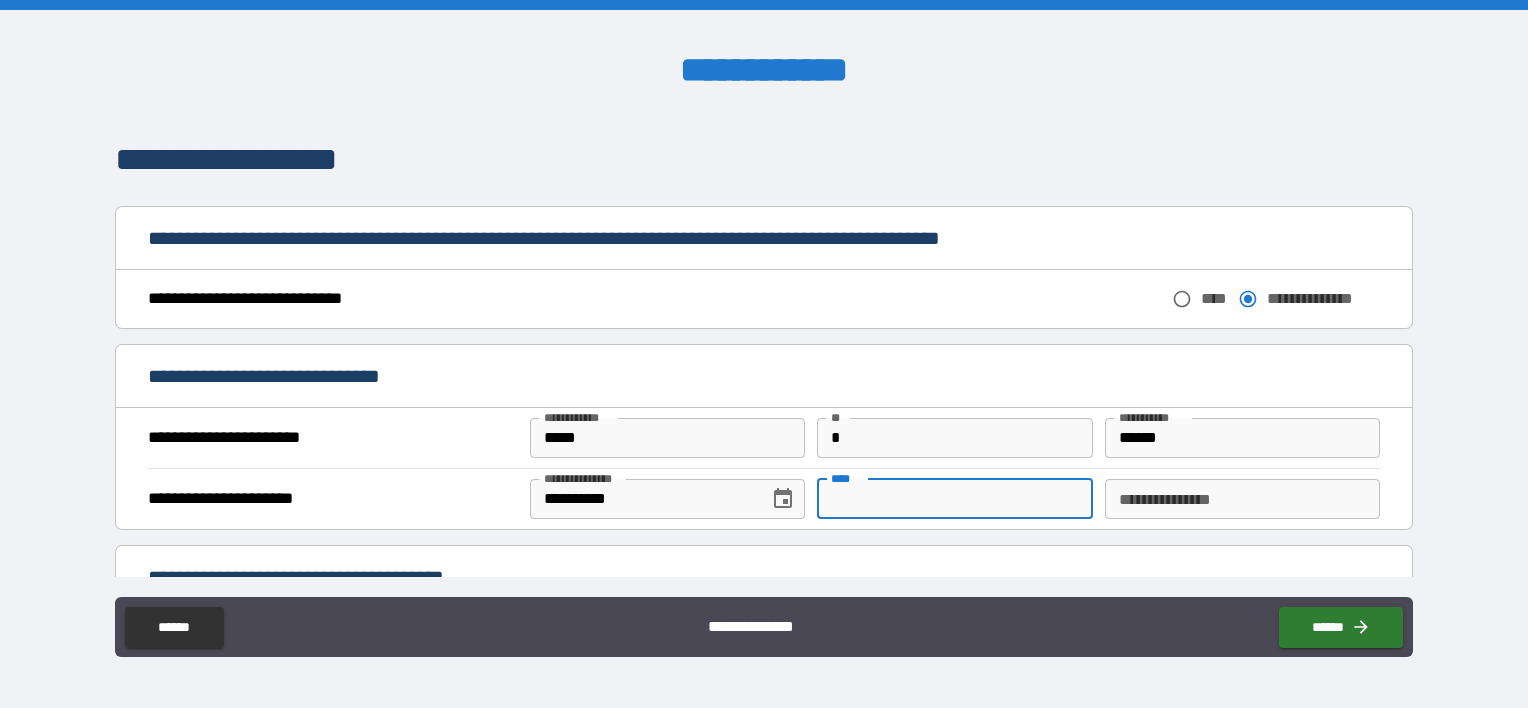click on "****" at bounding box center (954, 499) 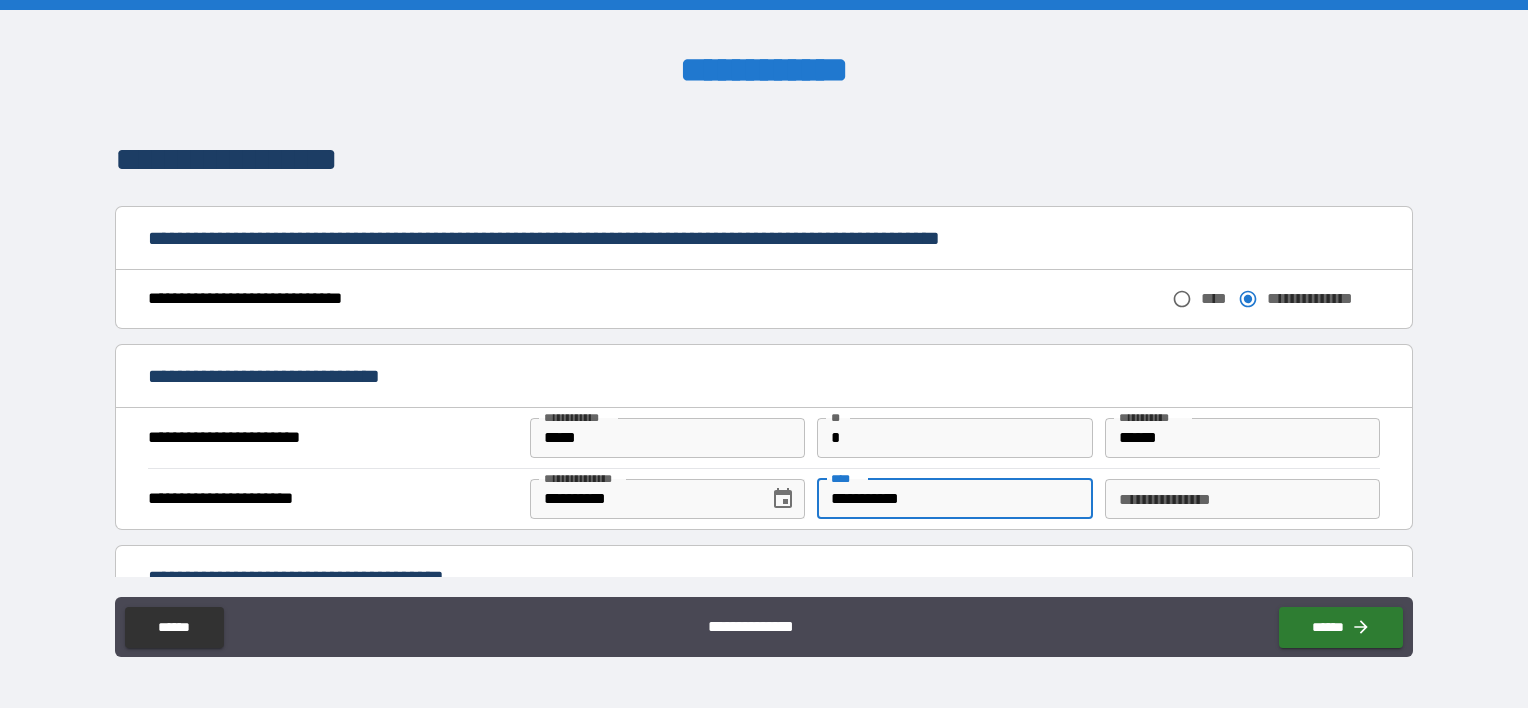 type on "**********" 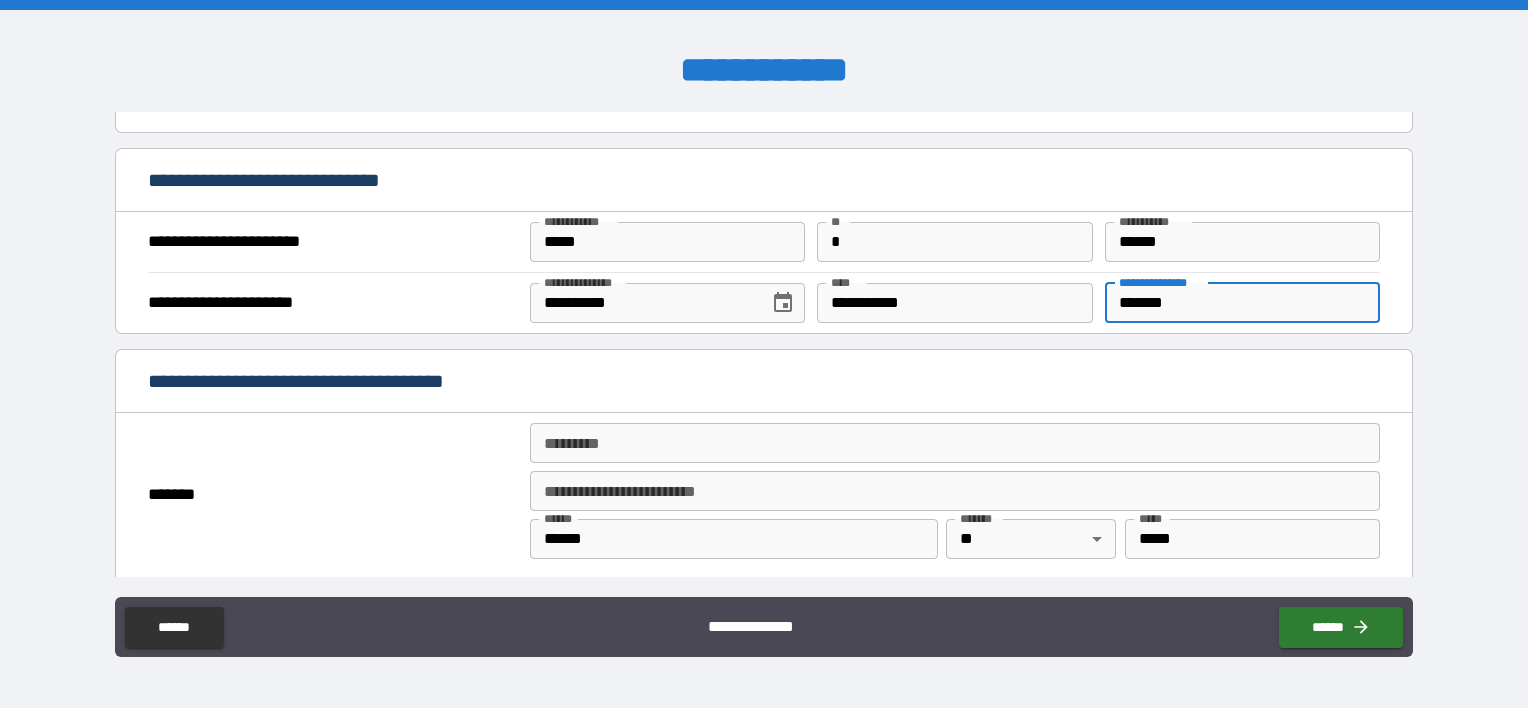 scroll, scrollTop: 1200, scrollLeft: 0, axis: vertical 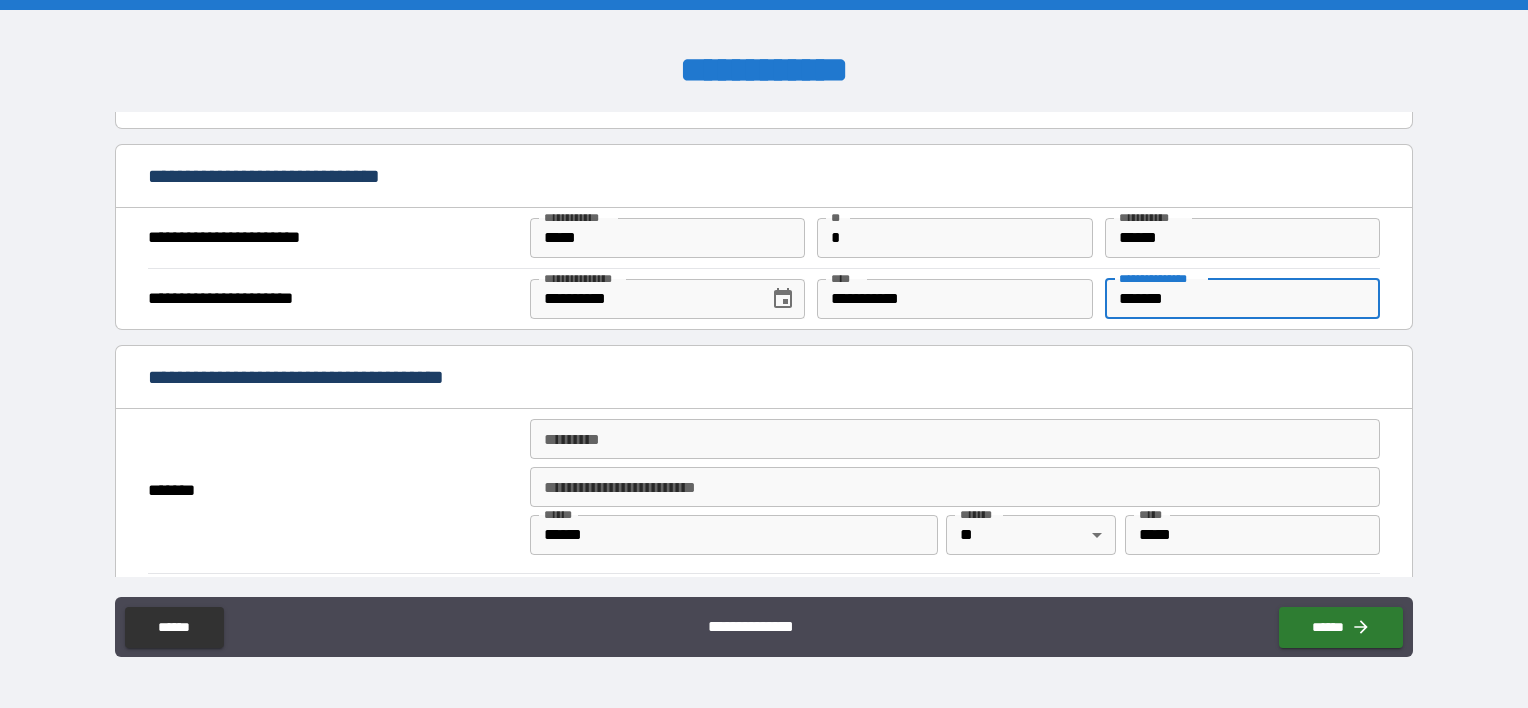 type on "*******" 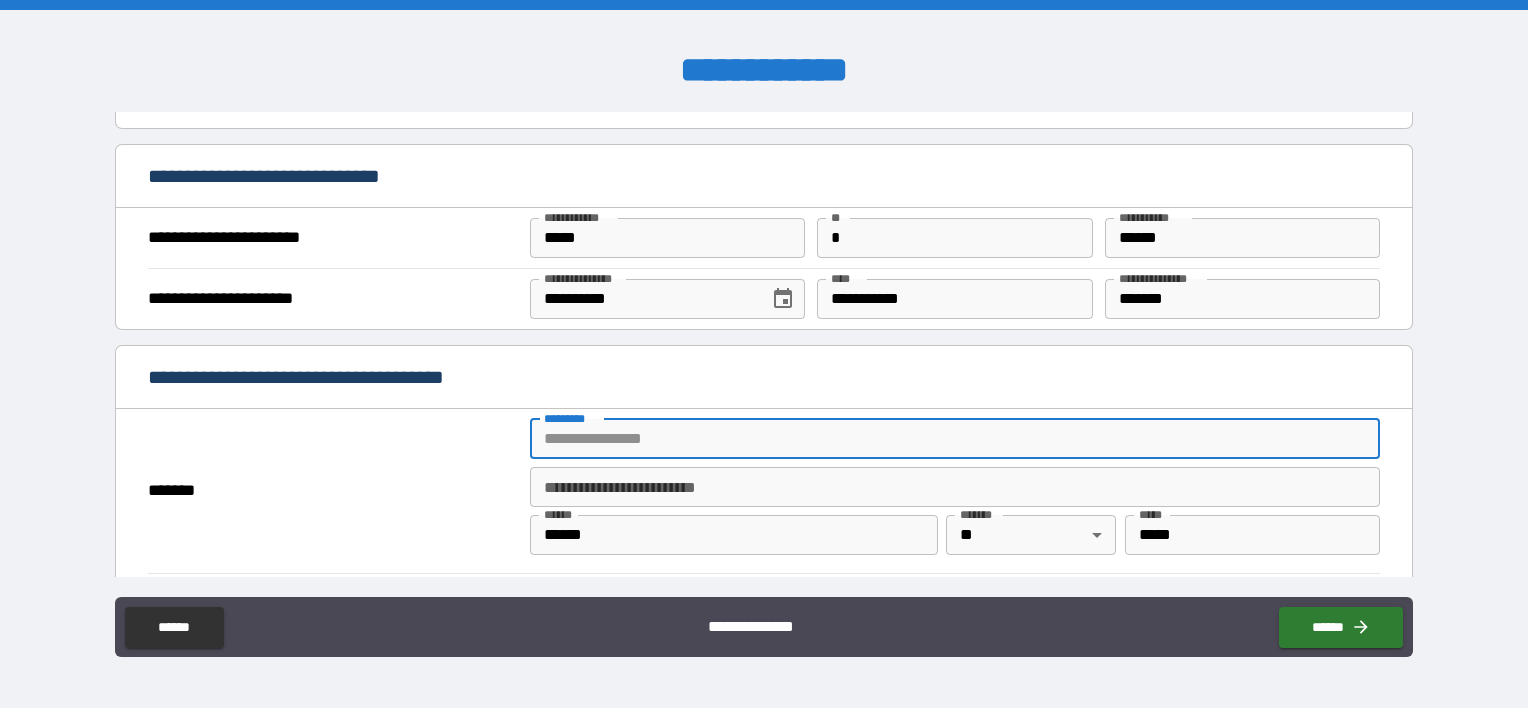 click on "*******   *" at bounding box center (955, 439) 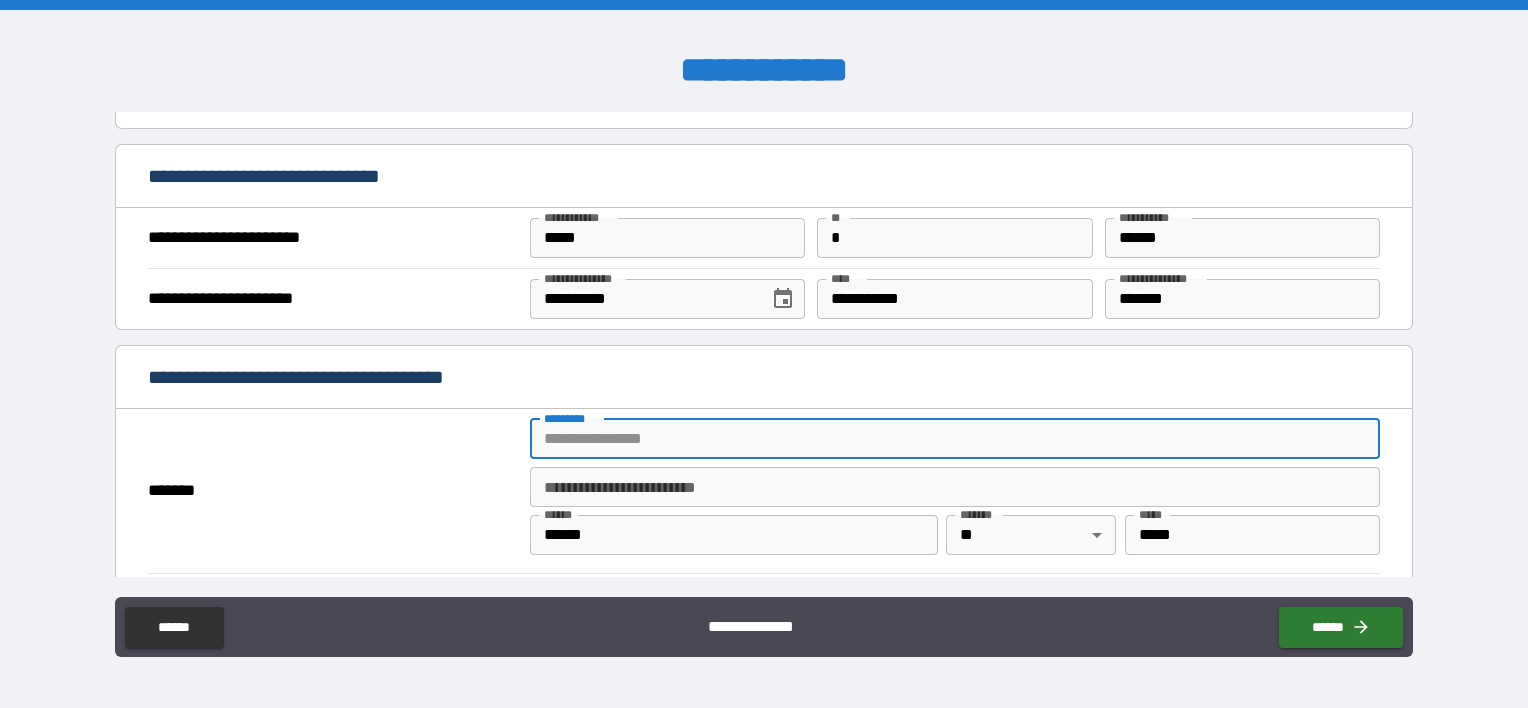 type on "**********" 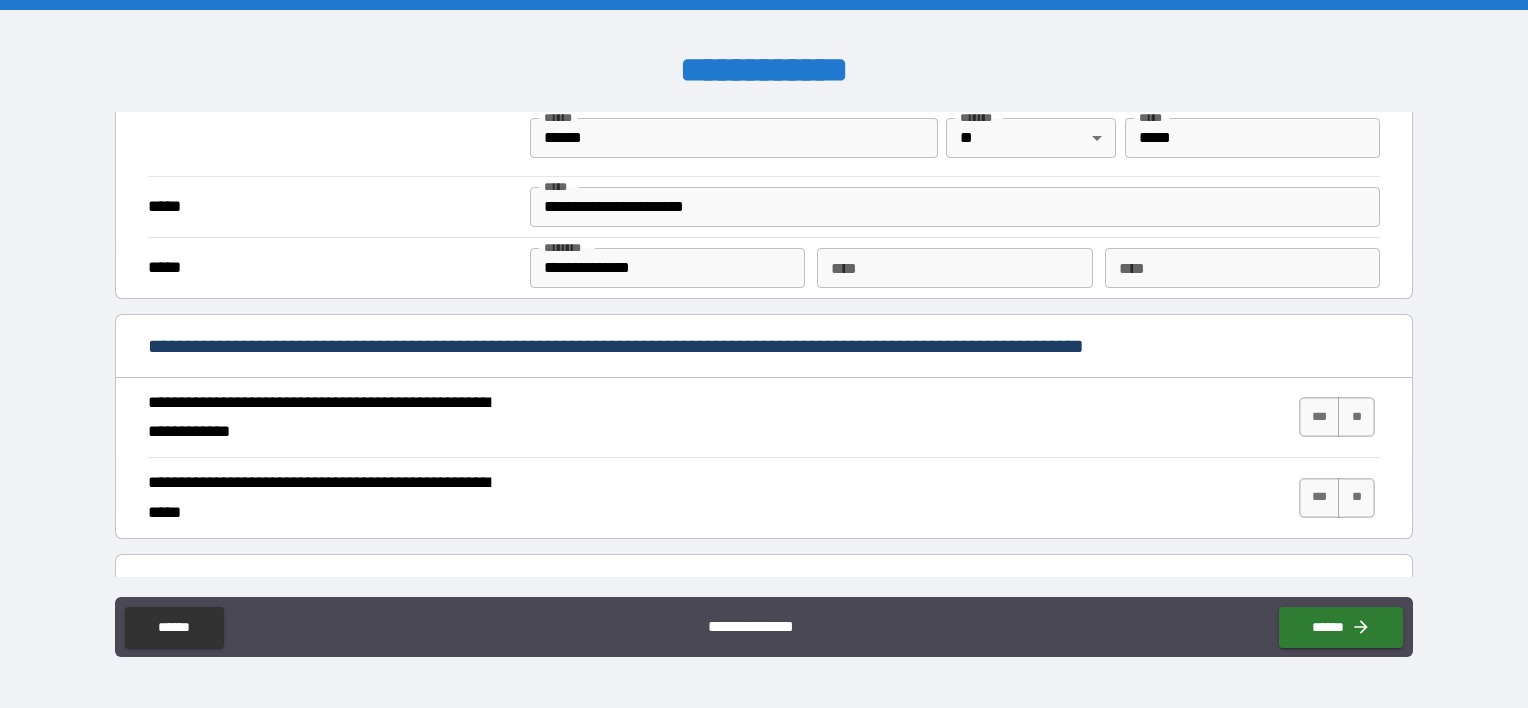 scroll, scrollTop: 1600, scrollLeft: 0, axis: vertical 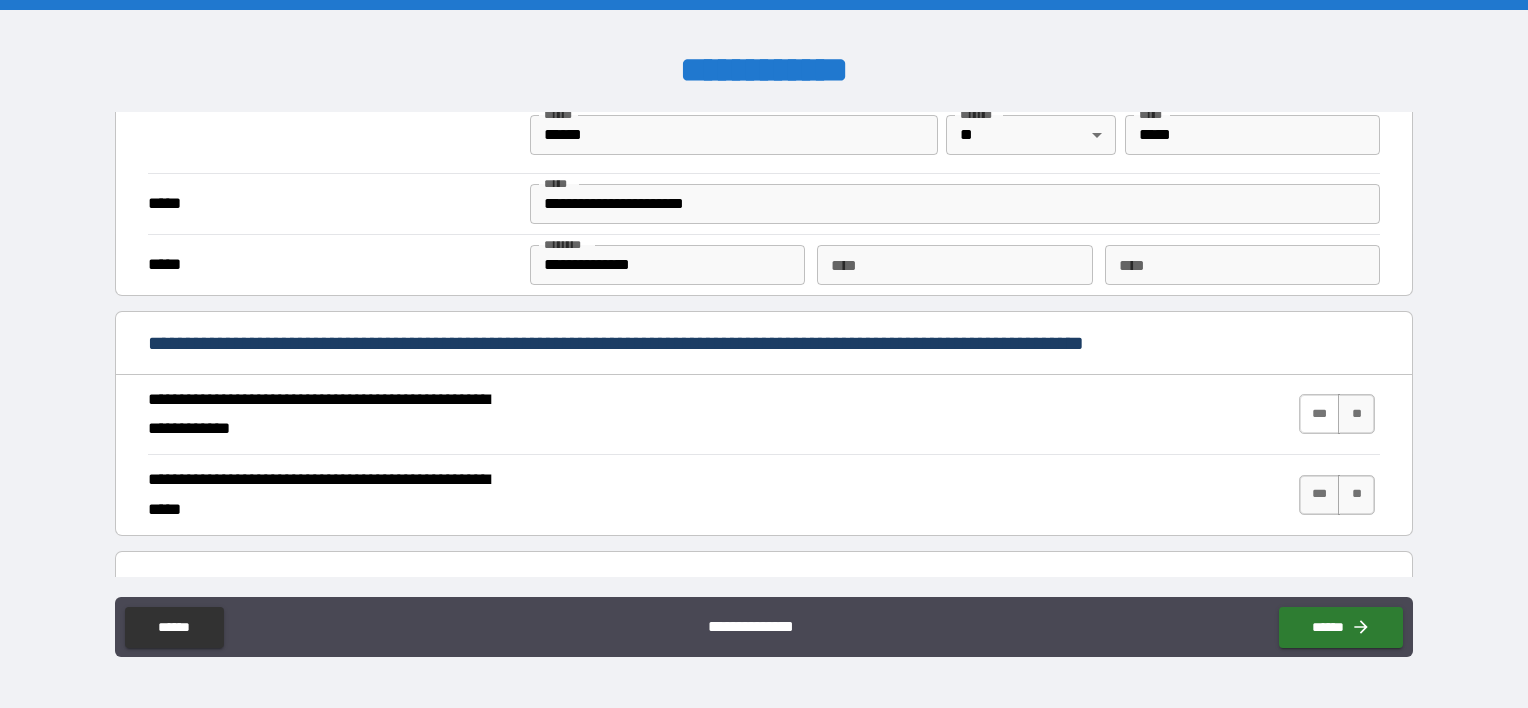 click on "***" at bounding box center (1320, 414) 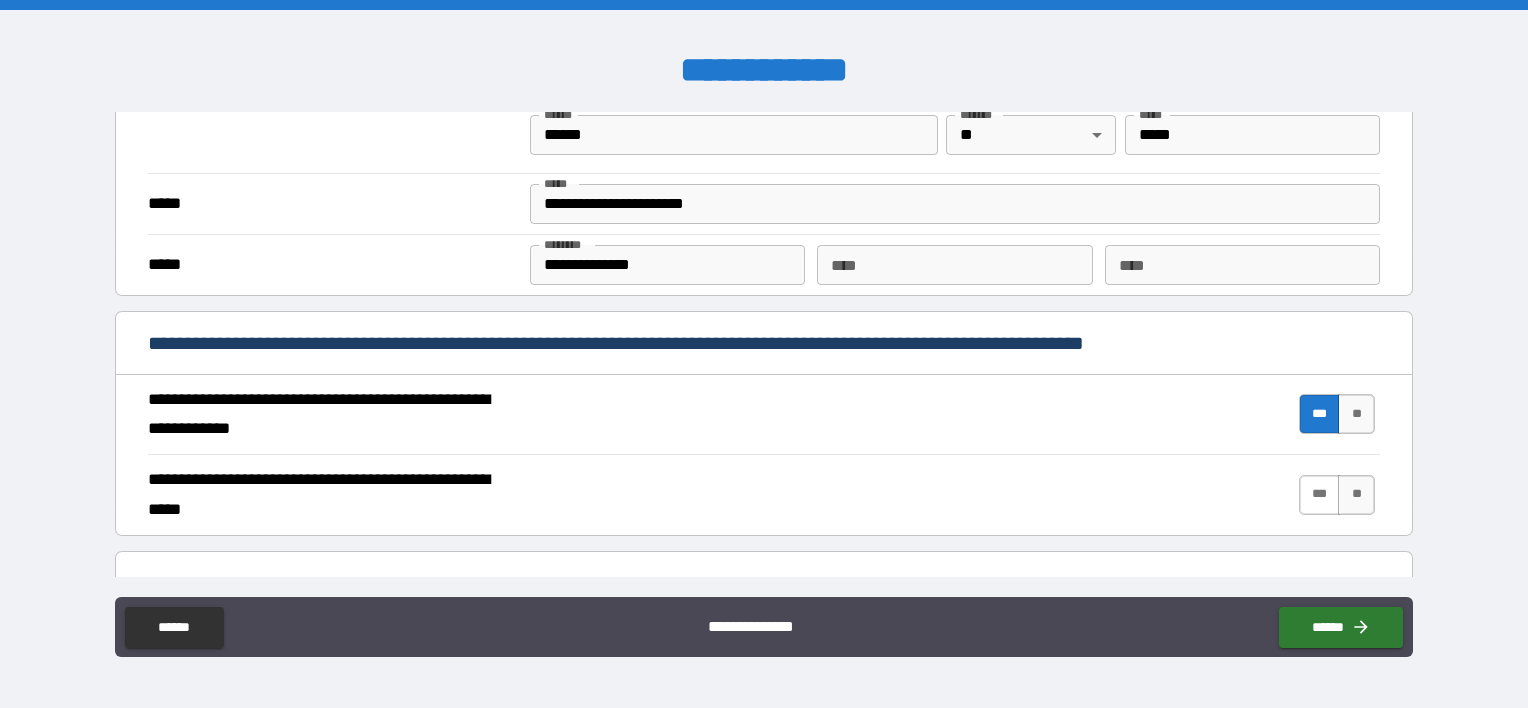 click on "***" at bounding box center [1320, 495] 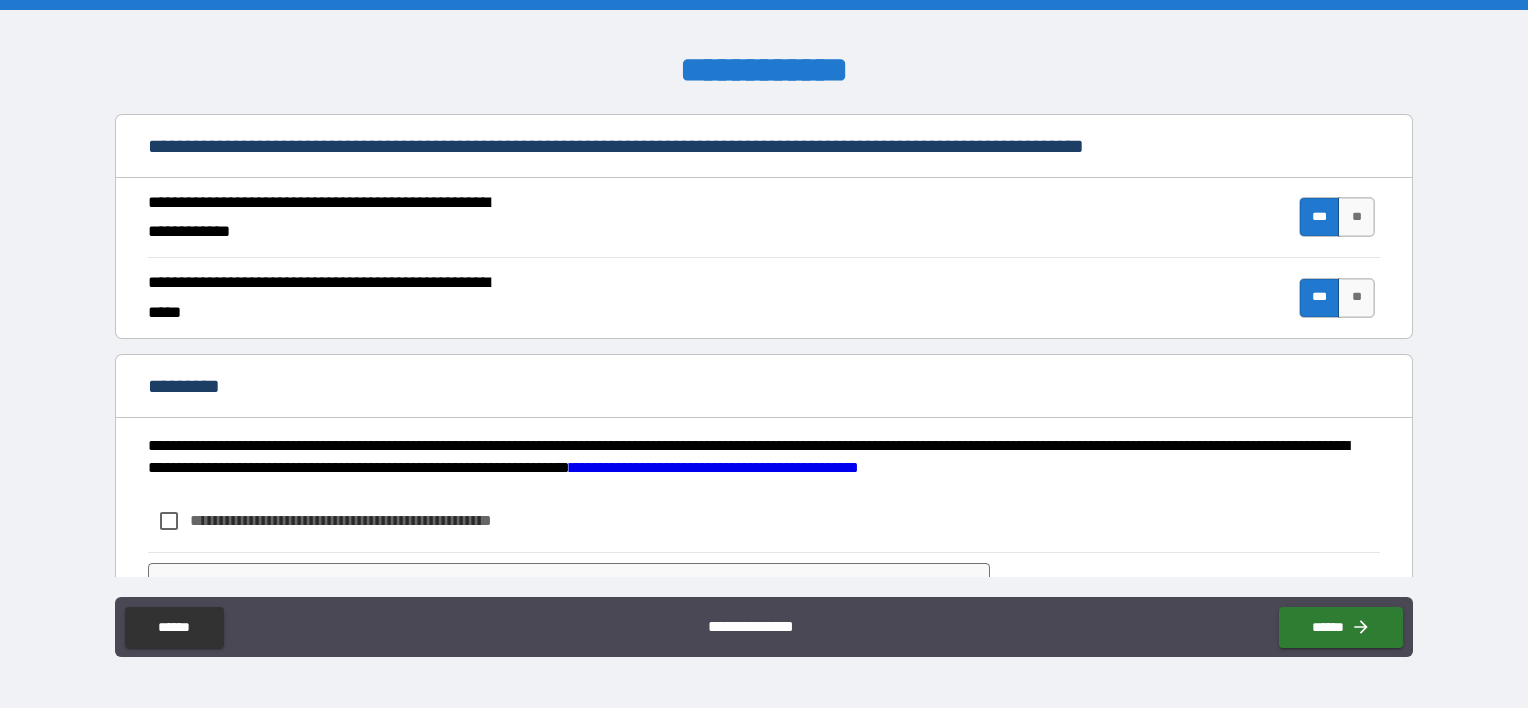 scroll, scrollTop: 1800, scrollLeft: 0, axis: vertical 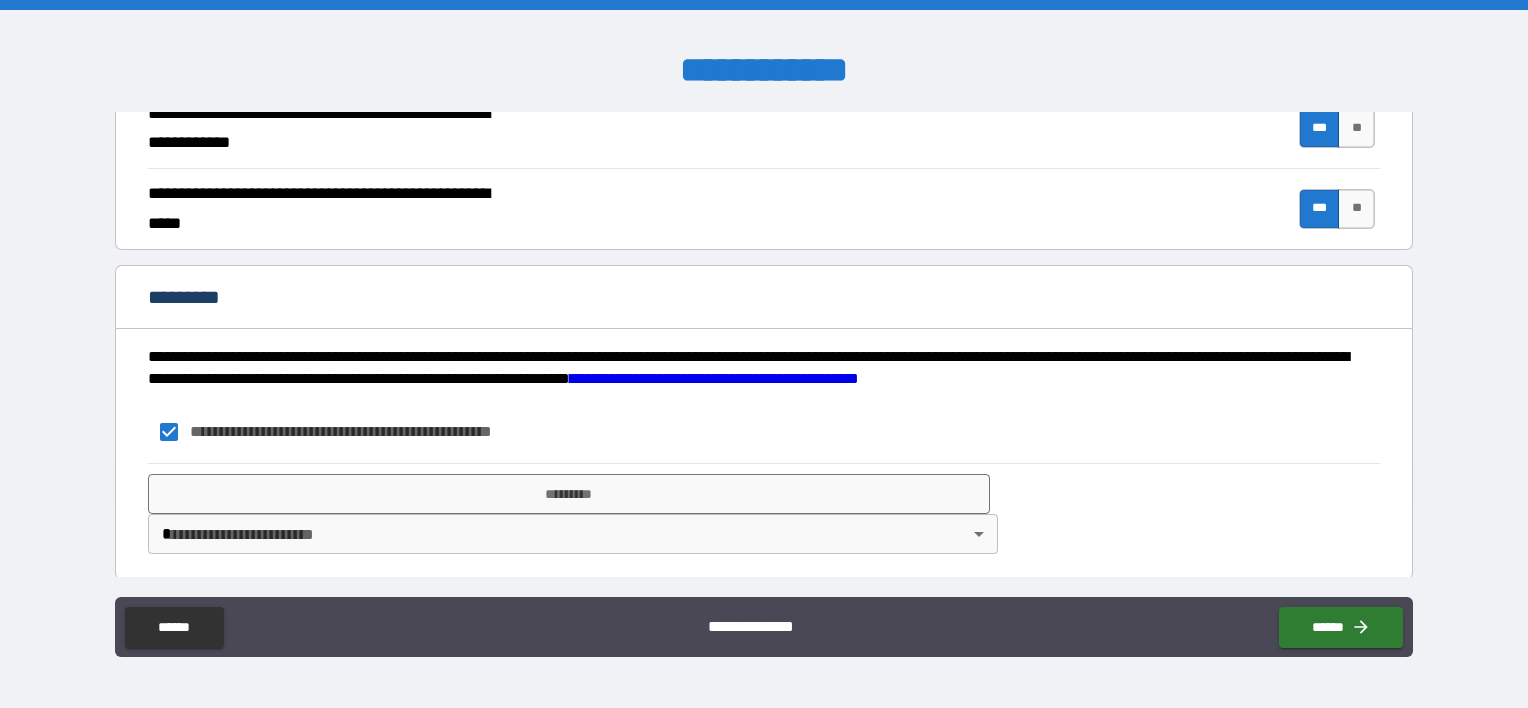 click on "**********" at bounding box center [764, 354] 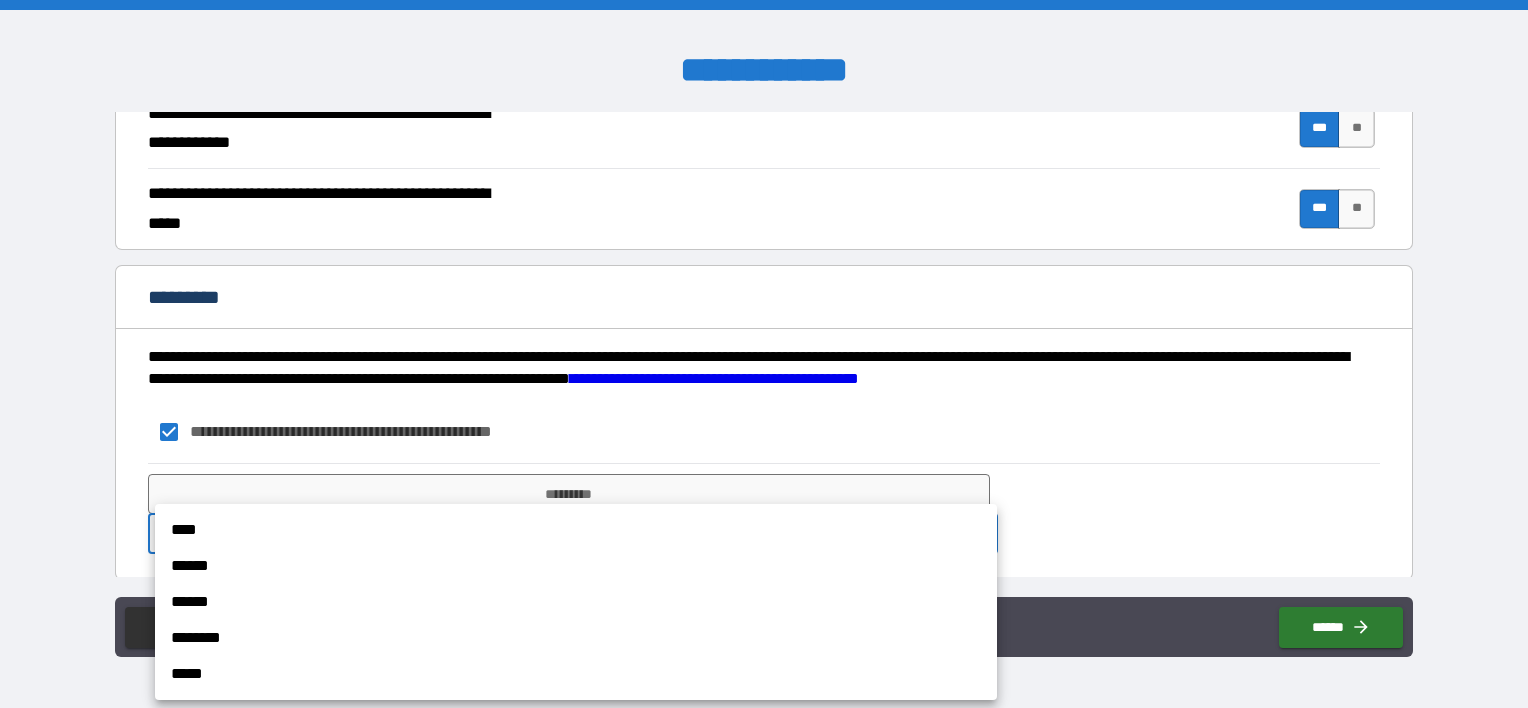 click at bounding box center (764, 354) 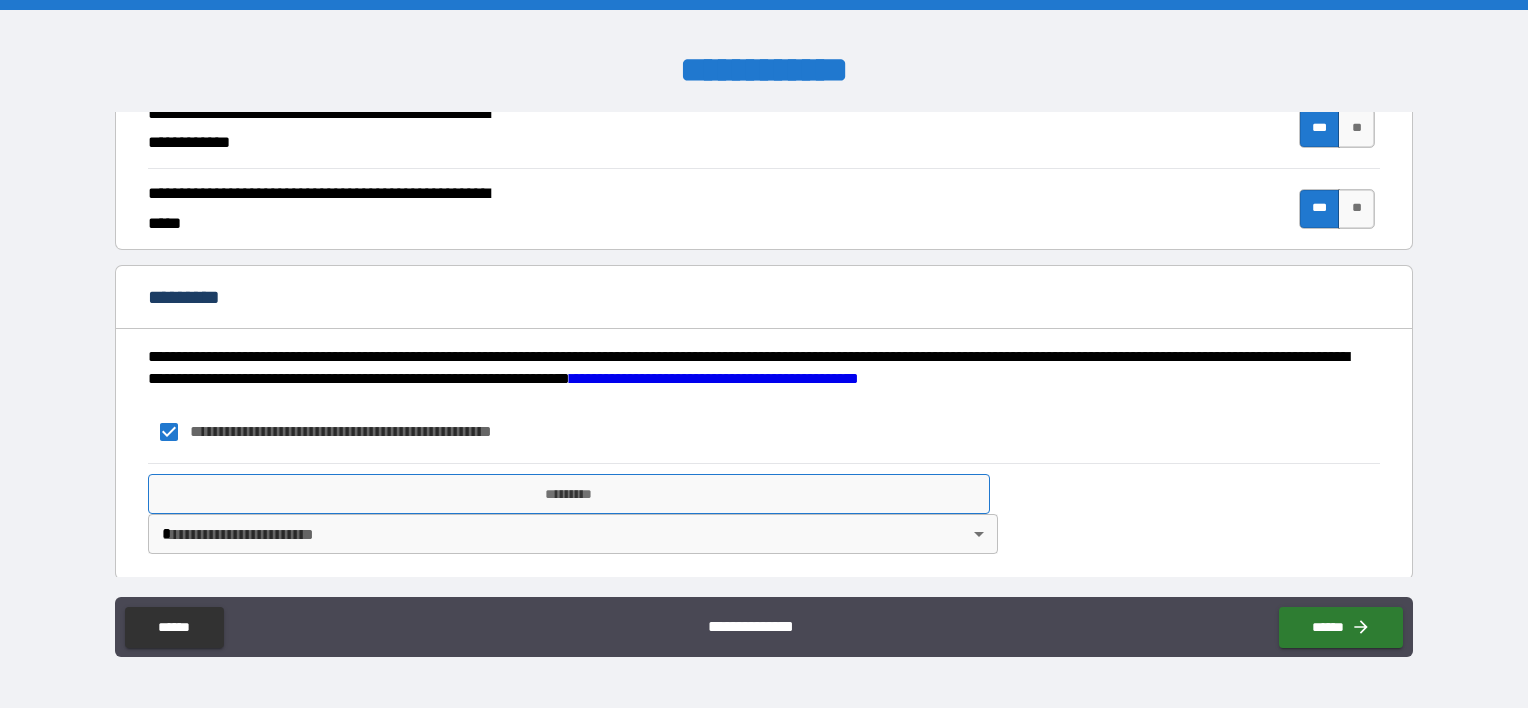 drag, startPoint x: 288, startPoint y: 478, endPoint x: 262, endPoint y: 477, distance: 26.019224 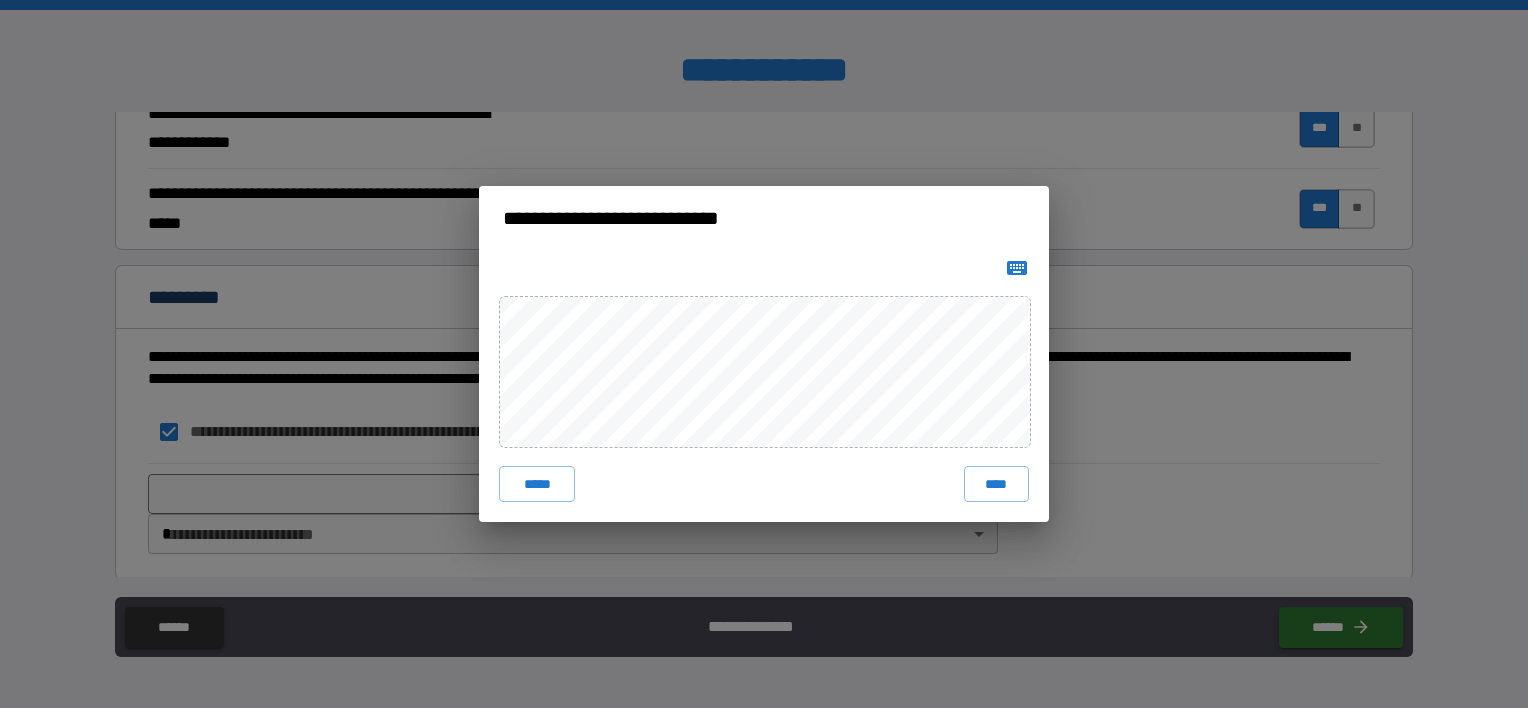 click 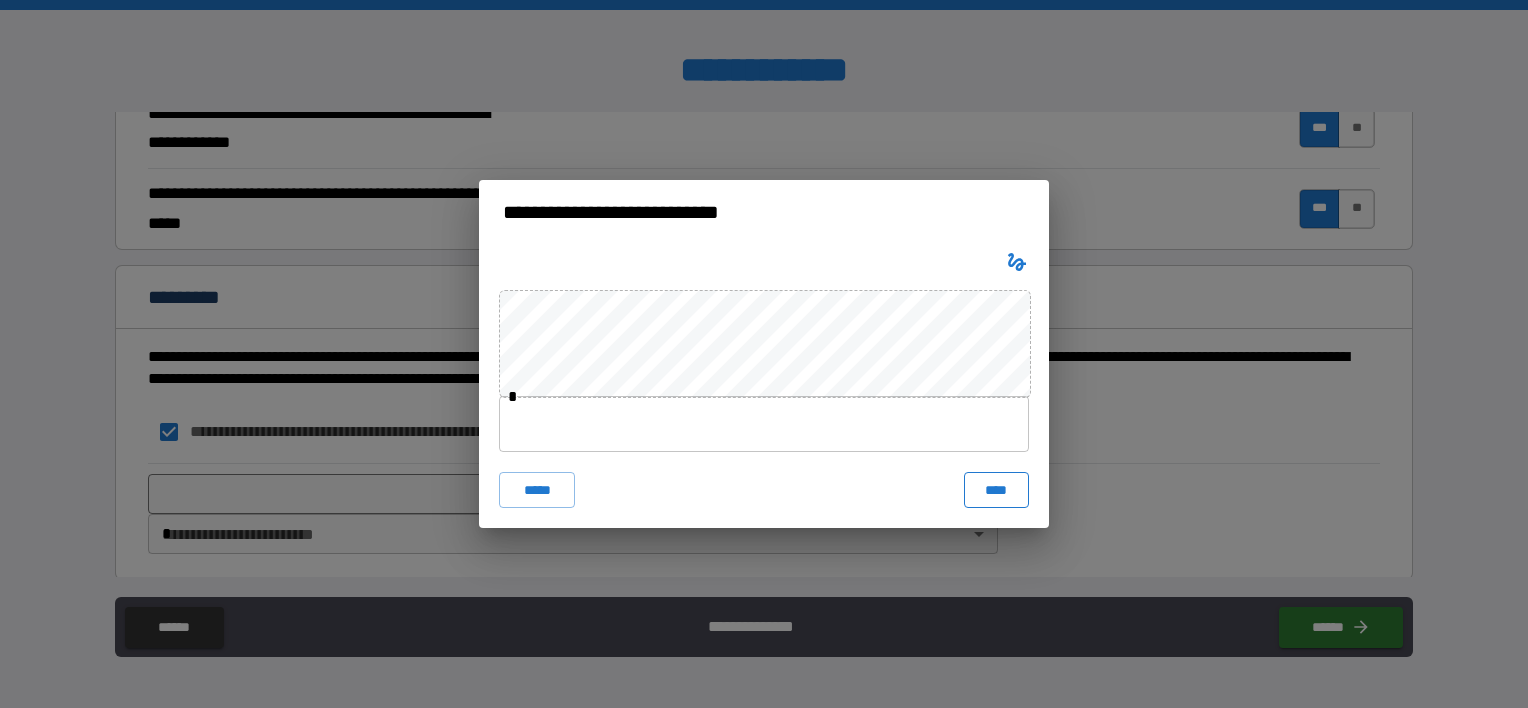 click on "****" at bounding box center (996, 490) 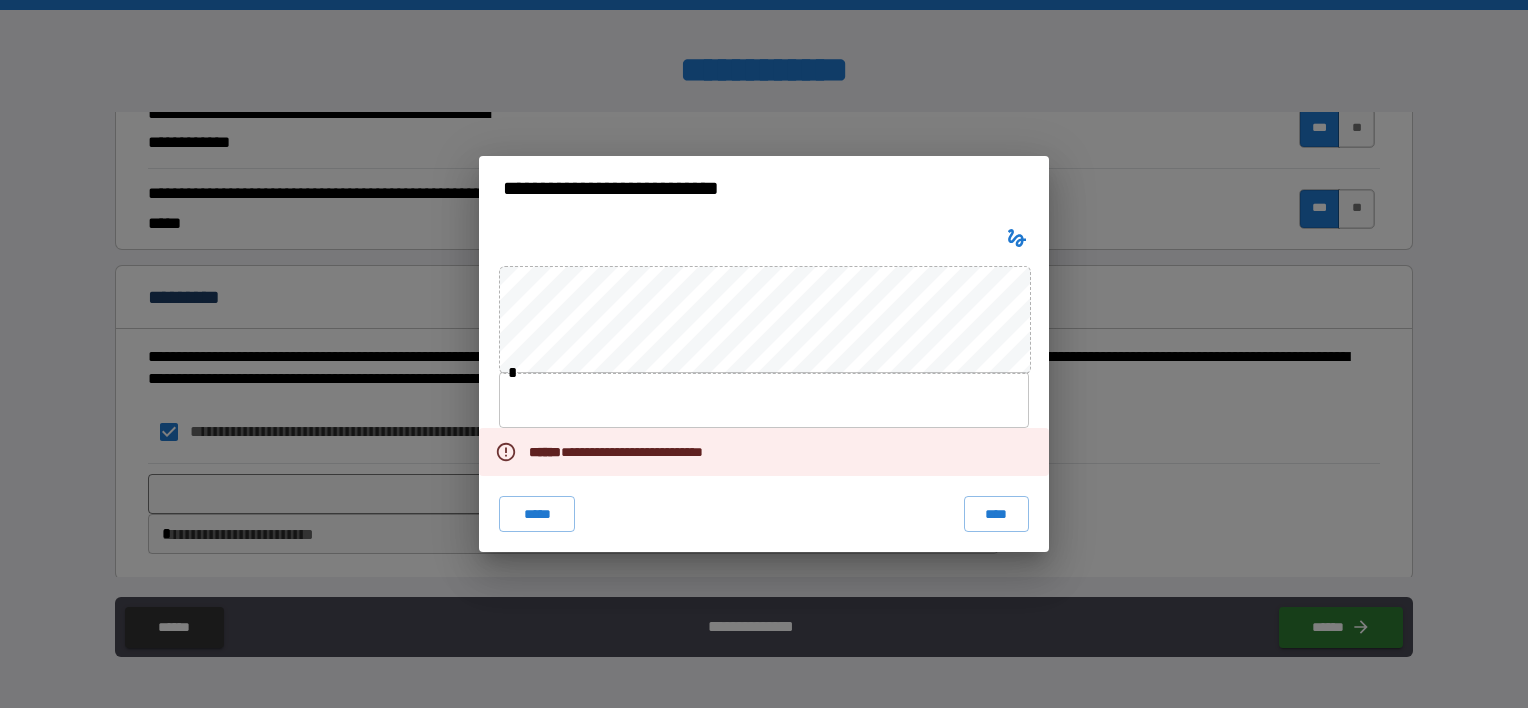 click at bounding box center (764, 400) 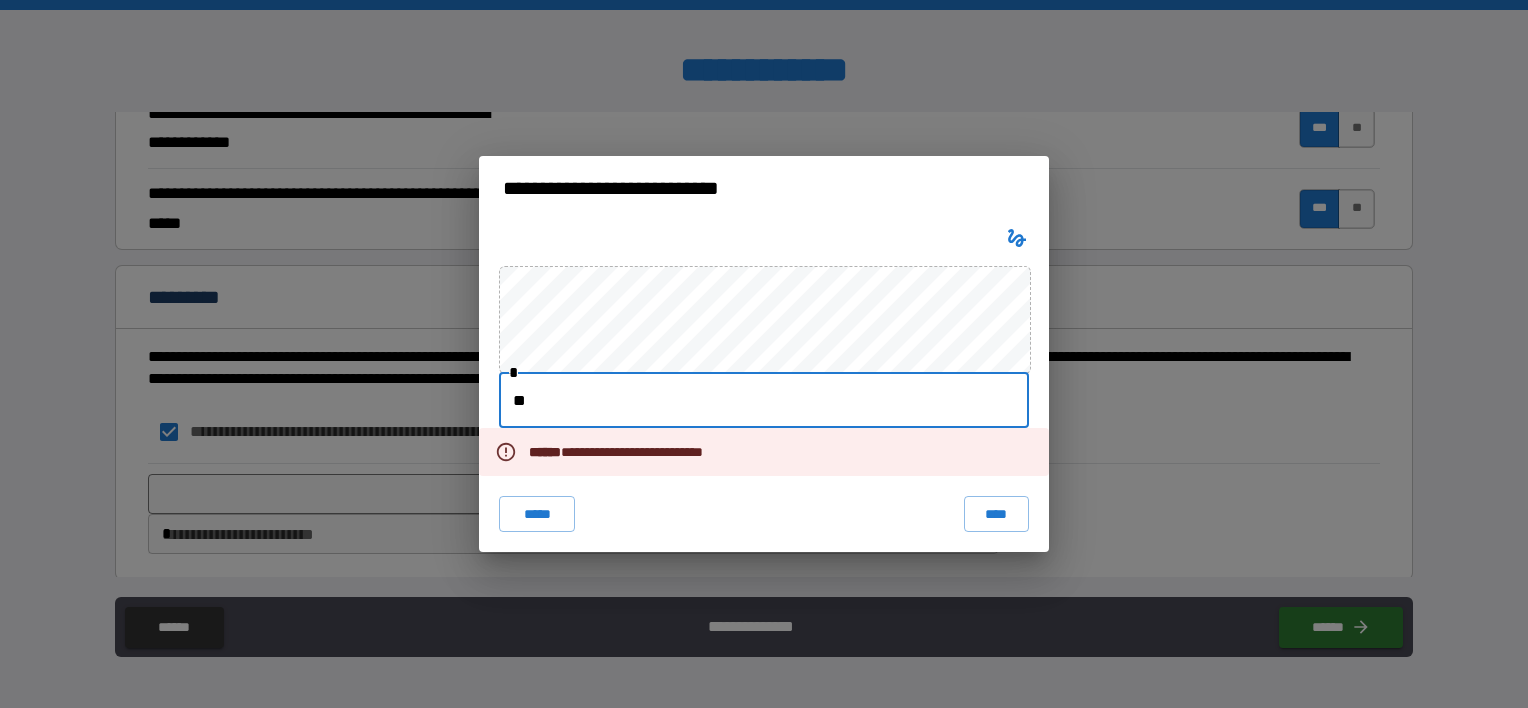 type on "*" 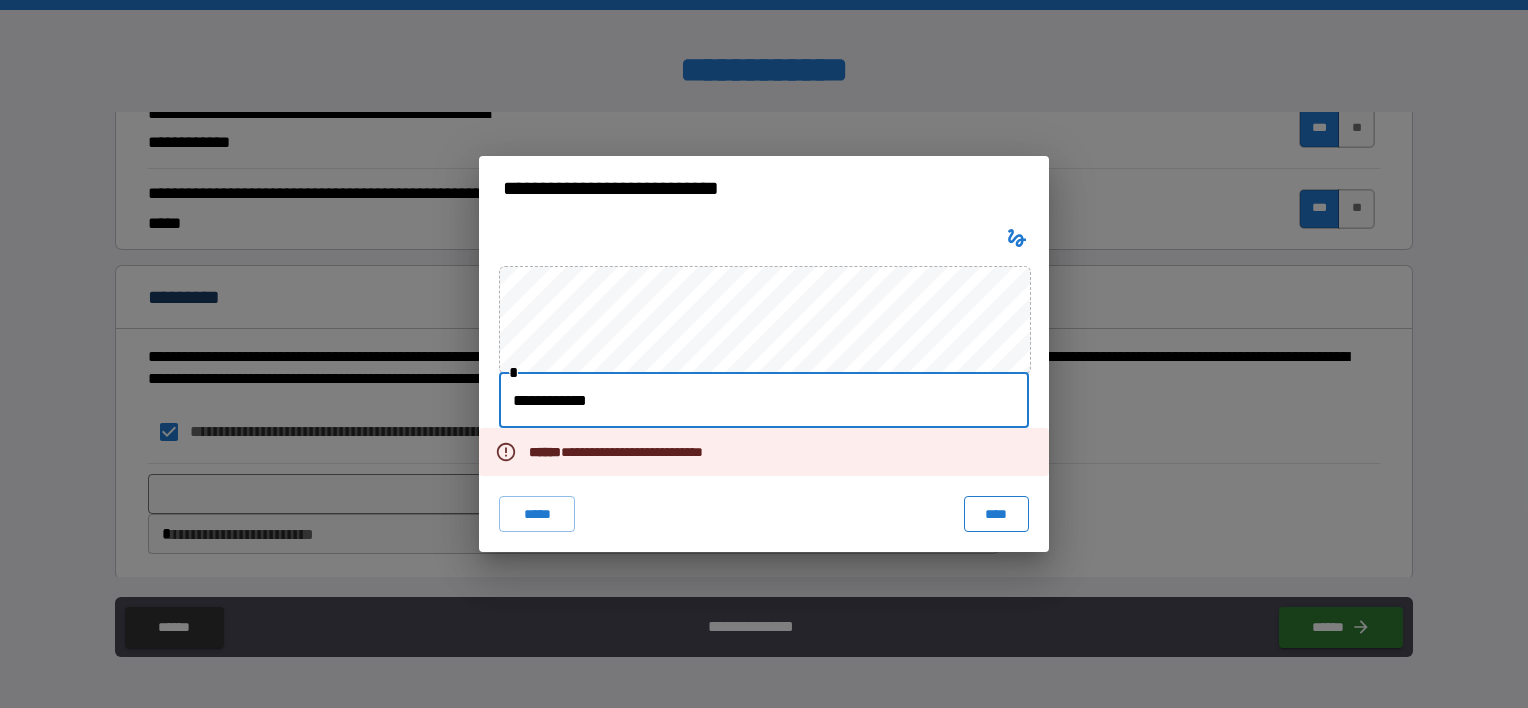 type on "**********" 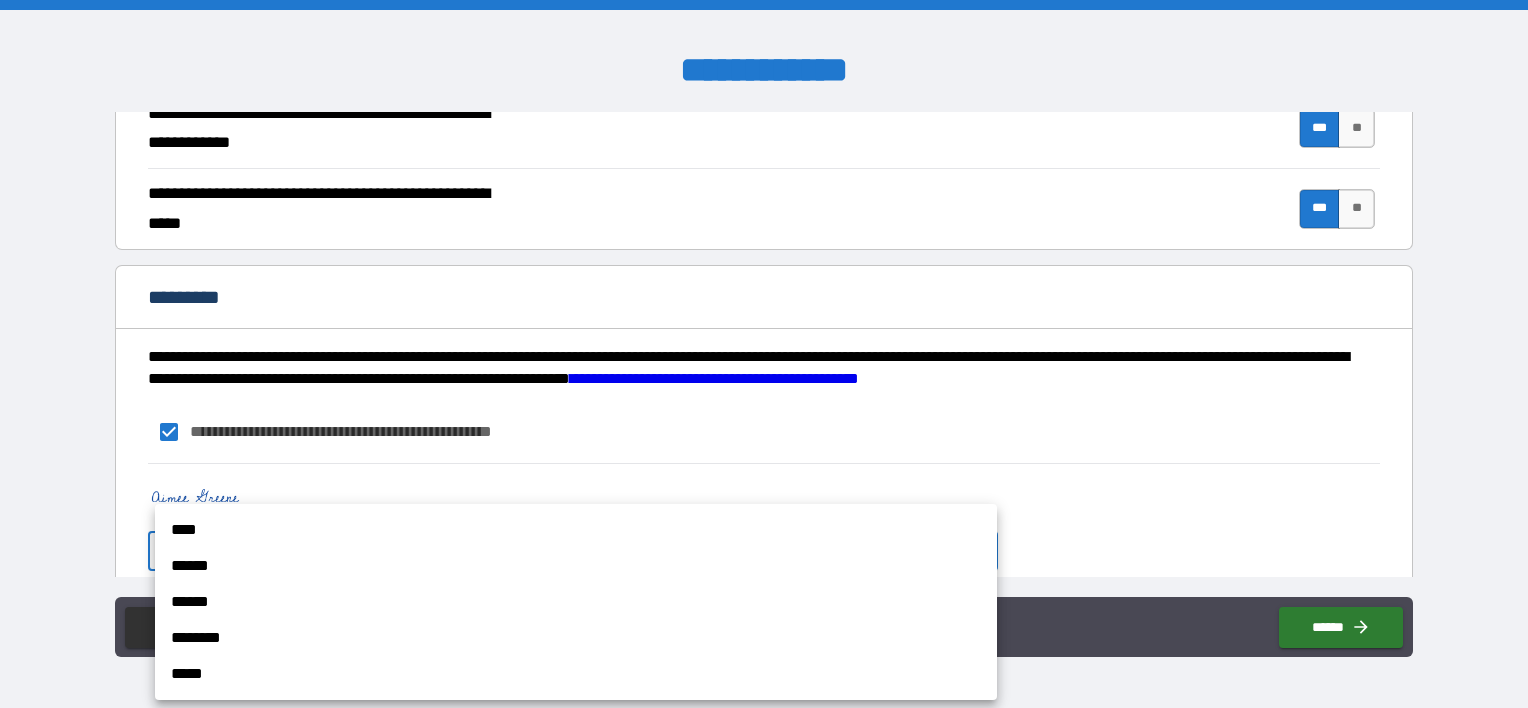 click on "**********" at bounding box center [764, 354] 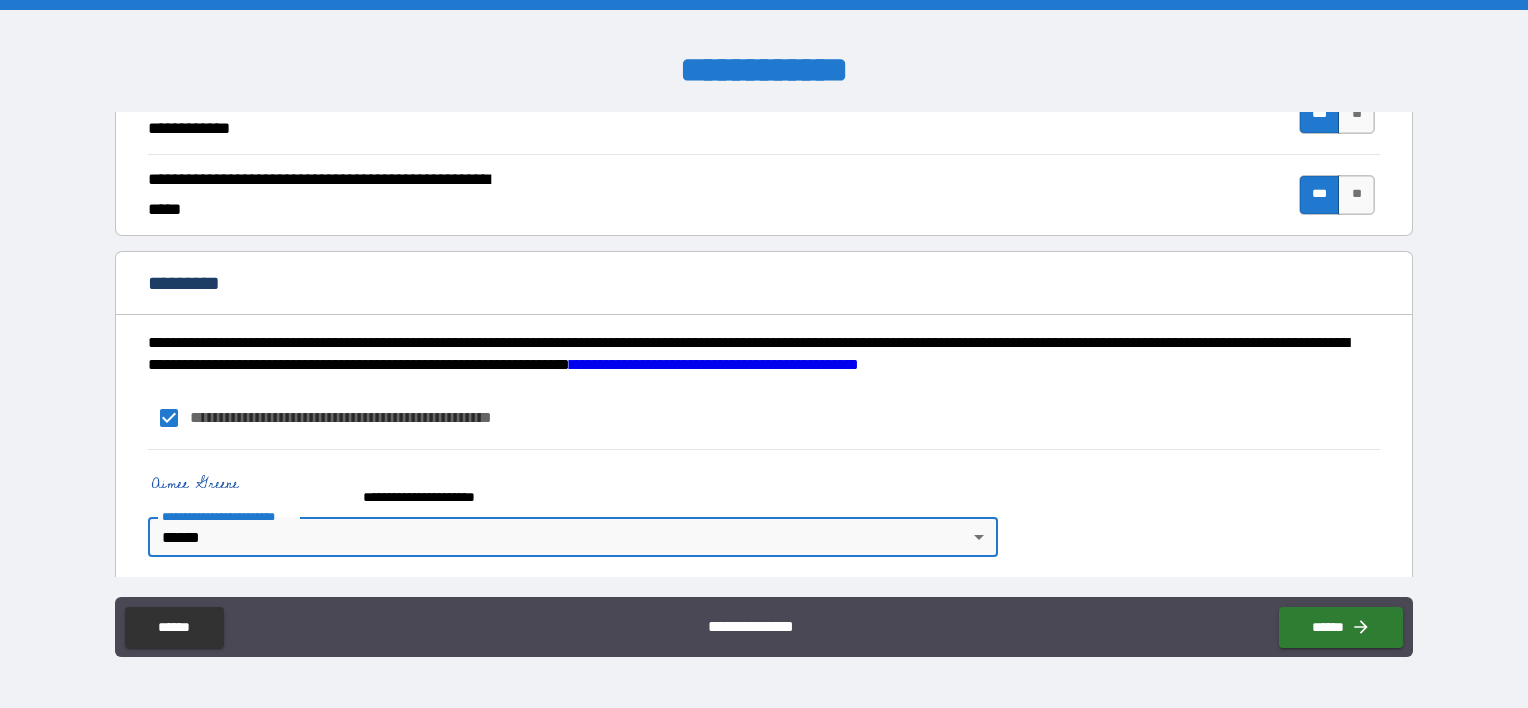 scroll, scrollTop: 1903, scrollLeft: 0, axis: vertical 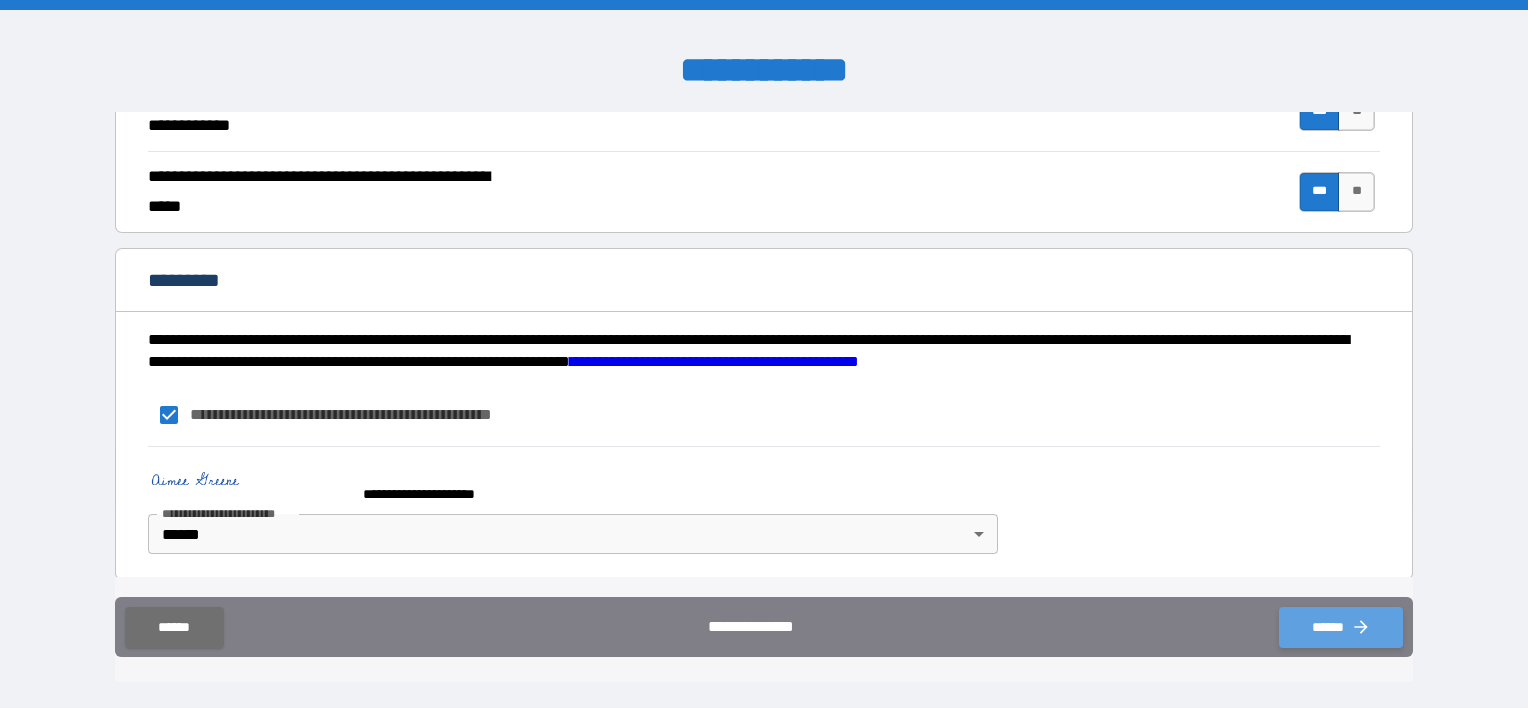 click on "******" at bounding box center [1341, 627] 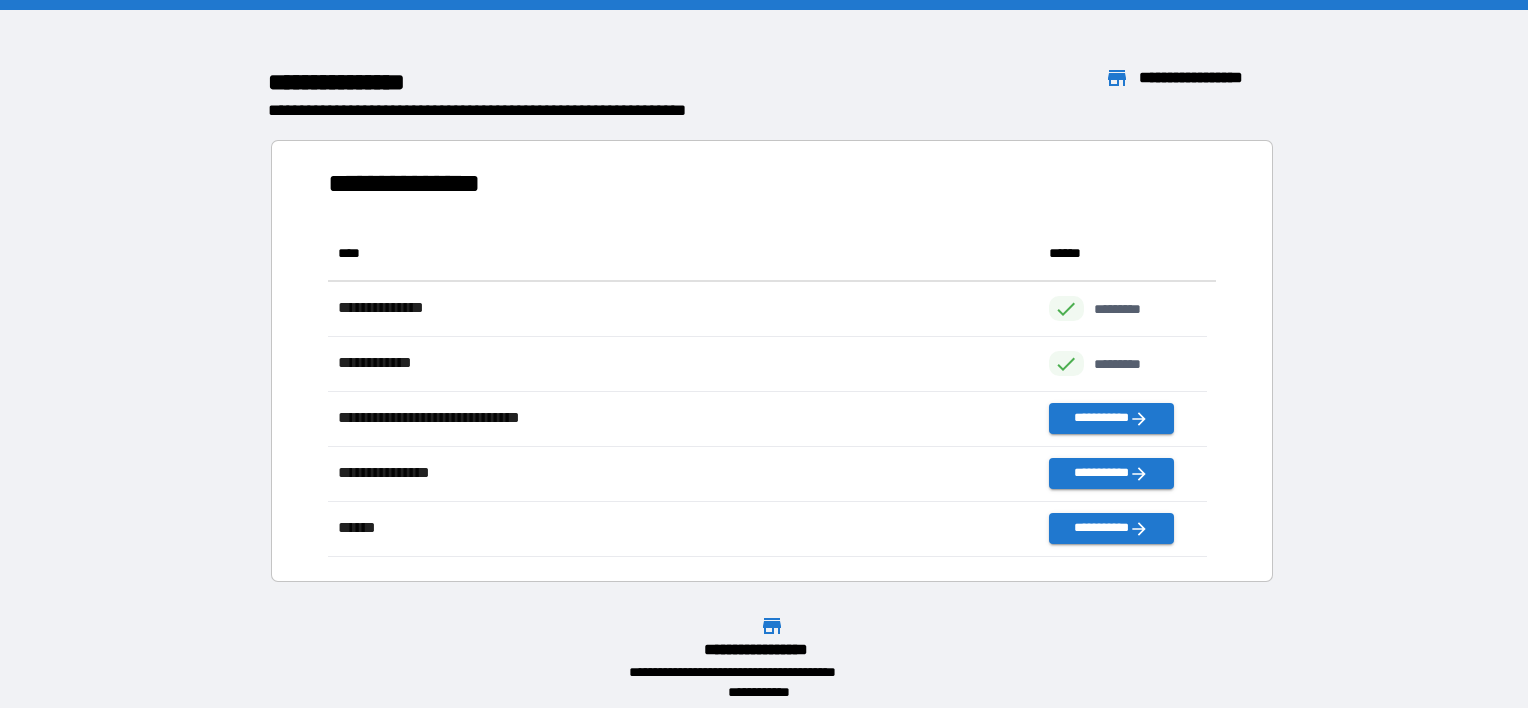 scroll, scrollTop: 16, scrollLeft: 16, axis: both 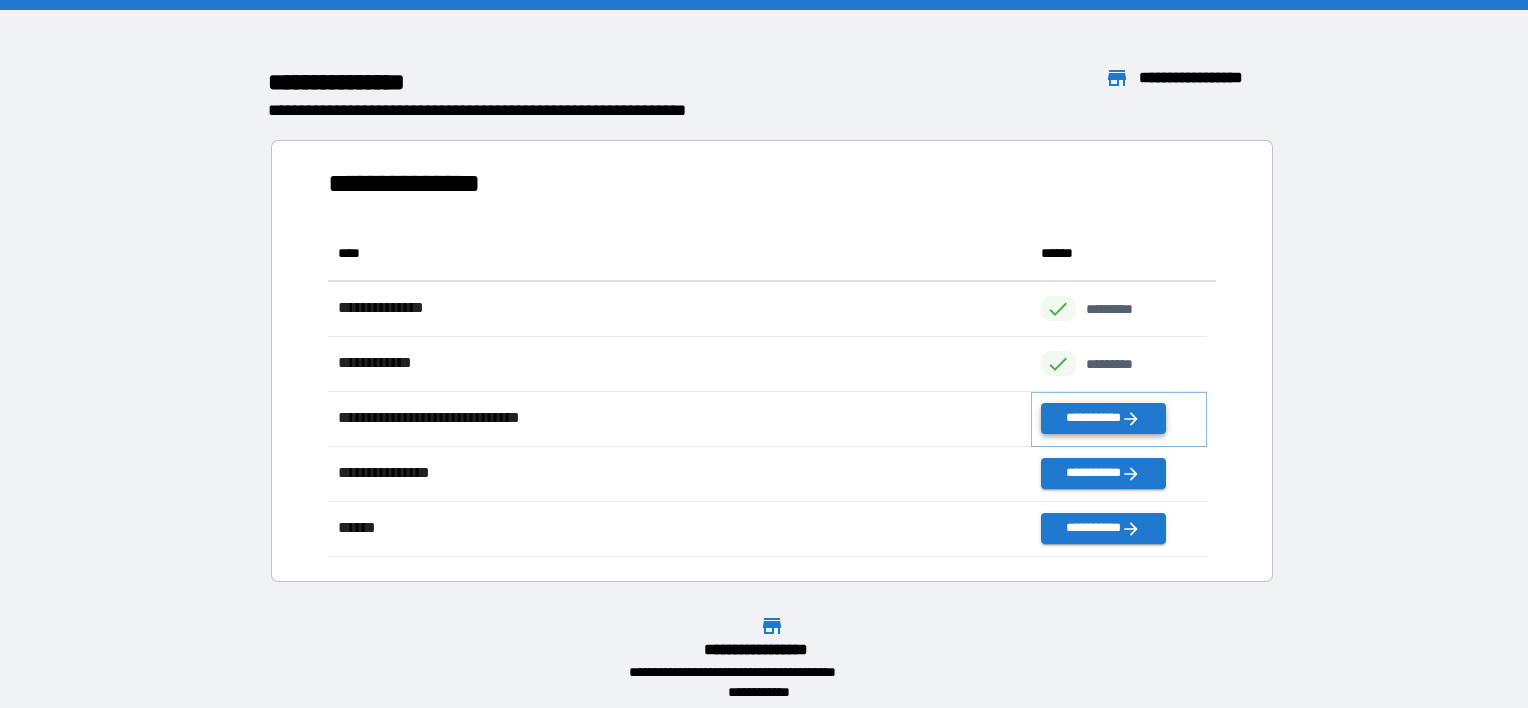 click on "**********" at bounding box center (1103, 418) 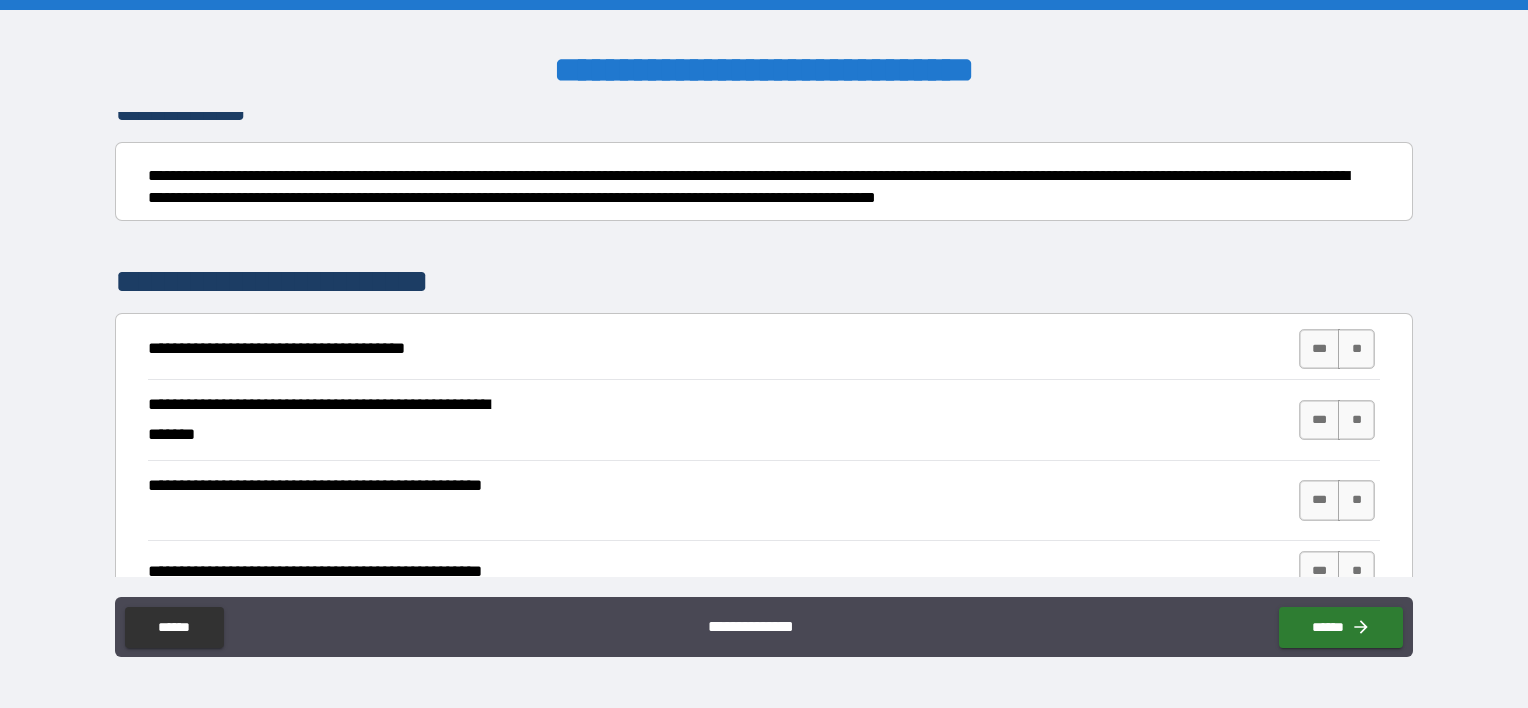 scroll, scrollTop: 200, scrollLeft: 0, axis: vertical 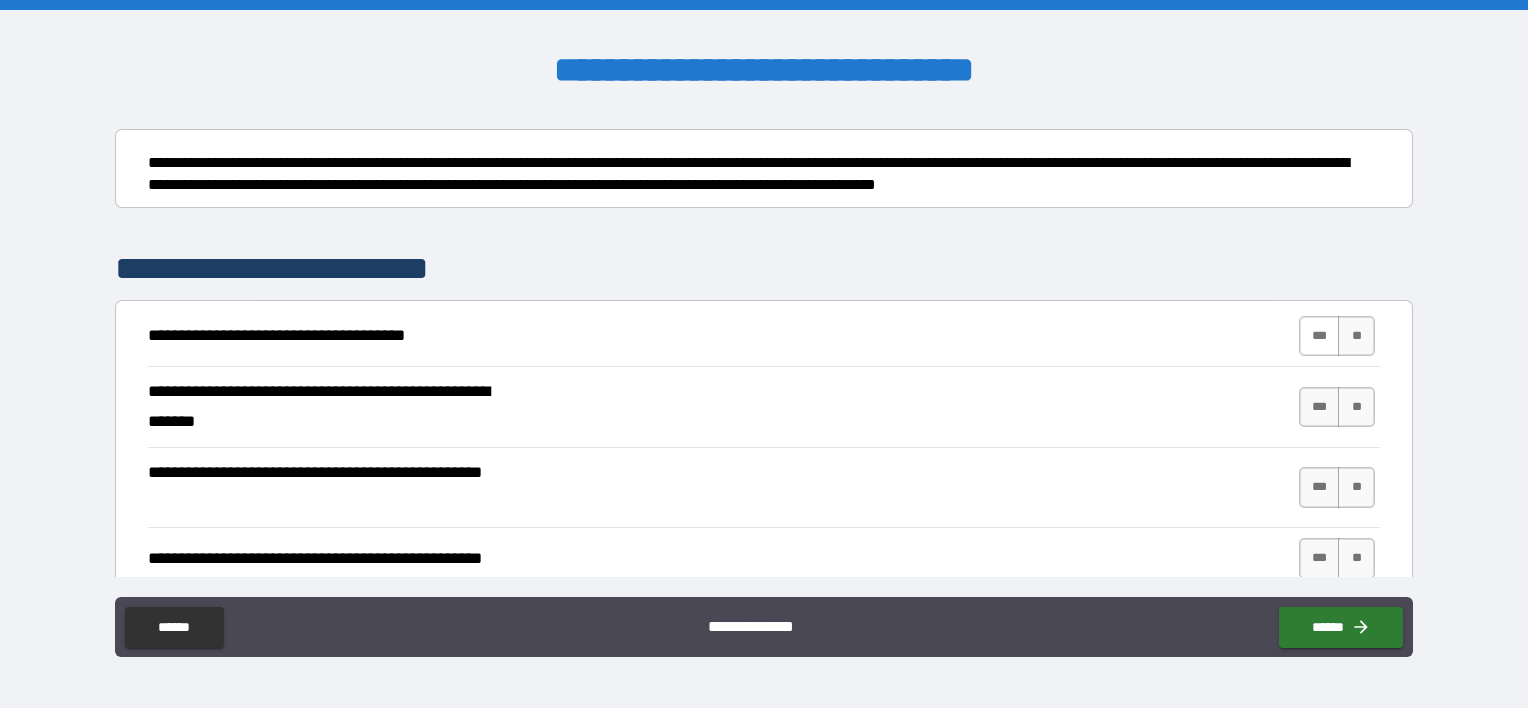 click on "***" at bounding box center (1320, 336) 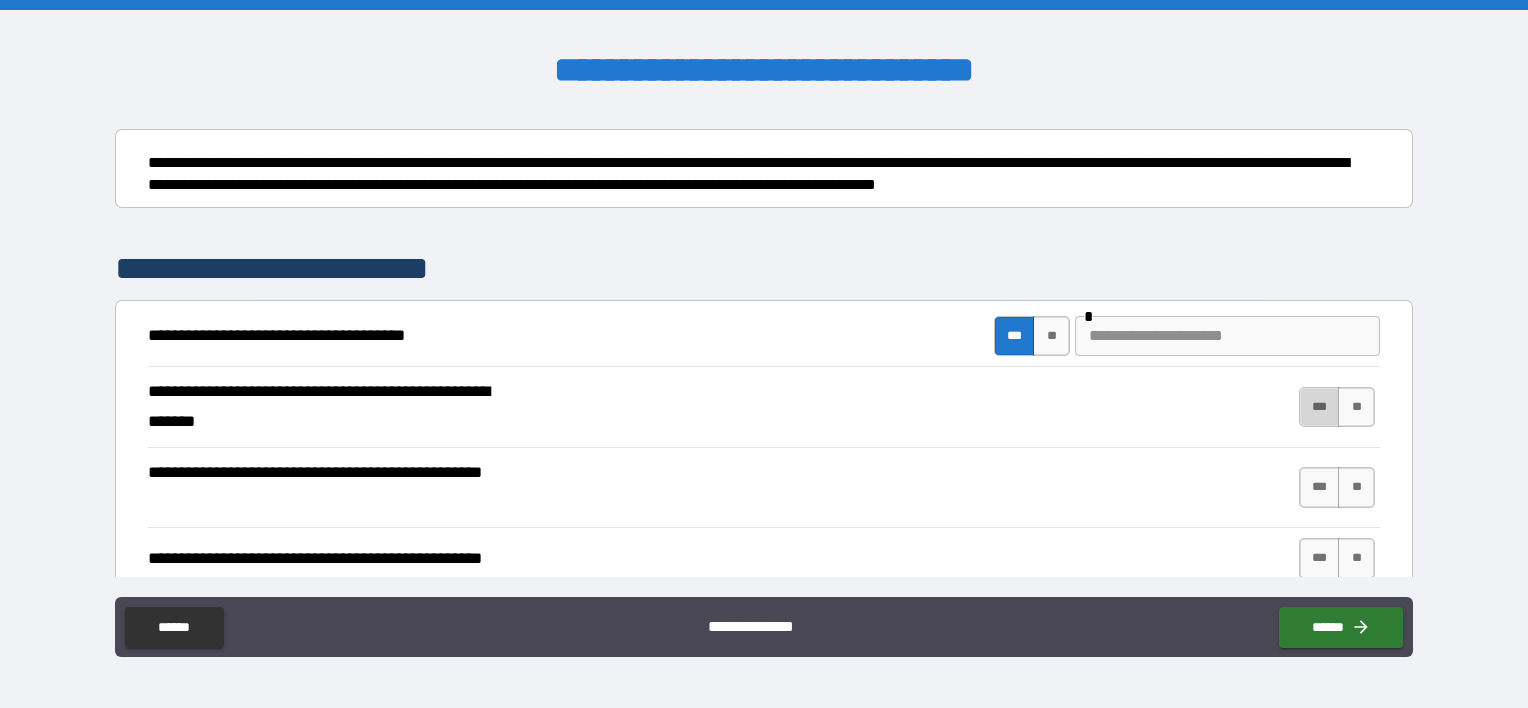 click on "***" at bounding box center [1320, 407] 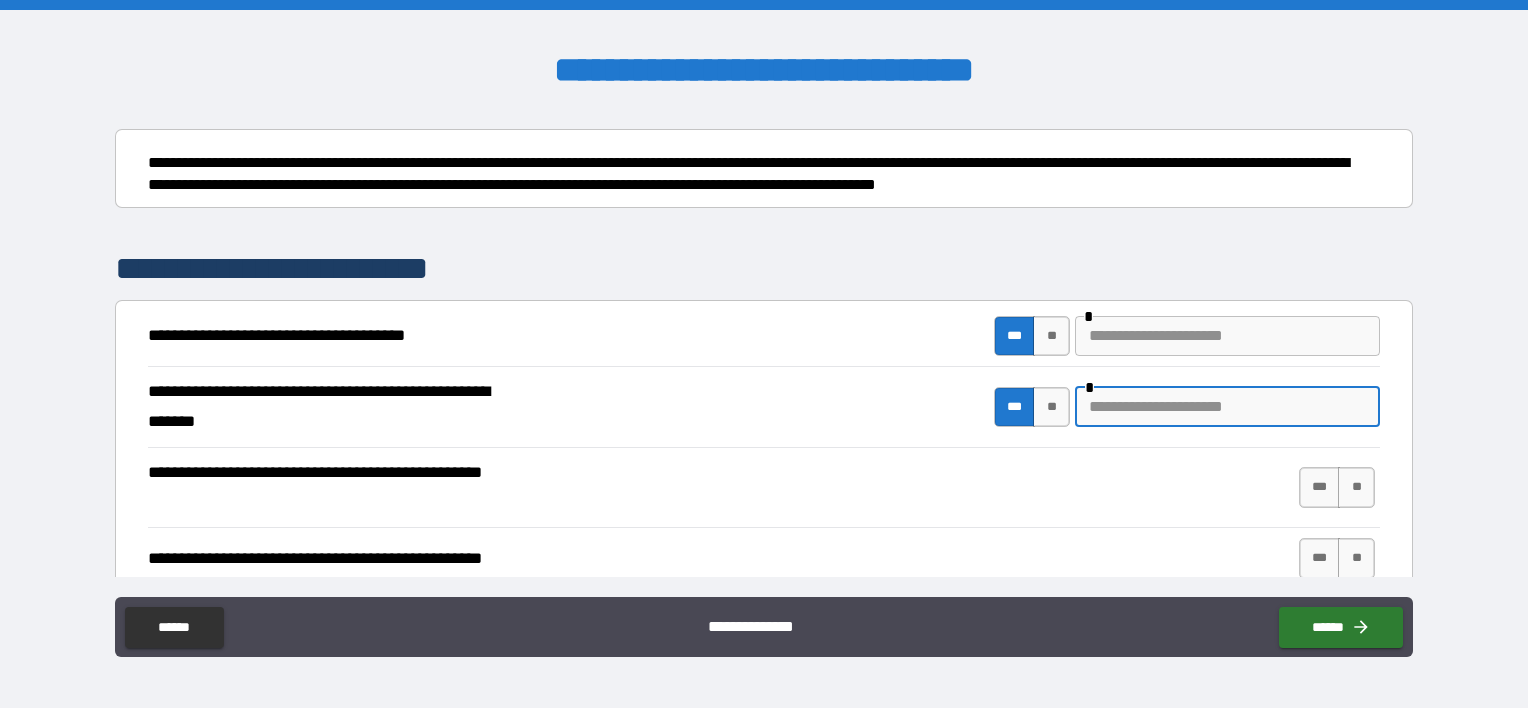 click at bounding box center [1227, 407] 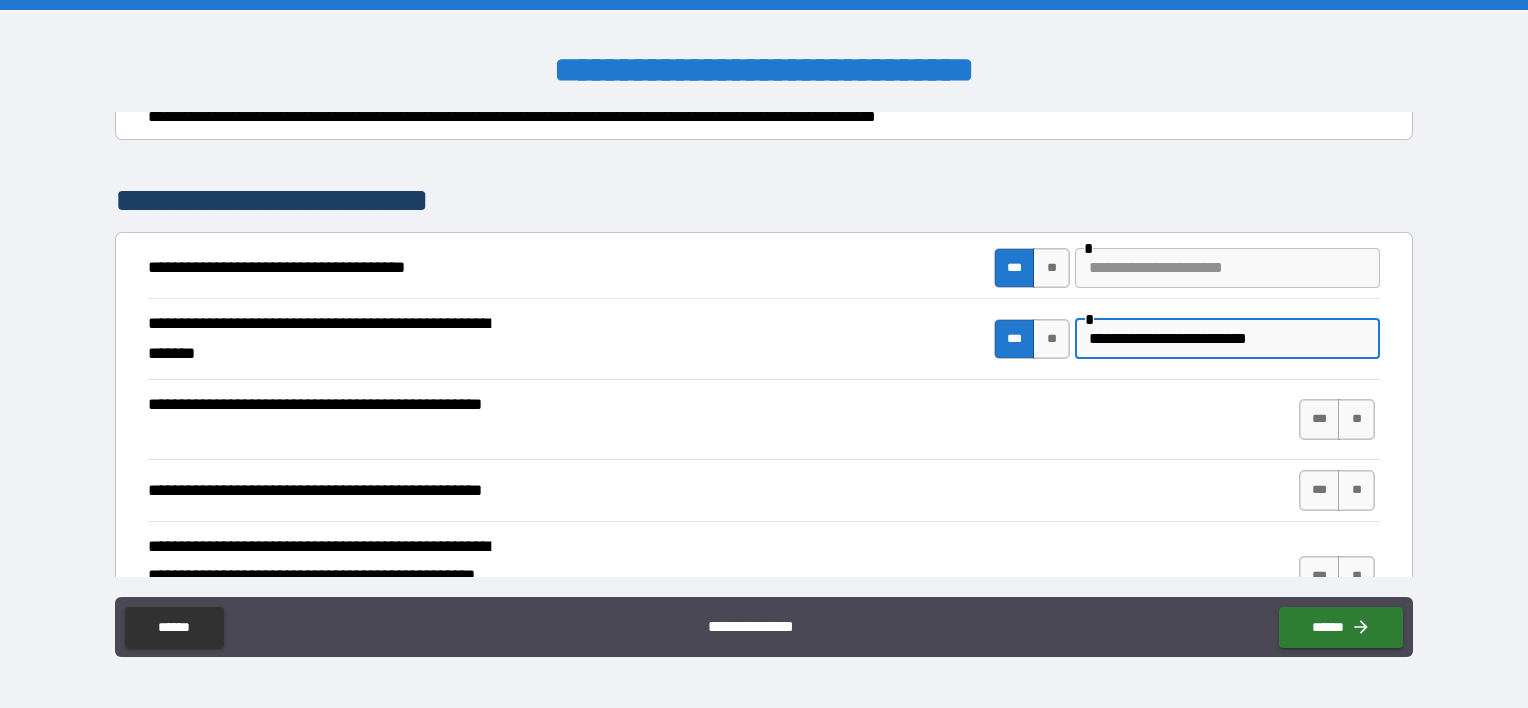 scroll, scrollTop: 400, scrollLeft: 0, axis: vertical 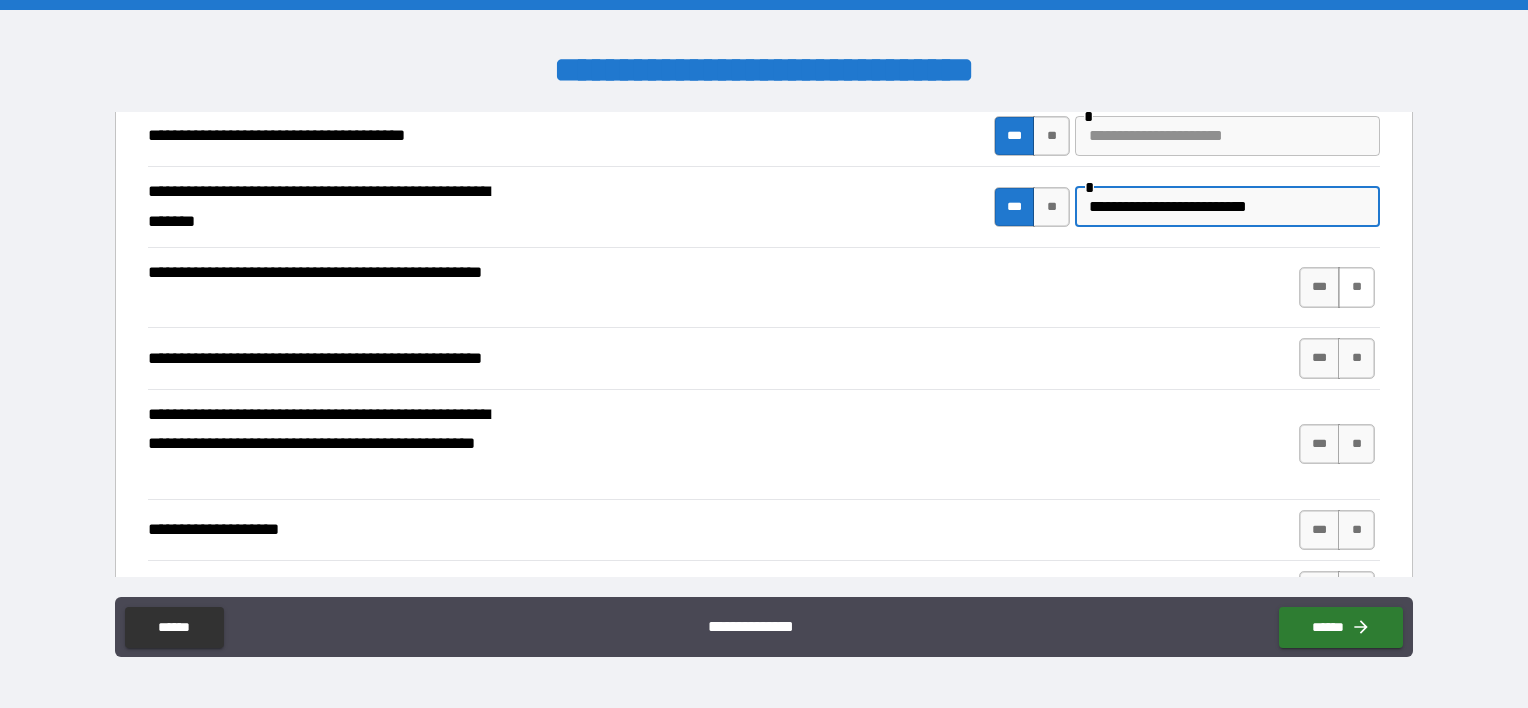 type on "**********" 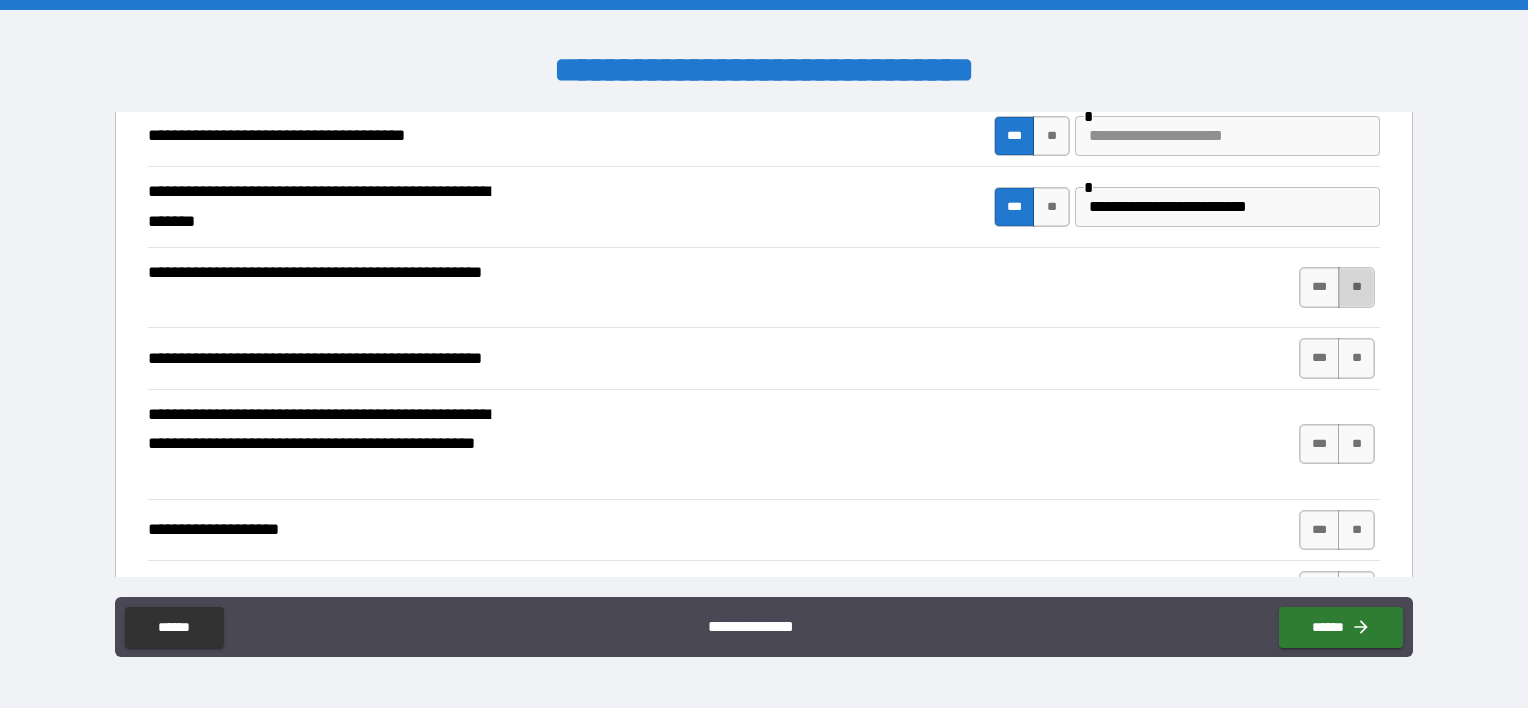 click on "**" at bounding box center (1356, 287) 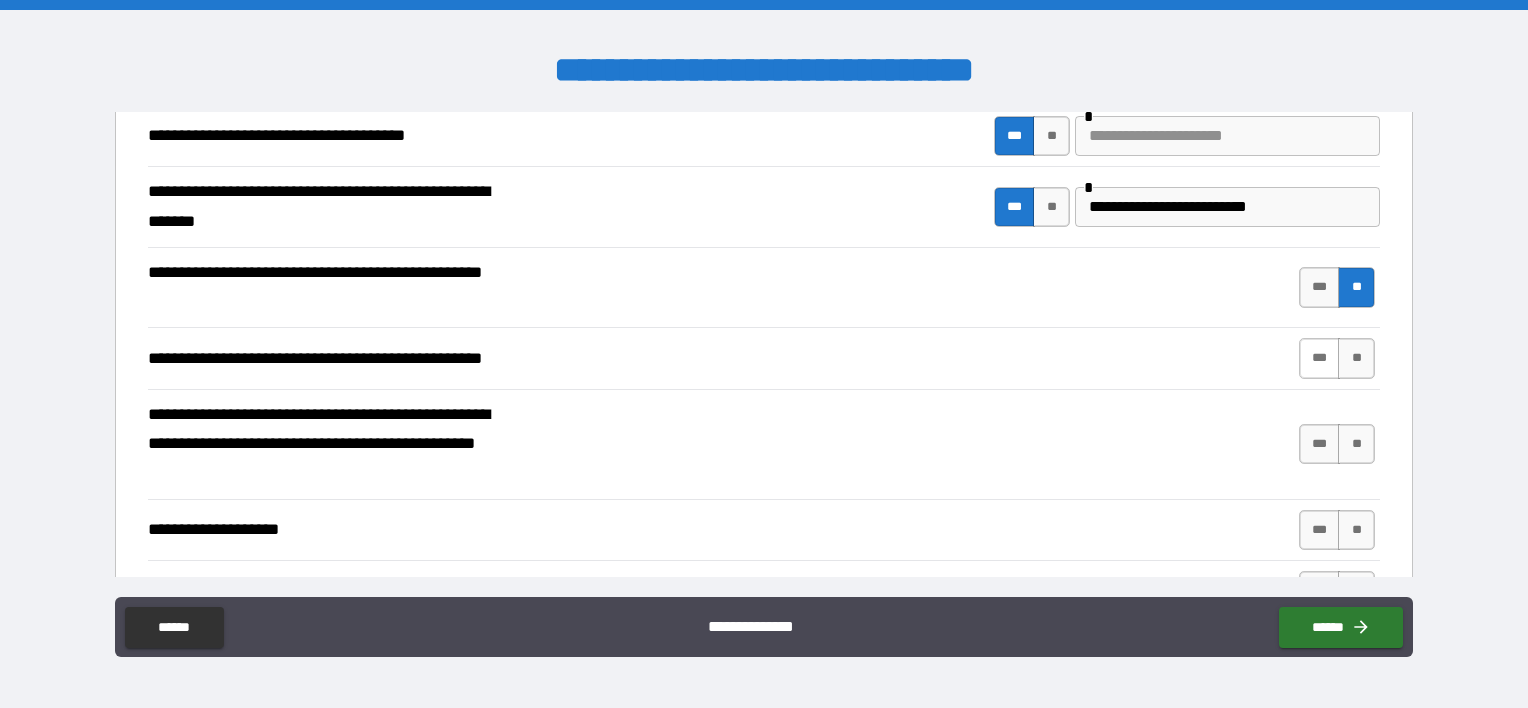 click on "***" at bounding box center (1320, 358) 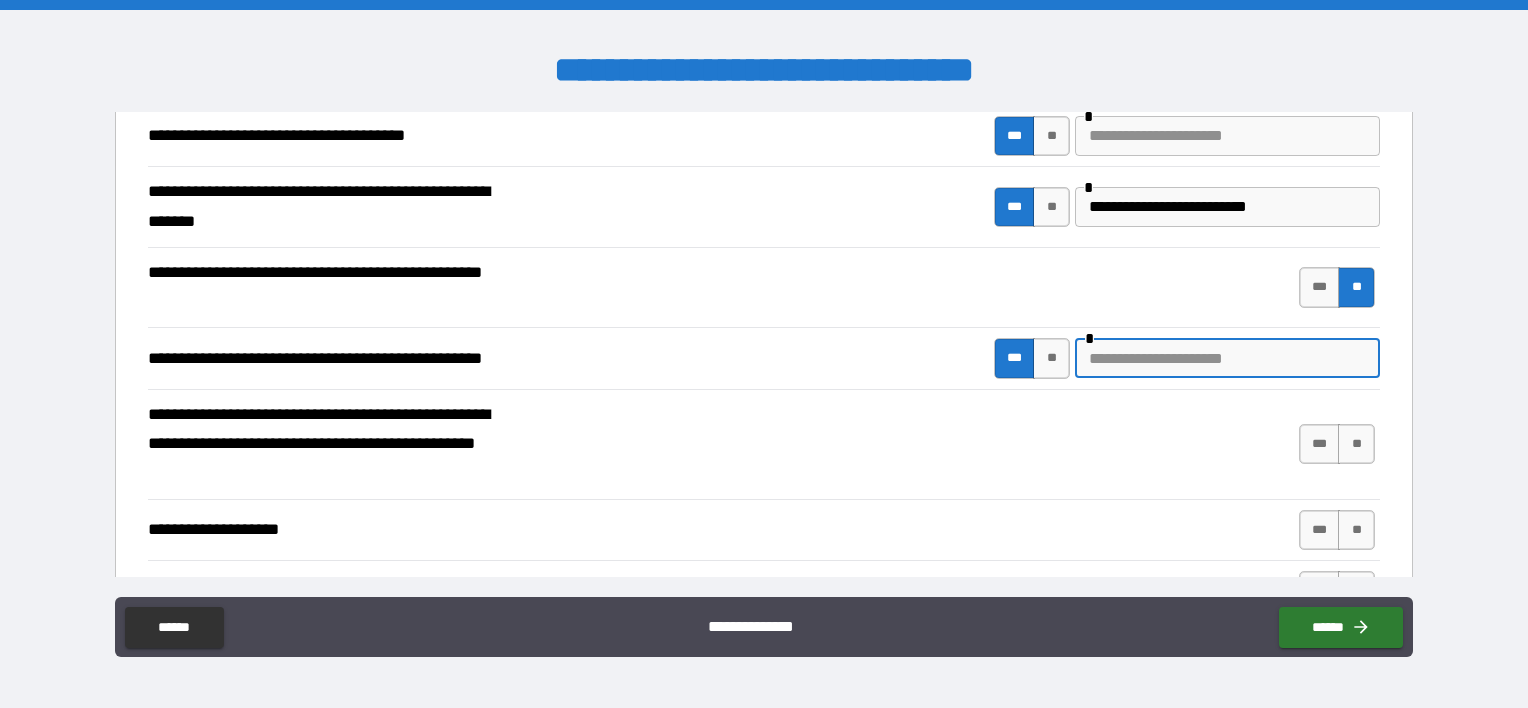 click at bounding box center (1227, 358) 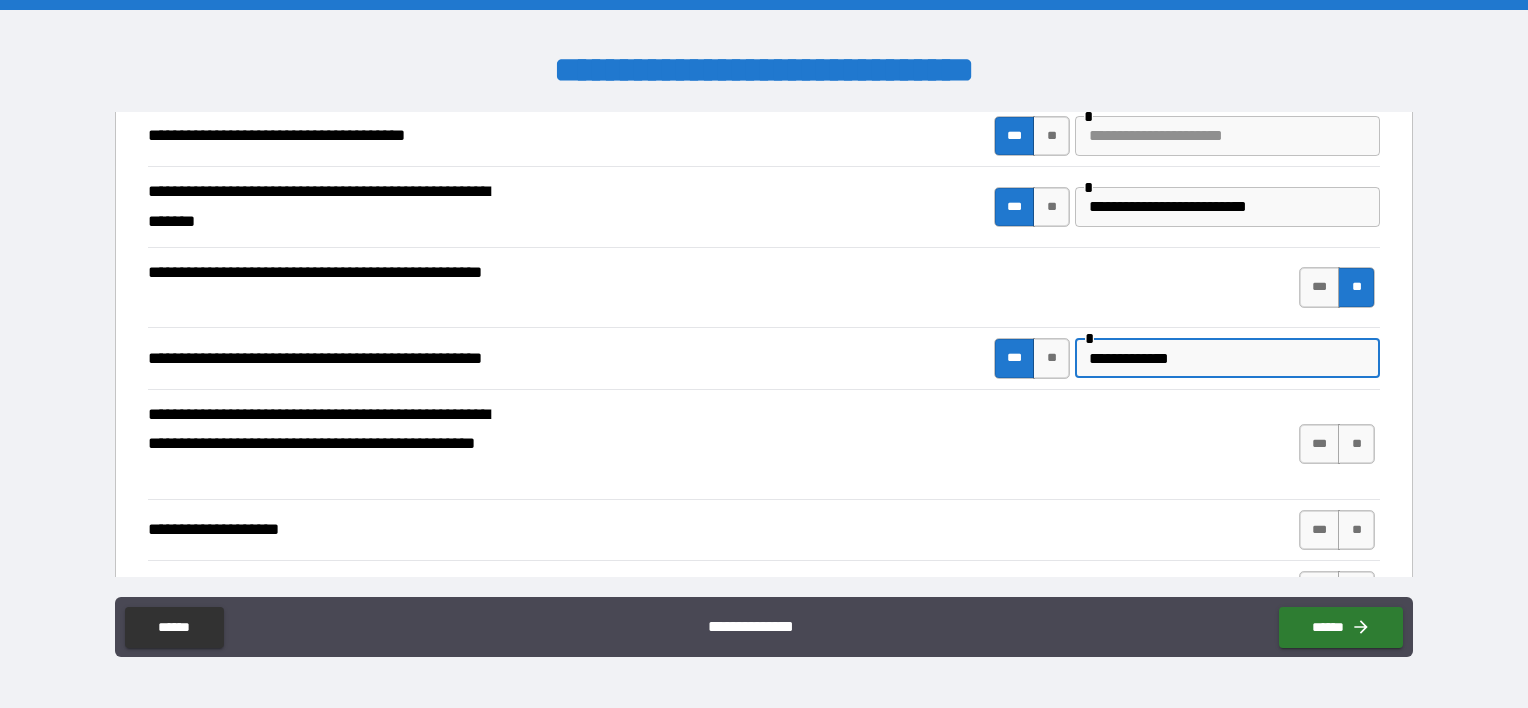 type on "**********" 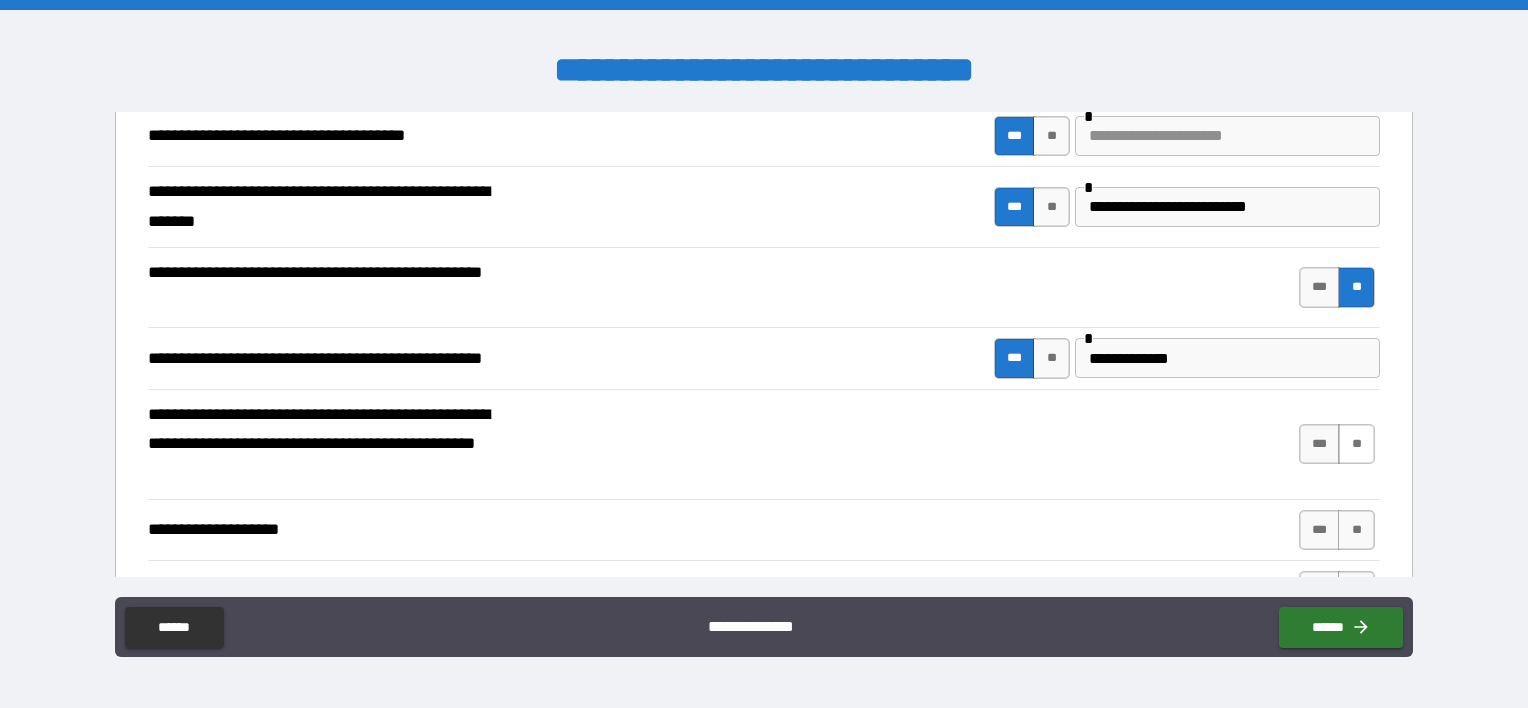 click on "**" at bounding box center (1356, 444) 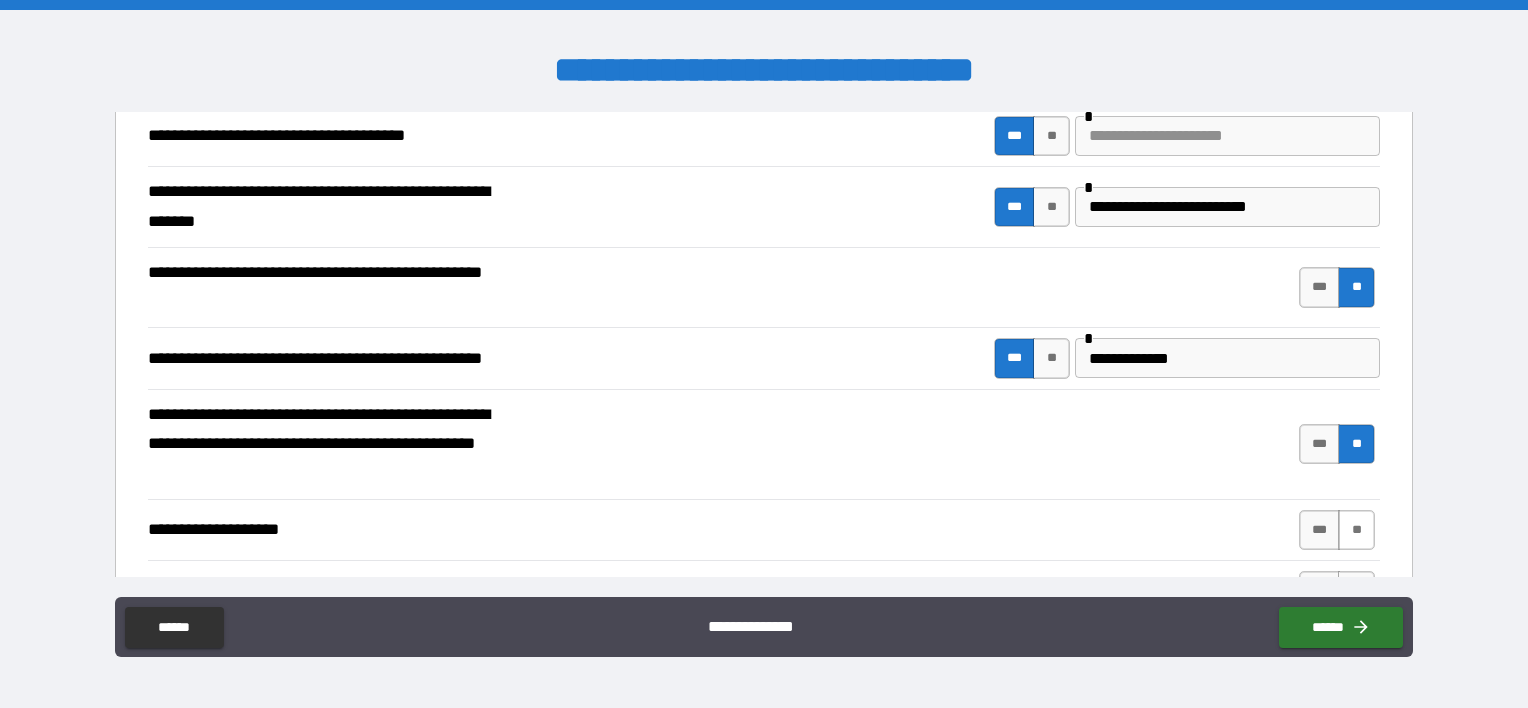 click on "**" at bounding box center [1356, 530] 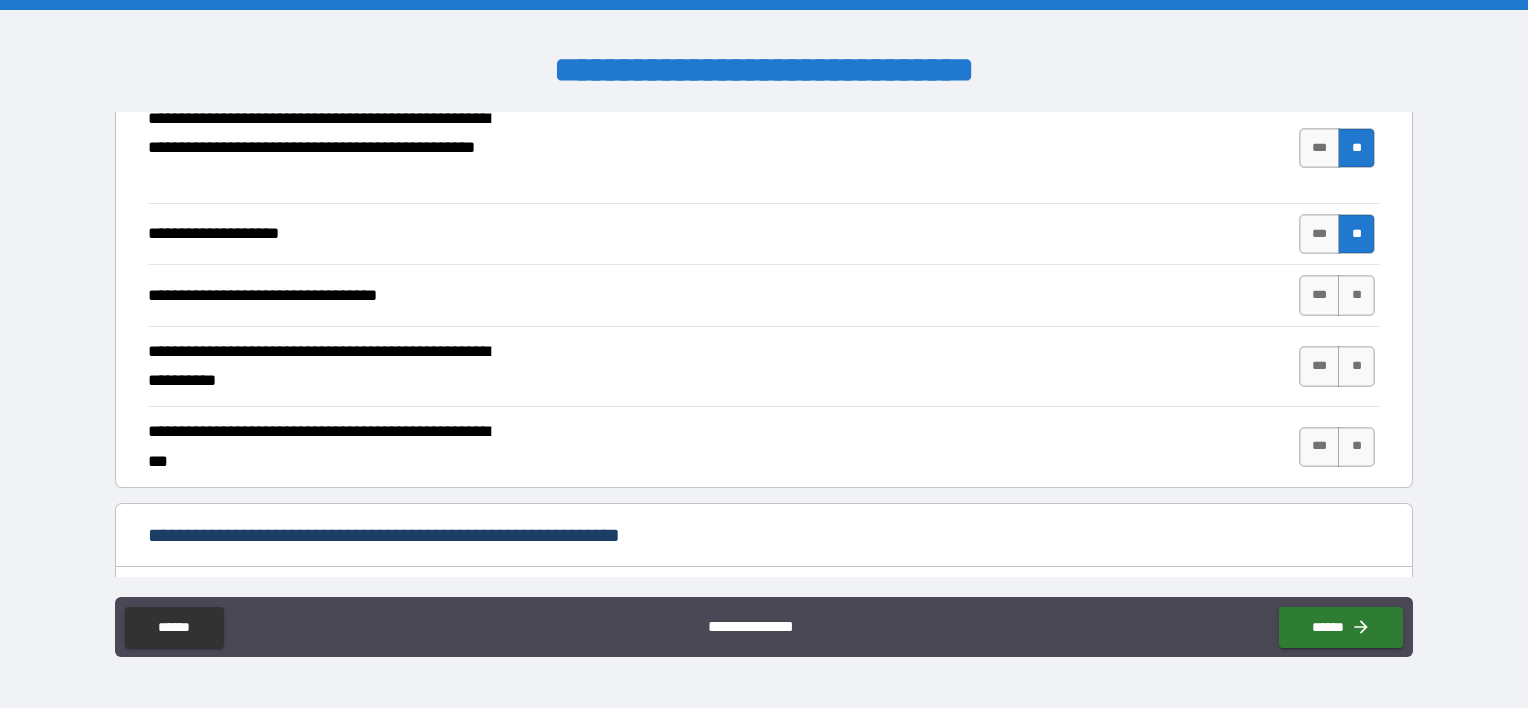 scroll, scrollTop: 700, scrollLeft: 0, axis: vertical 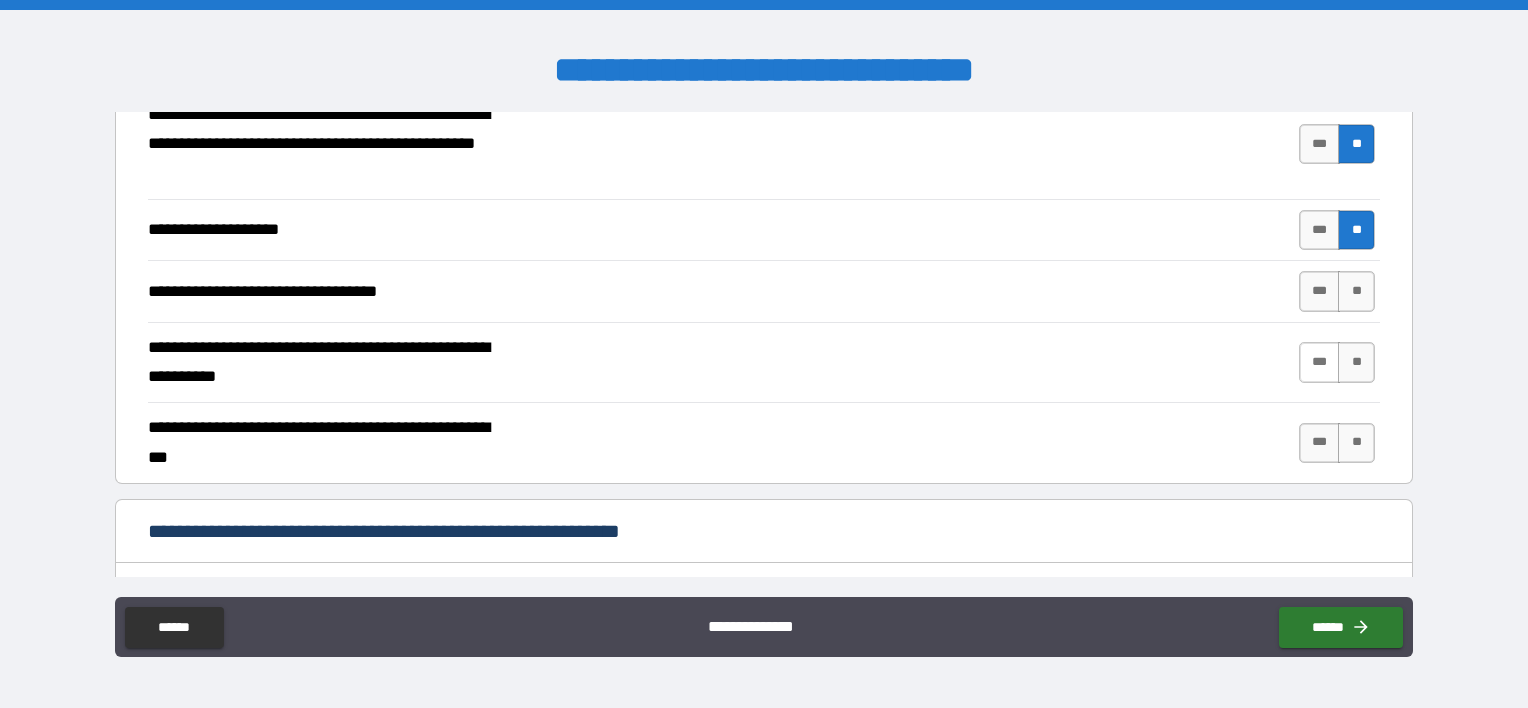 click on "***" at bounding box center [1320, 362] 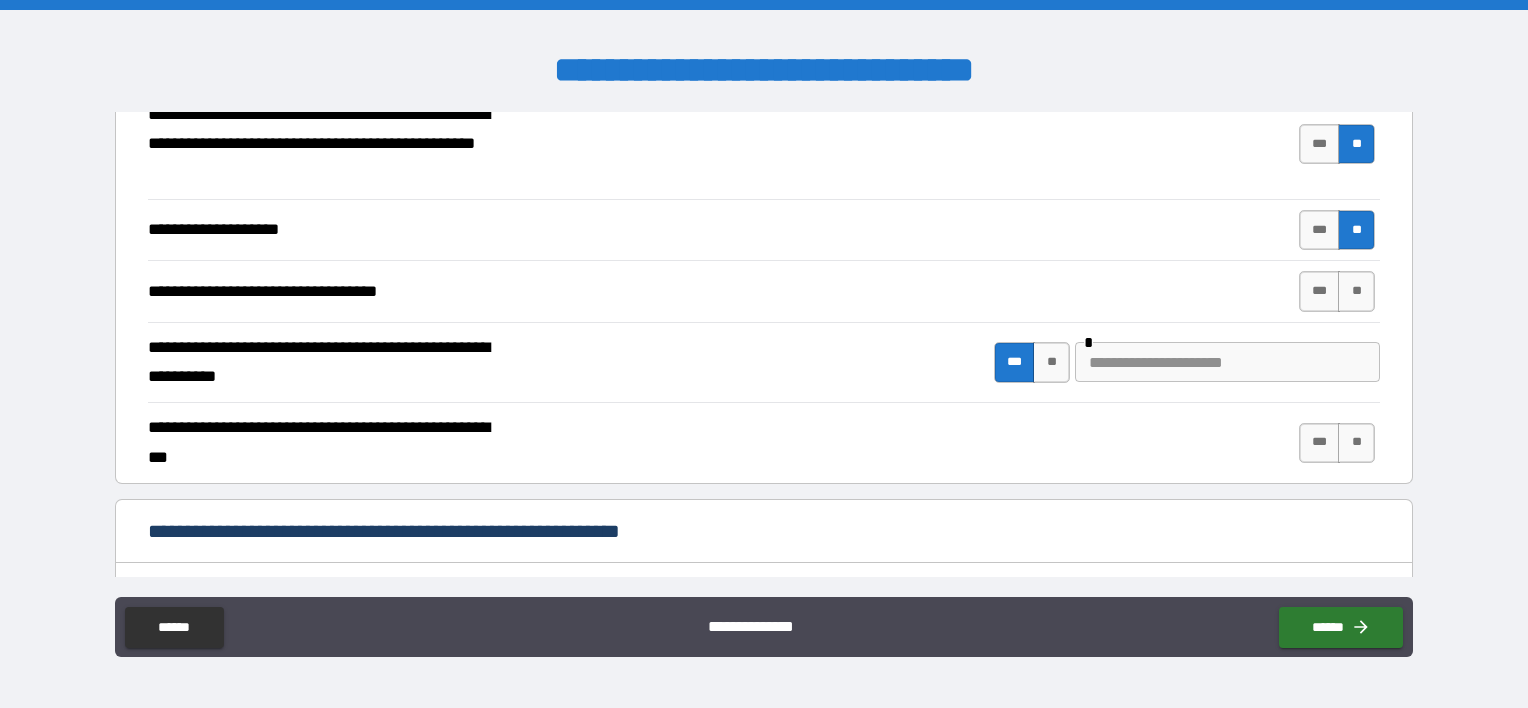 click on "*** ** *" at bounding box center [1187, 363] 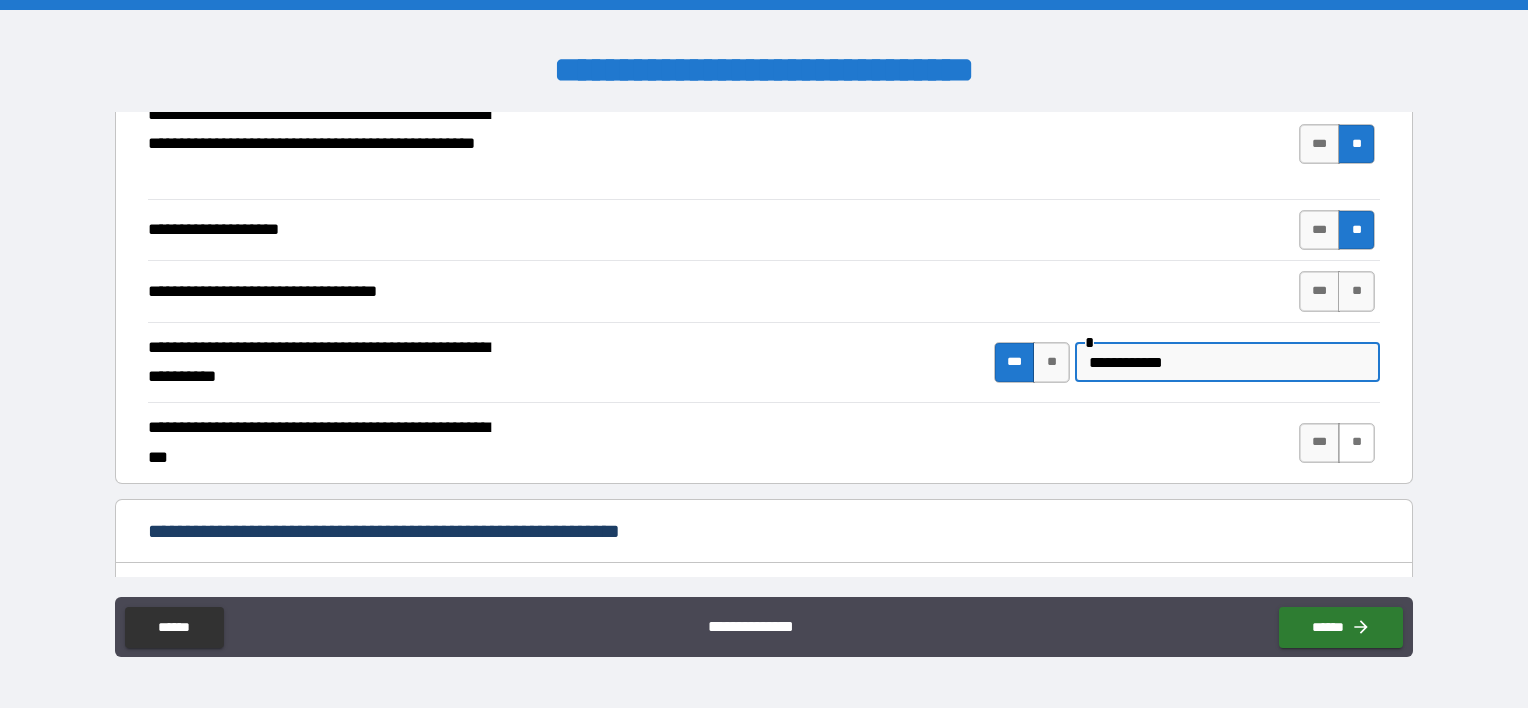 type on "**********" 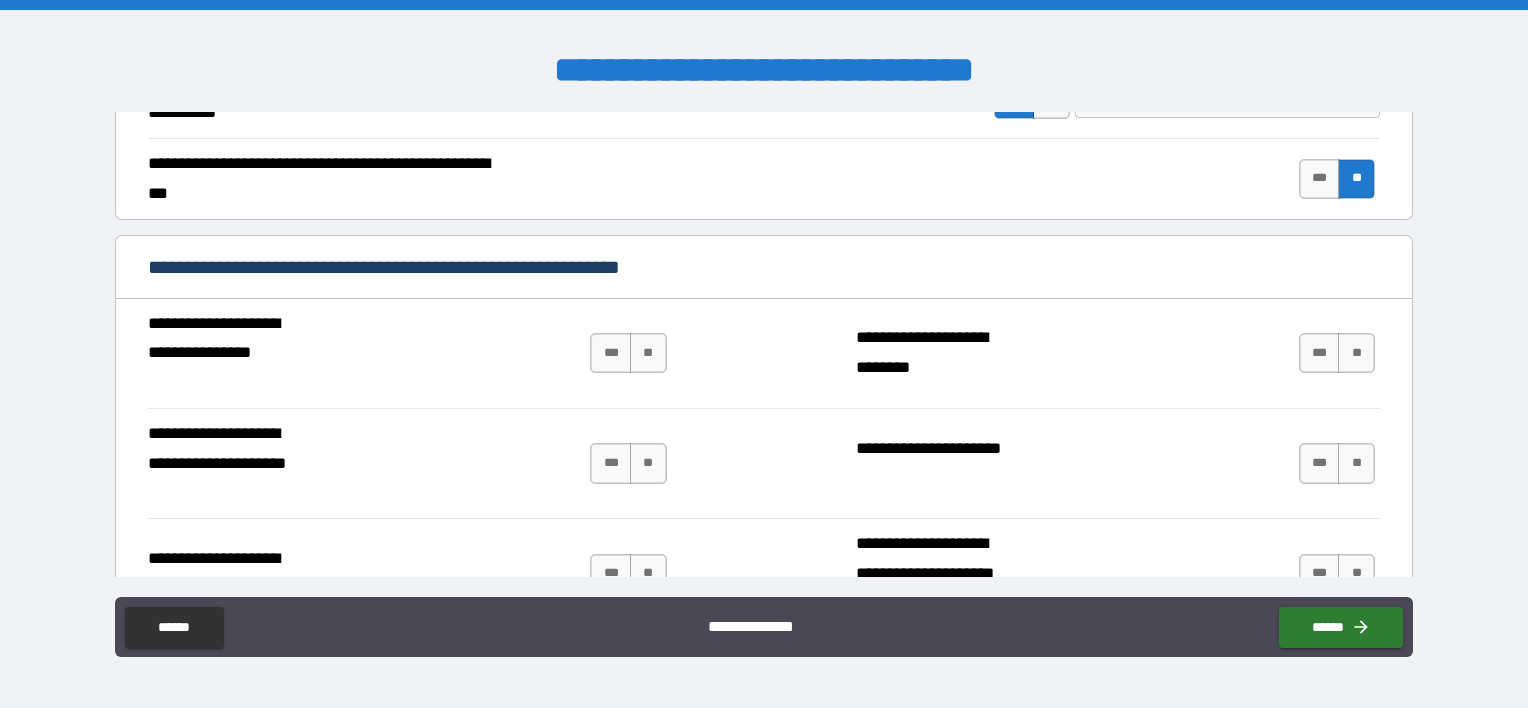 scroll, scrollTop: 1000, scrollLeft: 0, axis: vertical 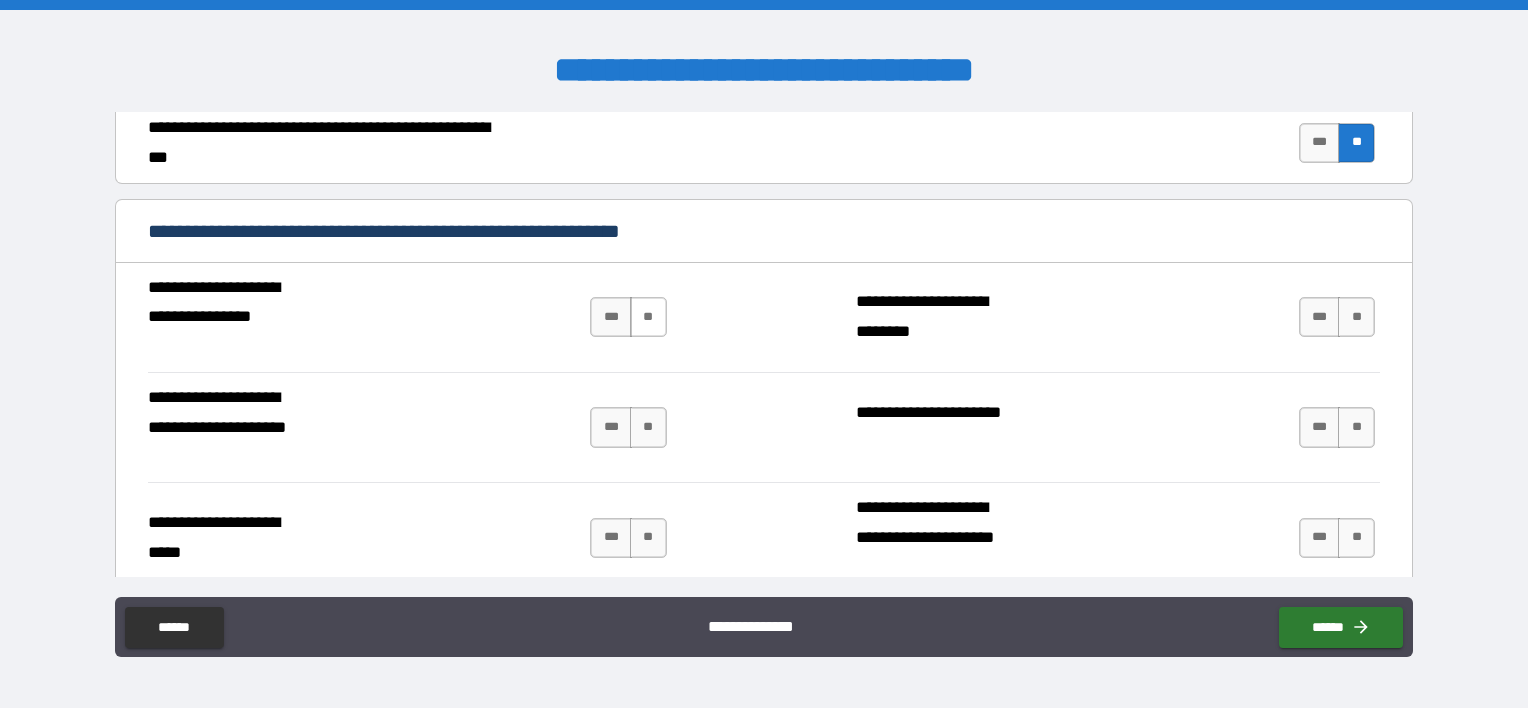 click on "**" at bounding box center [648, 317] 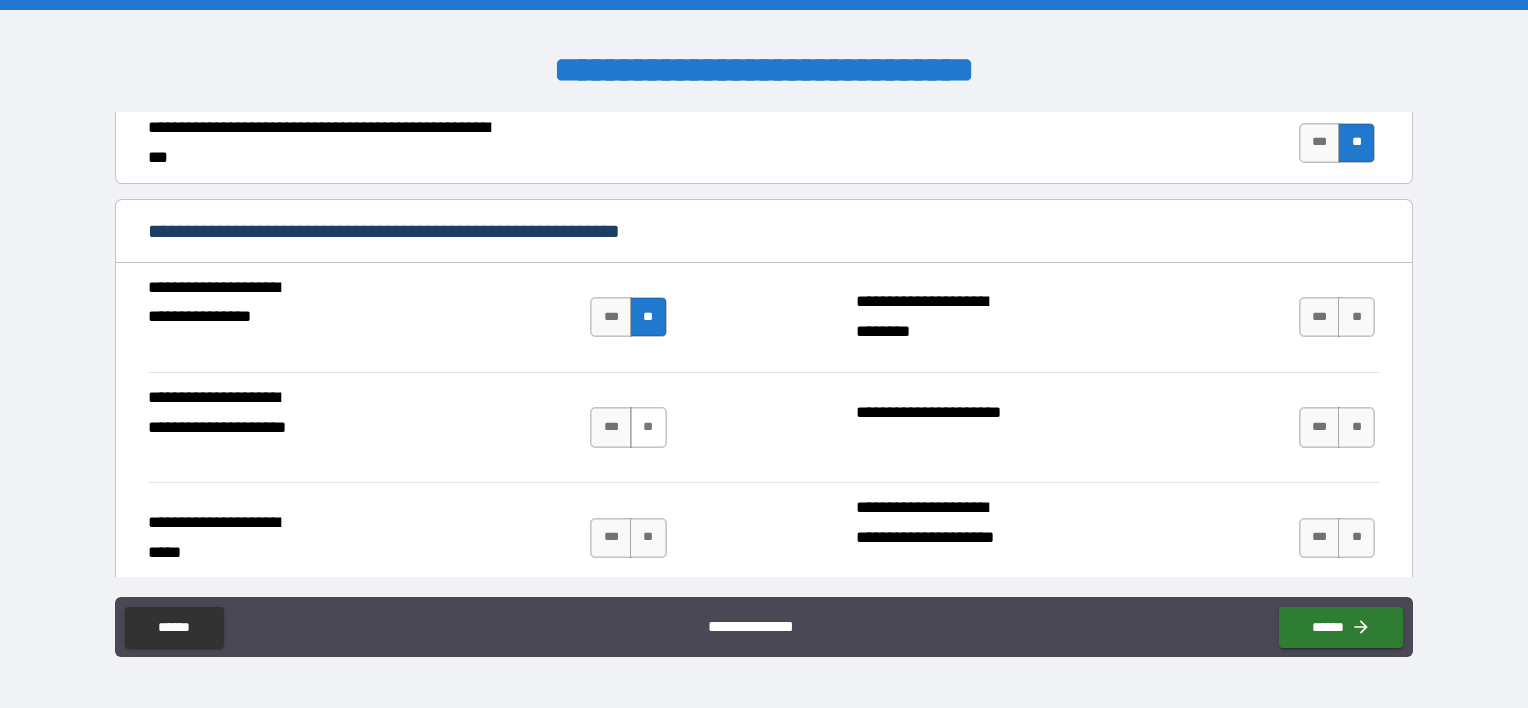 click on "**" at bounding box center (648, 427) 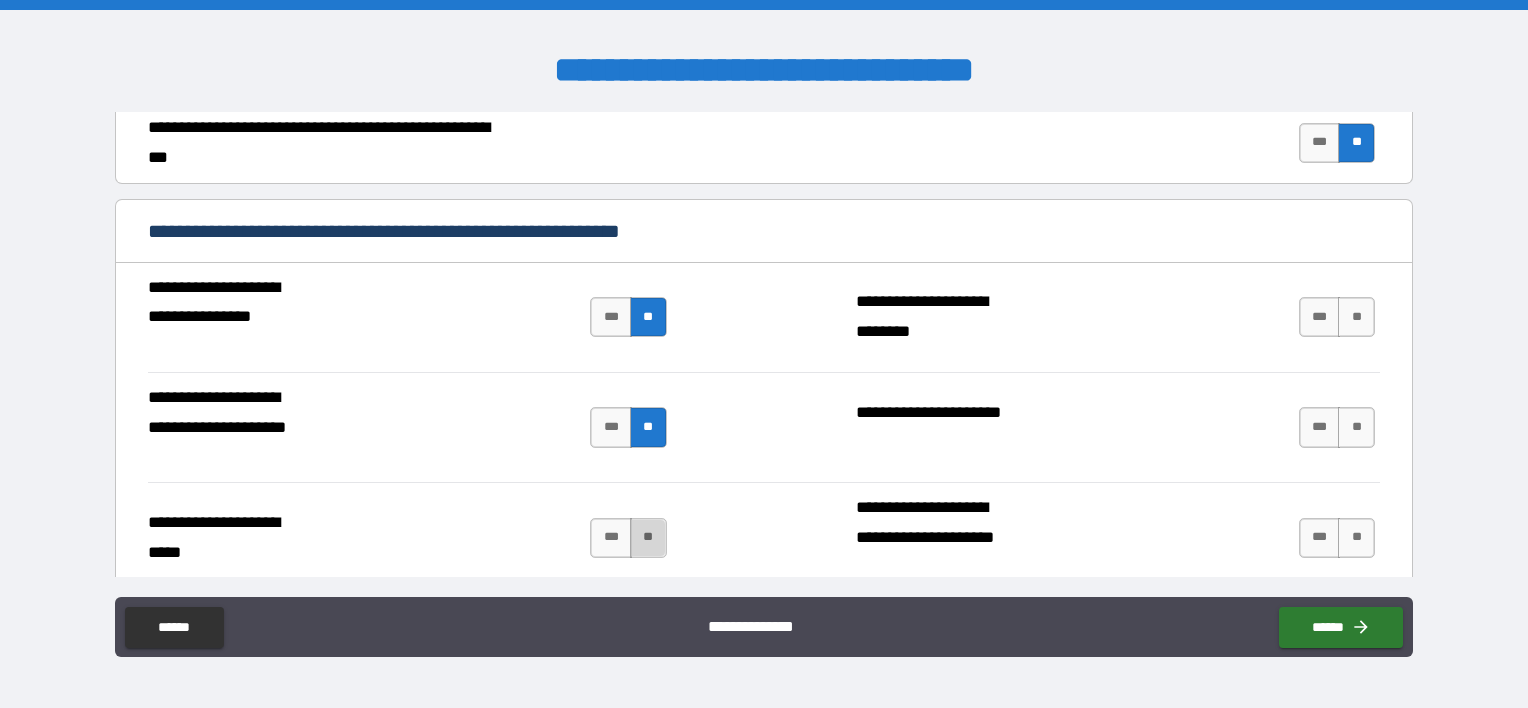 click on "**" at bounding box center (648, 538) 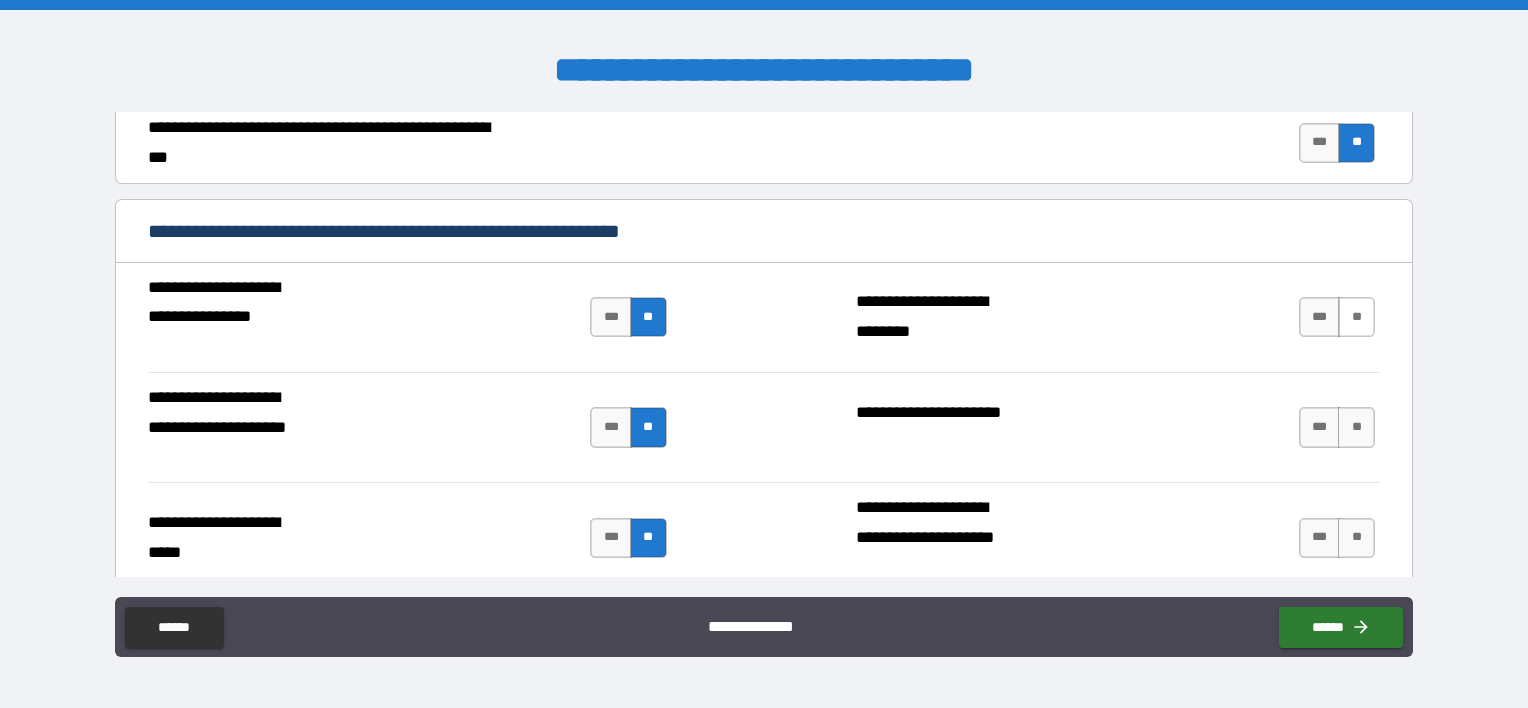 click on "**" at bounding box center (1356, 317) 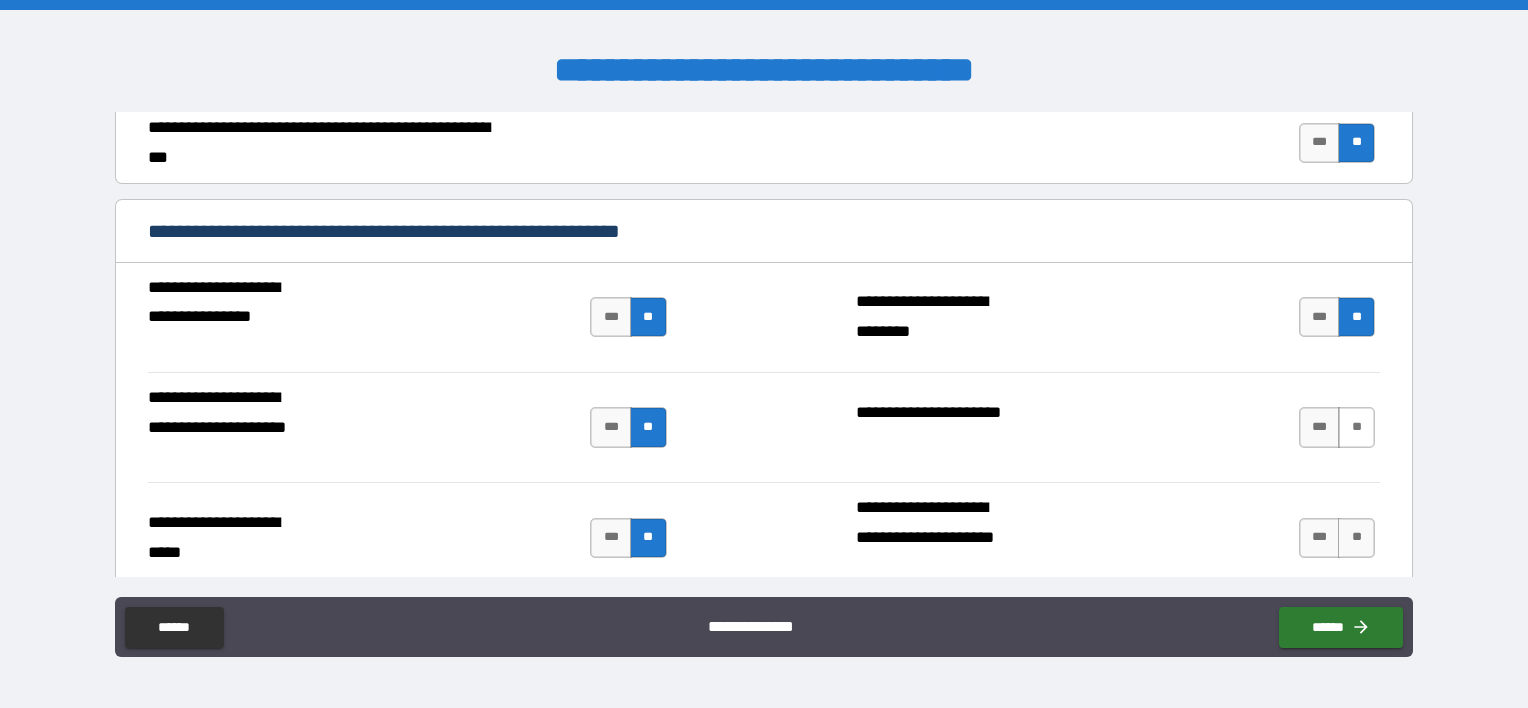drag, startPoint x: 1336, startPoint y: 423, endPoint x: 1342, endPoint y: 435, distance: 13.416408 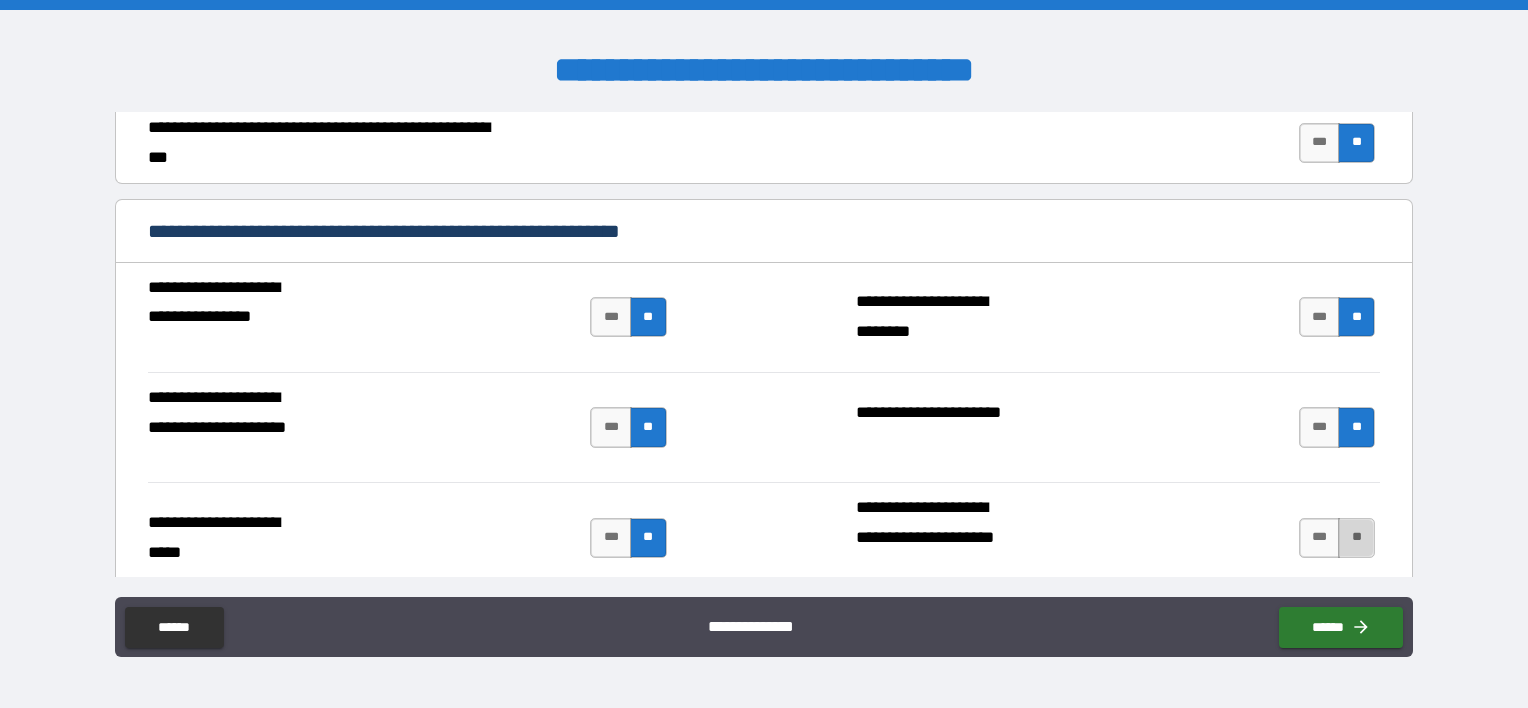 click on "**" at bounding box center (1356, 538) 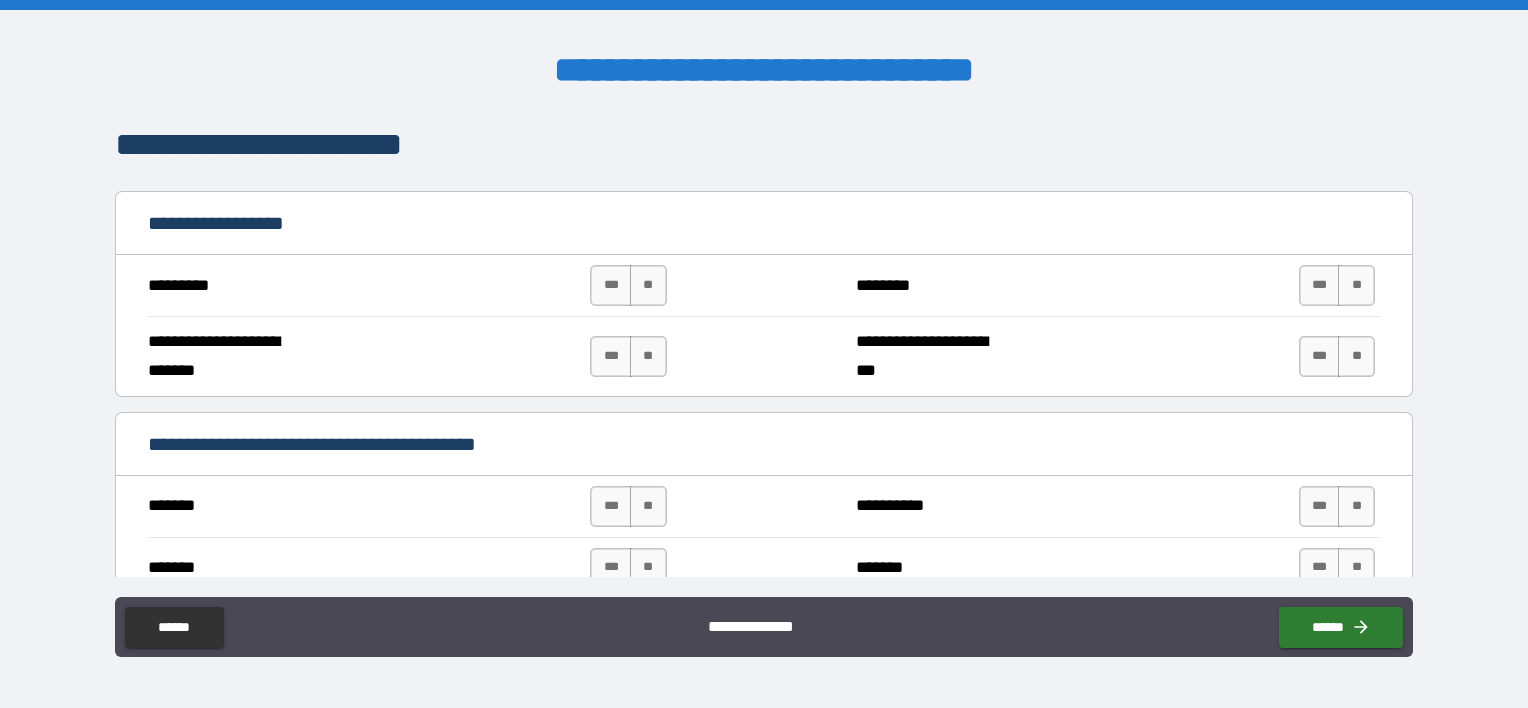 scroll, scrollTop: 1500, scrollLeft: 0, axis: vertical 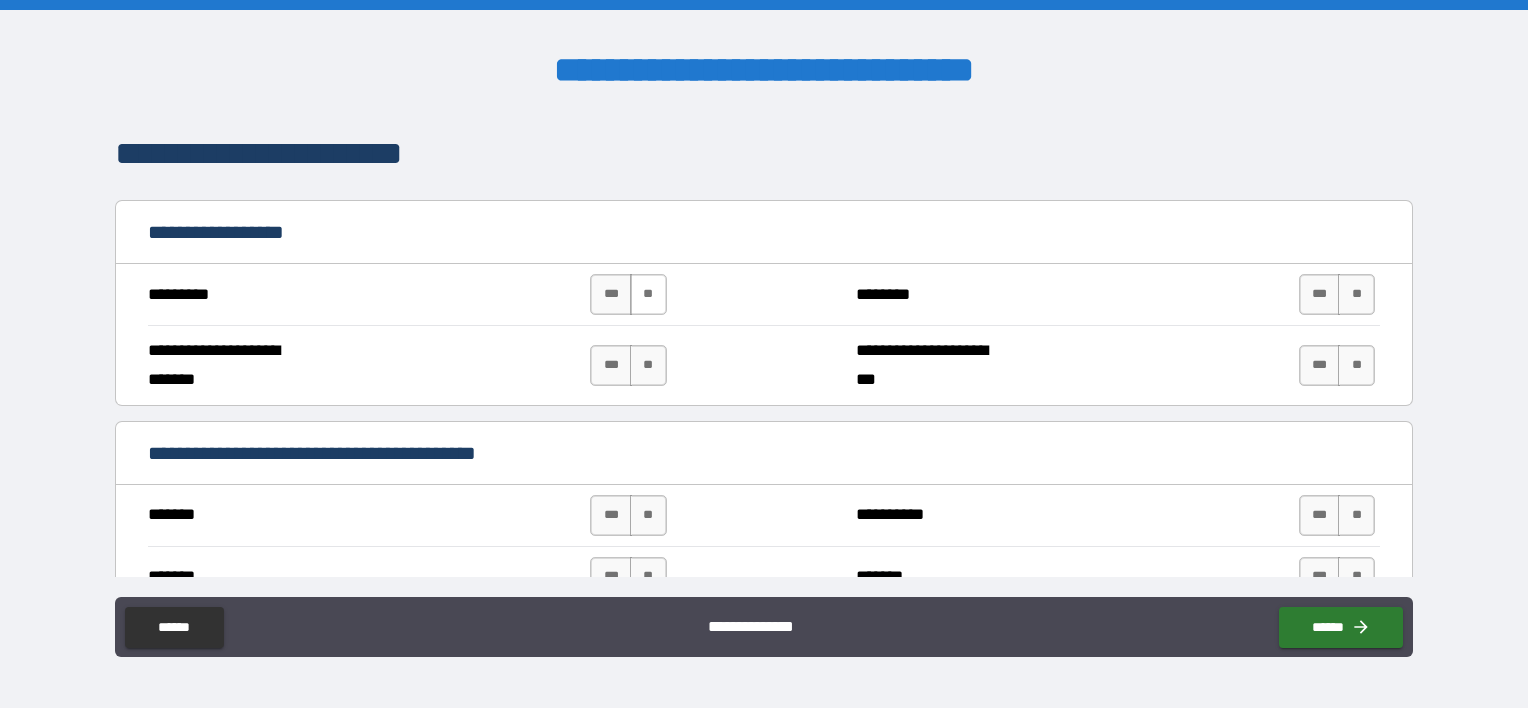 click on "**" at bounding box center [648, 294] 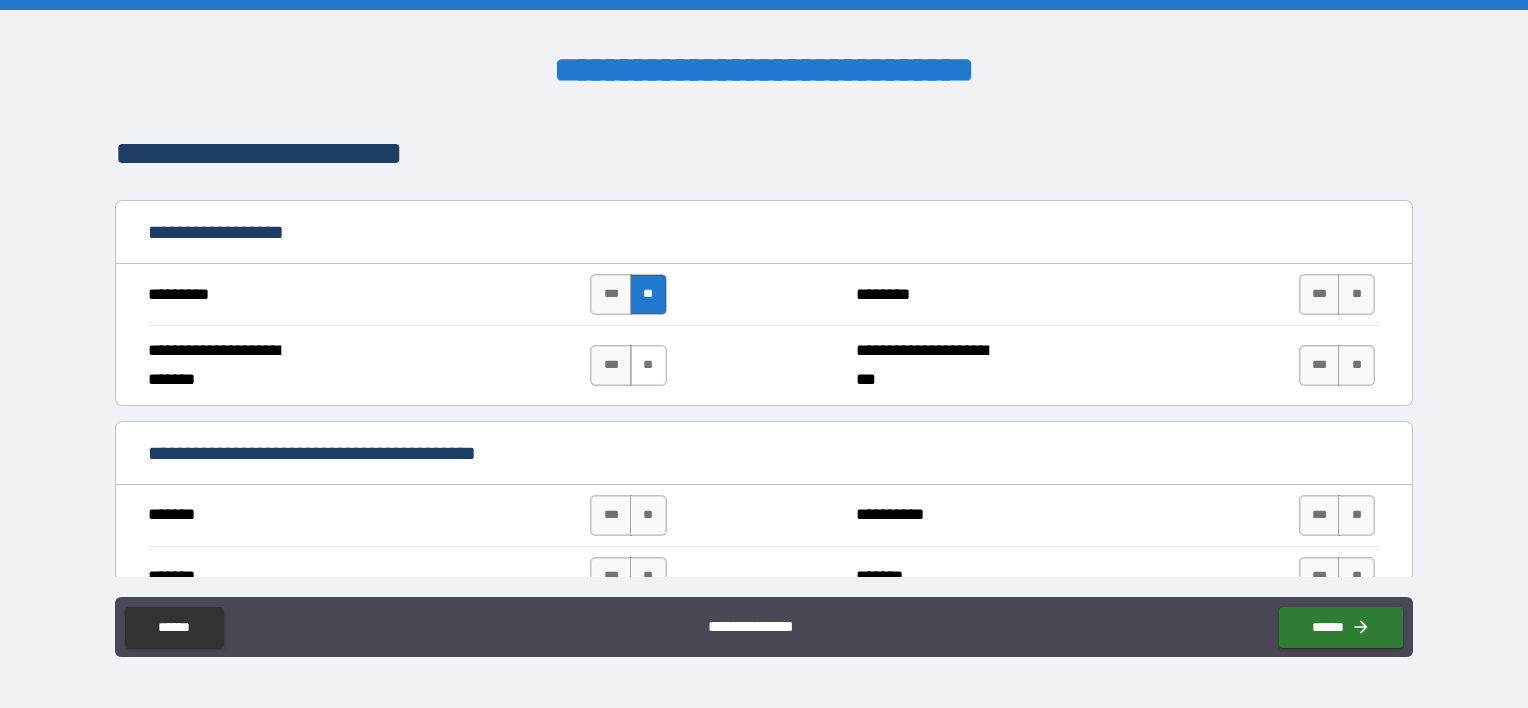 click on "**" at bounding box center (648, 365) 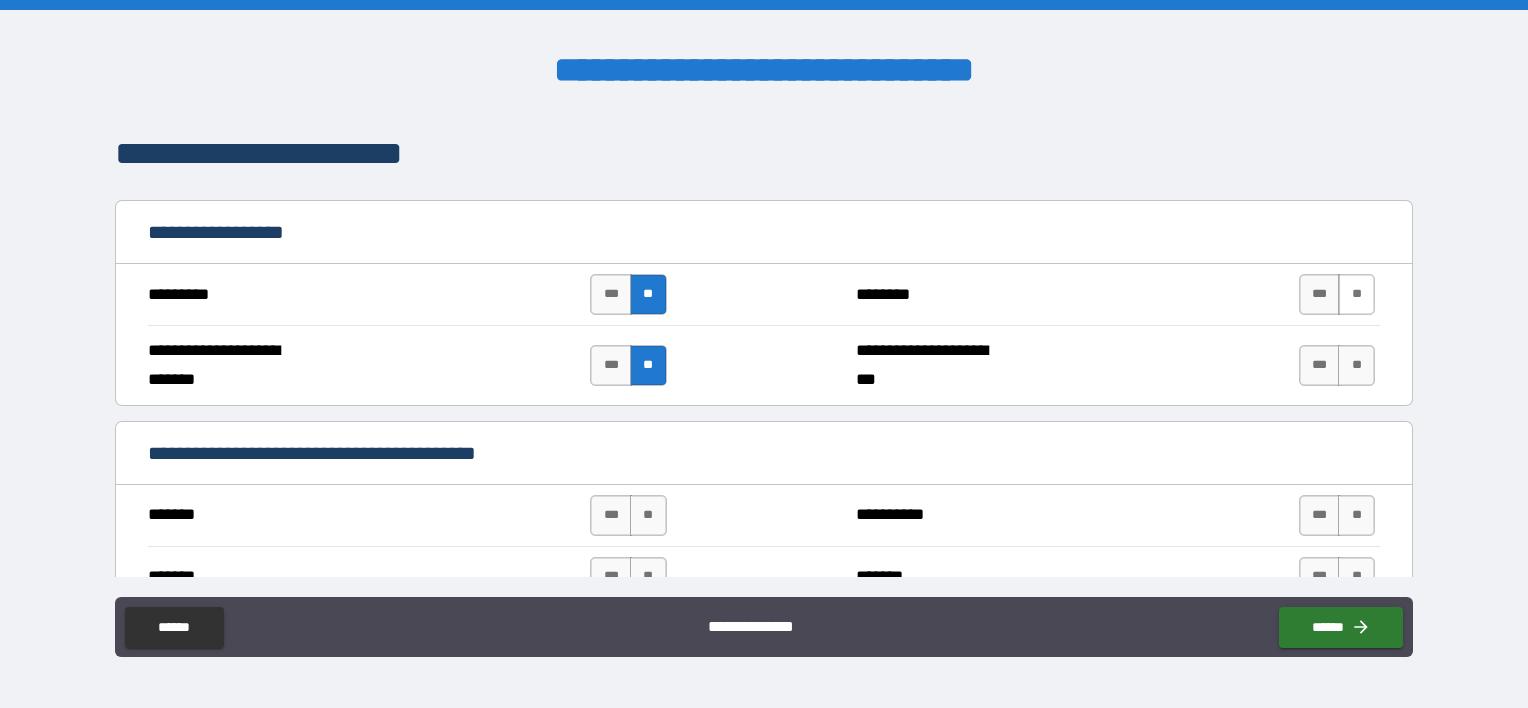 click on "**" at bounding box center (1356, 294) 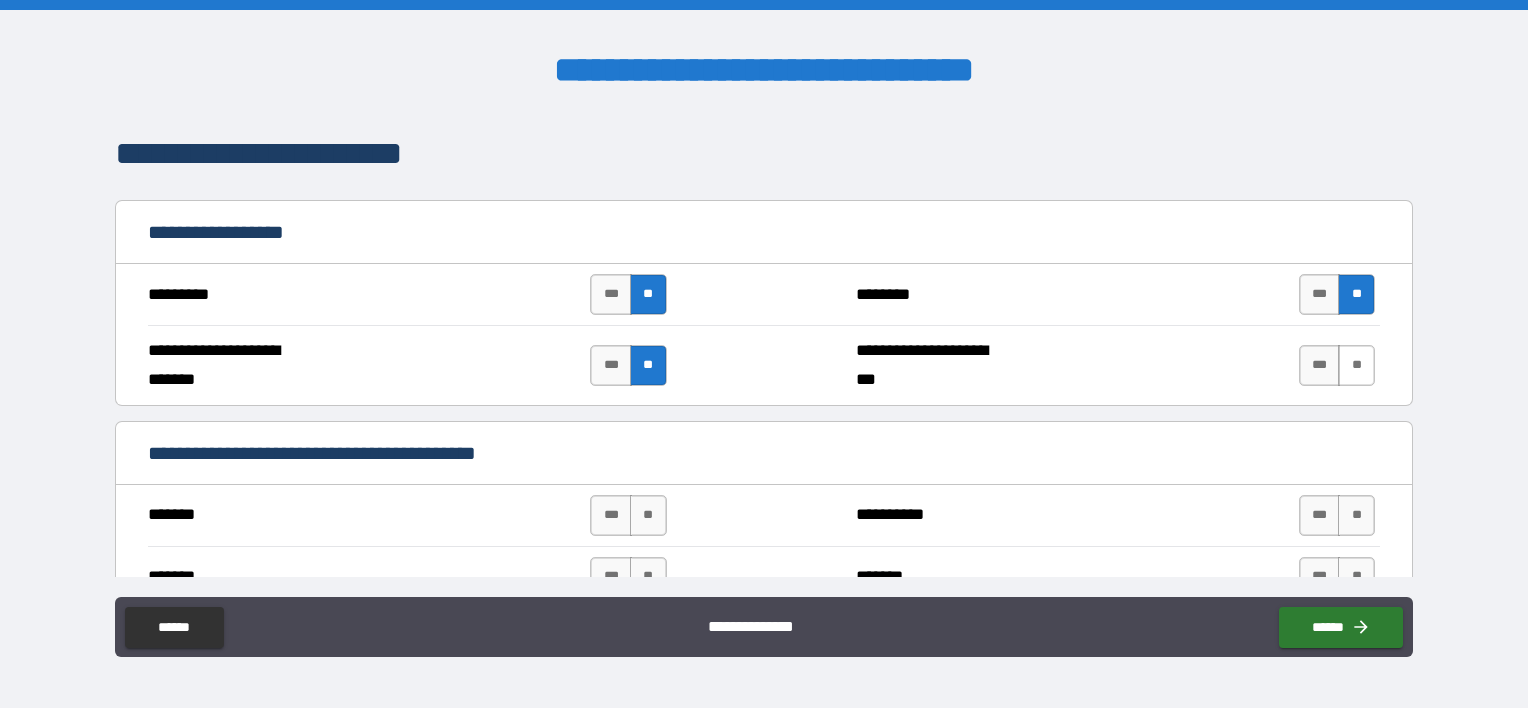 click on "**" at bounding box center (1356, 365) 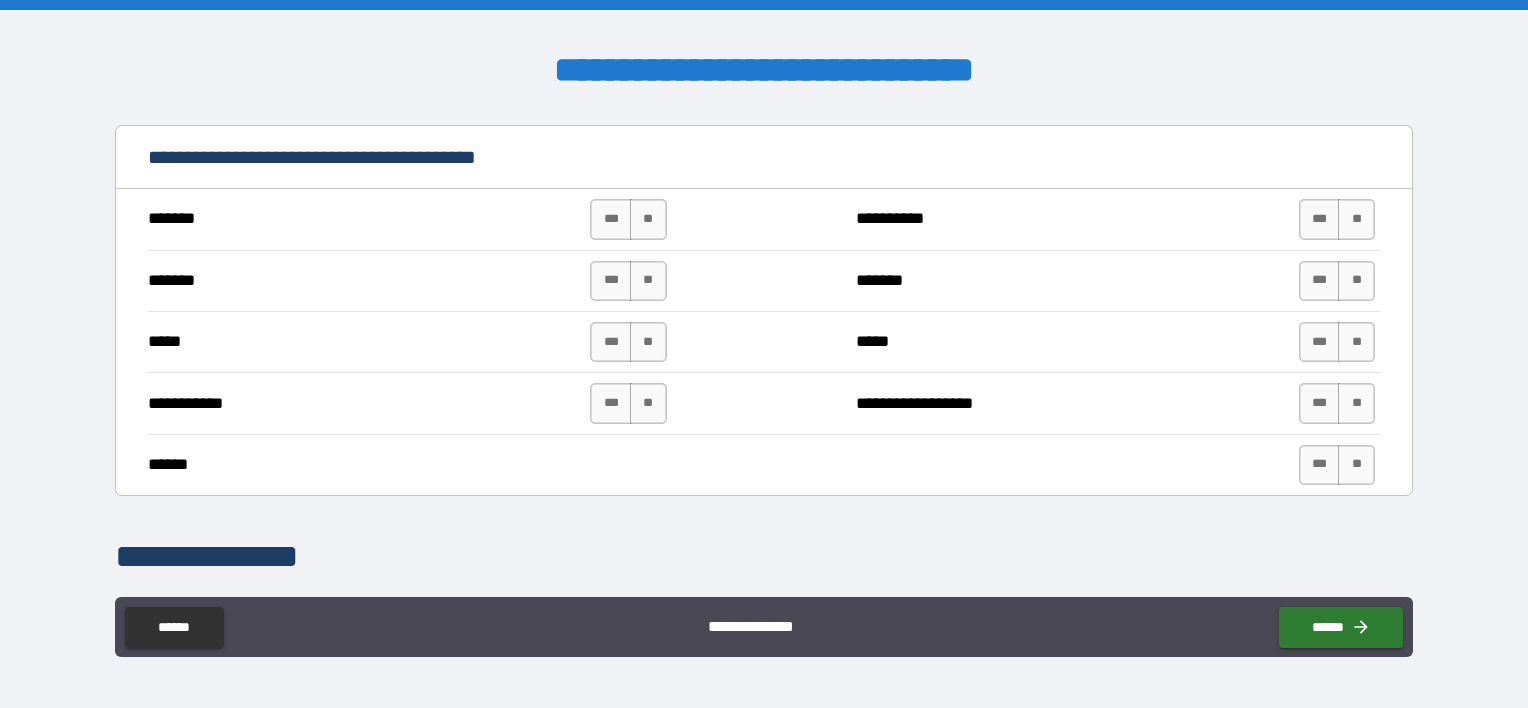 scroll, scrollTop: 1800, scrollLeft: 0, axis: vertical 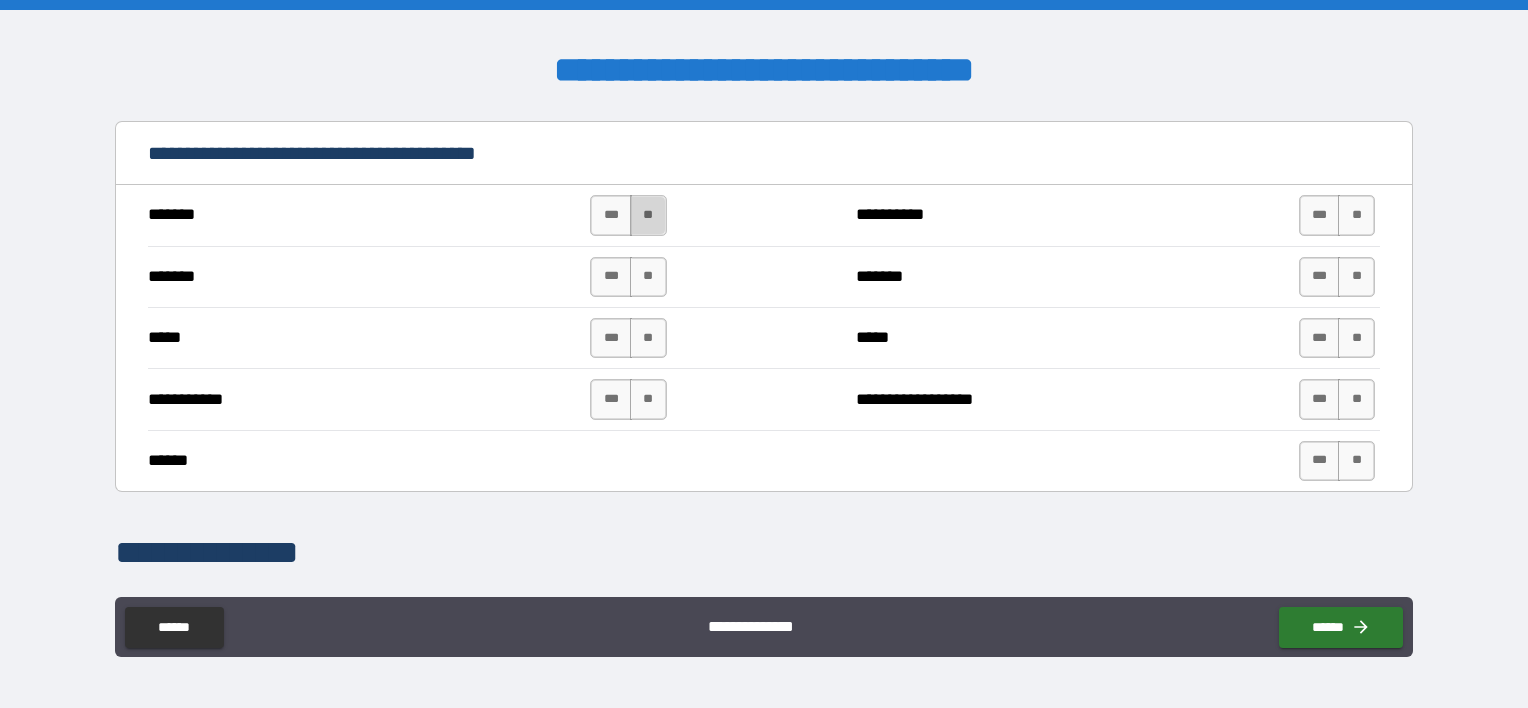 click on "**" at bounding box center [648, 215] 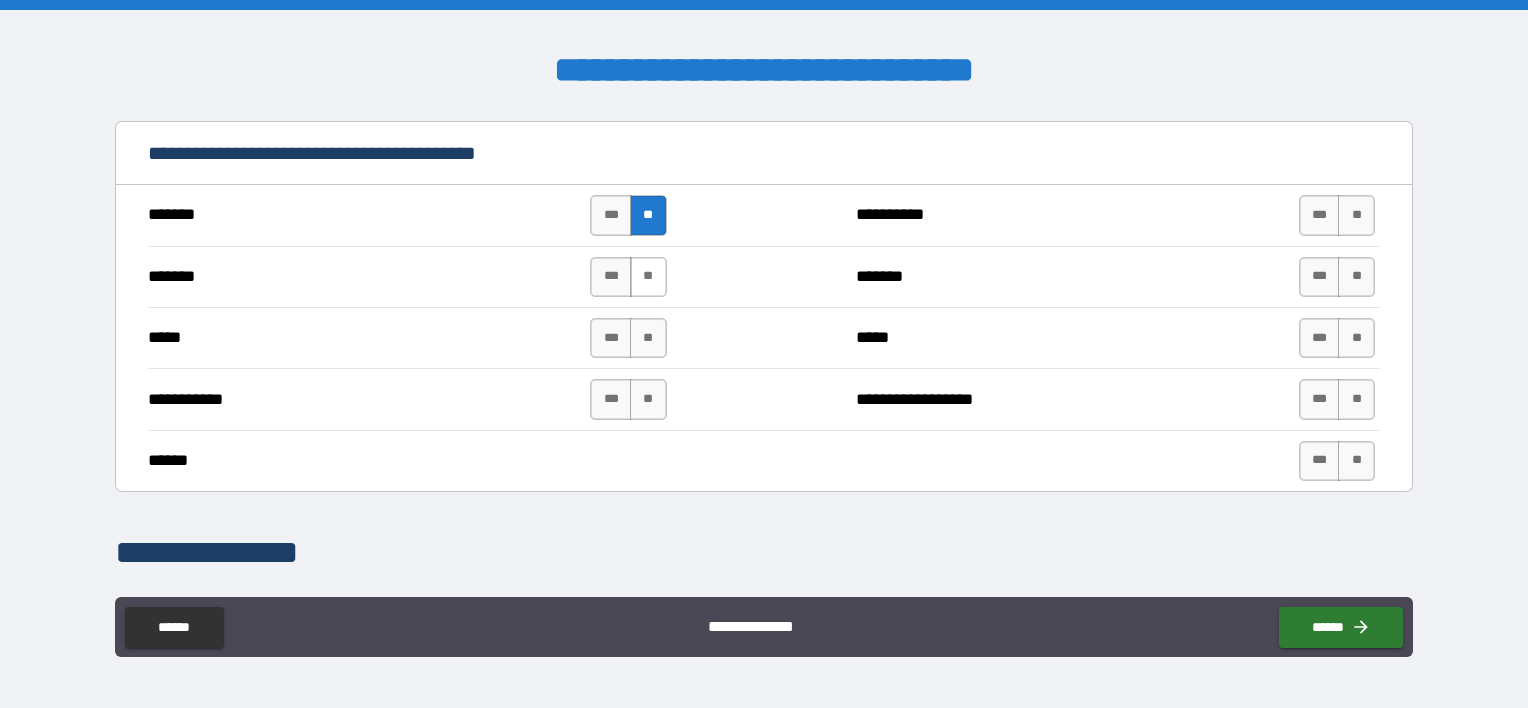 click on "**" at bounding box center (648, 277) 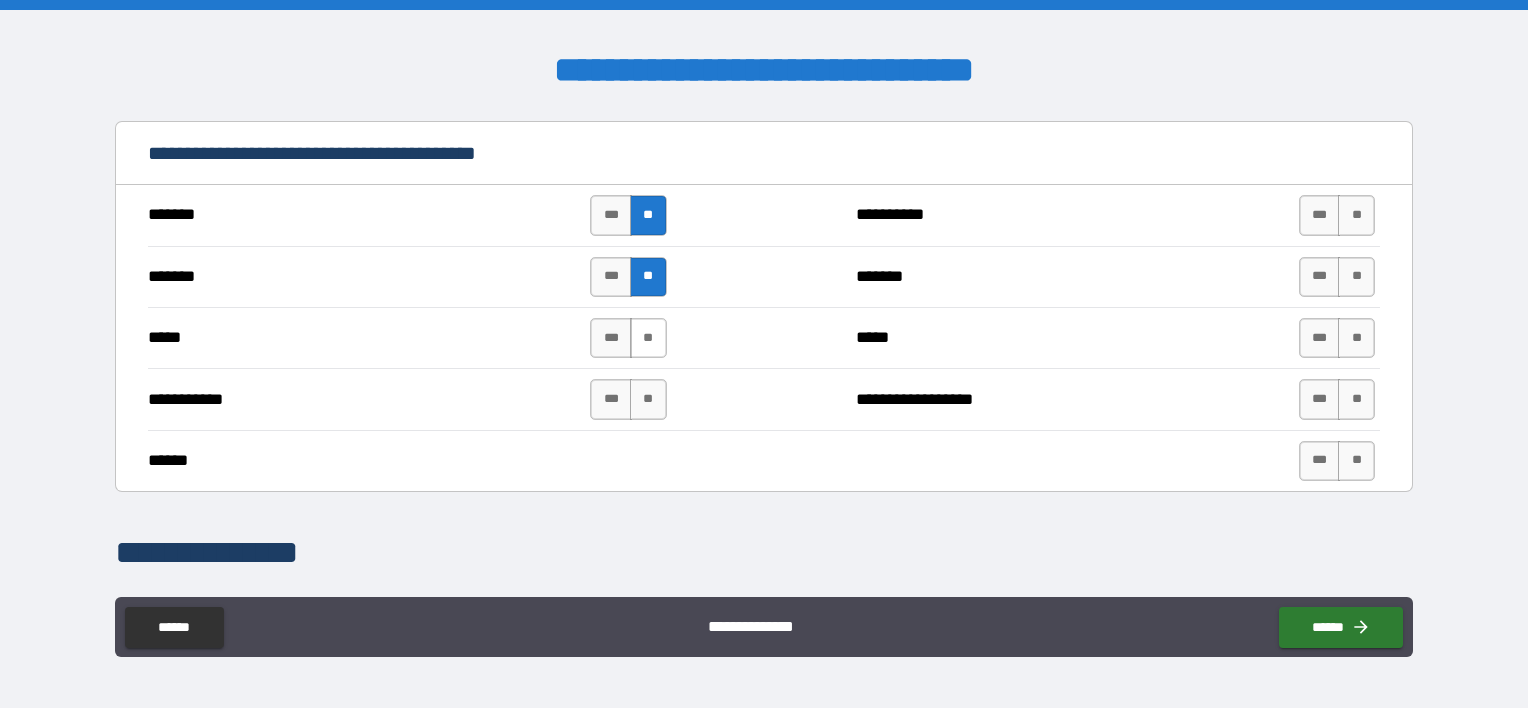 click on "**" at bounding box center (648, 338) 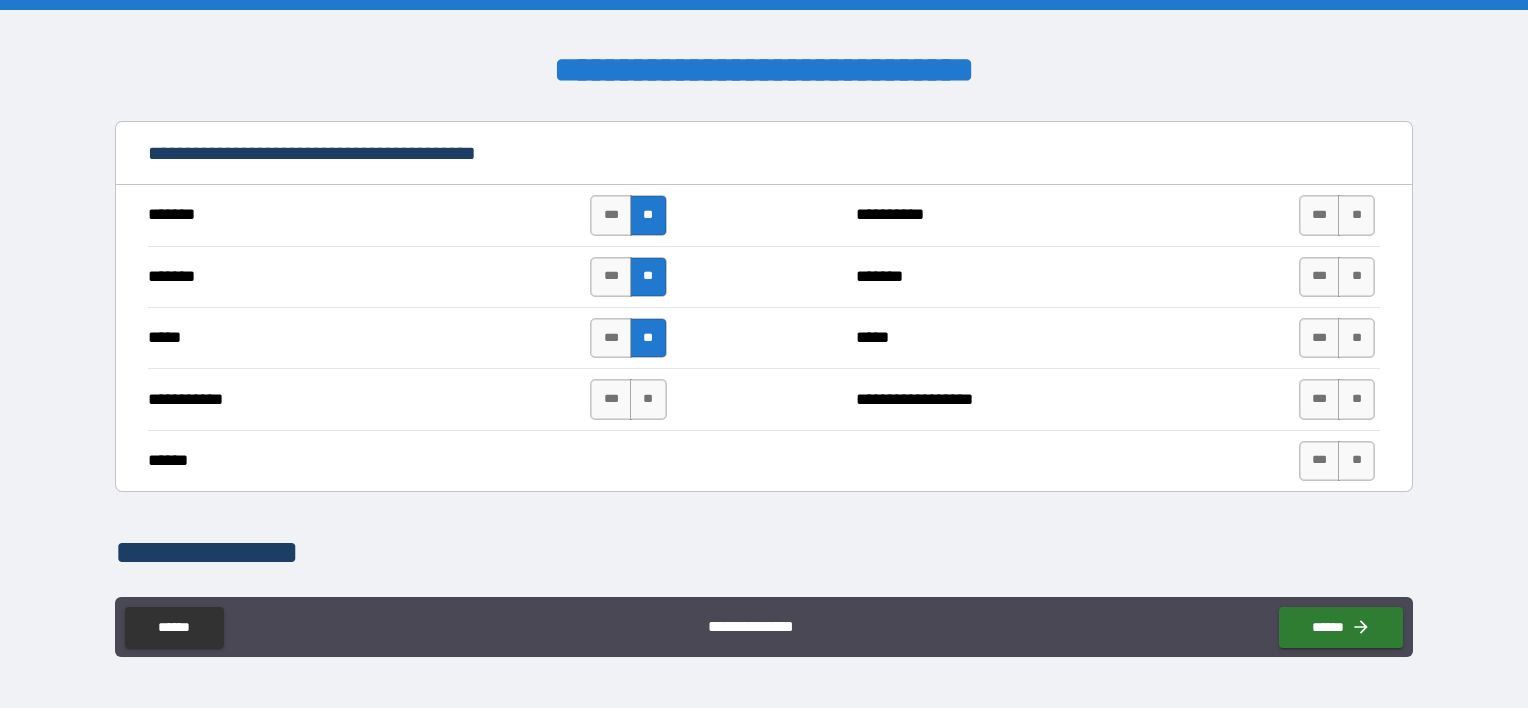 drag, startPoint x: 1352, startPoint y: 209, endPoint x: 1352, endPoint y: 246, distance: 37 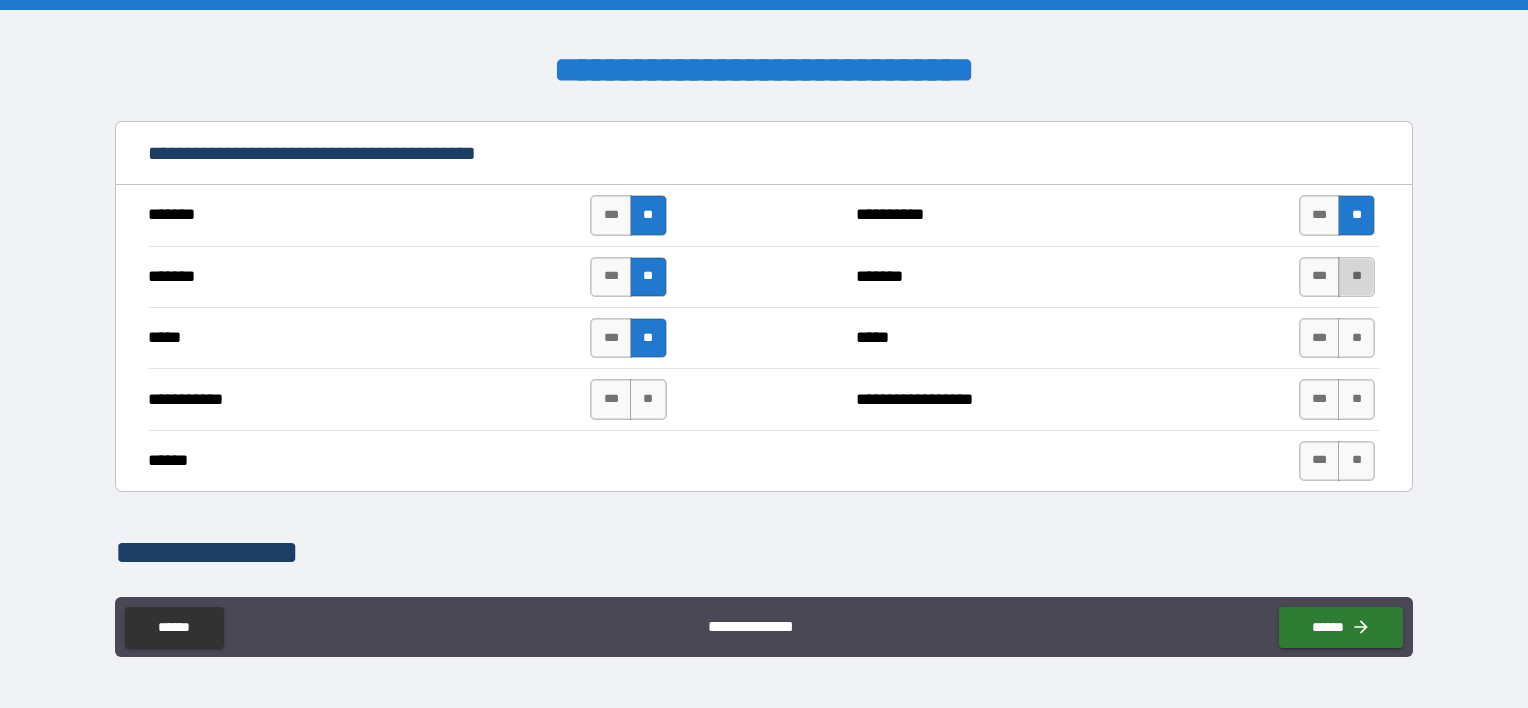 click on "**" at bounding box center (1356, 277) 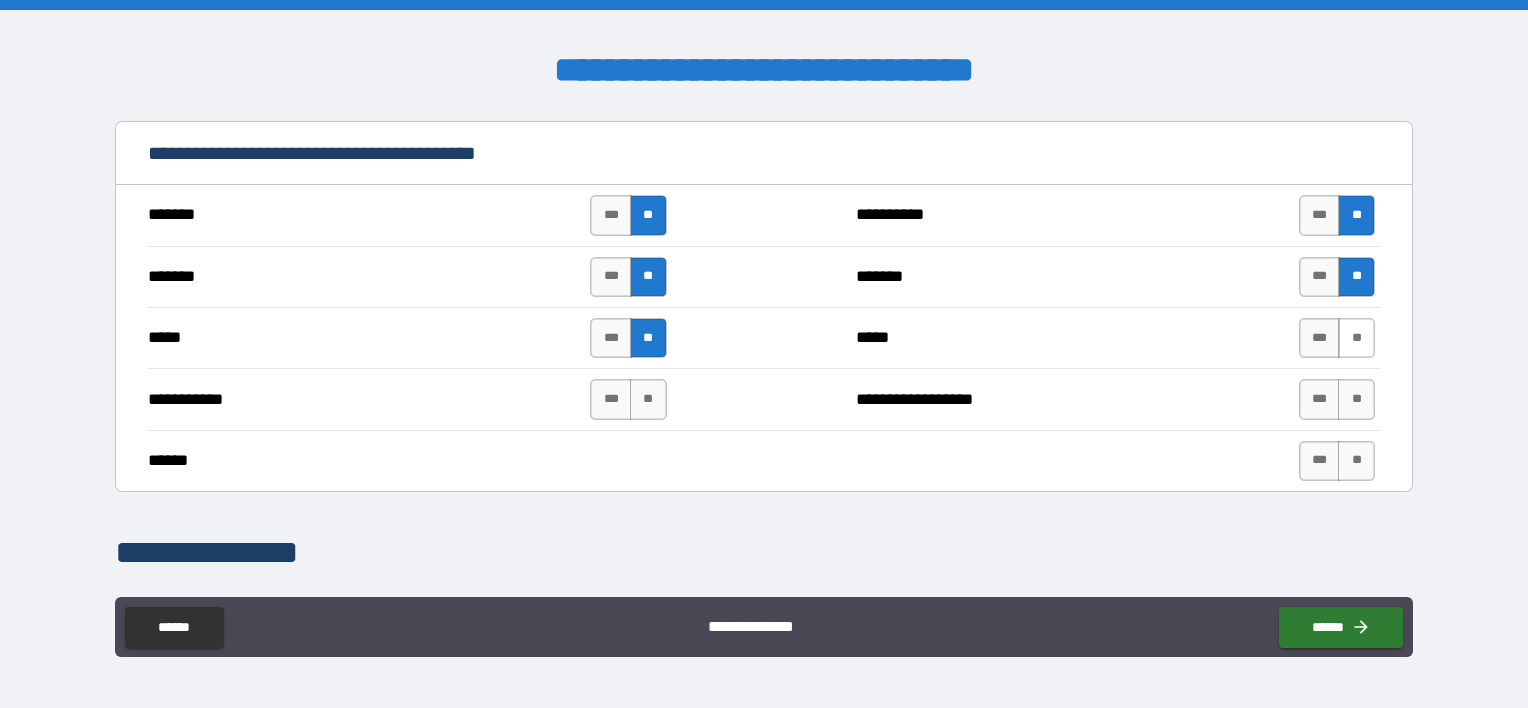 click on "**" at bounding box center (1356, 338) 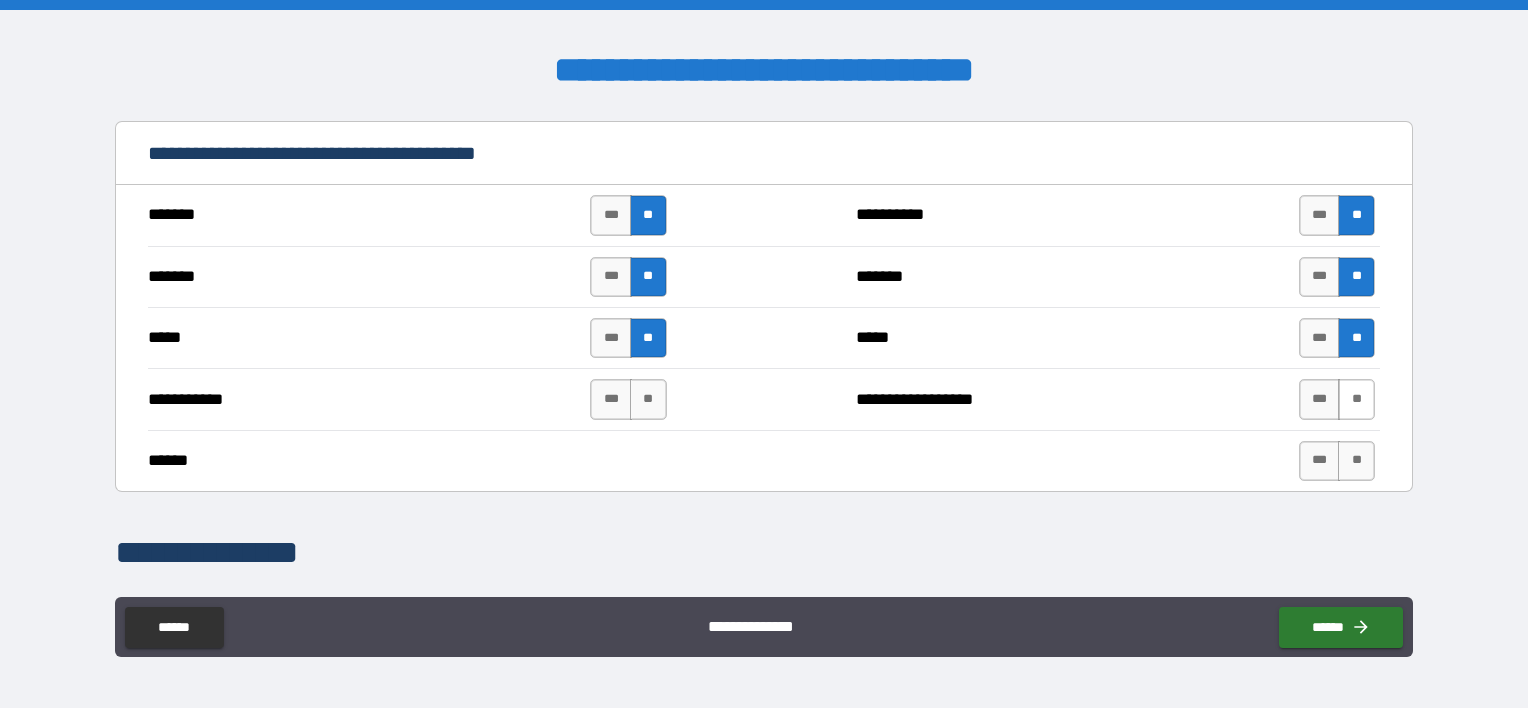 click on "**" at bounding box center (1356, 399) 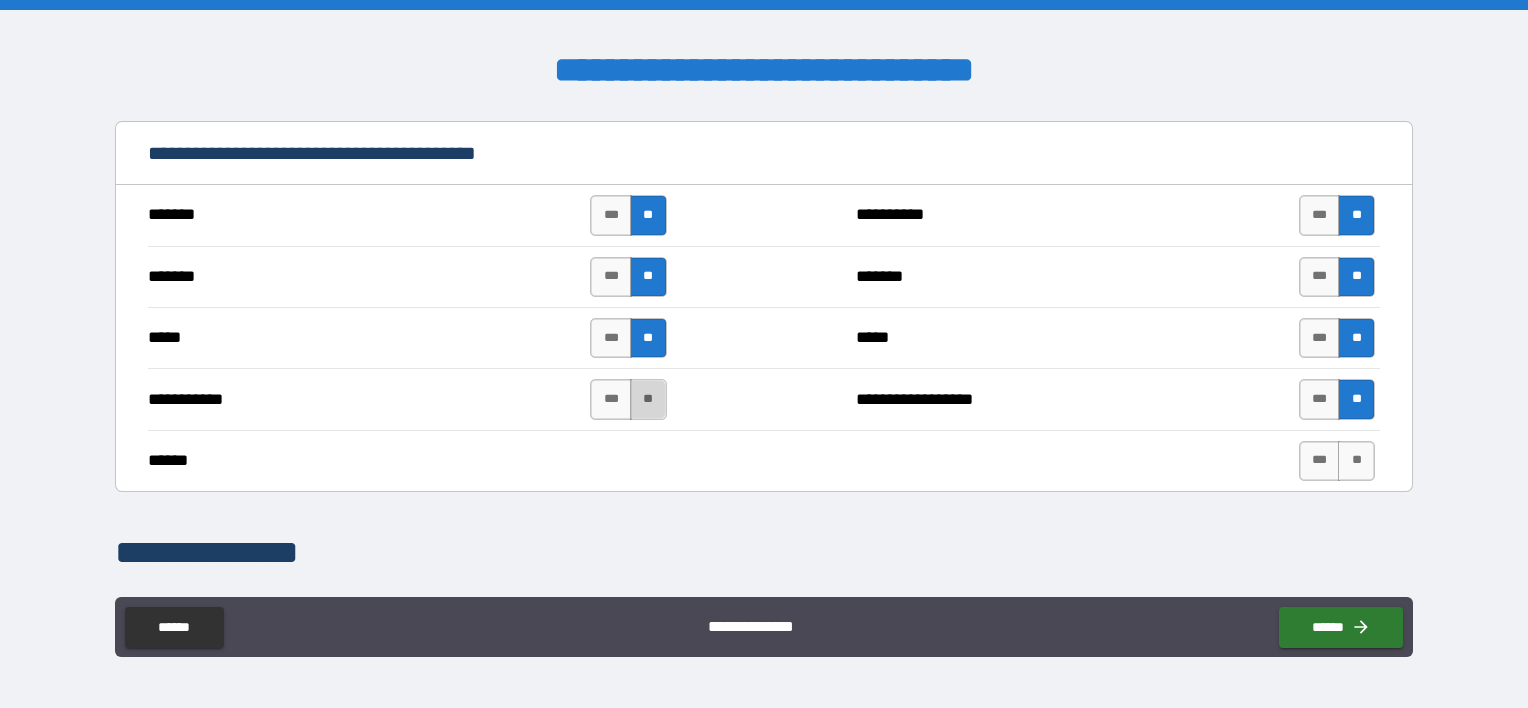 click on "**" at bounding box center (648, 399) 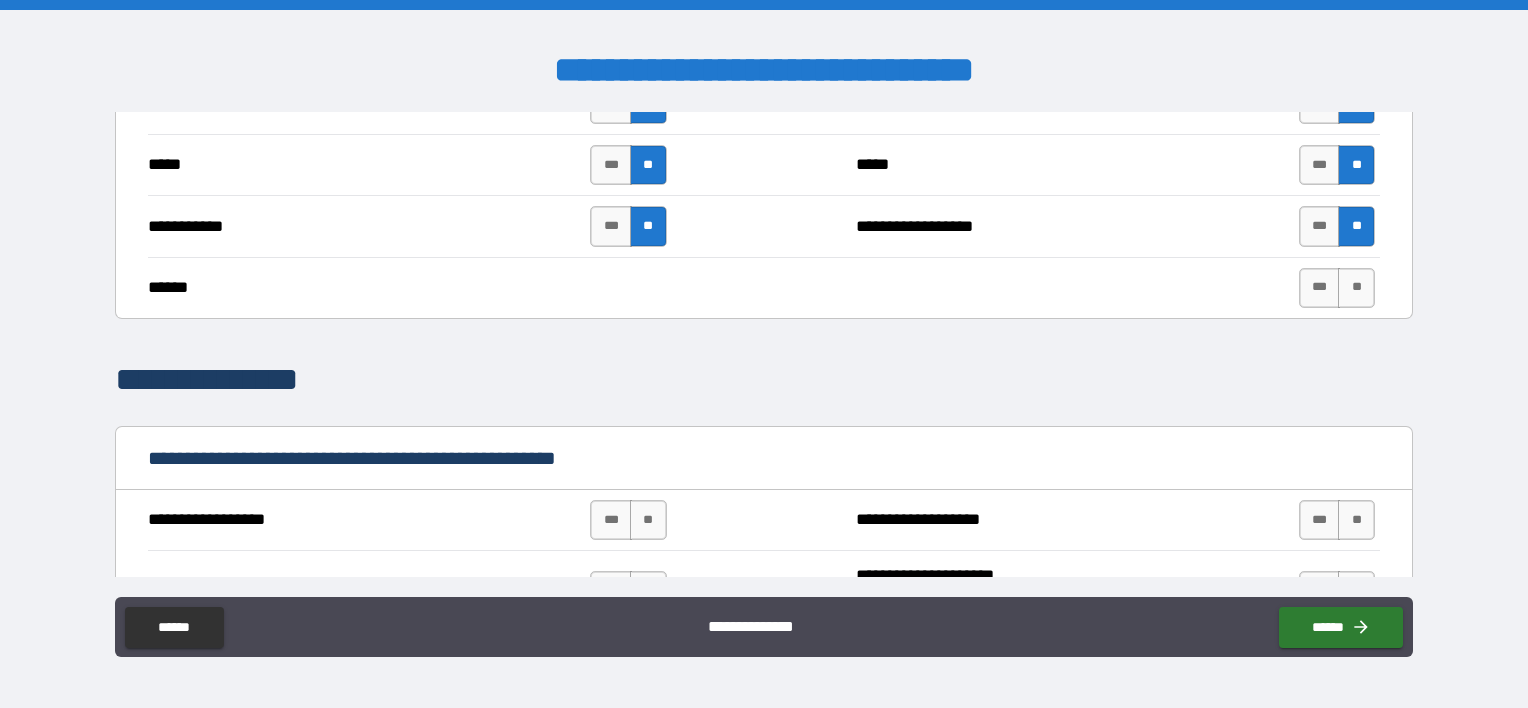 scroll, scrollTop: 2000, scrollLeft: 0, axis: vertical 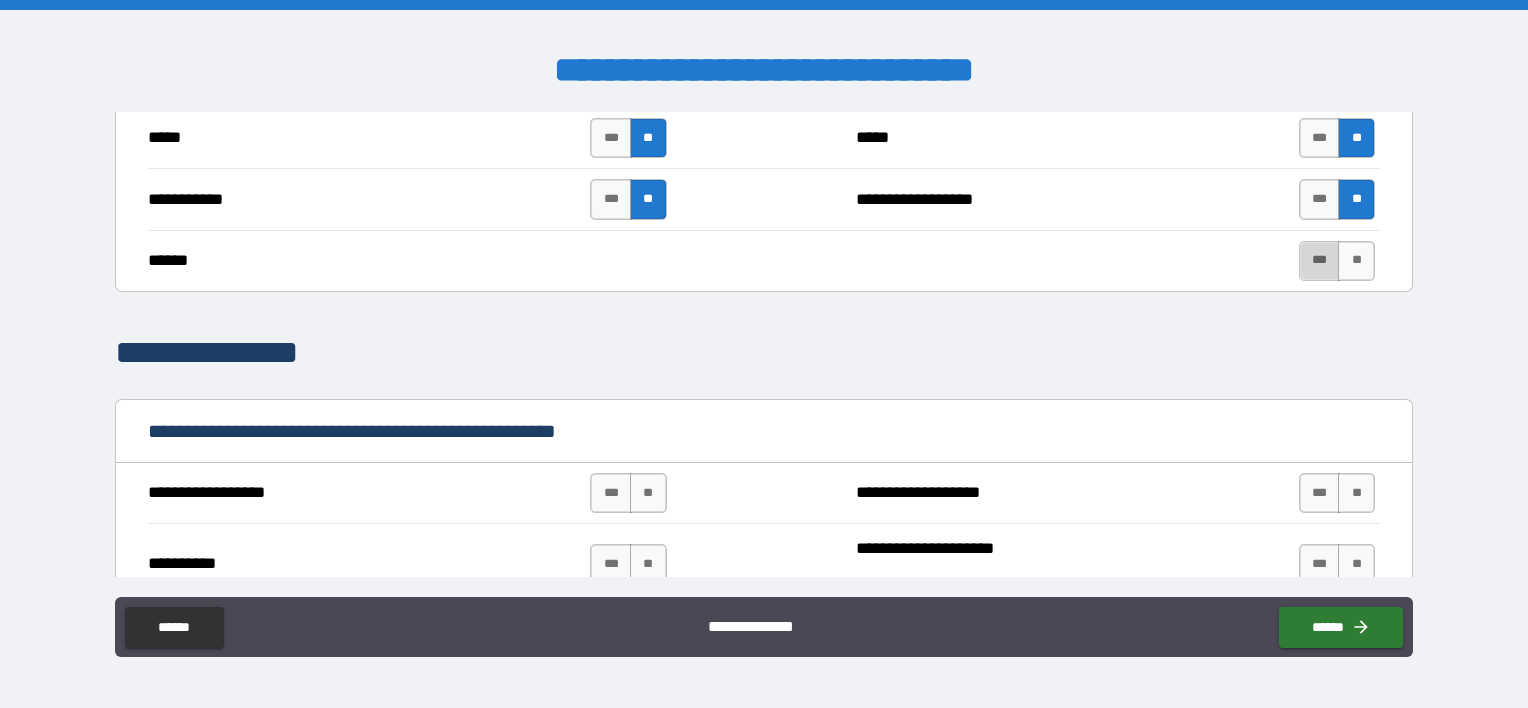 click on "***" at bounding box center (1320, 261) 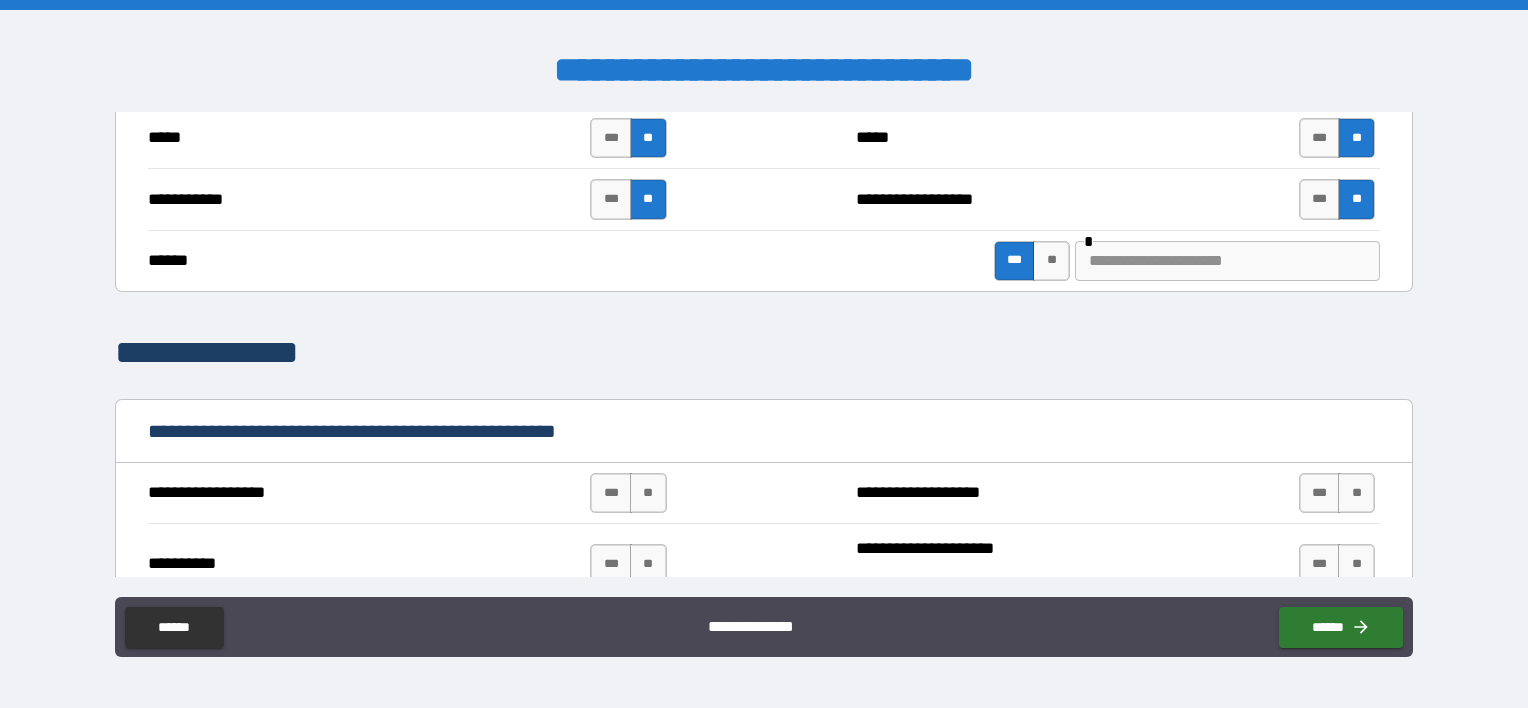 drag, startPoint x: 1179, startPoint y: 232, endPoint x: 1179, endPoint y: 246, distance: 14 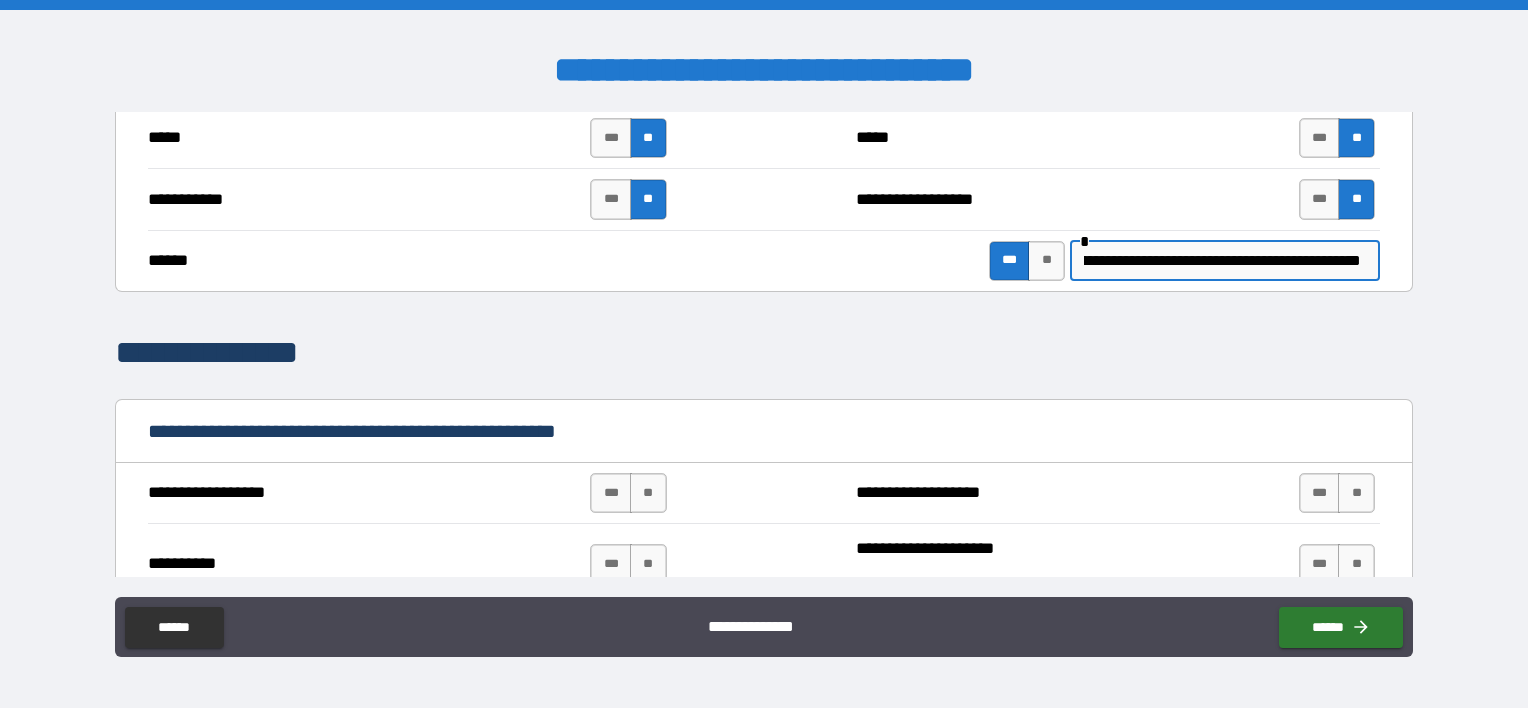 scroll, scrollTop: 0, scrollLeft: 61, axis: horizontal 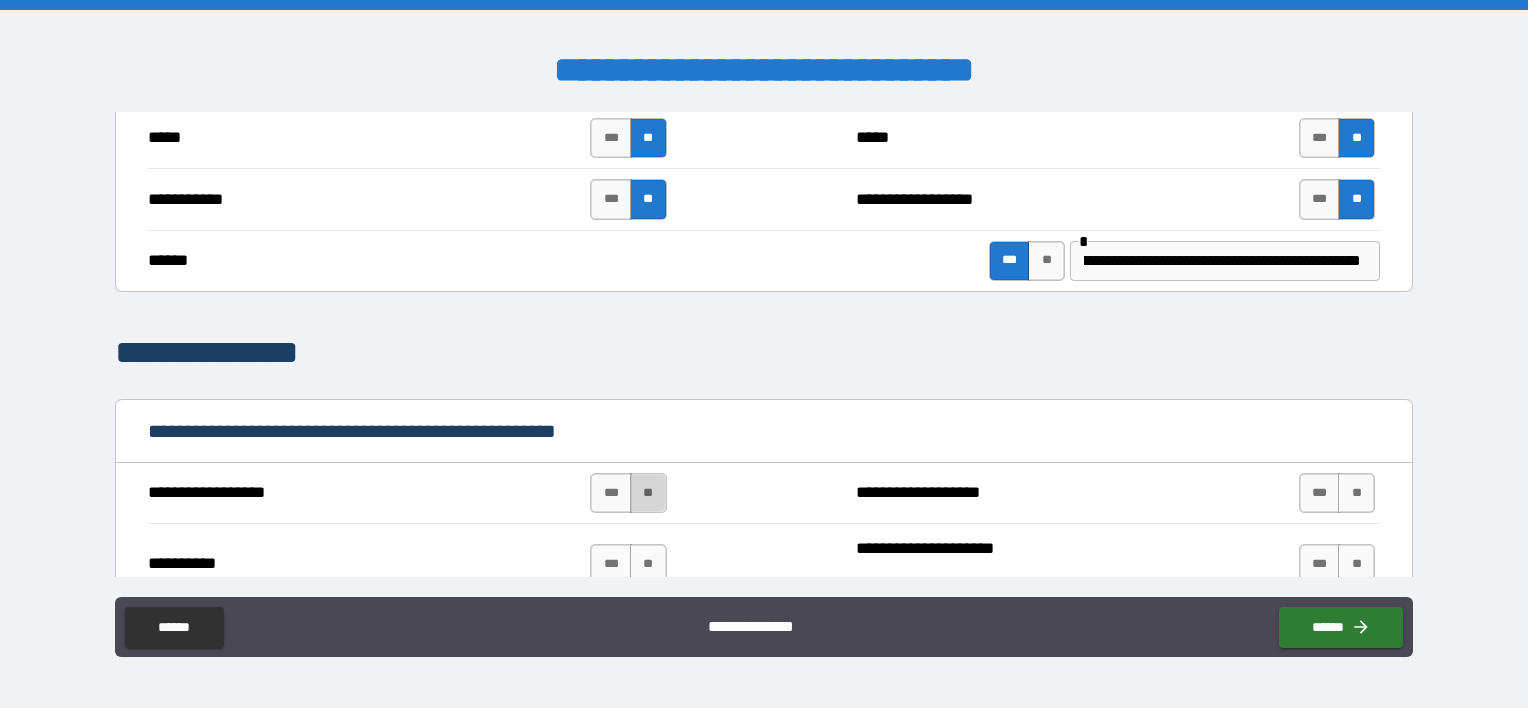 click on "**" at bounding box center (648, 493) 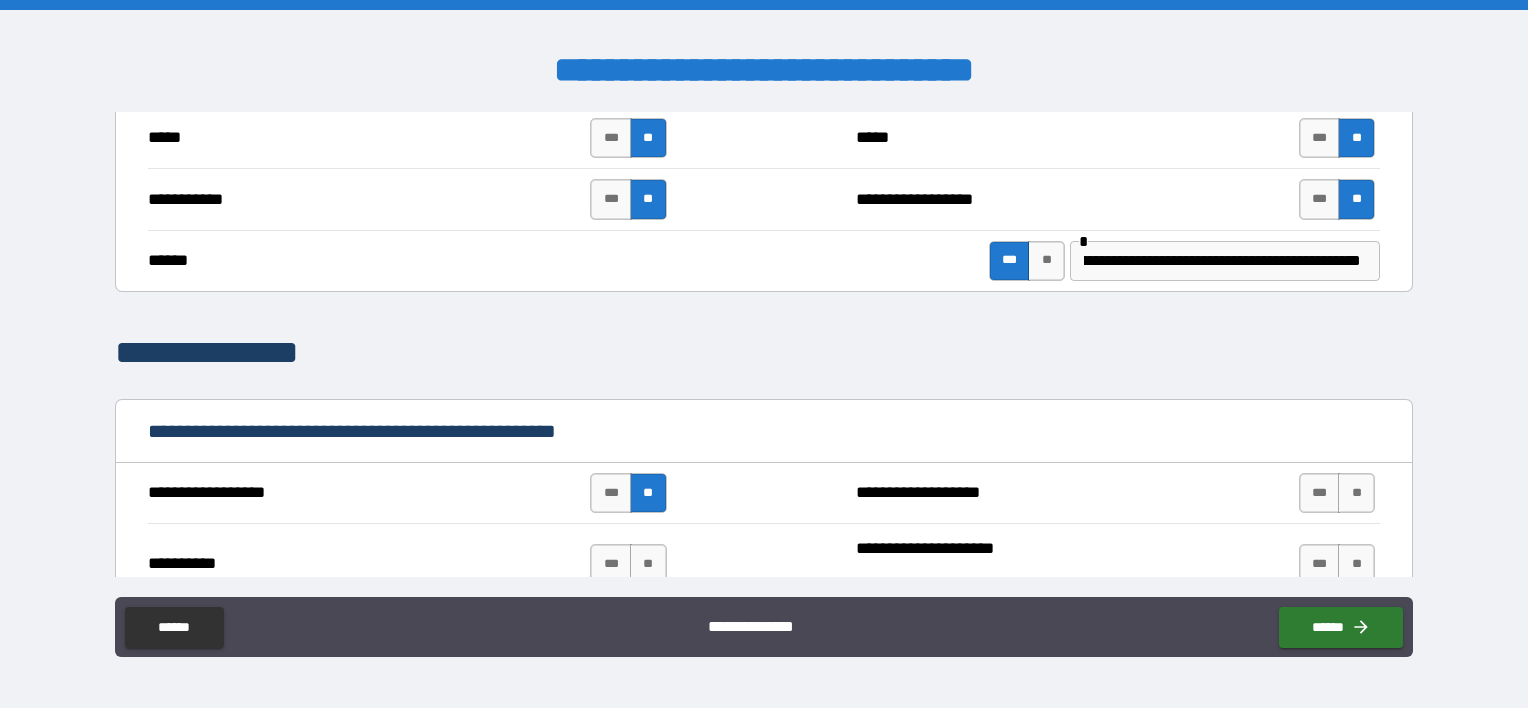 scroll, scrollTop: 0, scrollLeft: 0, axis: both 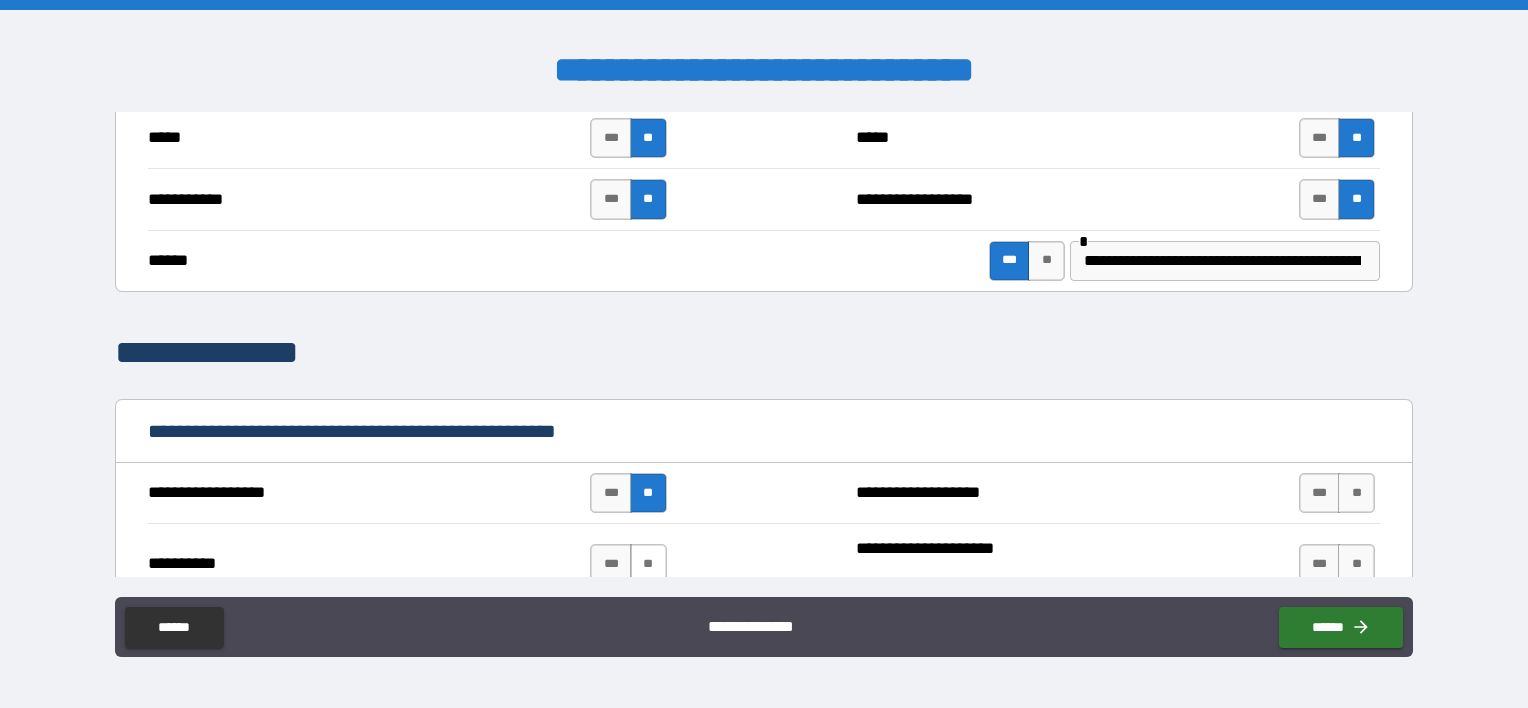 click on "**" at bounding box center (648, 564) 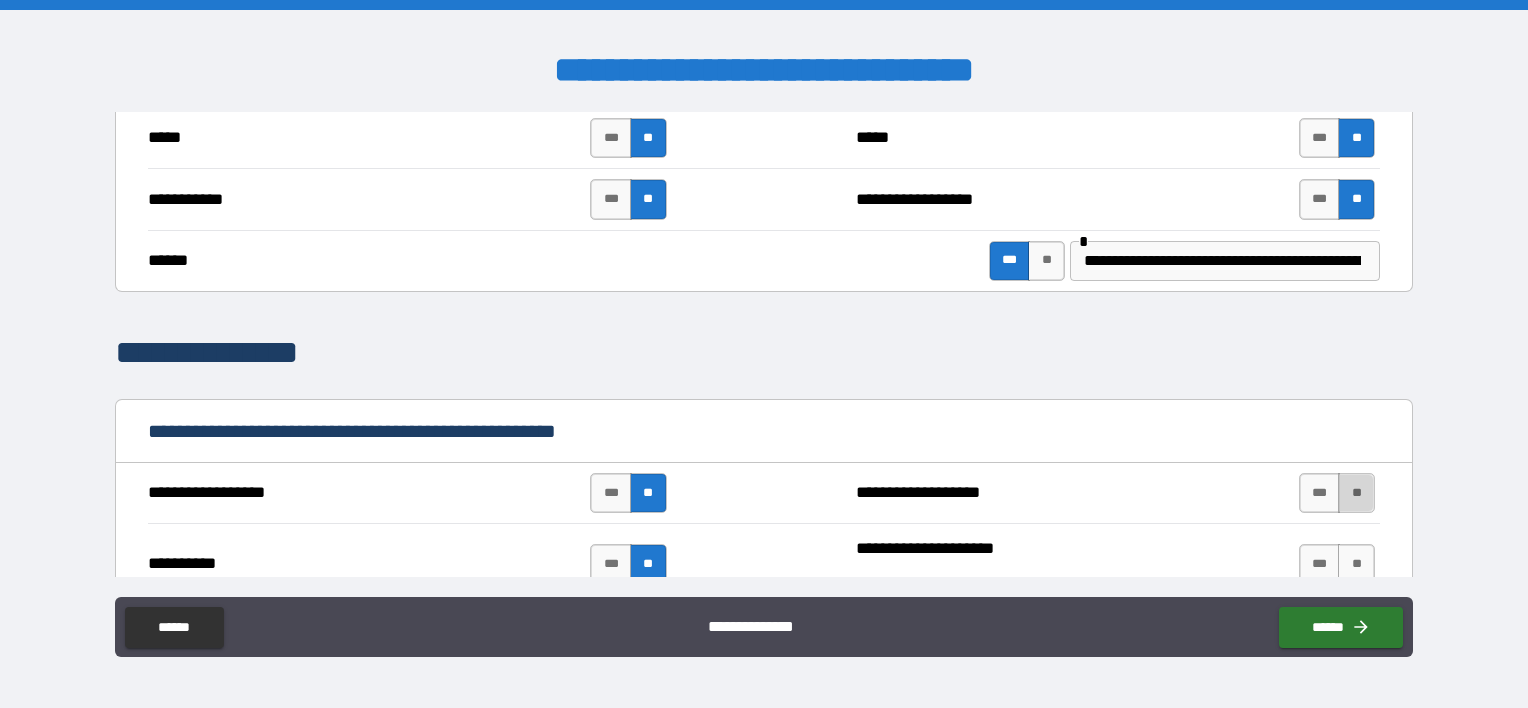 click on "**" at bounding box center (1356, 493) 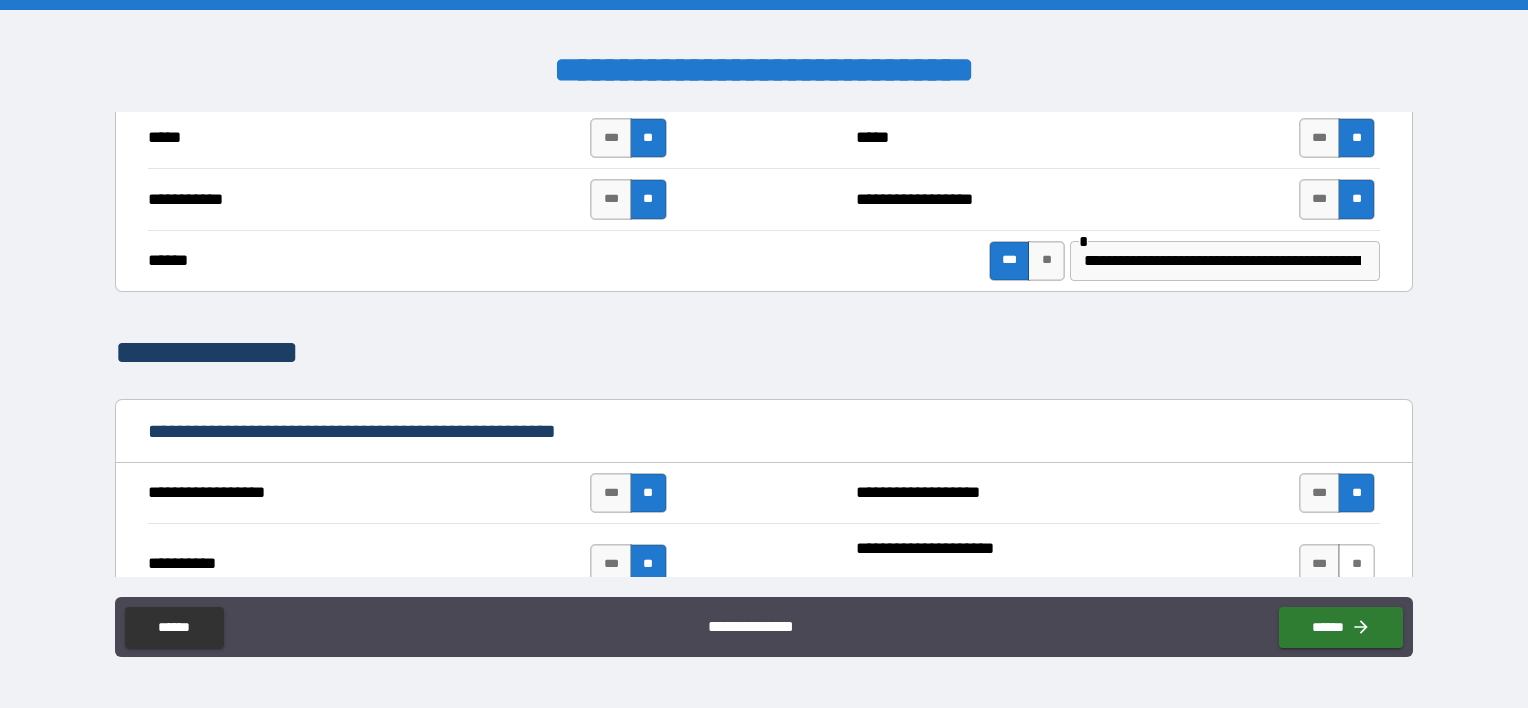 click on "**" at bounding box center (1356, 564) 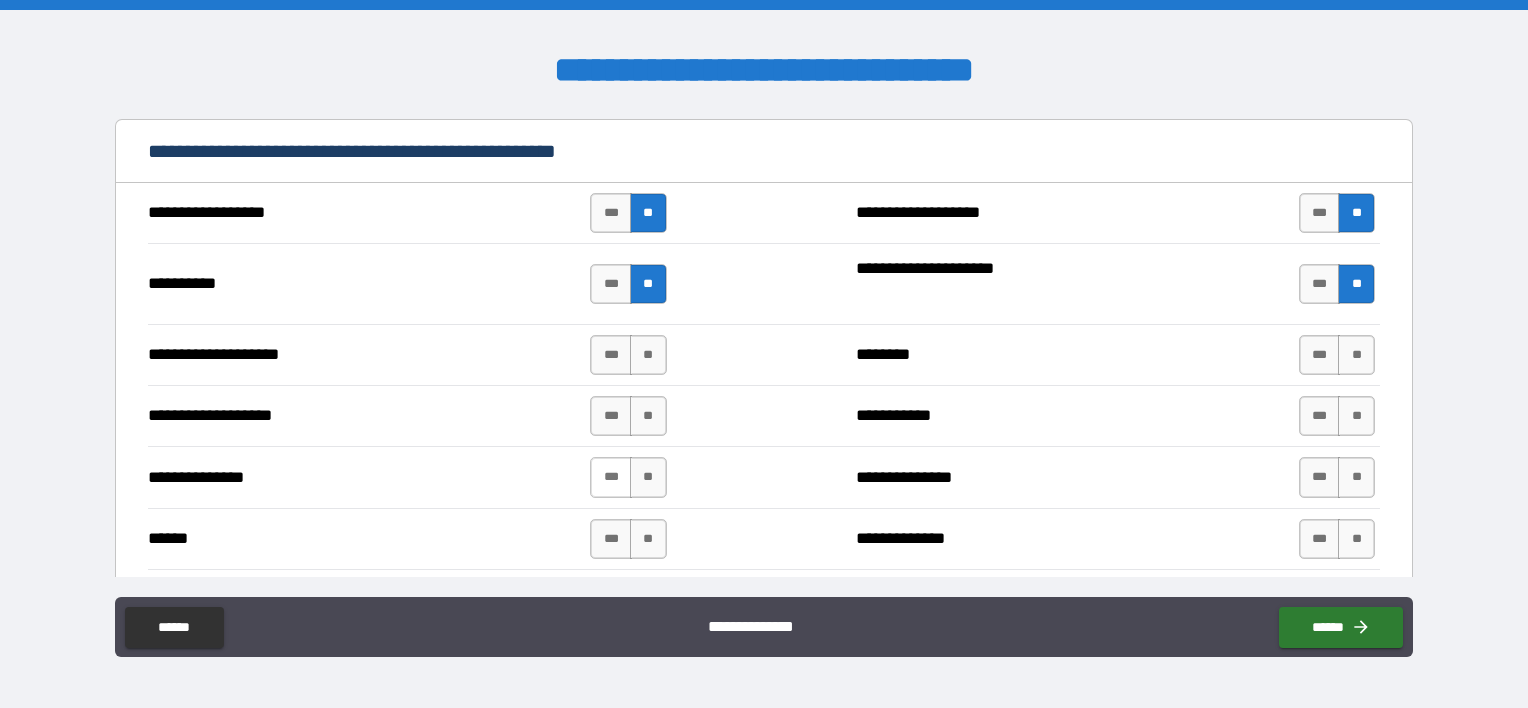 scroll, scrollTop: 2300, scrollLeft: 0, axis: vertical 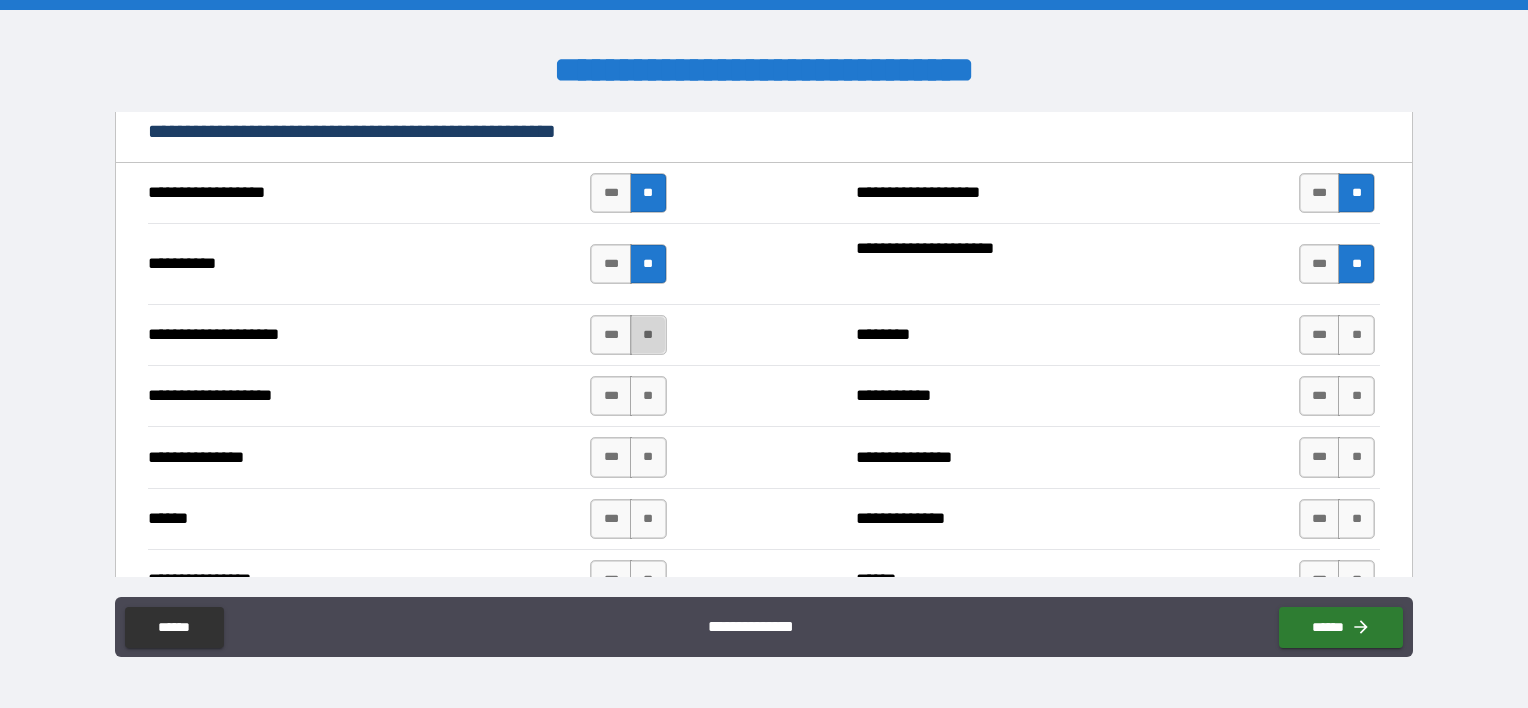 drag, startPoint x: 640, startPoint y: 319, endPoint x: 653, endPoint y: 371, distance: 53.600372 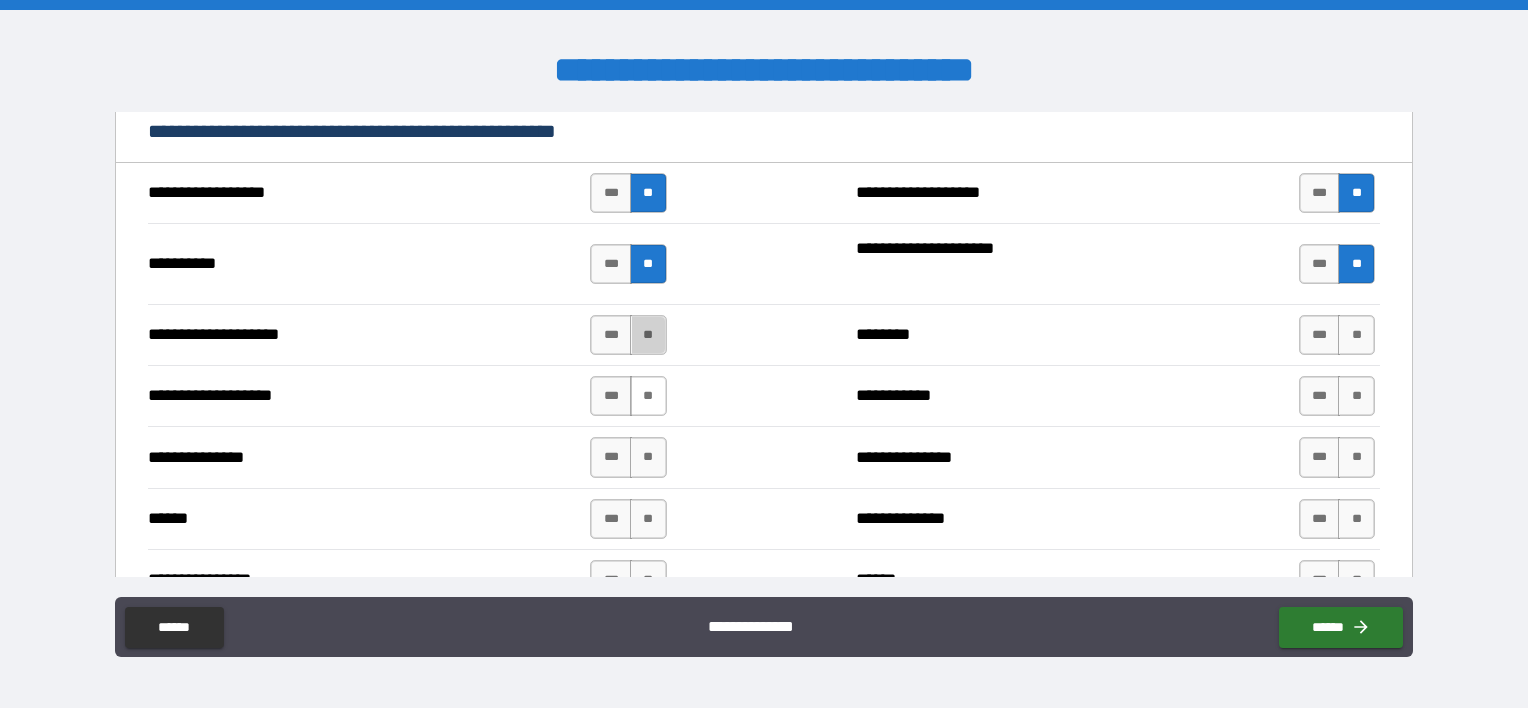 click on "**" at bounding box center (648, 335) 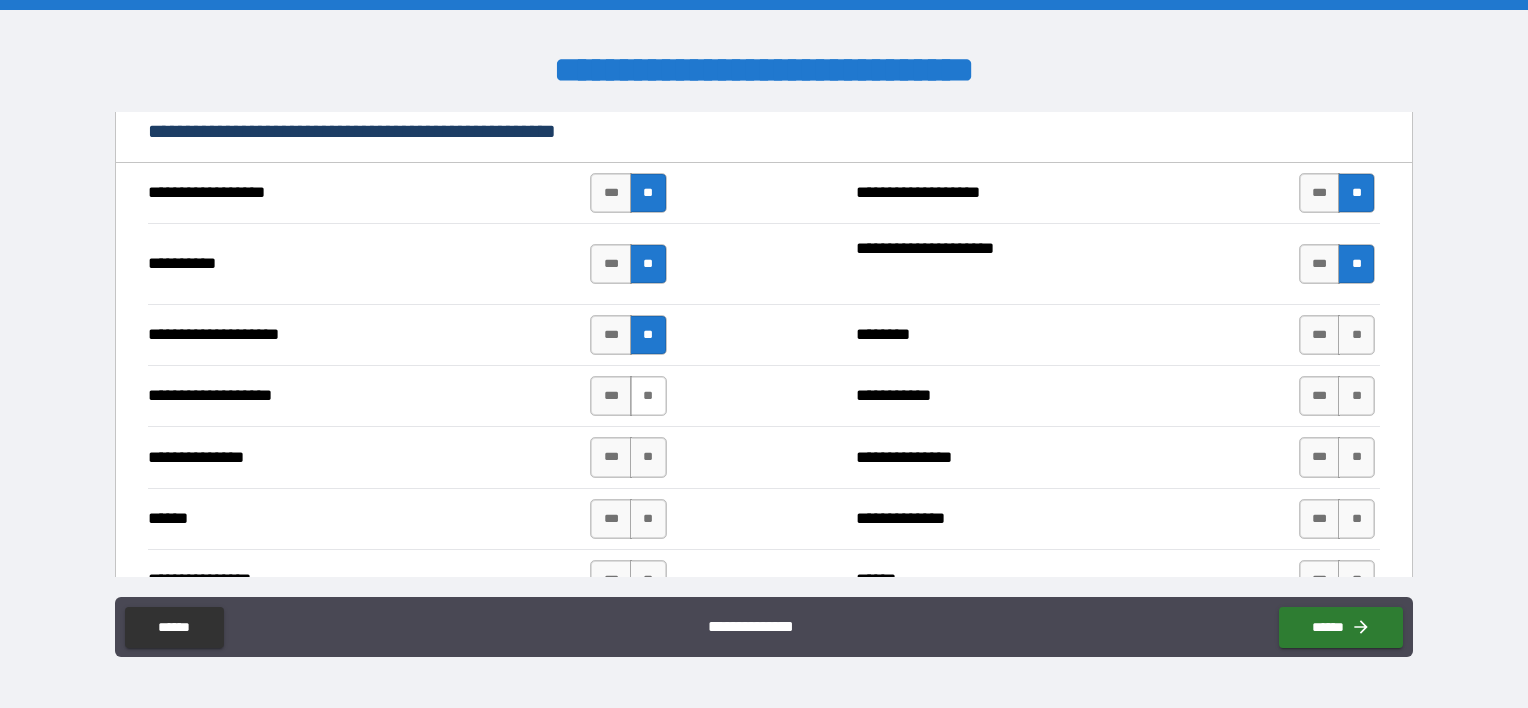 click on "**" at bounding box center [648, 396] 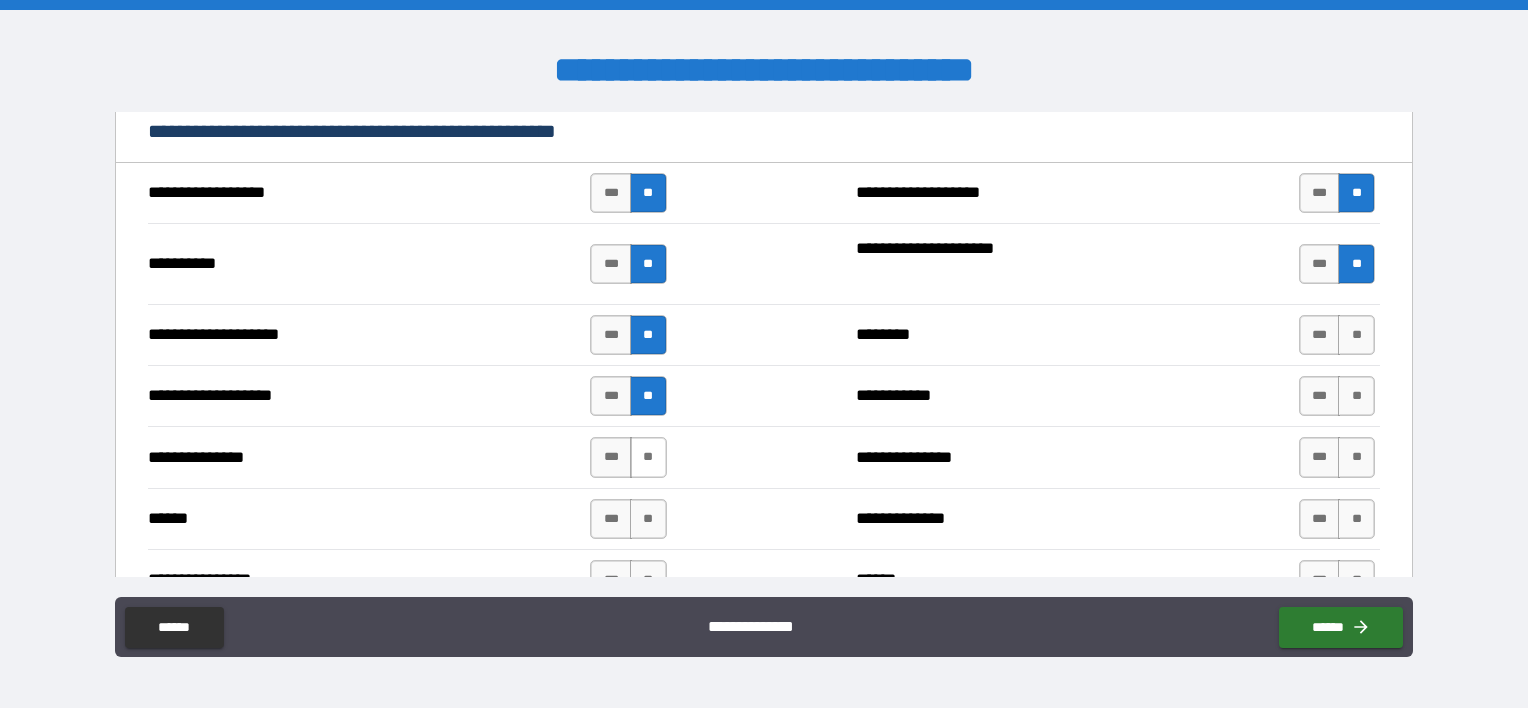 click on "**" at bounding box center (648, 457) 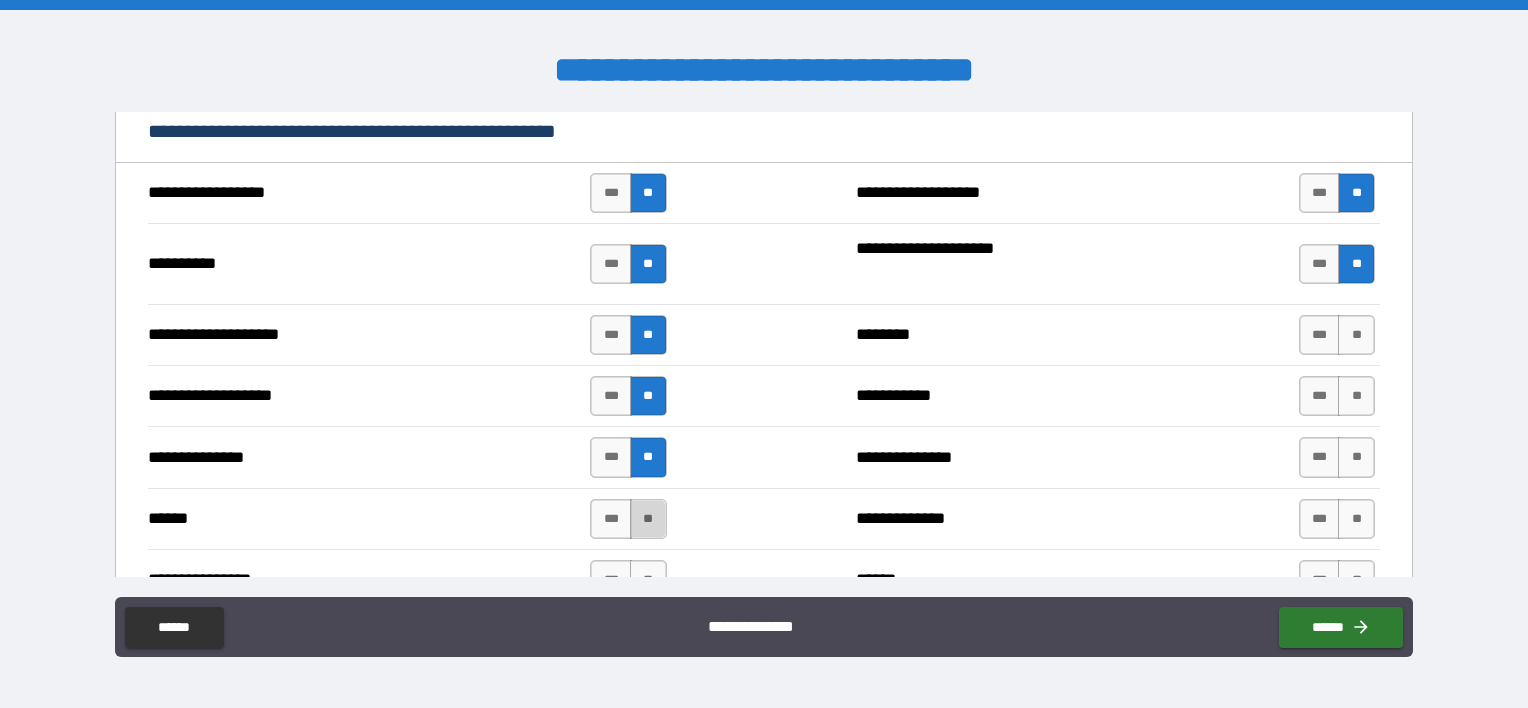 click on "**" at bounding box center (648, 519) 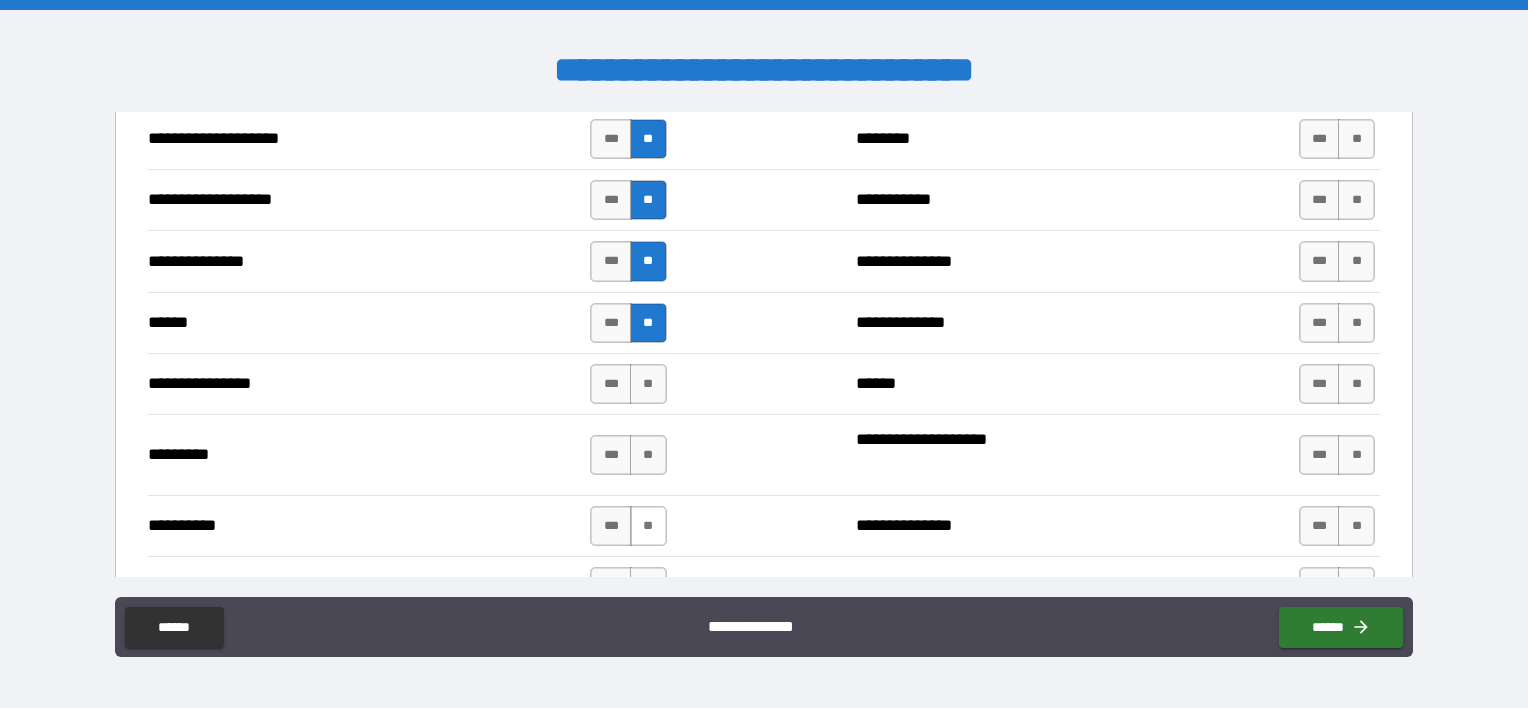 scroll, scrollTop: 2500, scrollLeft: 0, axis: vertical 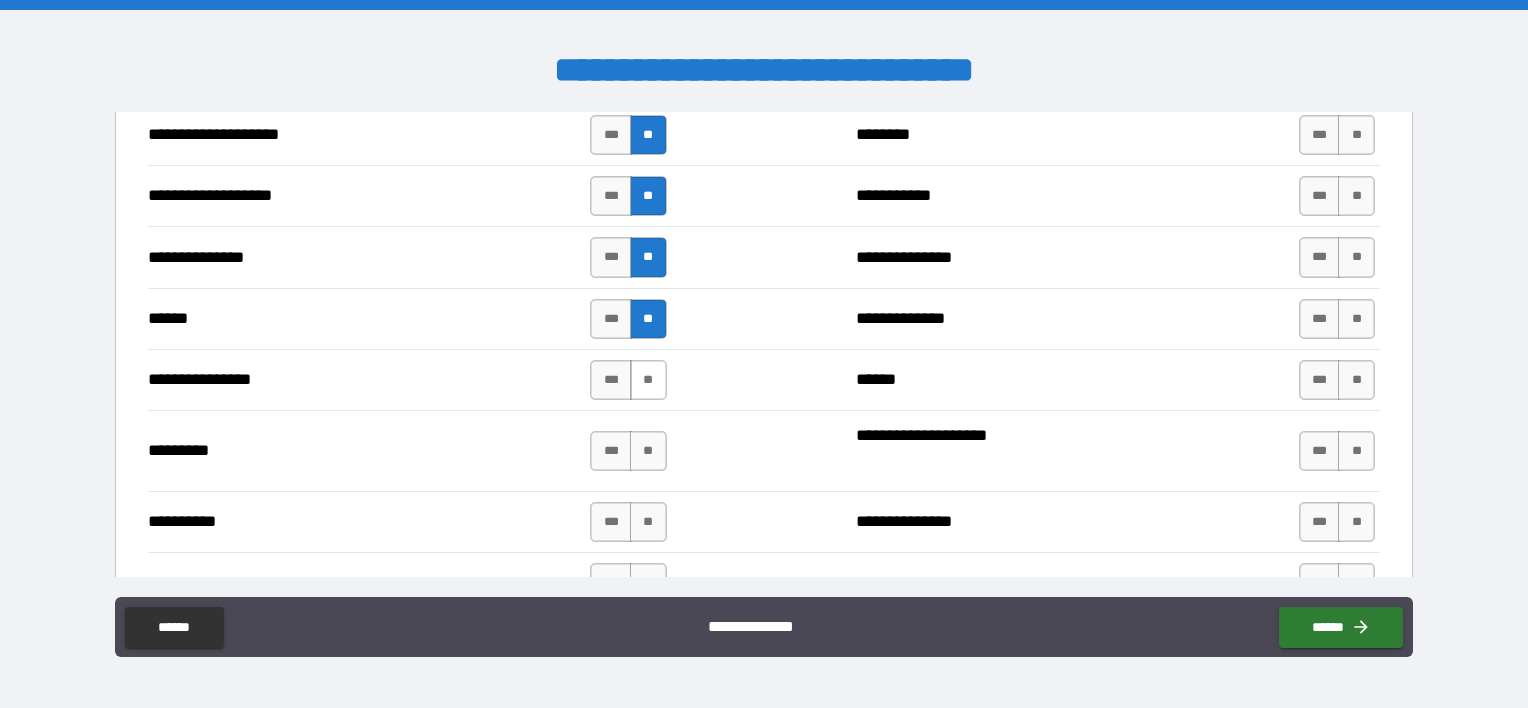 click on "**" at bounding box center (648, 380) 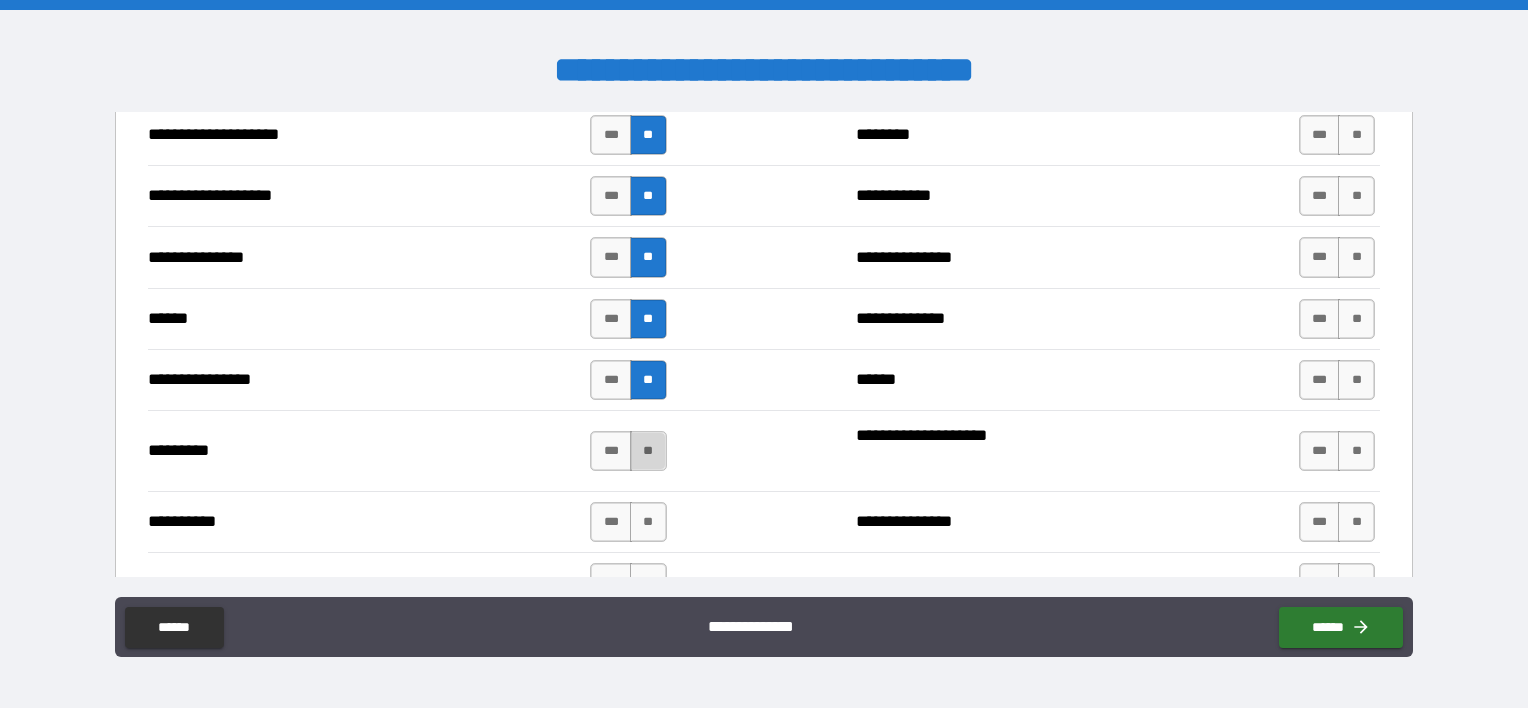 click on "**" at bounding box center [648, 451] 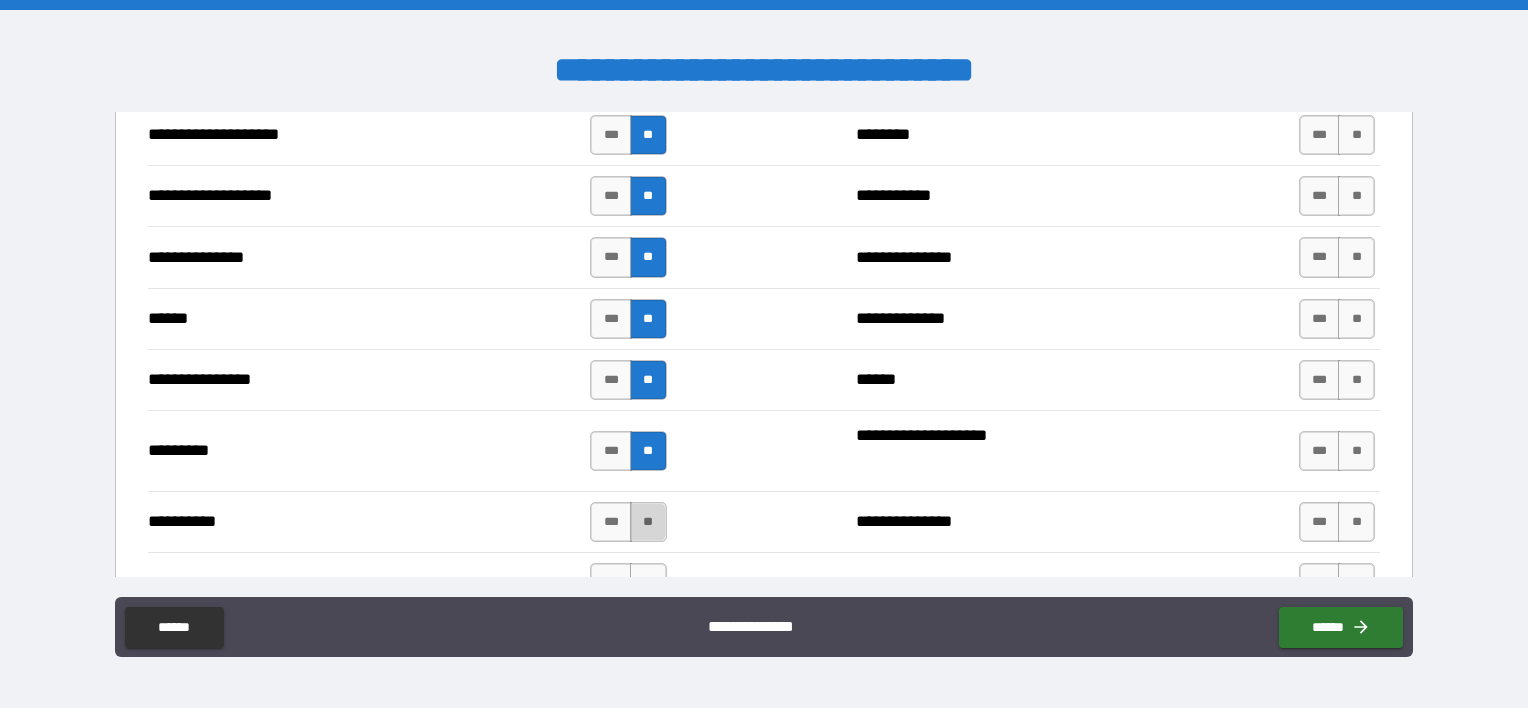 click on "**" at bounding box center (648, 522) 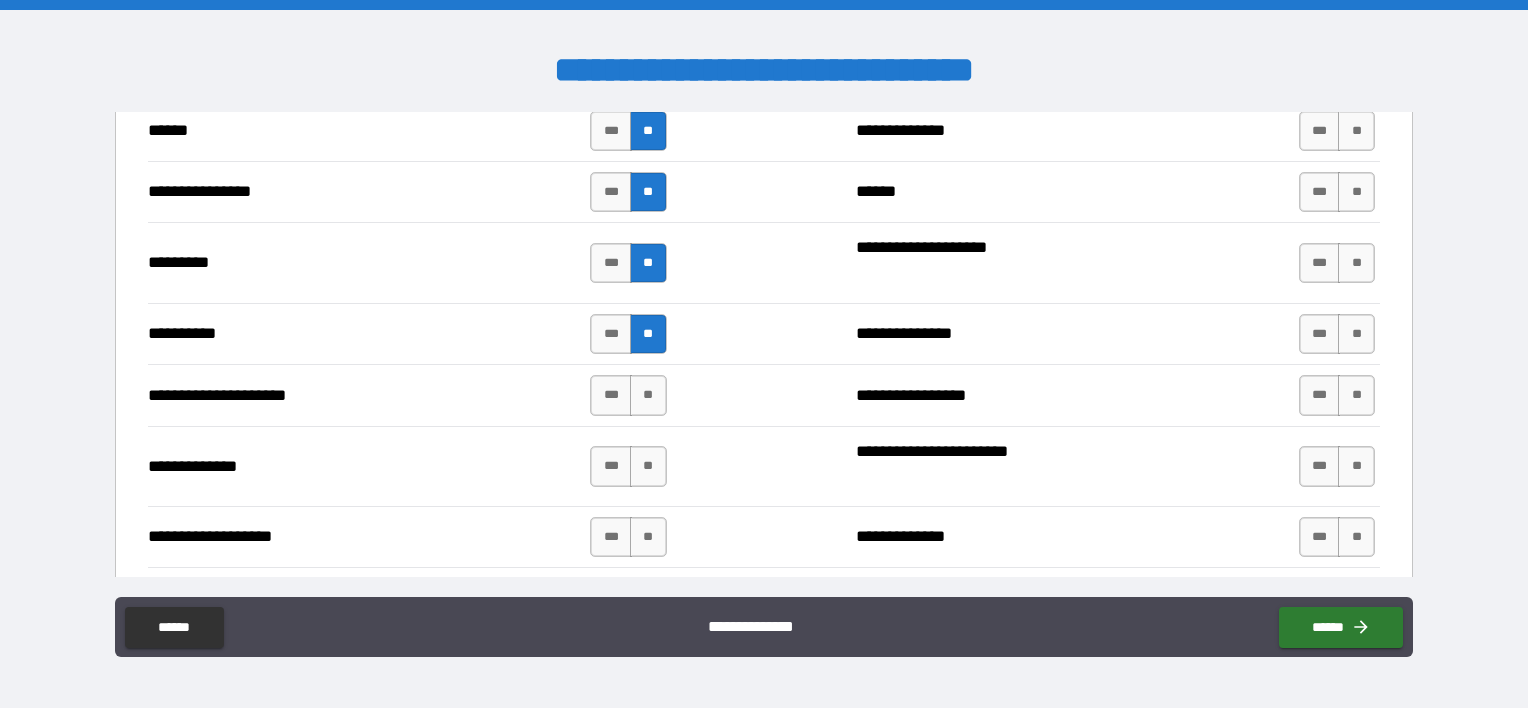 scroll, scrollTop: 2700, scrollLeft: 0, axis: vertical 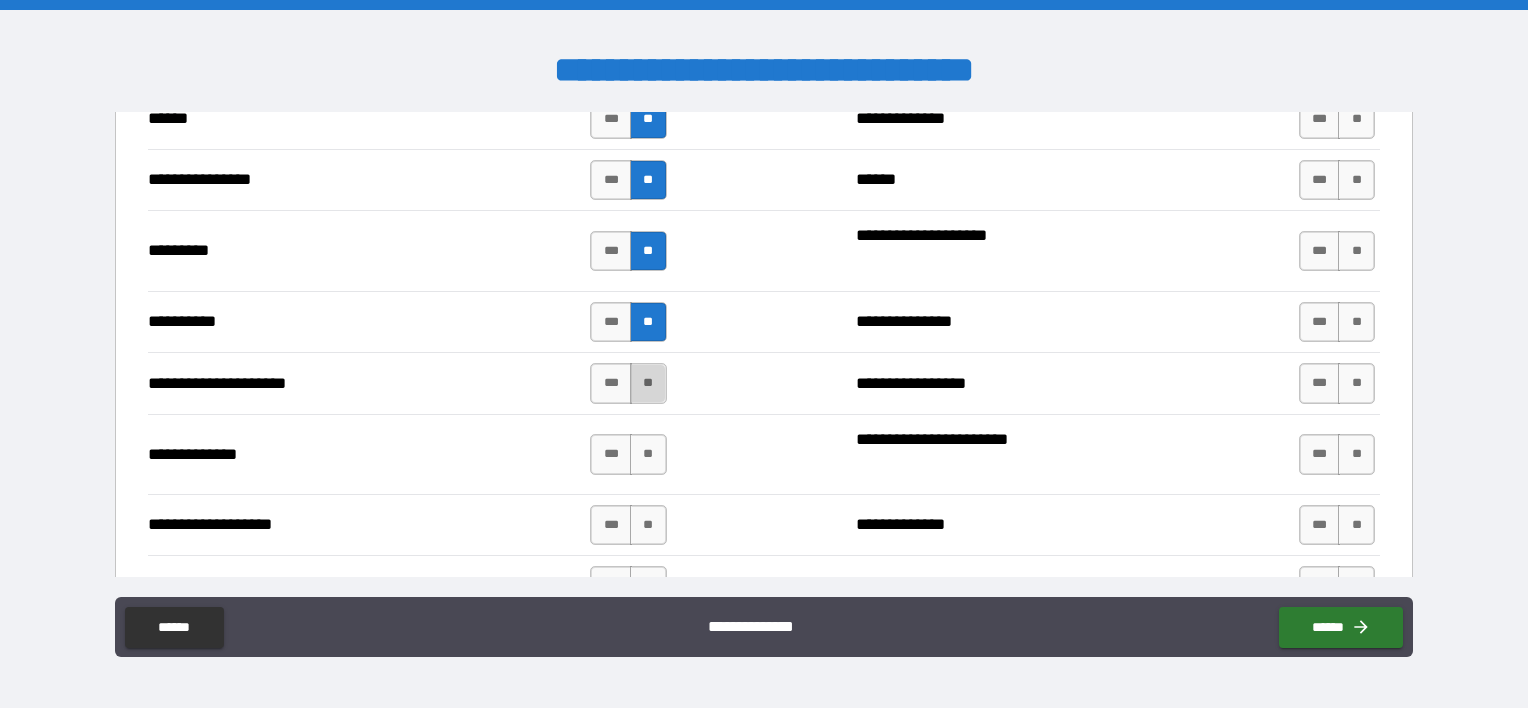click on "**" at bounding box center (648, 383) 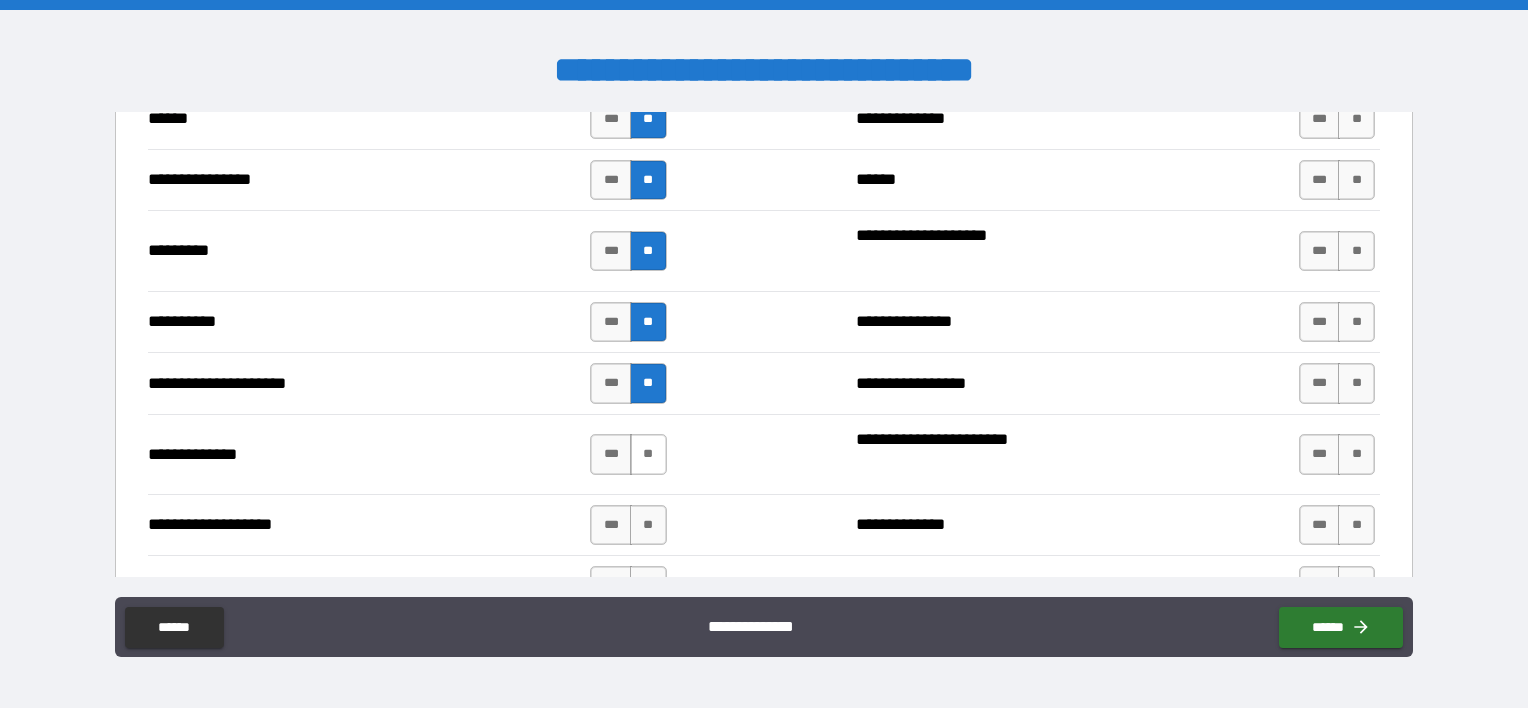 click on "**" at bounding box center [648, 454] 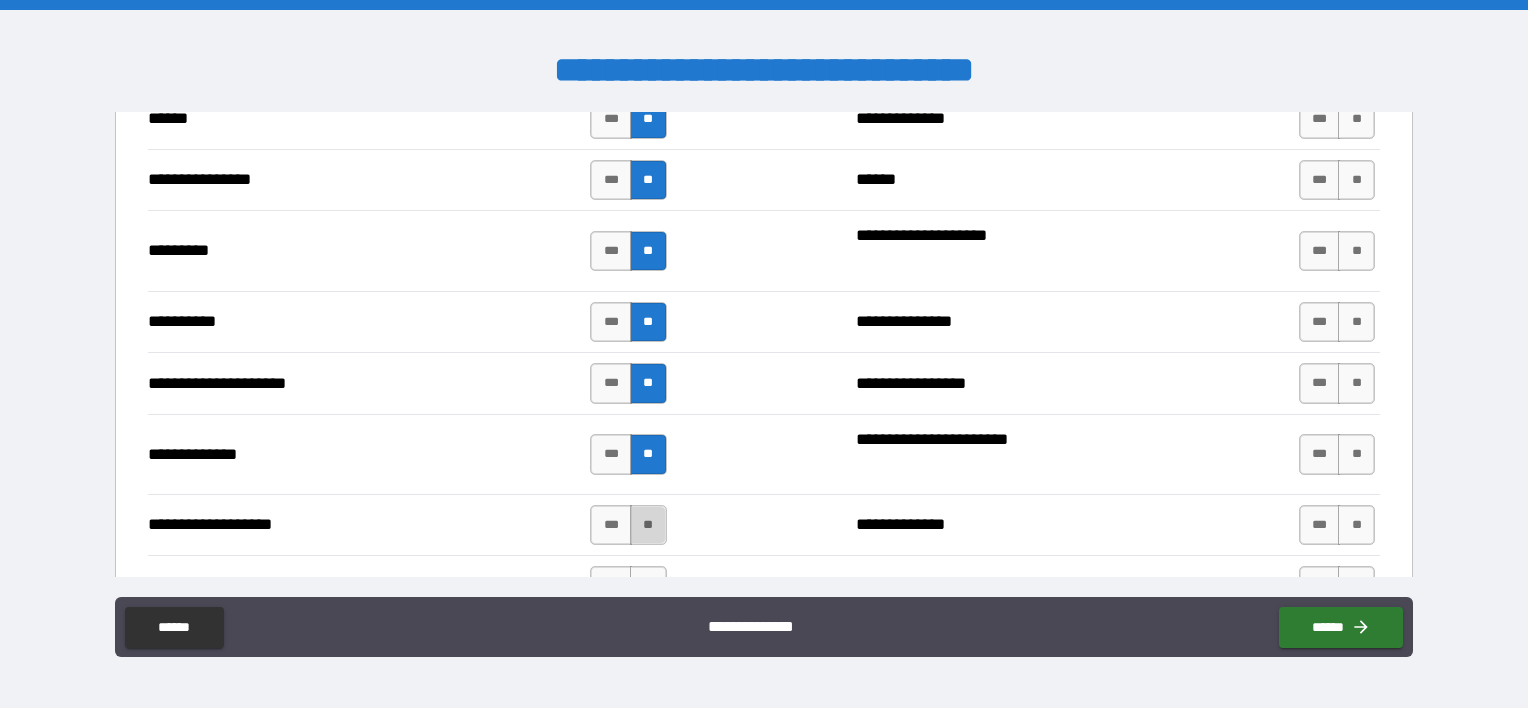 click on "**" at bounding box center (648, 525) 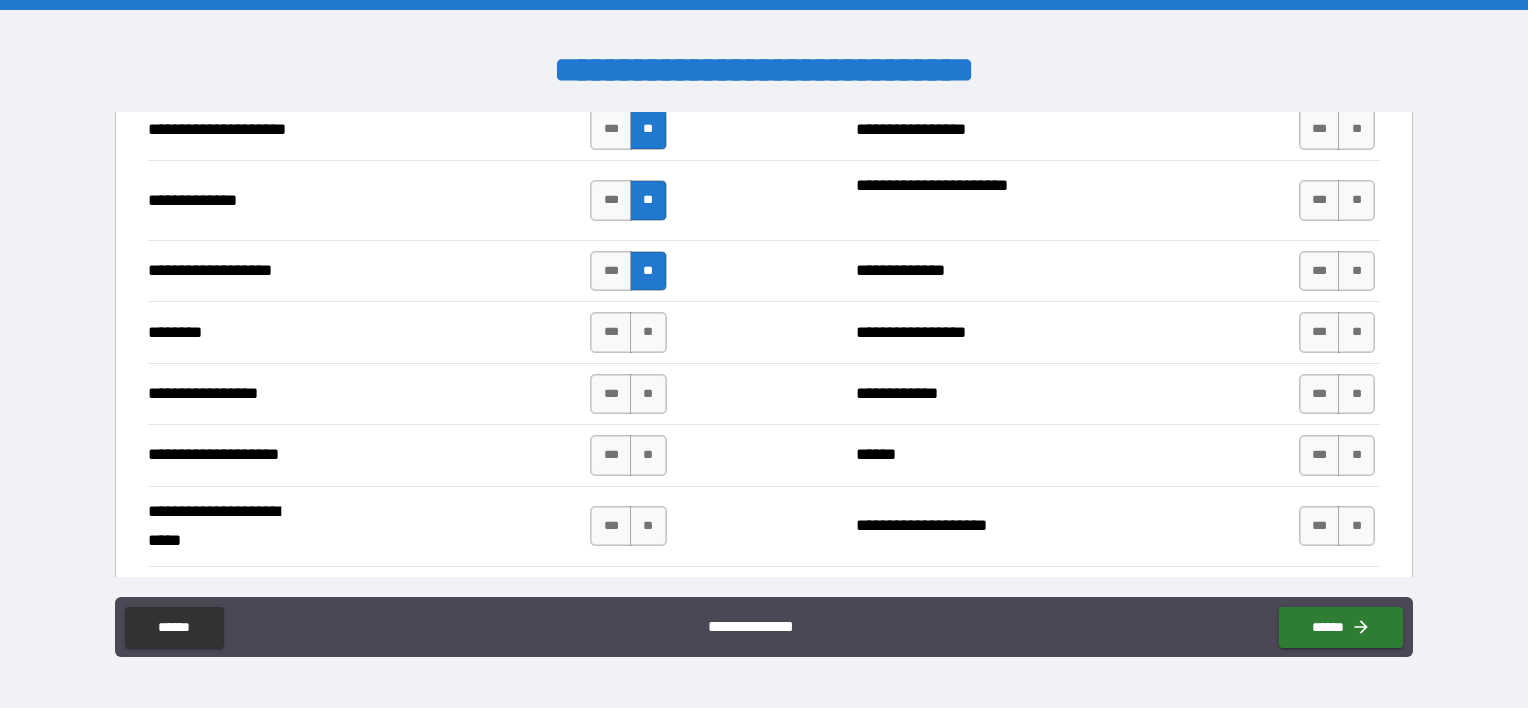 scroll, scrollTop: 3000, scrollLeft: 0, axis: vertical 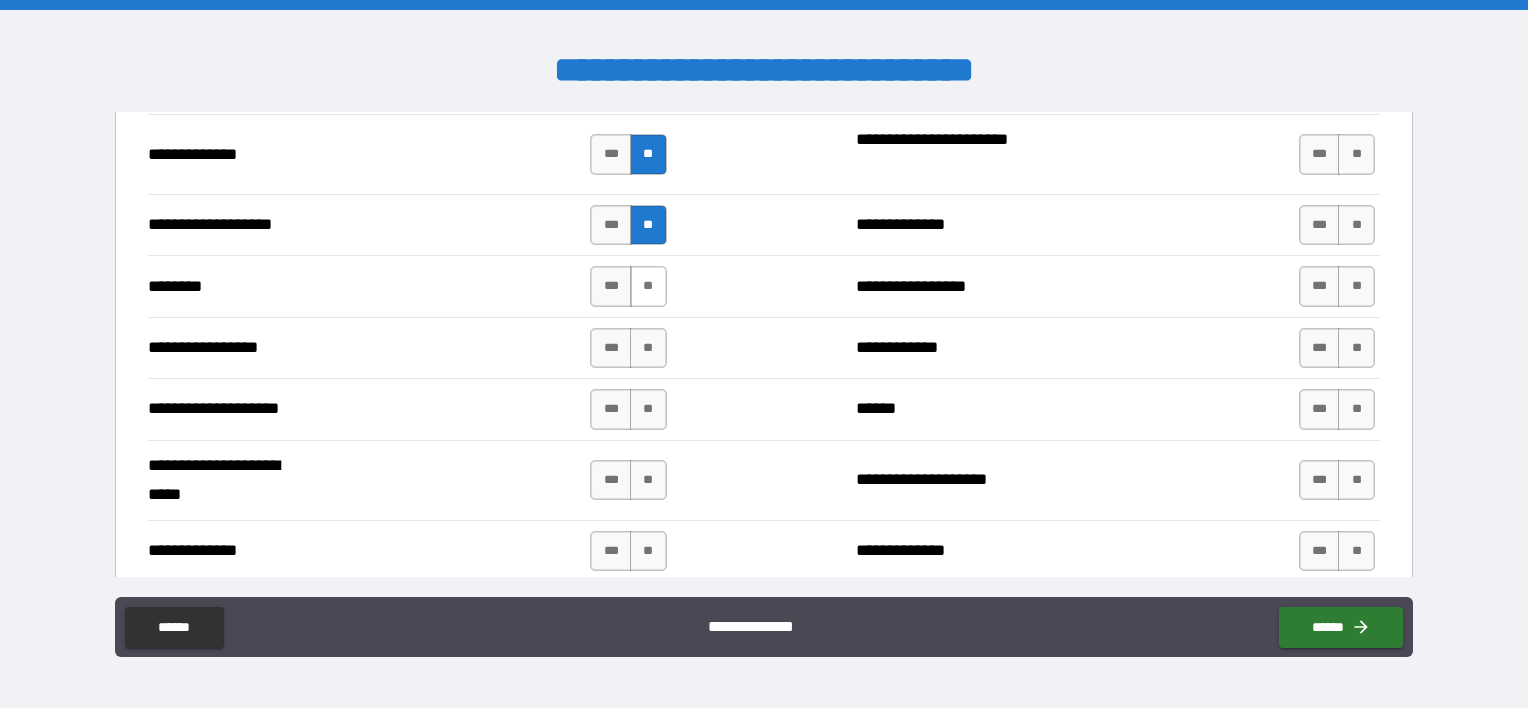 drag, startPoint x: 637, startPoint y: 272, endPoint x: 645, endPoint y: 284, distance: 14.422205 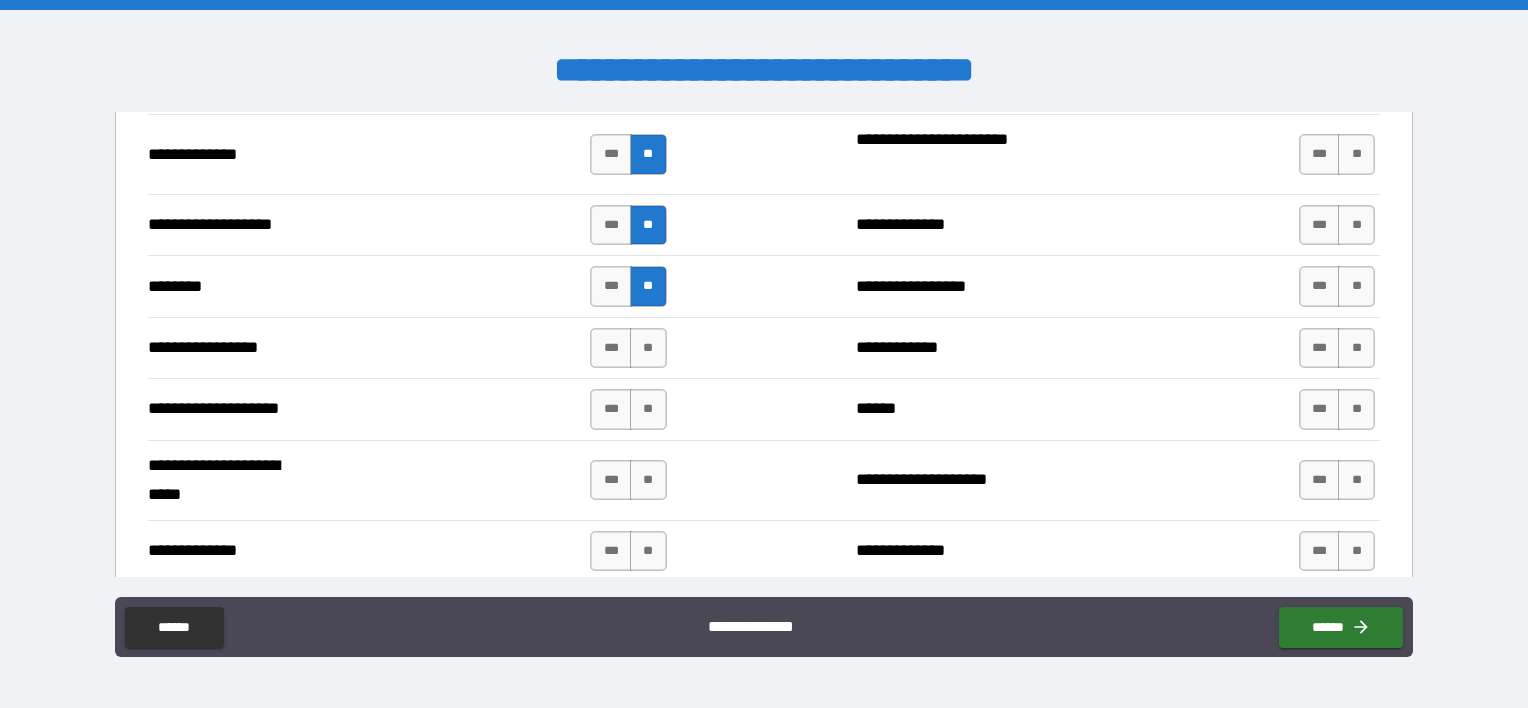 click on "*** **" at bounding box center (628, 348) 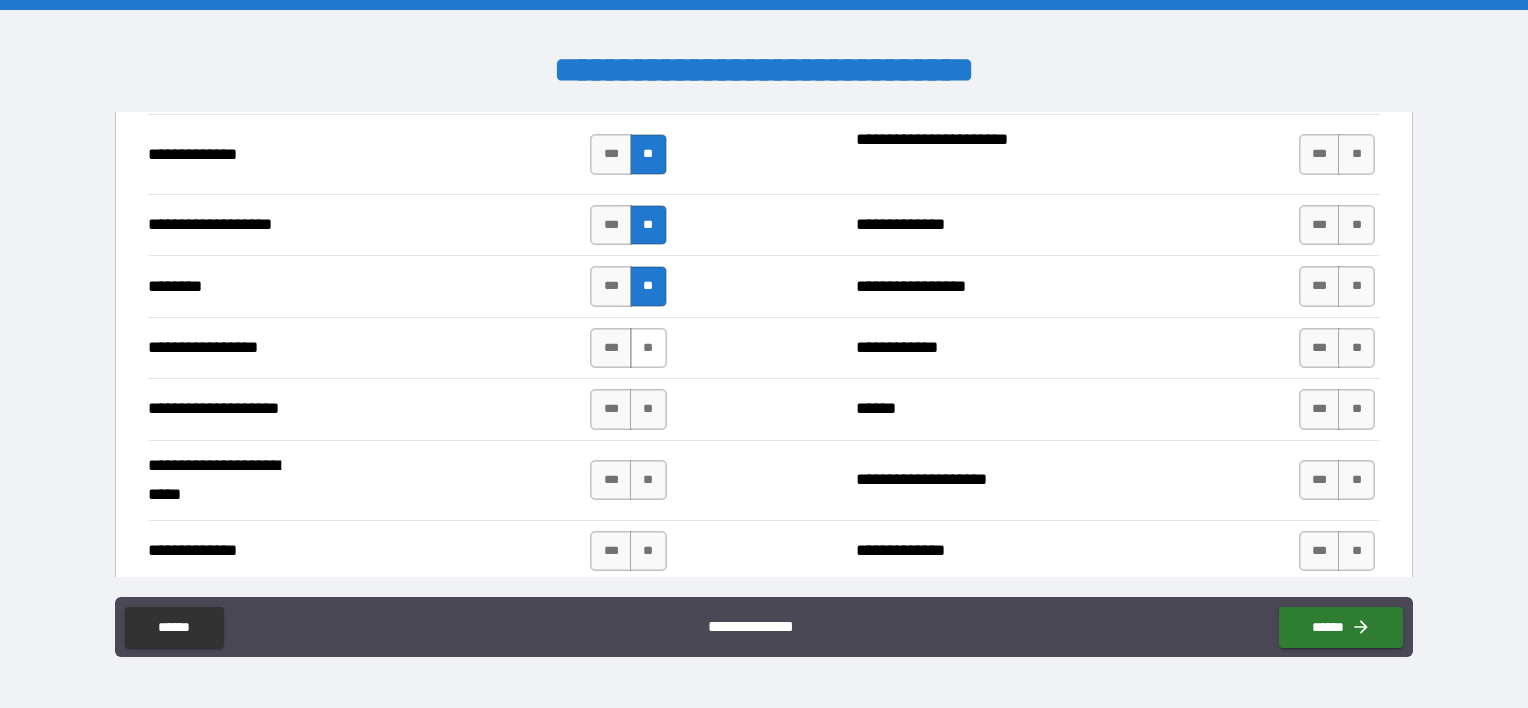 click on "**" at bounding box center (648, 348) 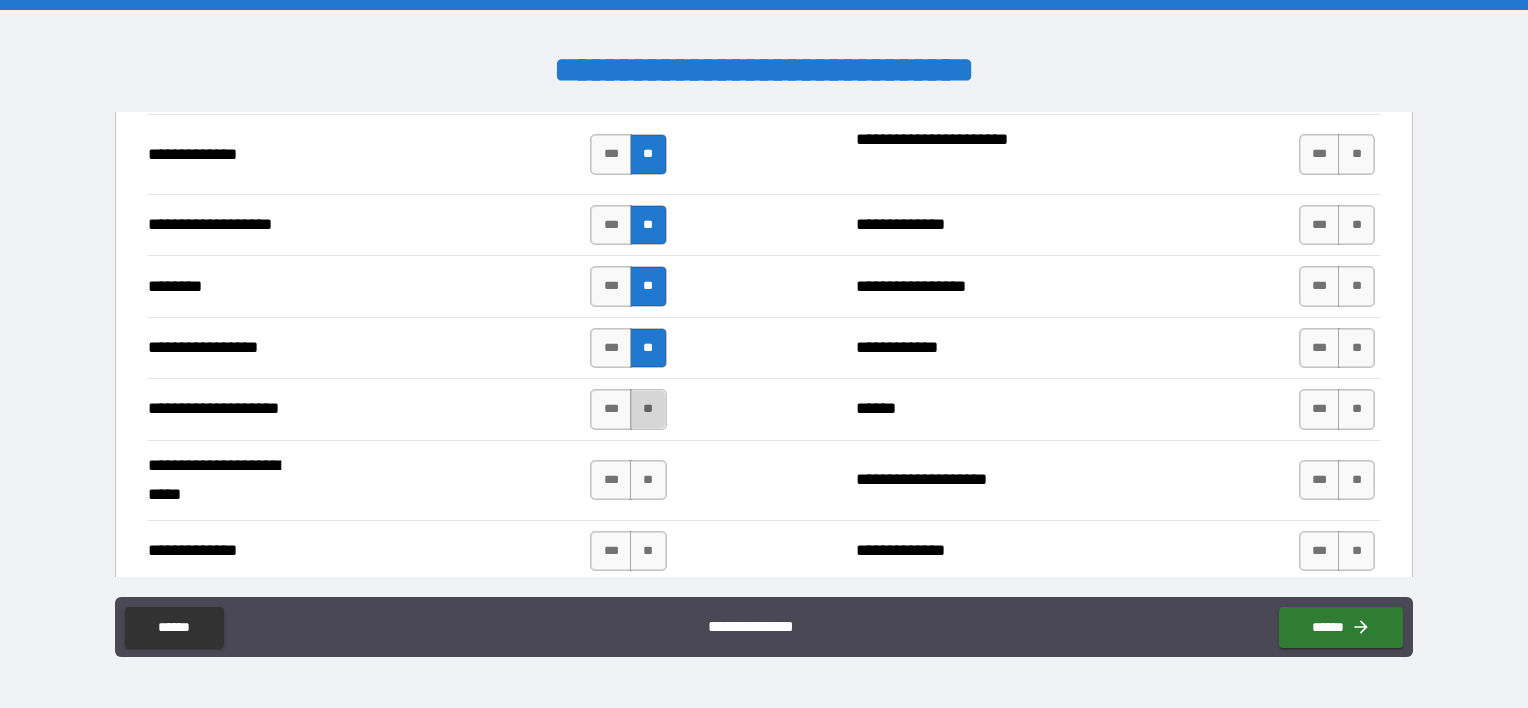click on "**" at bounding box center [648, 409] 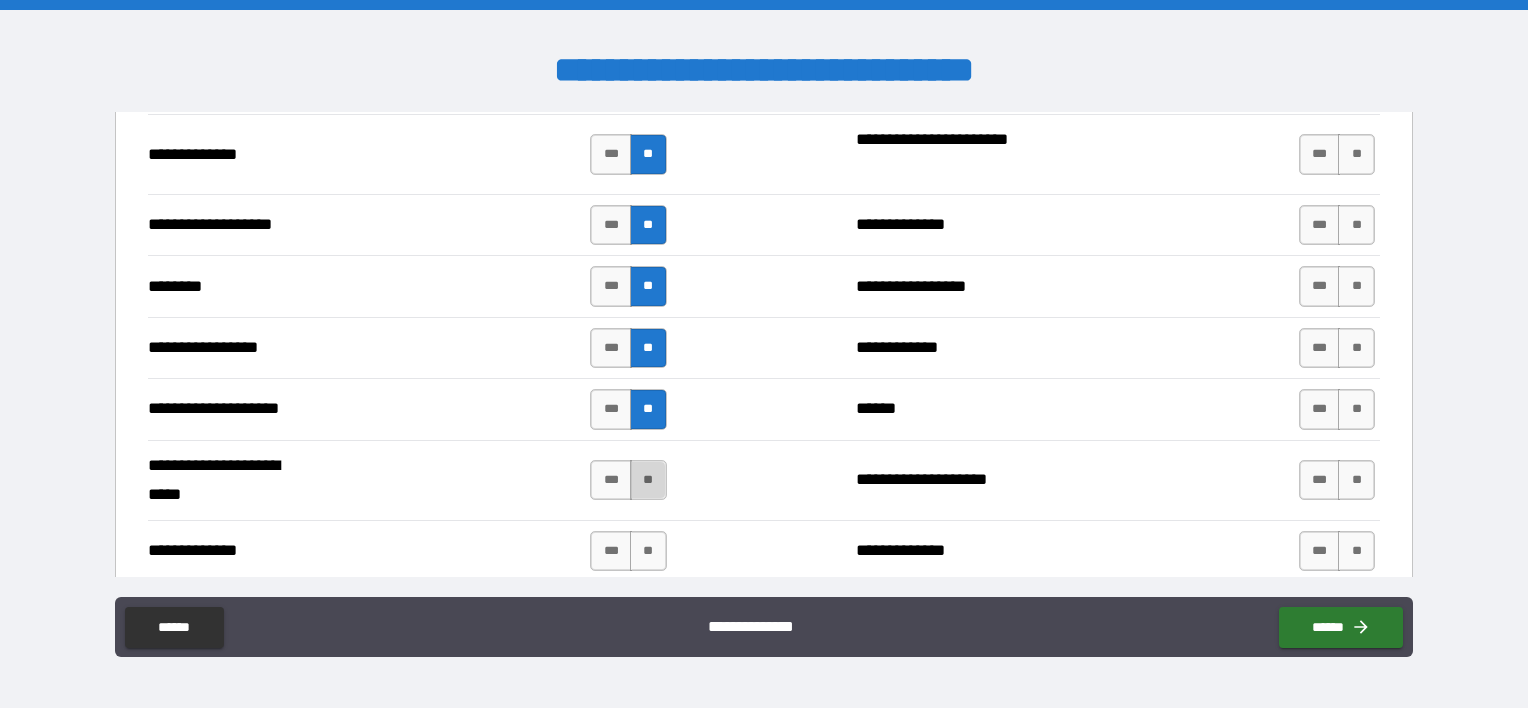 click on "**" at bounding box center (648, 480) 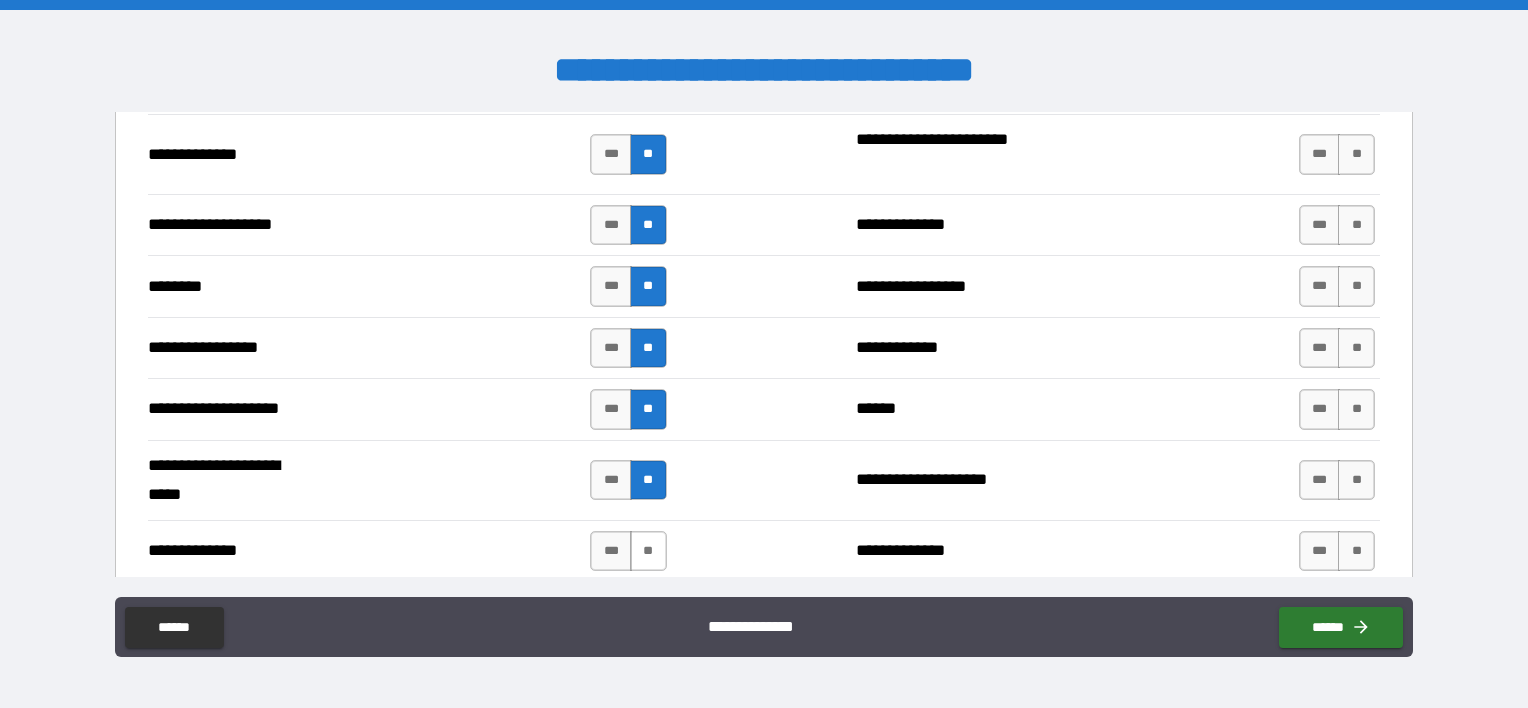 click on "**" at bounding box center (648, 551) 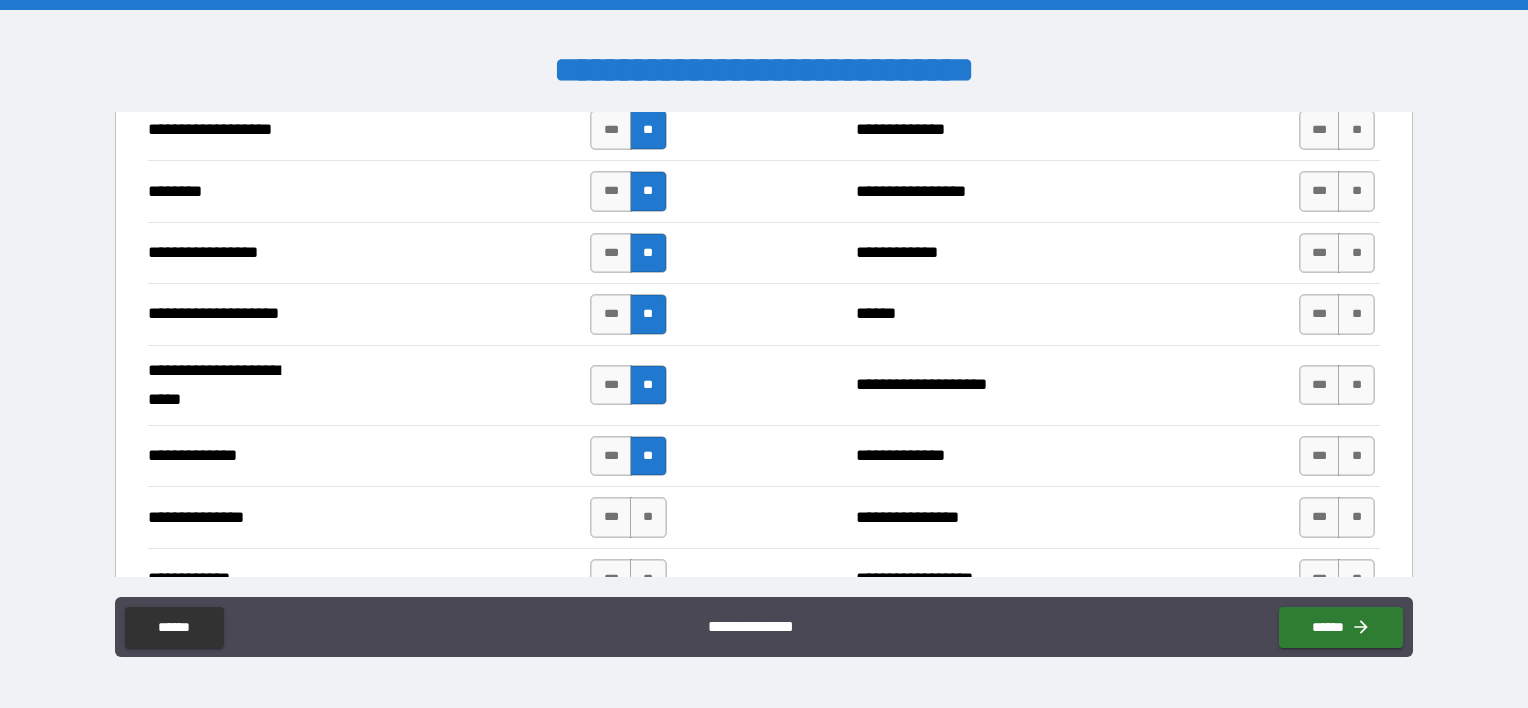 scroll, scrollTop: 3200, scrollLeft: 0, axis: vertical 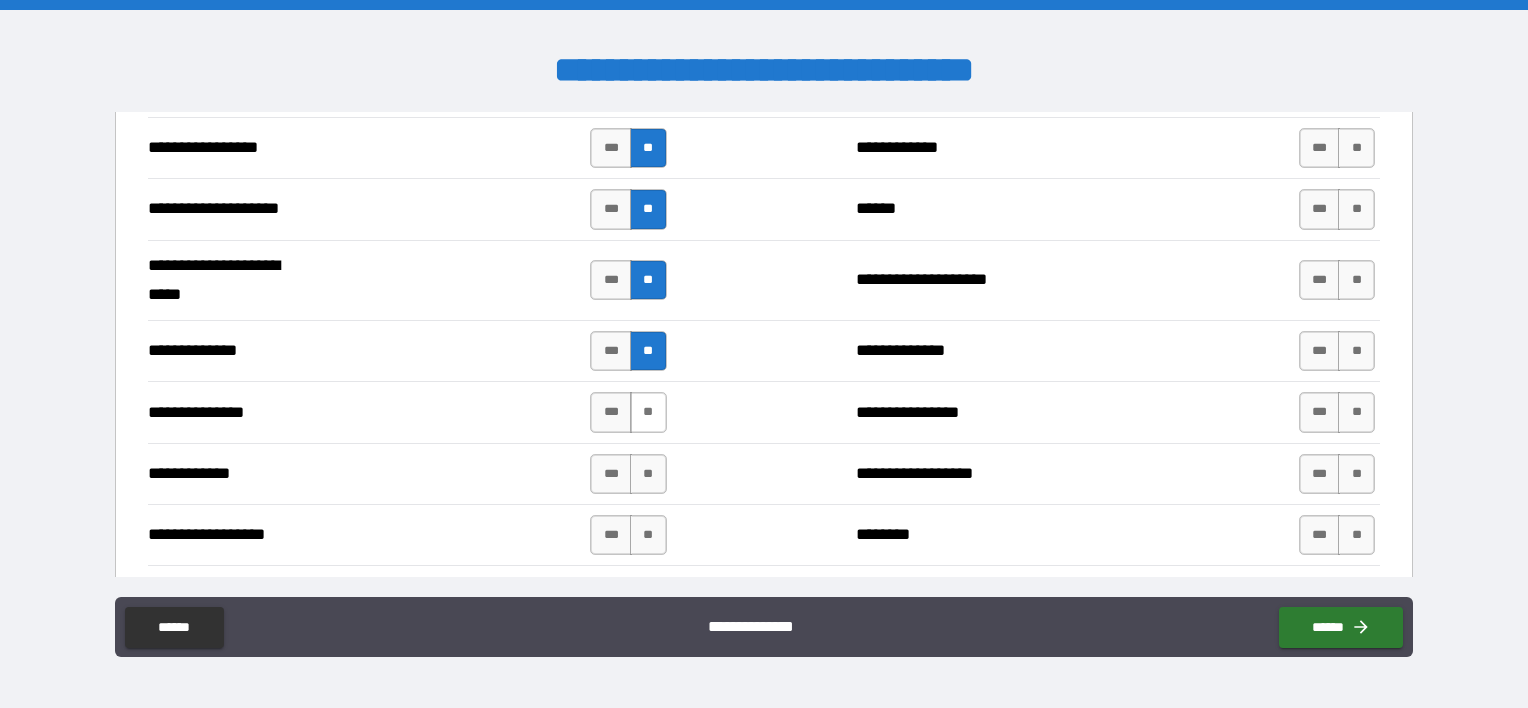 click on "**" at bounding box center (648, 412) 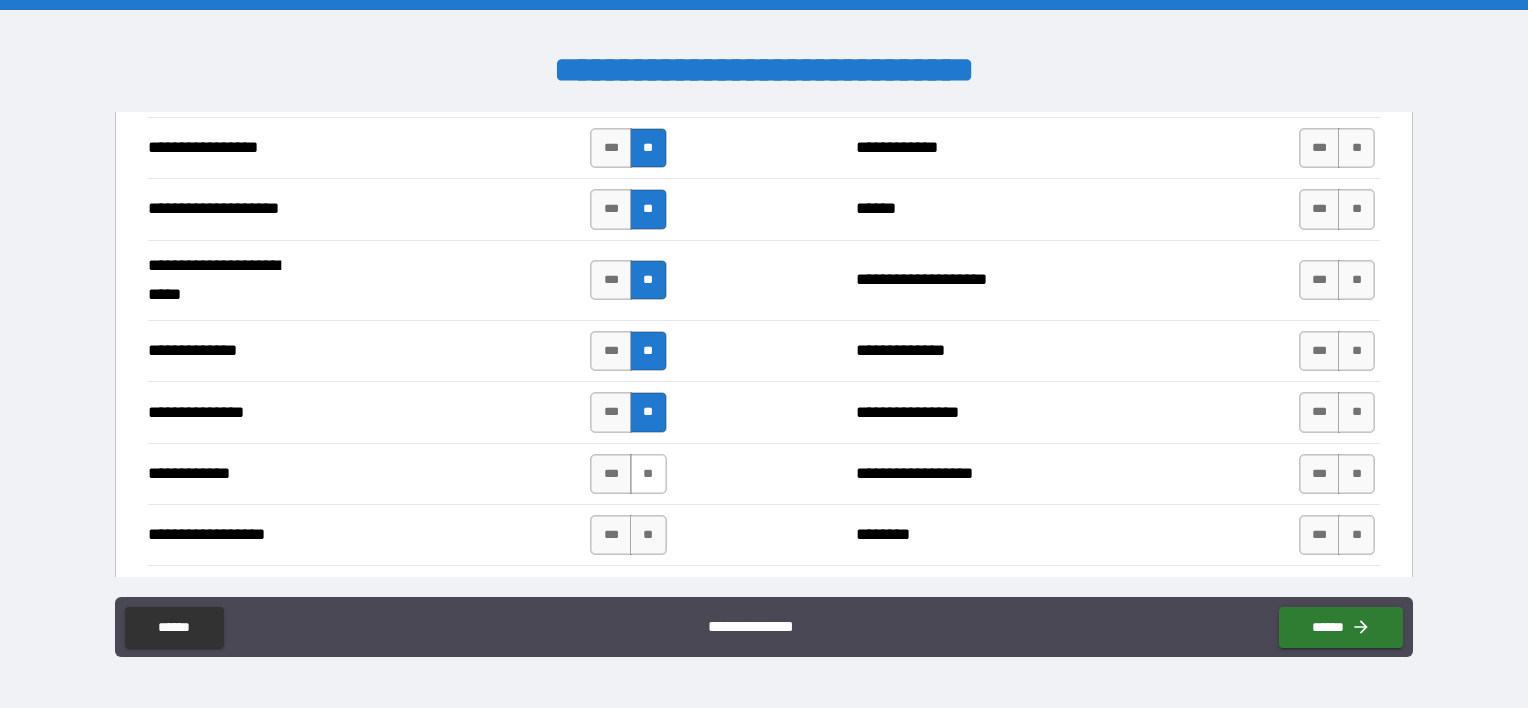 click on "**" at bounding box center (648, 474) 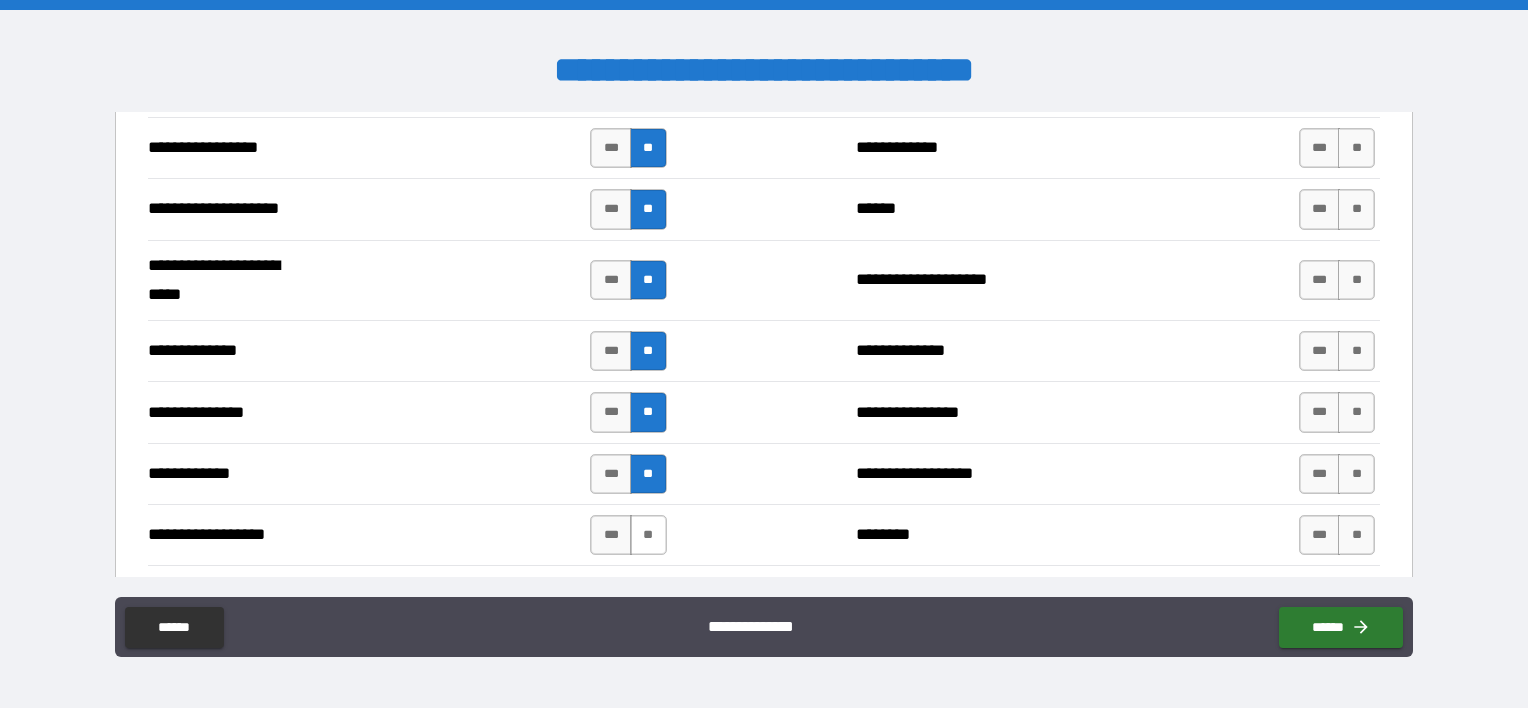 click on "**" at bounding box center [648, 535] 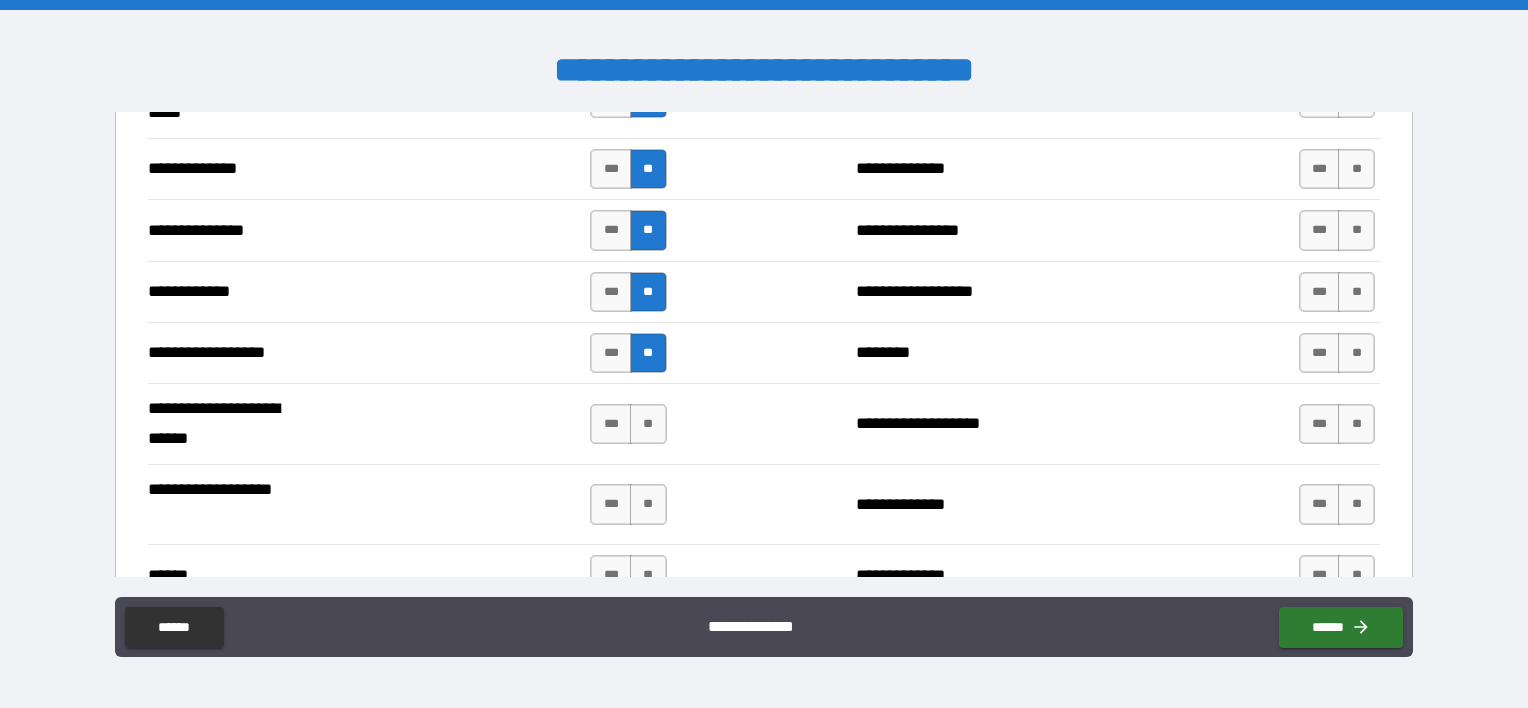 scroll, scrollTop: 3400, scrollLeft: 0, axis: vertical 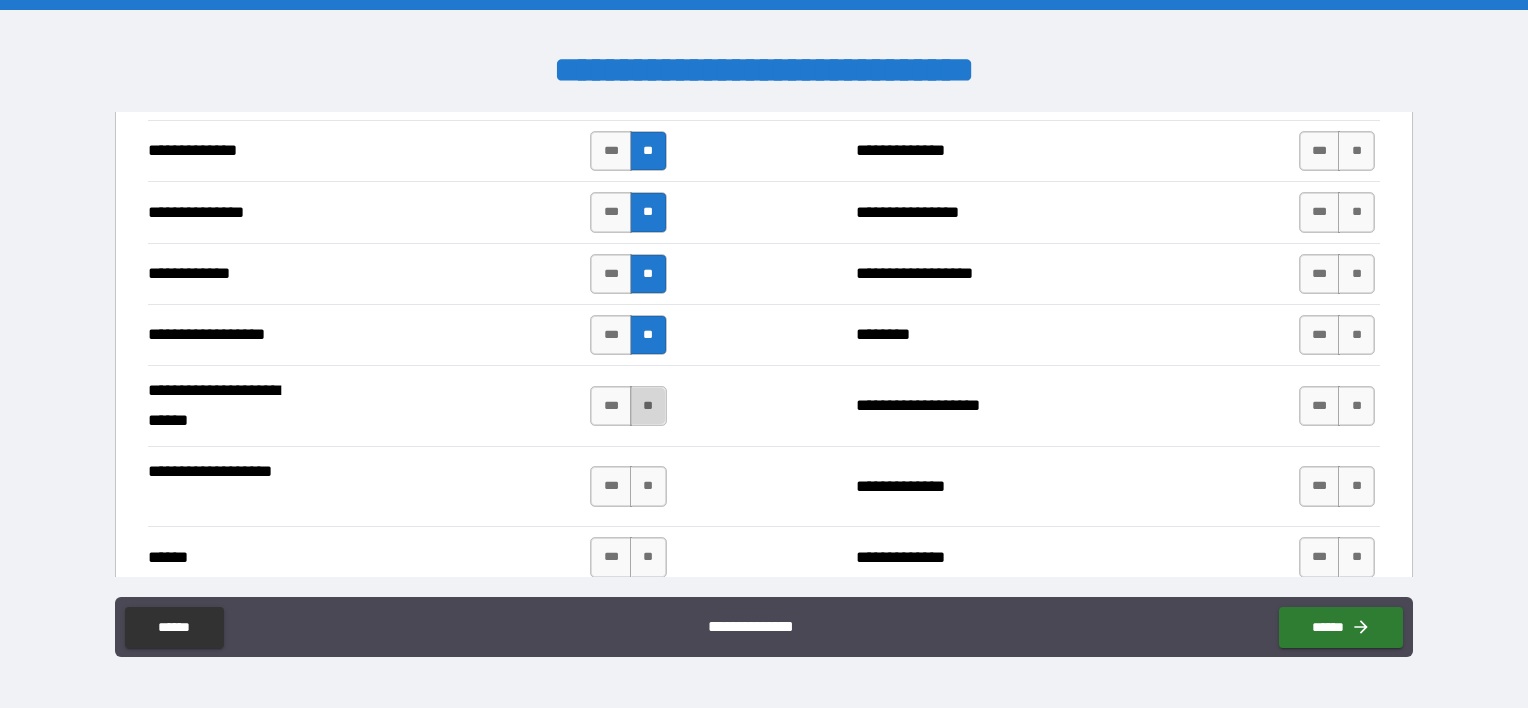 click on "**" at bounding box center [648, 406] 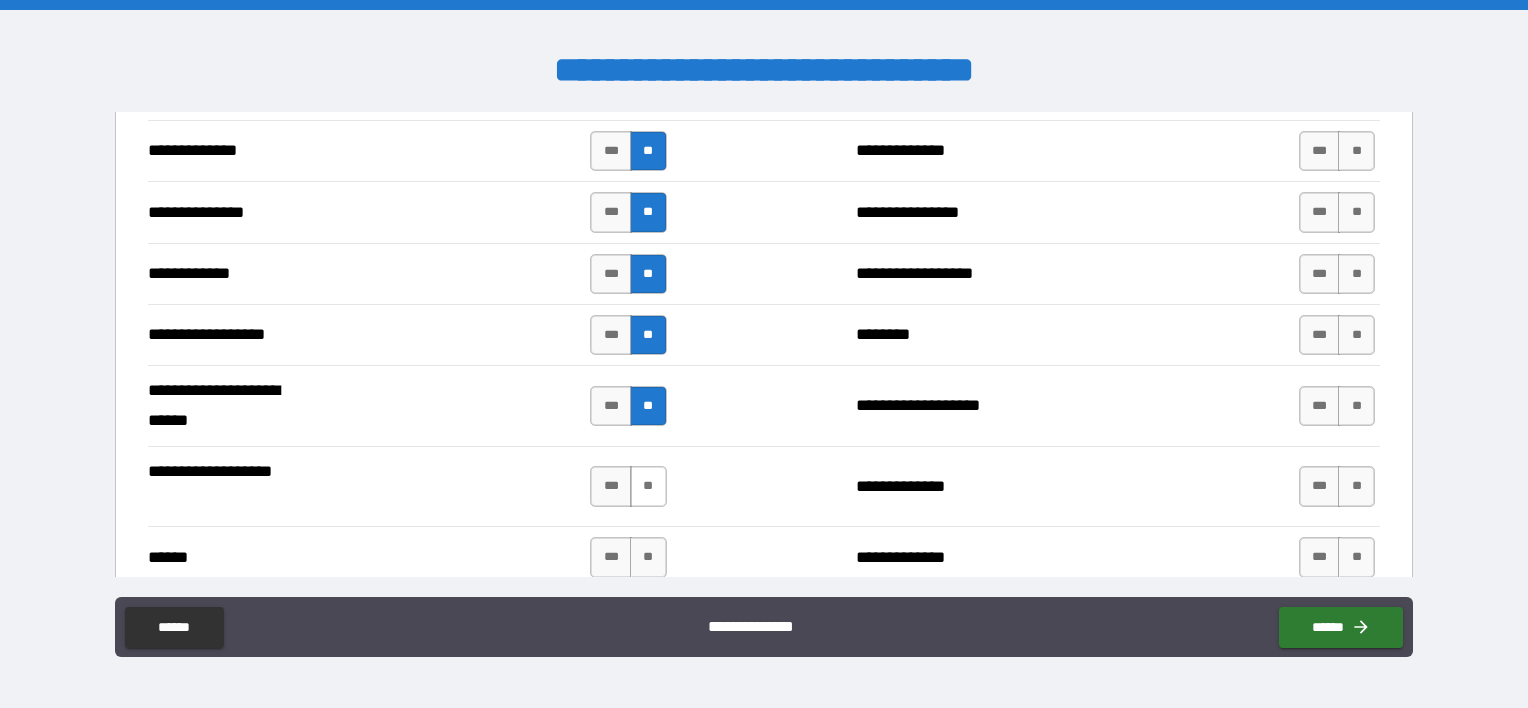 click on "**" at bounding box center (648, 486) 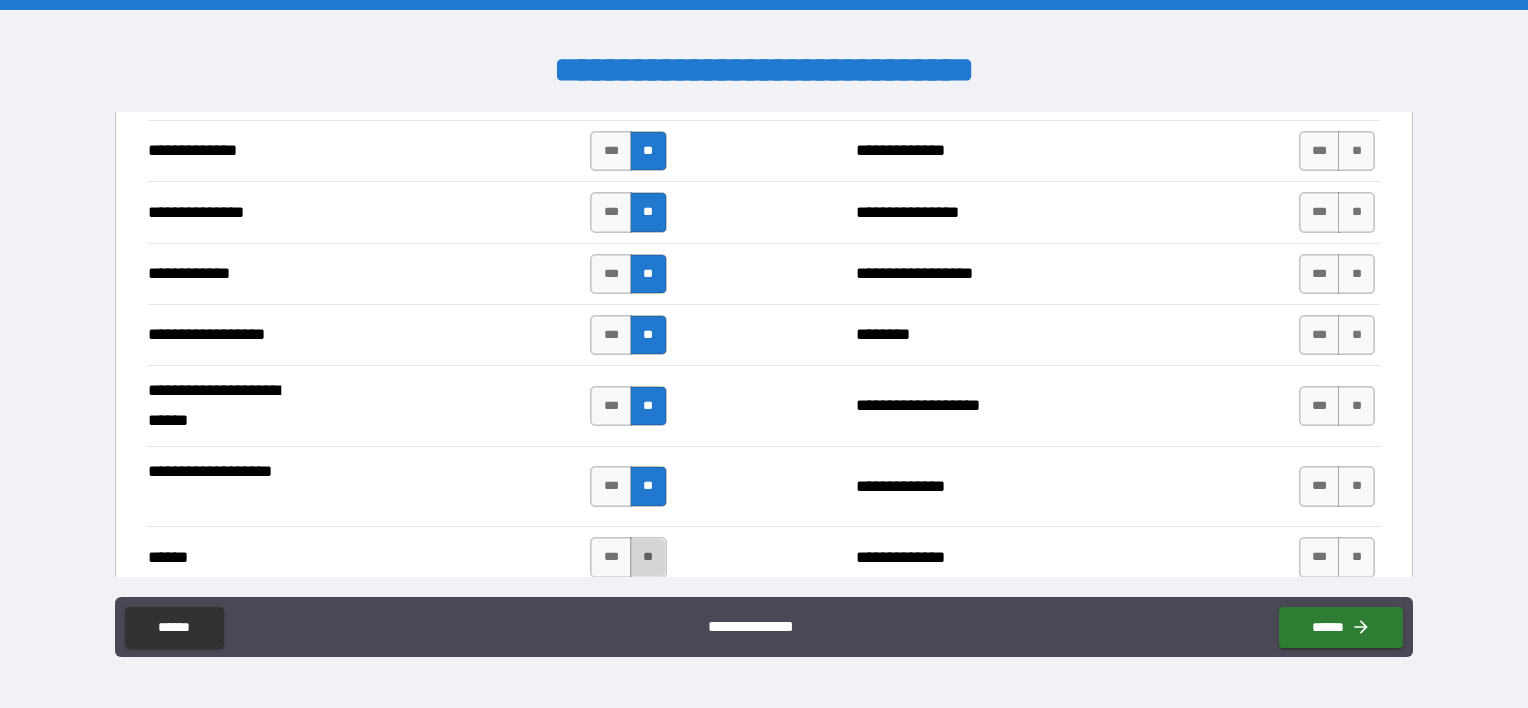 click on "**" at bounding box center (648, 557) 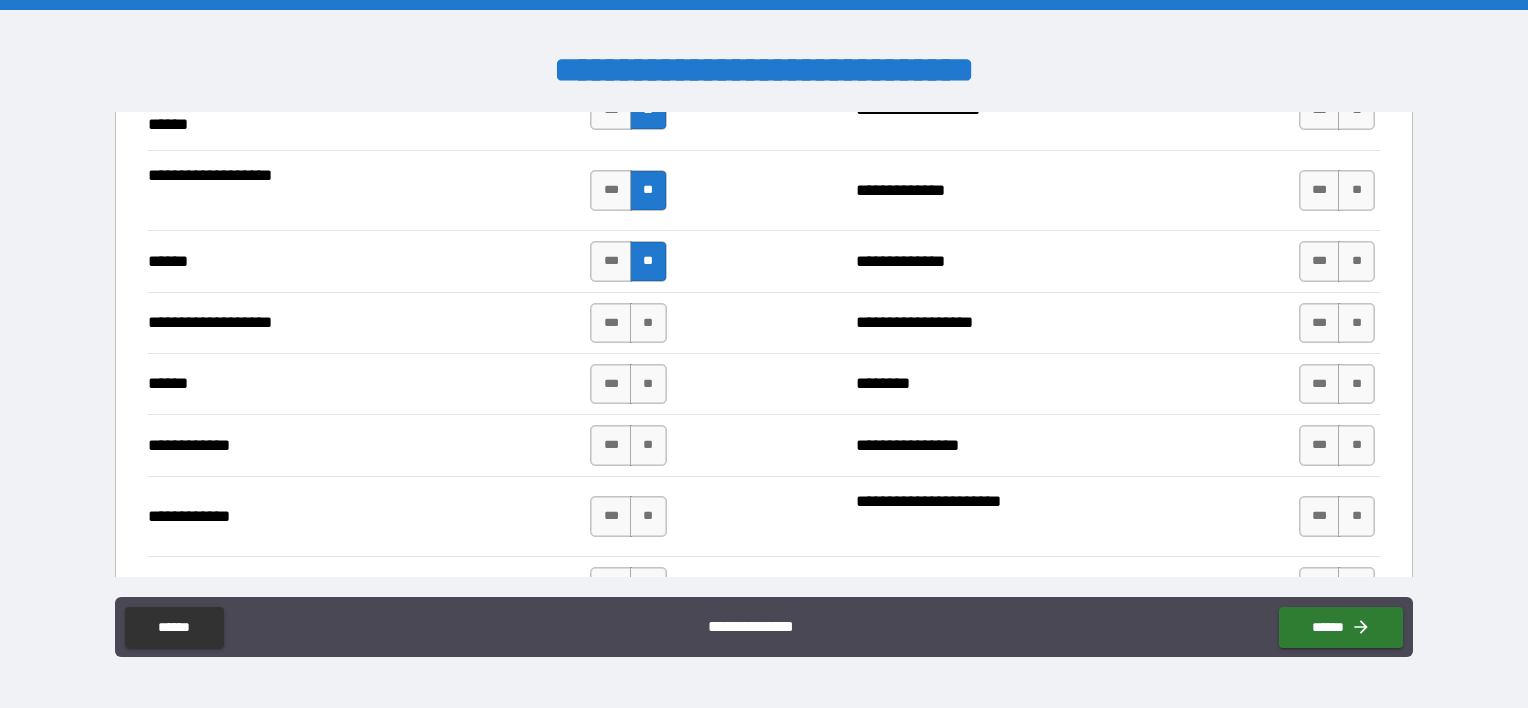 scroll, scrollTop: 3700, scrollLeft: 0, axis: vertical 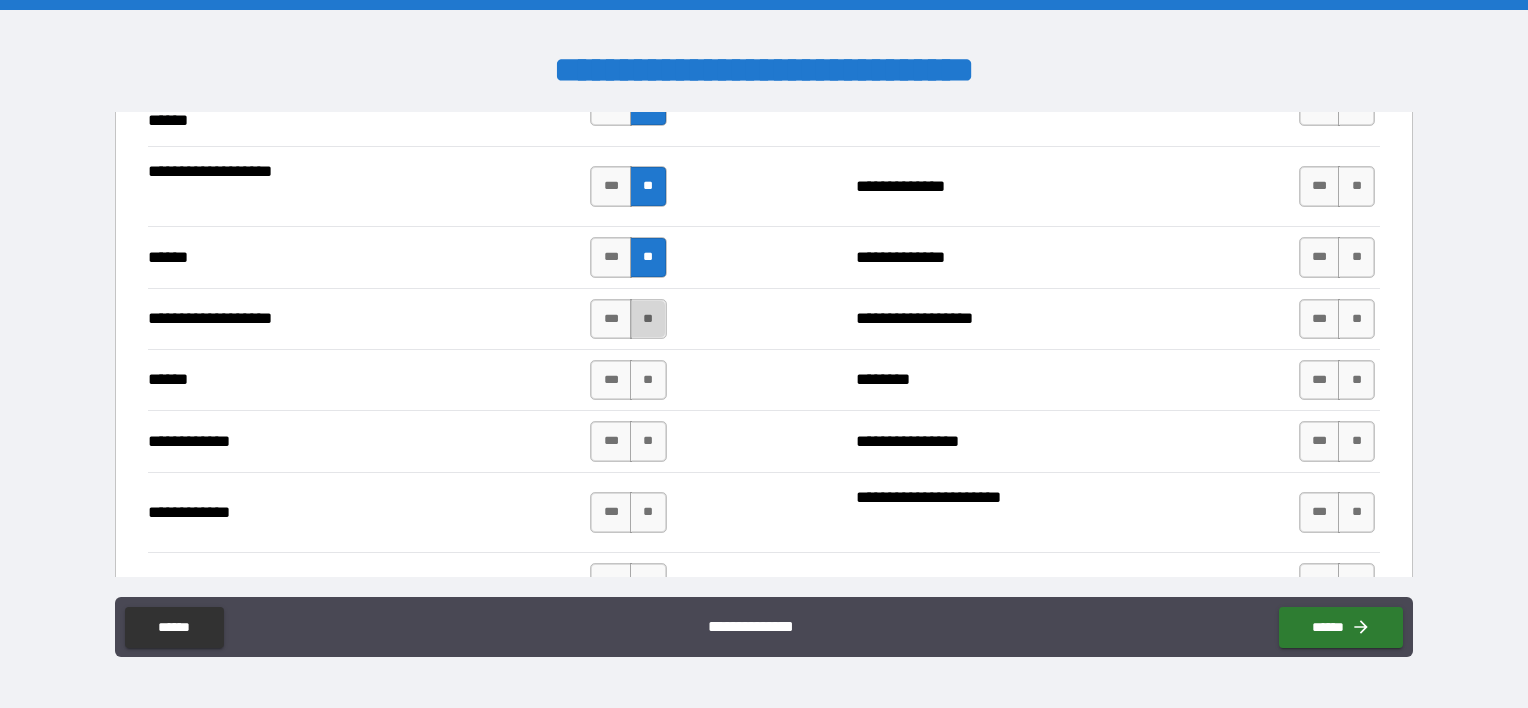 click on "**" at bounding box center [648, 319] 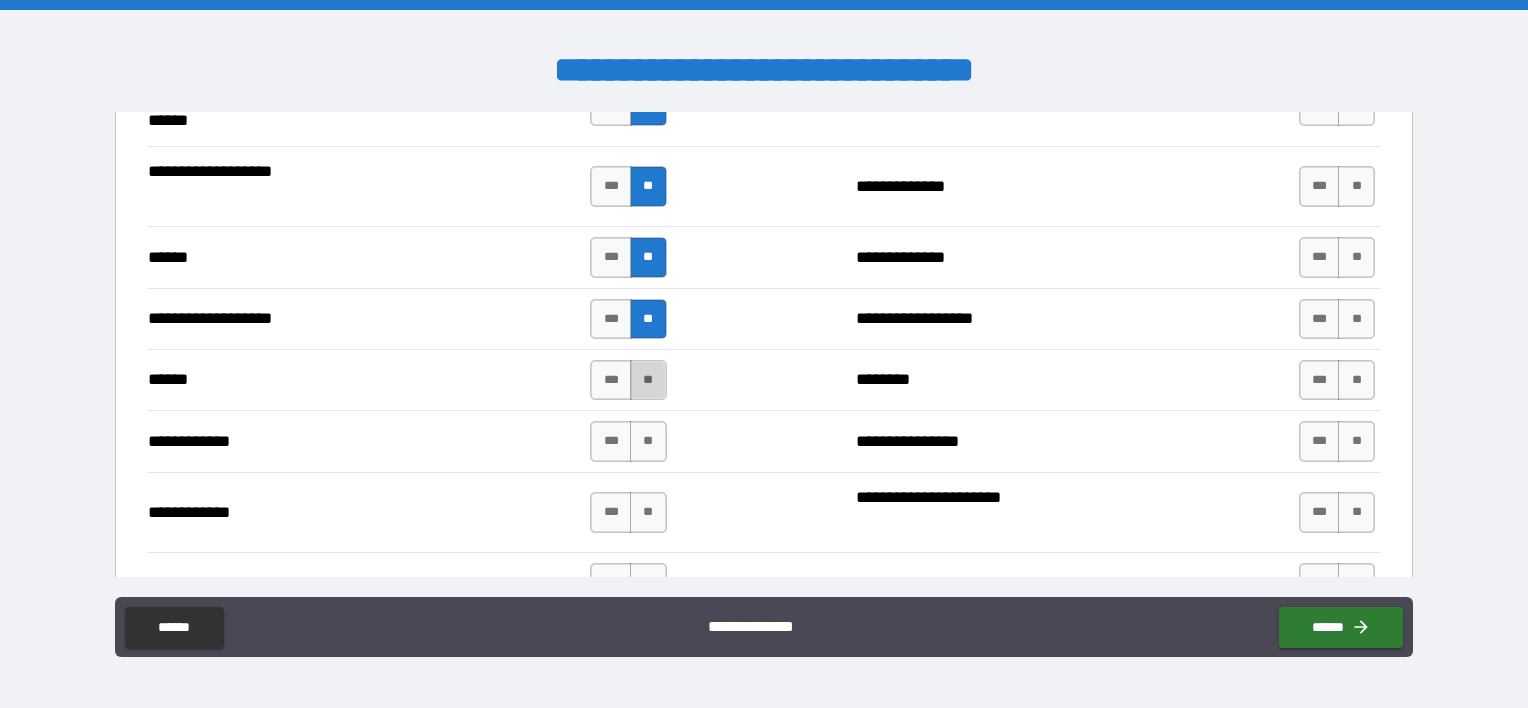 click on "**" at bounding box center (648, 380) 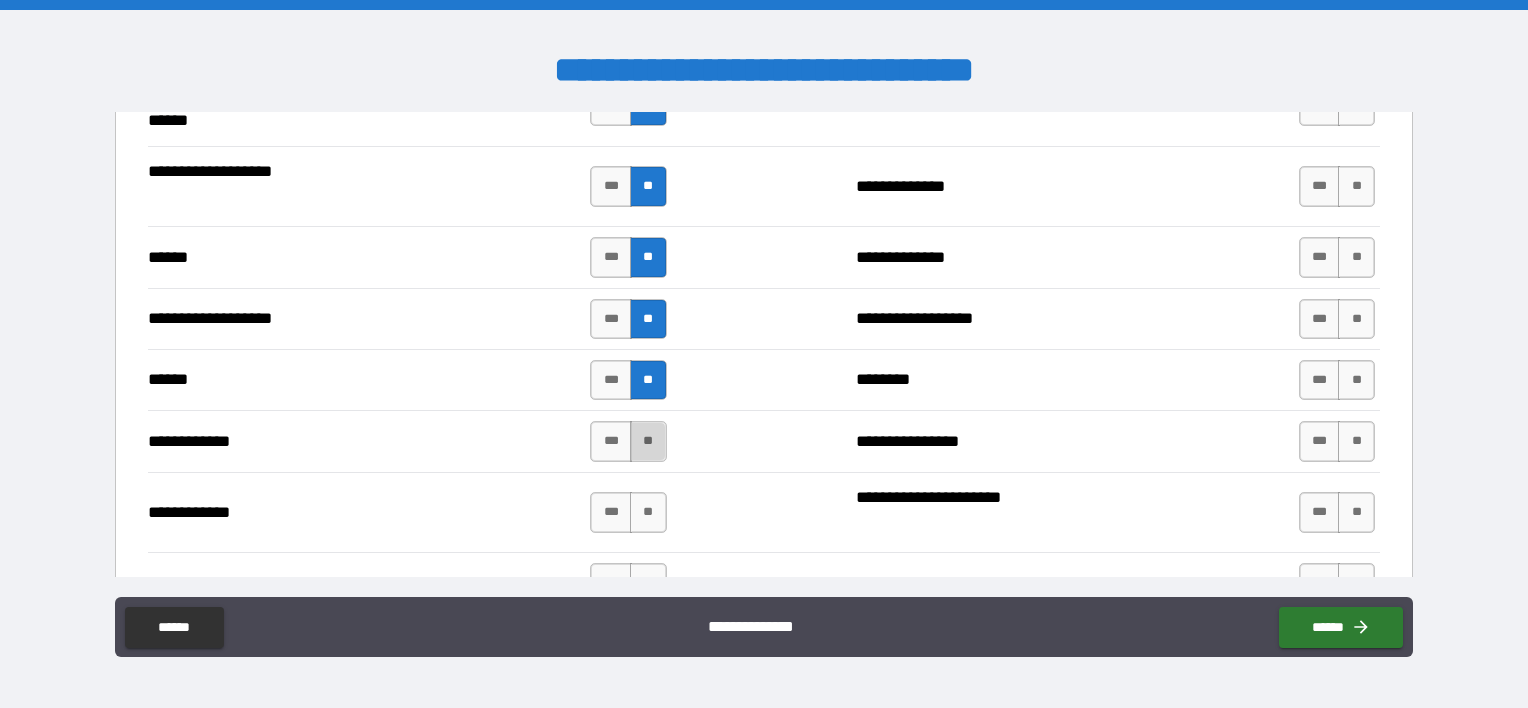 click on "**" at bounding box center (648, 441) 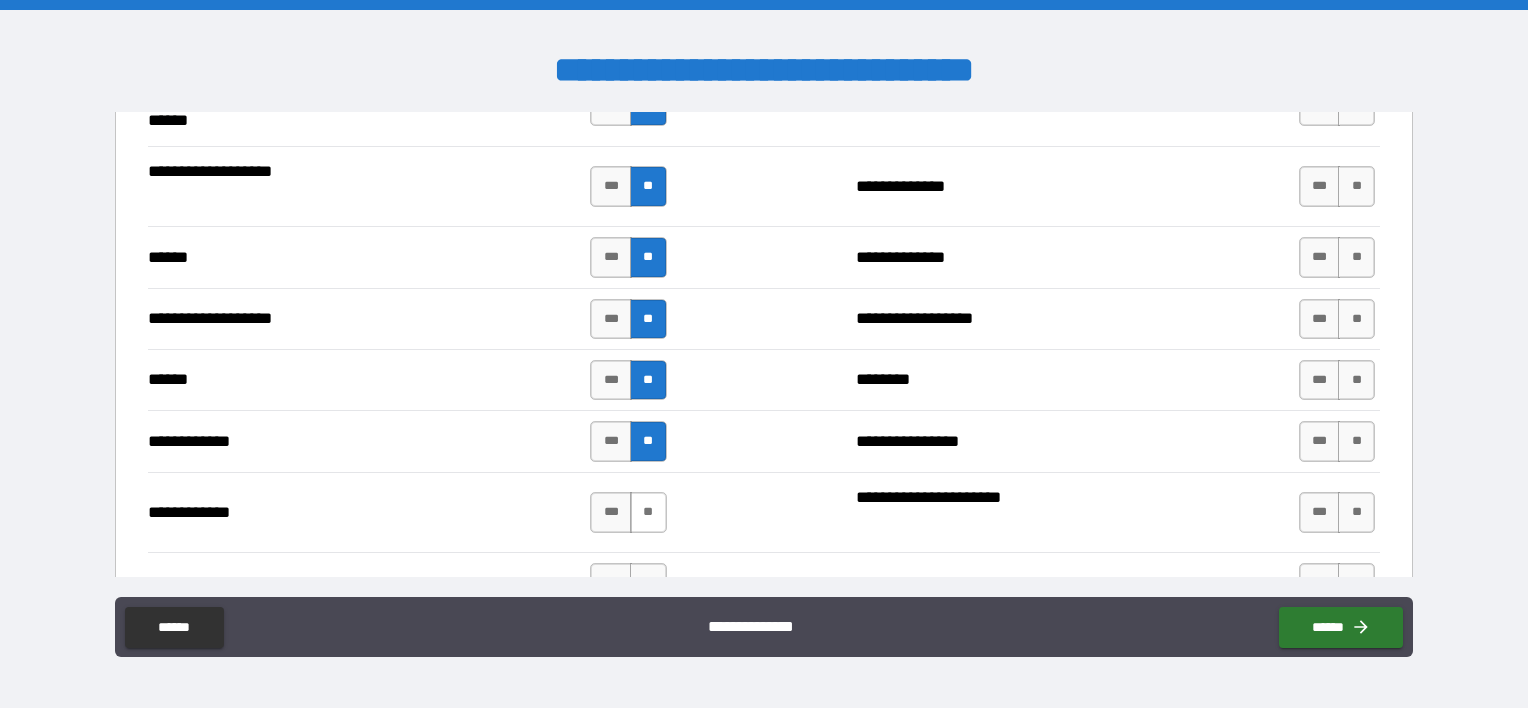 click on "**" at bounding box center (648, 512) 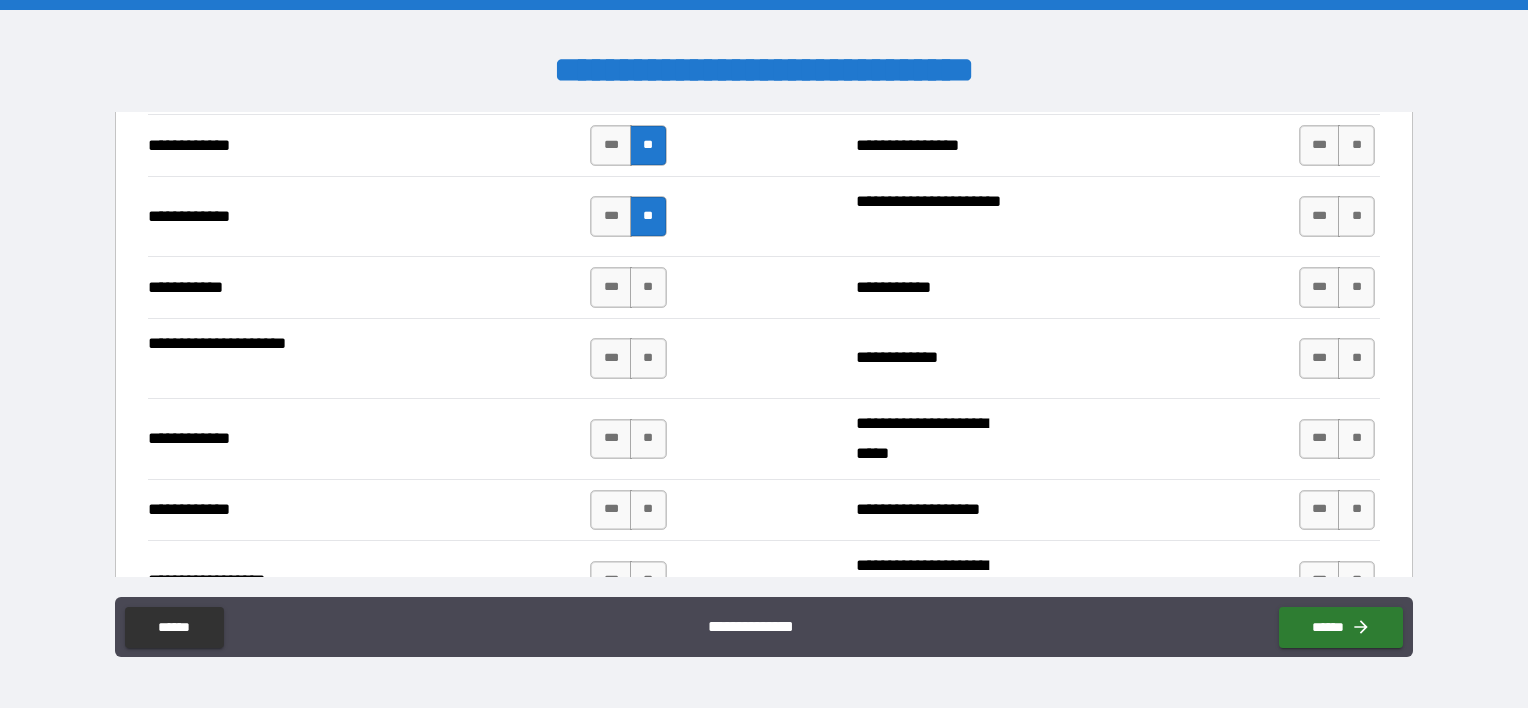scroll, scrollTop: 4000, scrollLeft: 0, axis: vertical 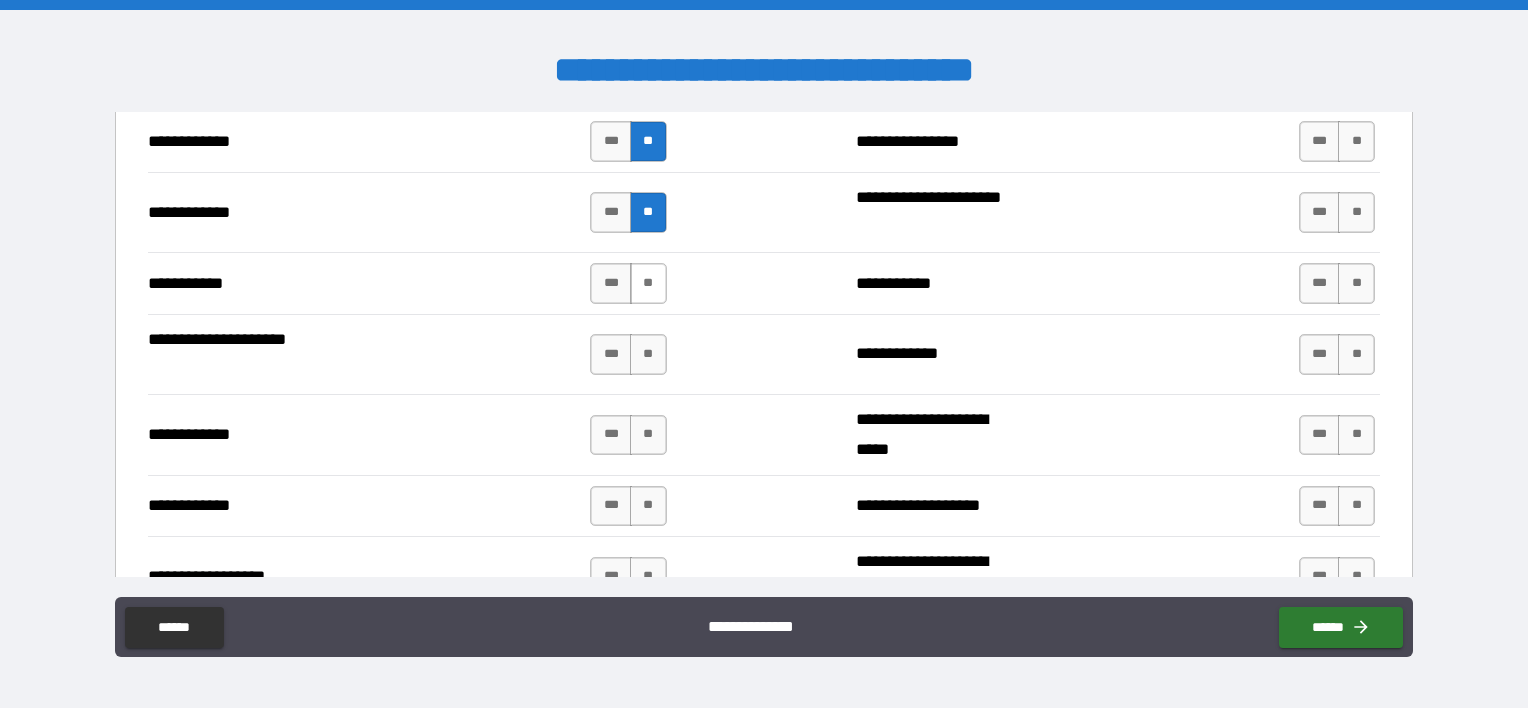 click on "**" at bounding box center [648, 283] 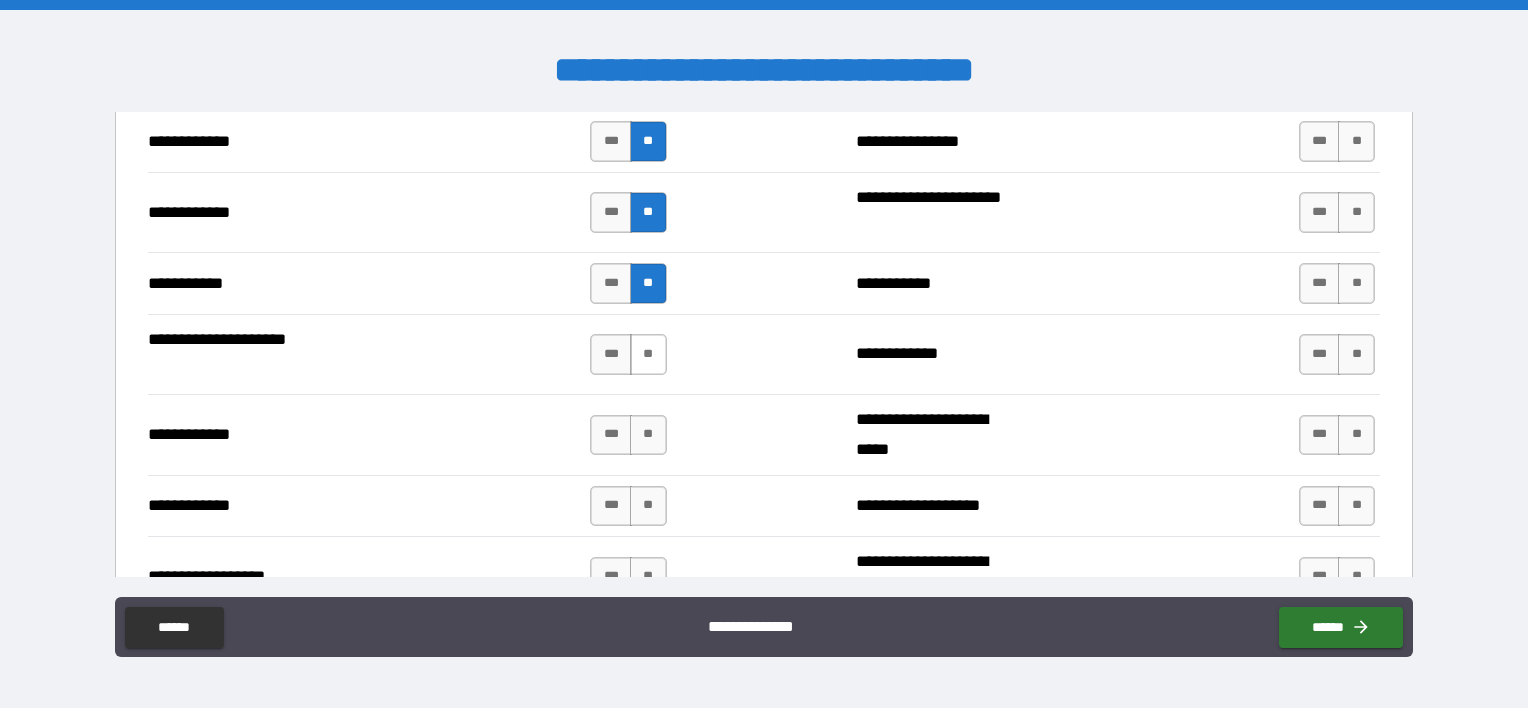 click on "**" at bounding box center (648, 354) 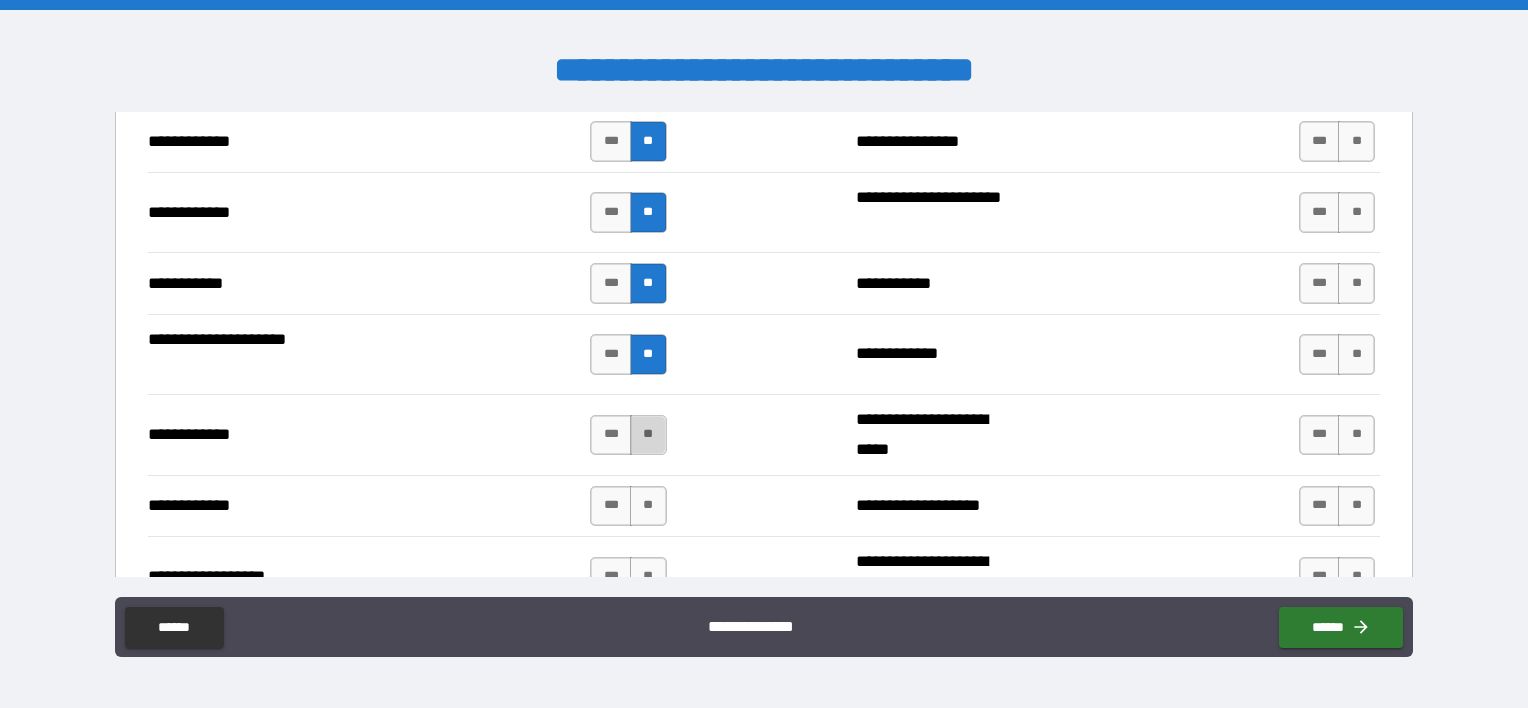 click on "**" at bounding box center [648, 435] 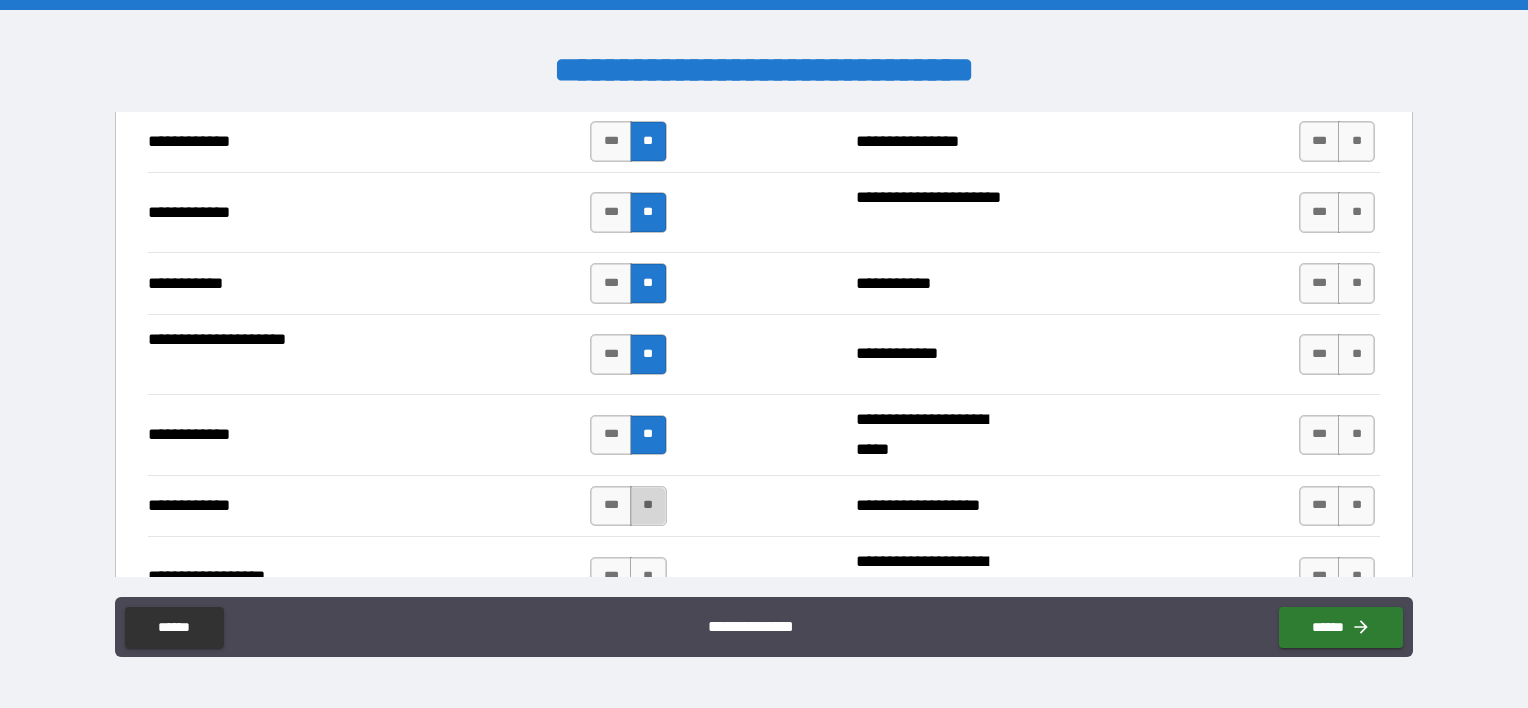 click on "**" at bounding box center [648, 506] 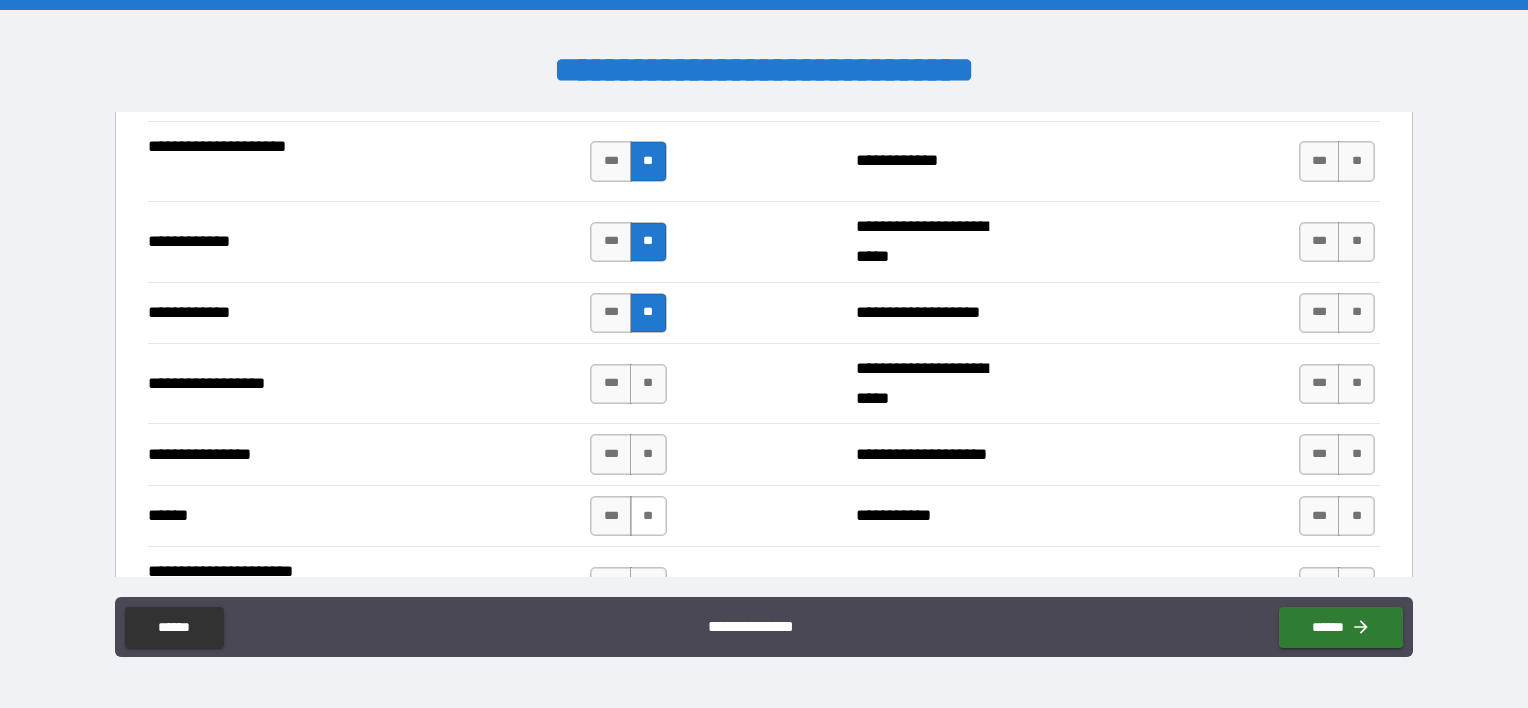 scroll, scrollTop: 4200, scrollLeft: 0, axis: vertical 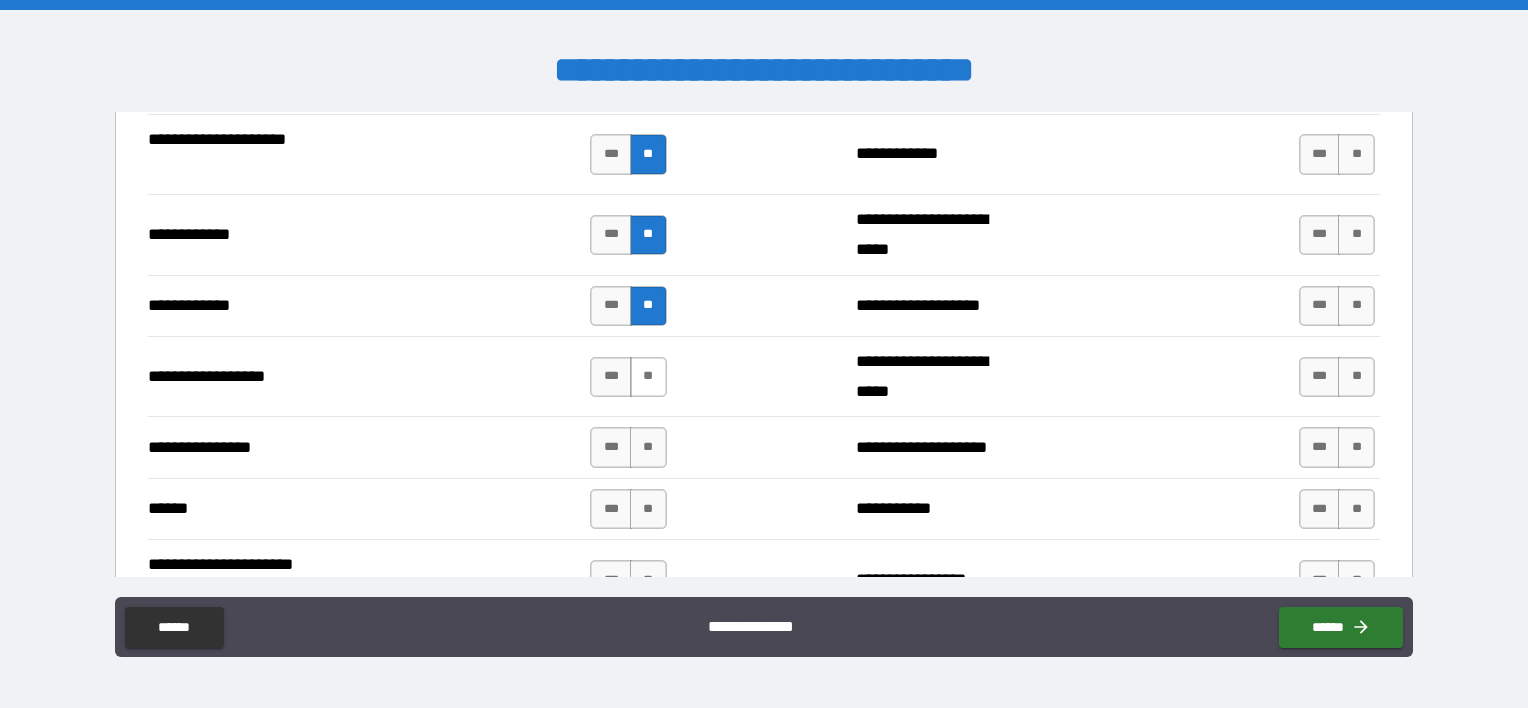 click on "**" at bounding box center (648, 377) 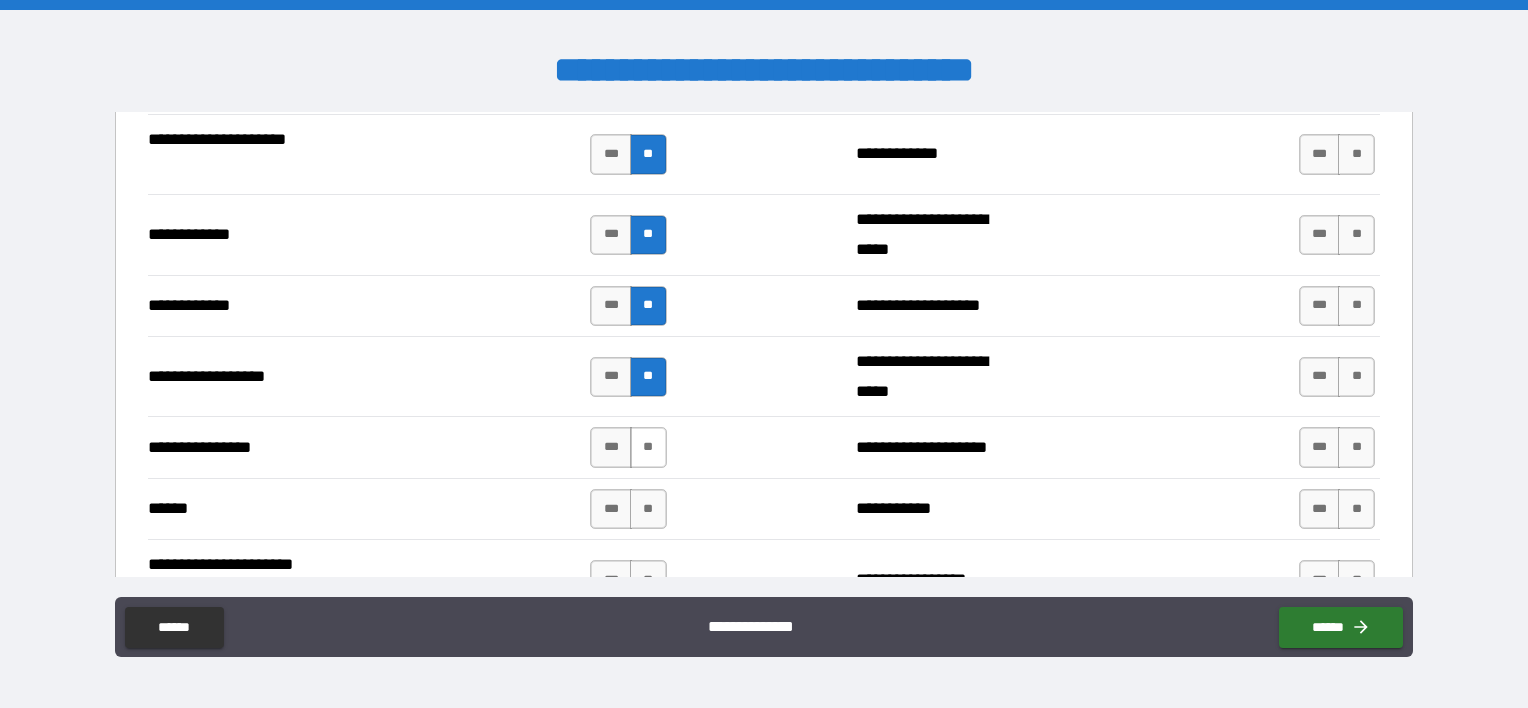 click on "**" at bounding box center [648, 447] 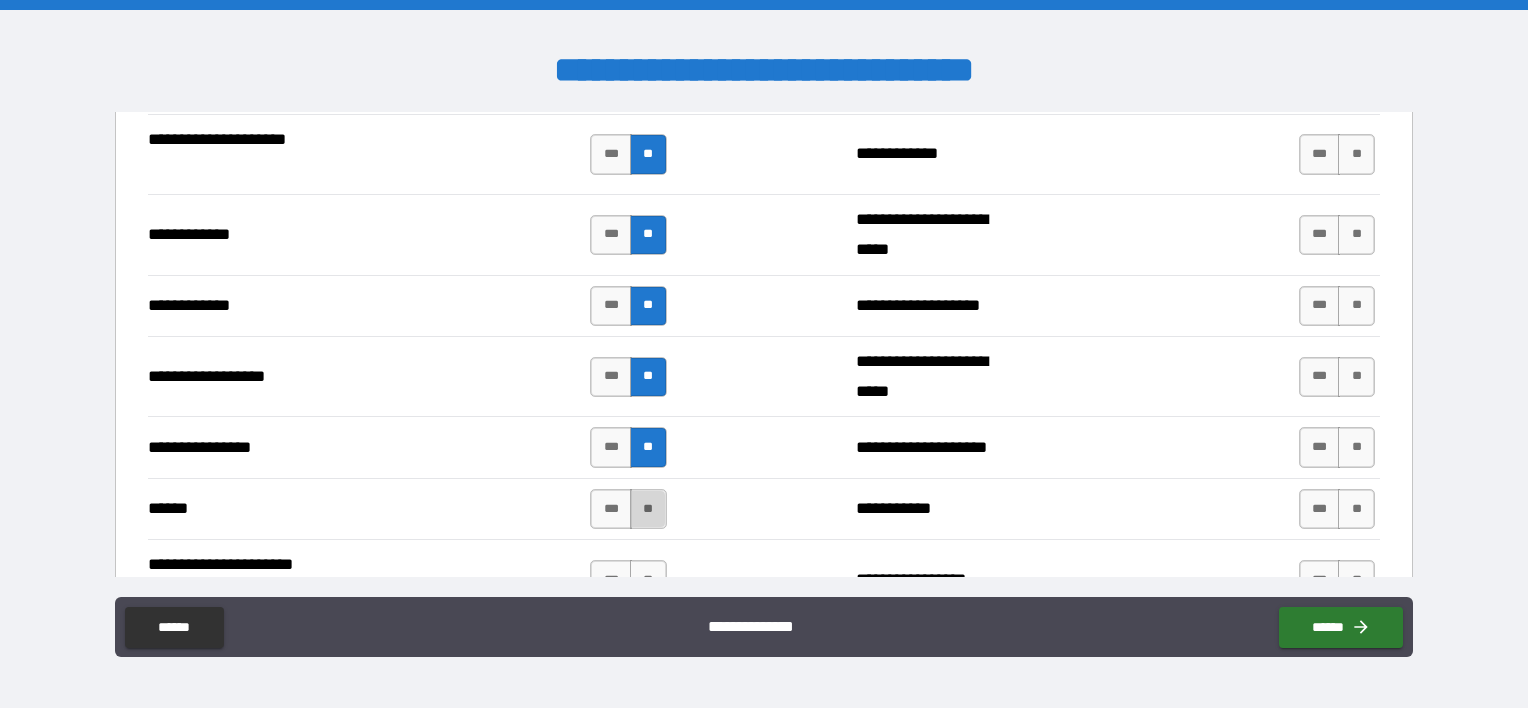 click on "**" at bounding box center (648, 509) 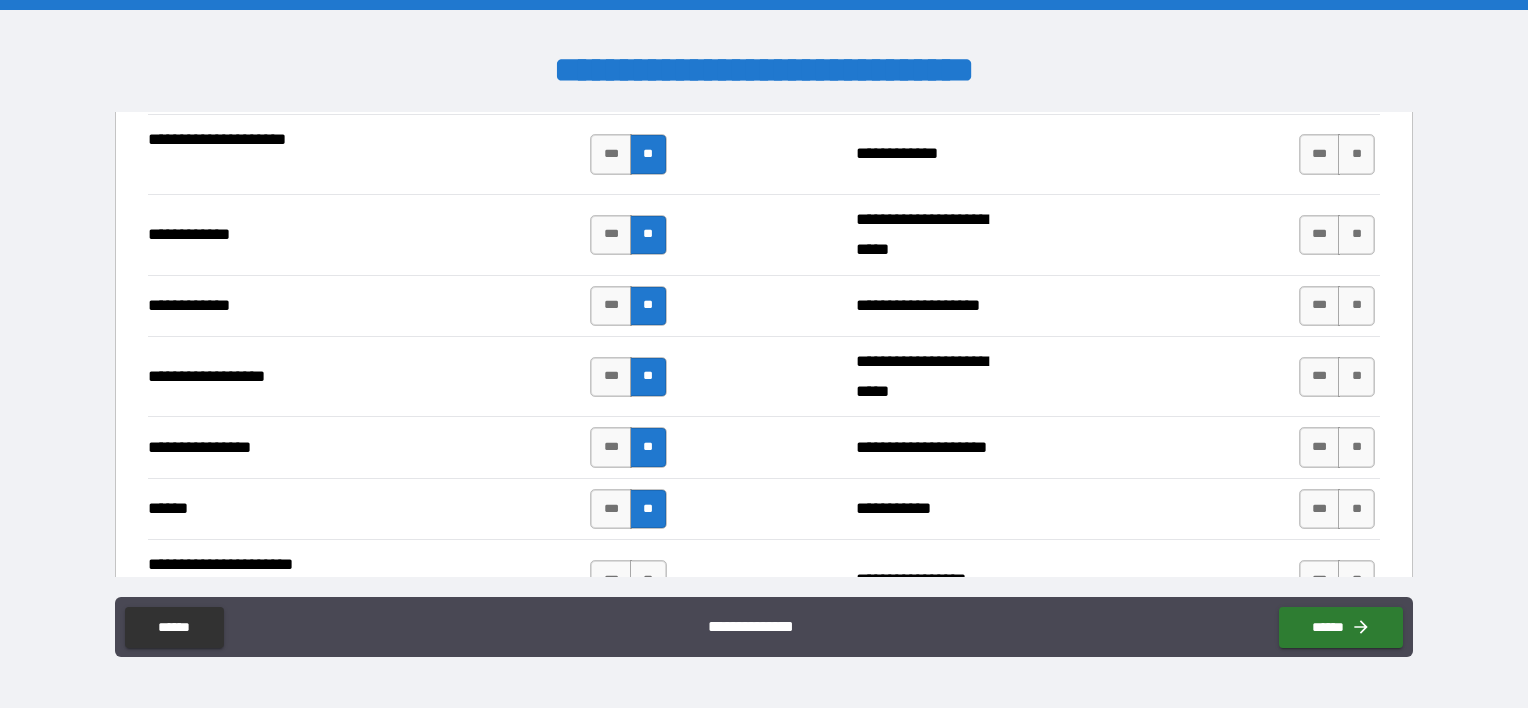 scroll, scrollTop: 4500, scrollLeft: 0, axis: vertical 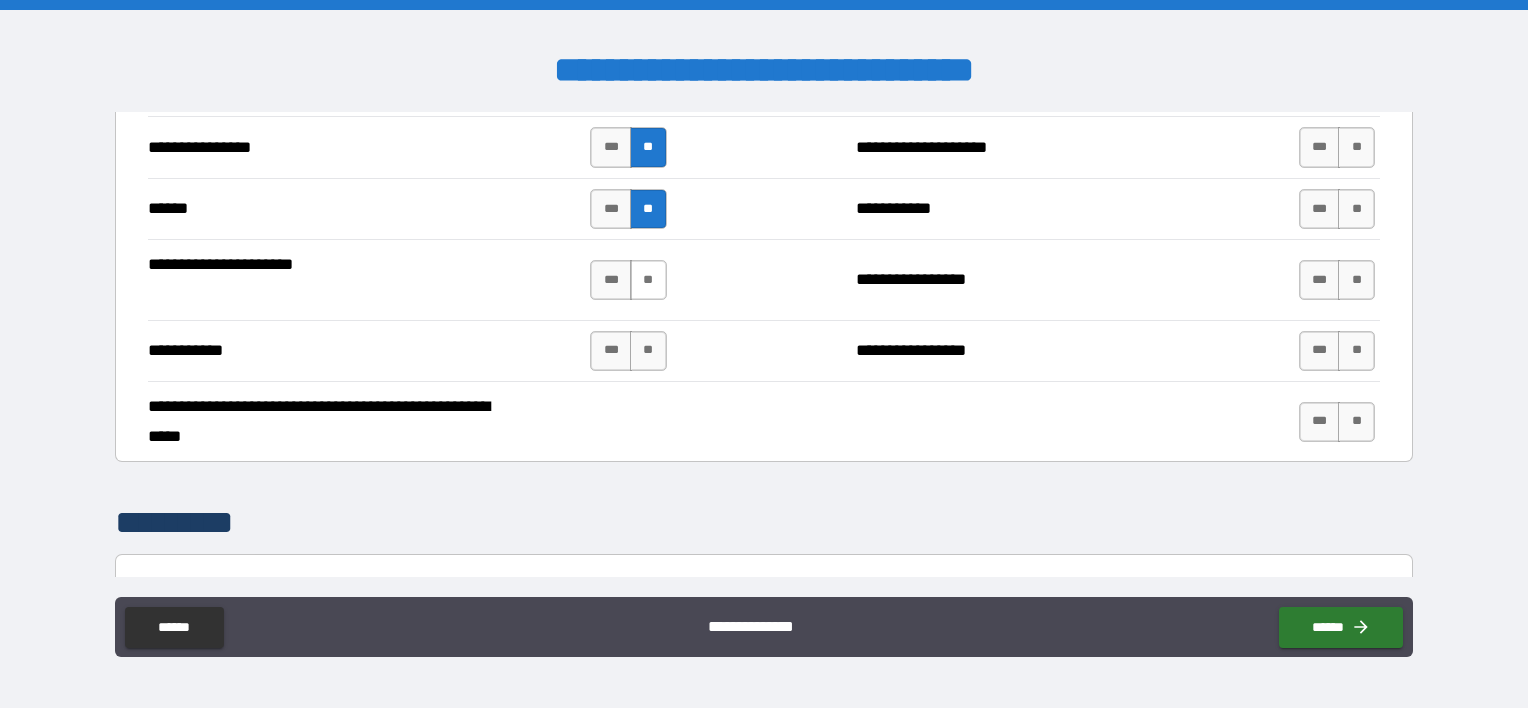 click on "**" at bounding box center (648, 280) 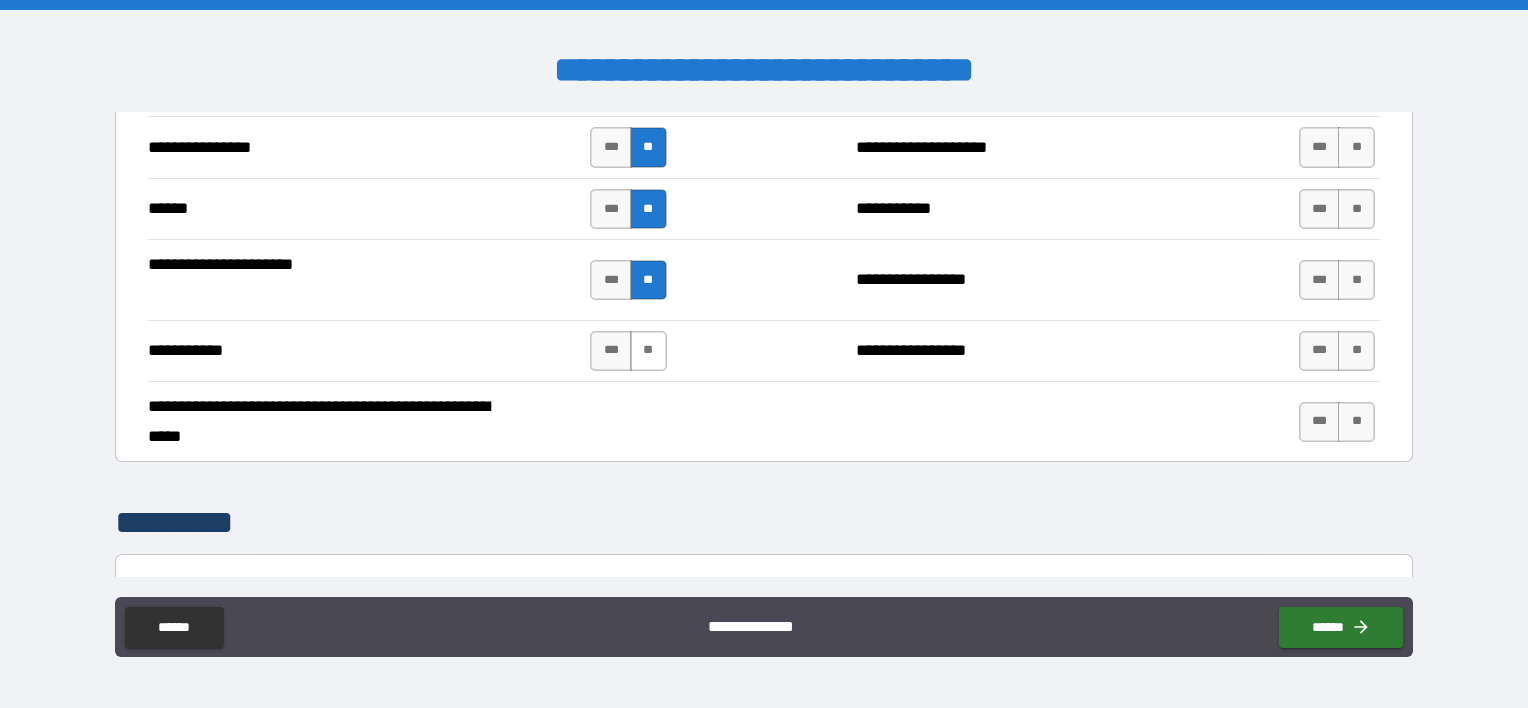 click on "**" at bounding box center [648, 351] 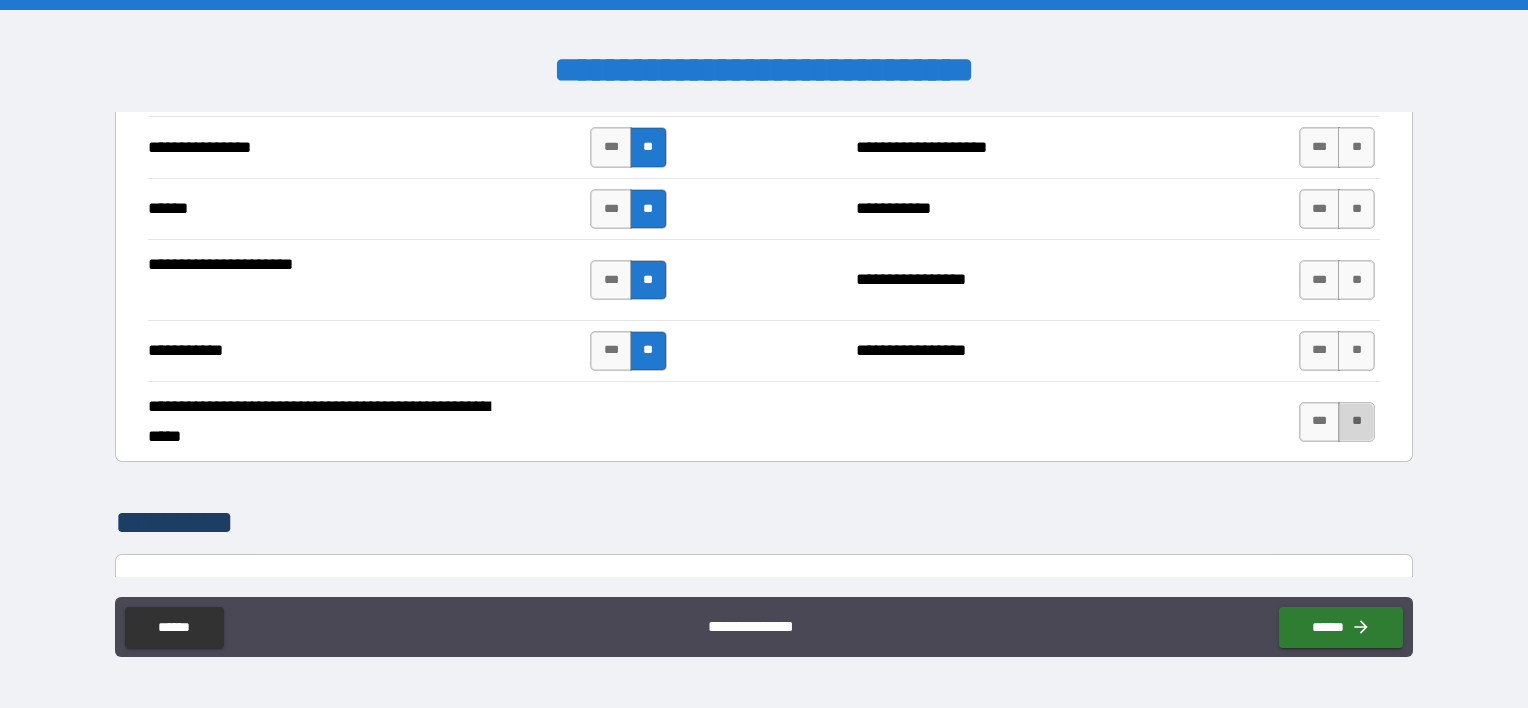 click on "**" at bounding box center [1356, 422] 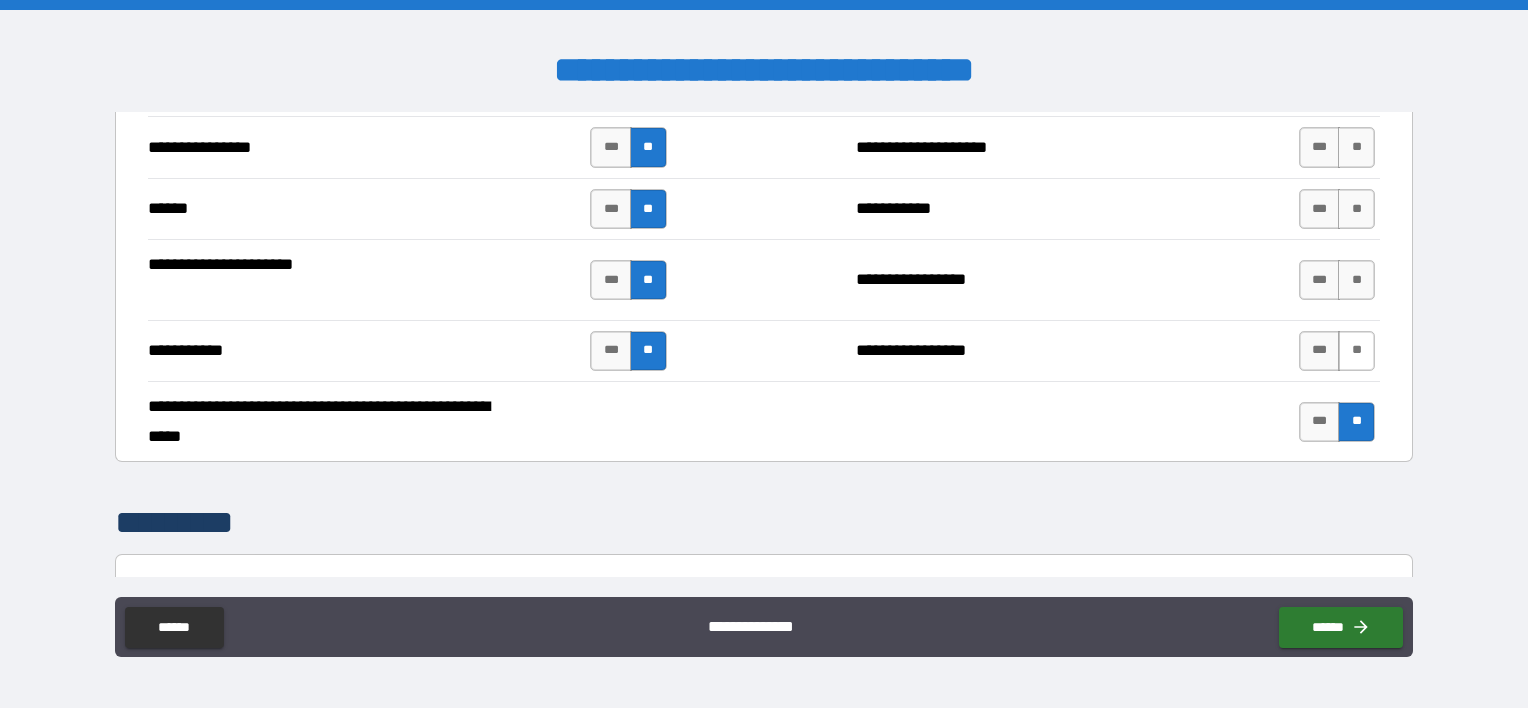 click on "**" at bounding box center [1356, 351] 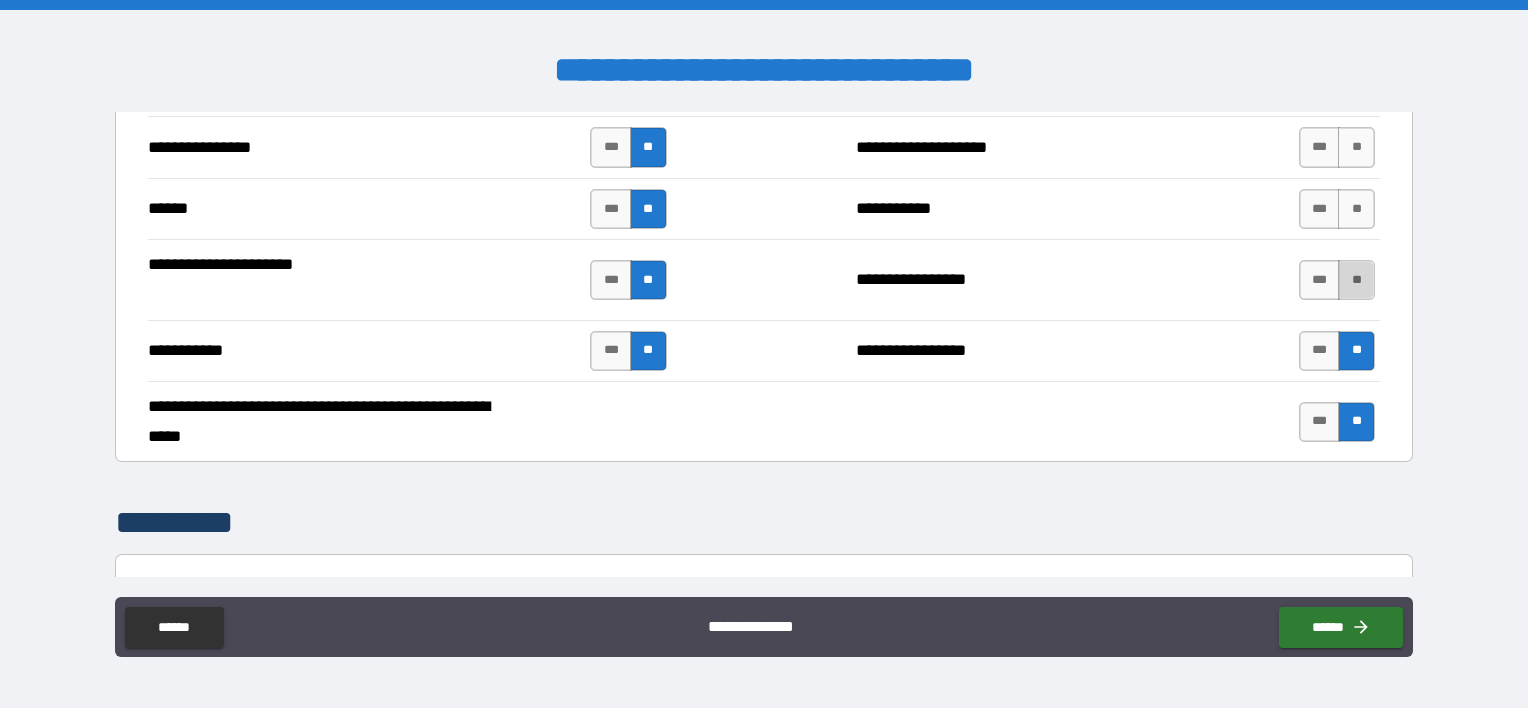 click on "**" at bounding box center [1356, 280] 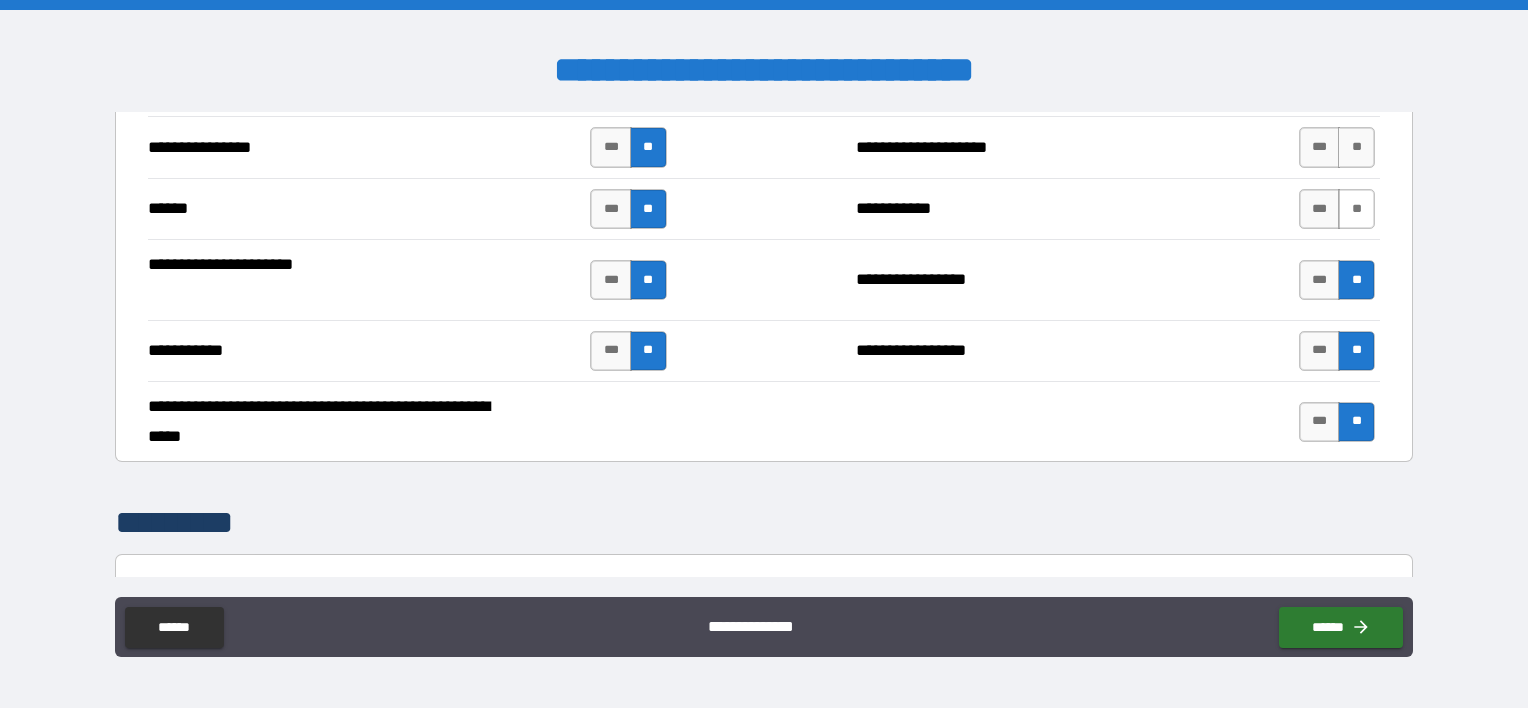 click on "**" at bounding box center [1356, 209] 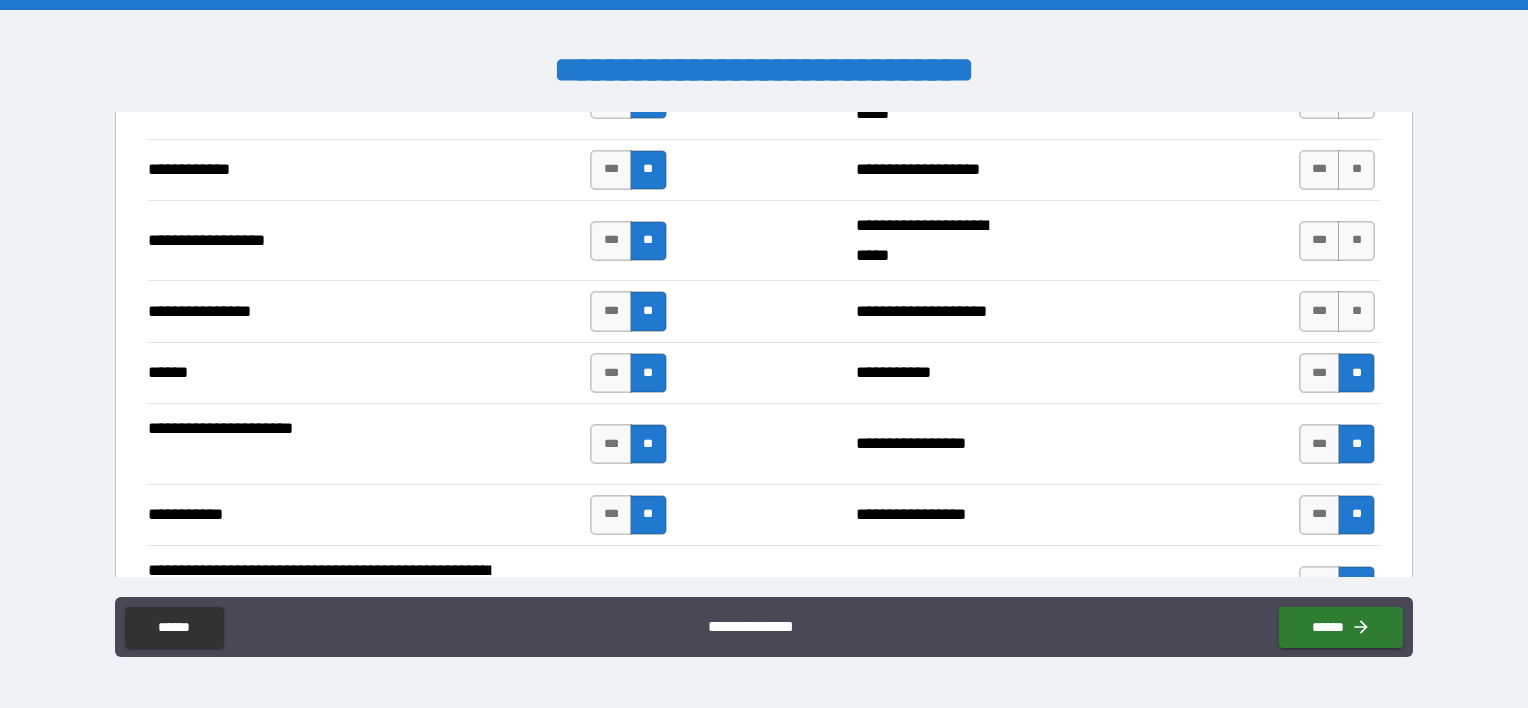 scroll, scrollTop: 4300, scrollLeft: 0, axis: vertical 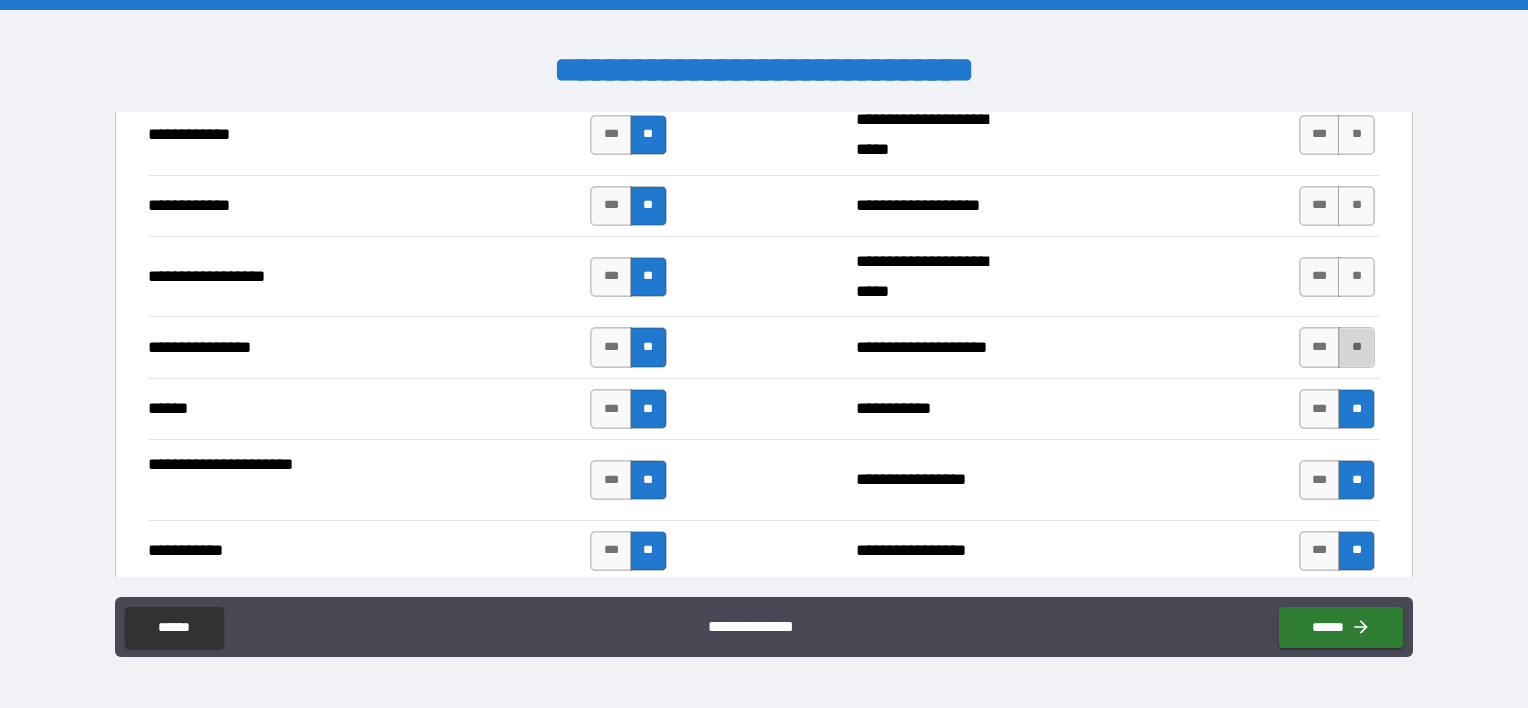 click on "**" at bounding box center (1356, 347) 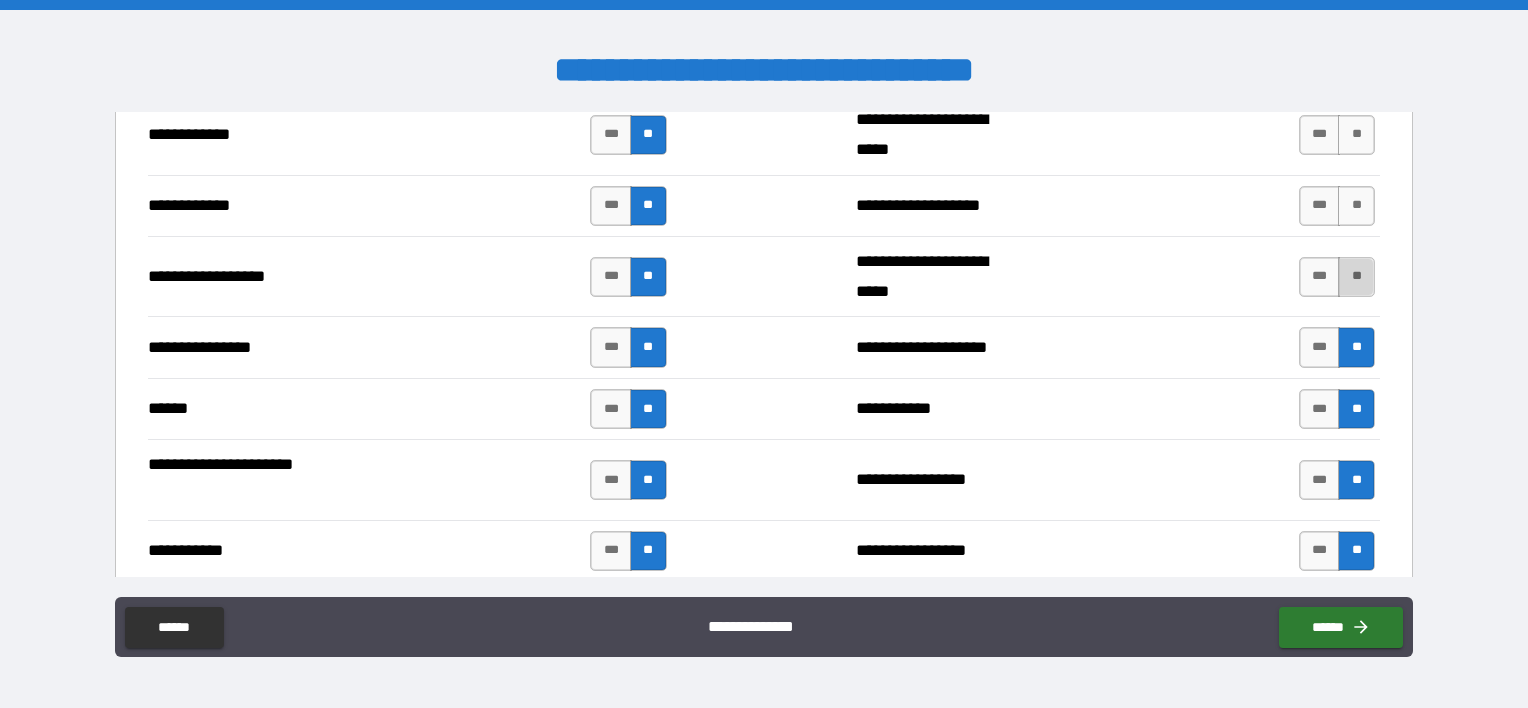 click on "**" at bounding box center (1356, 277) 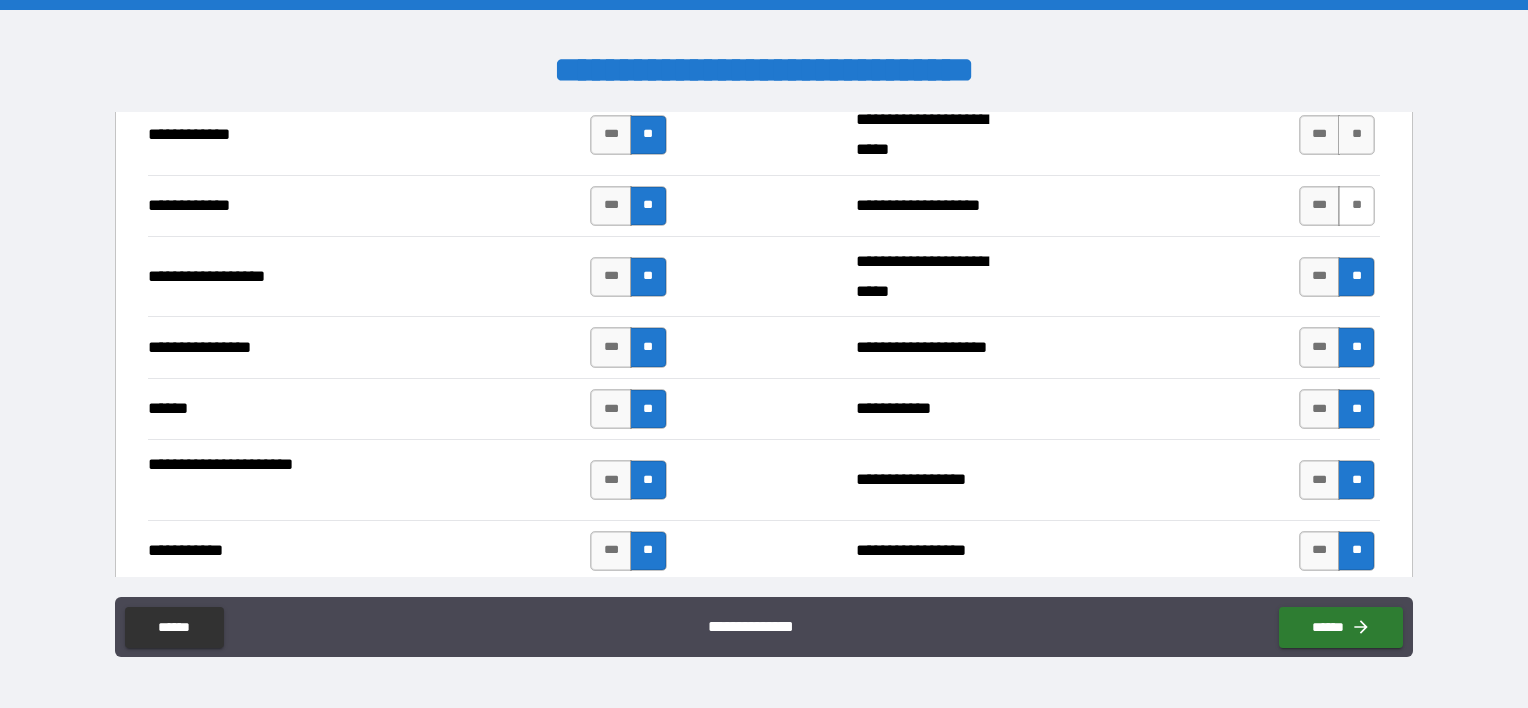 click on "**" at bounding box center (1356, 206) 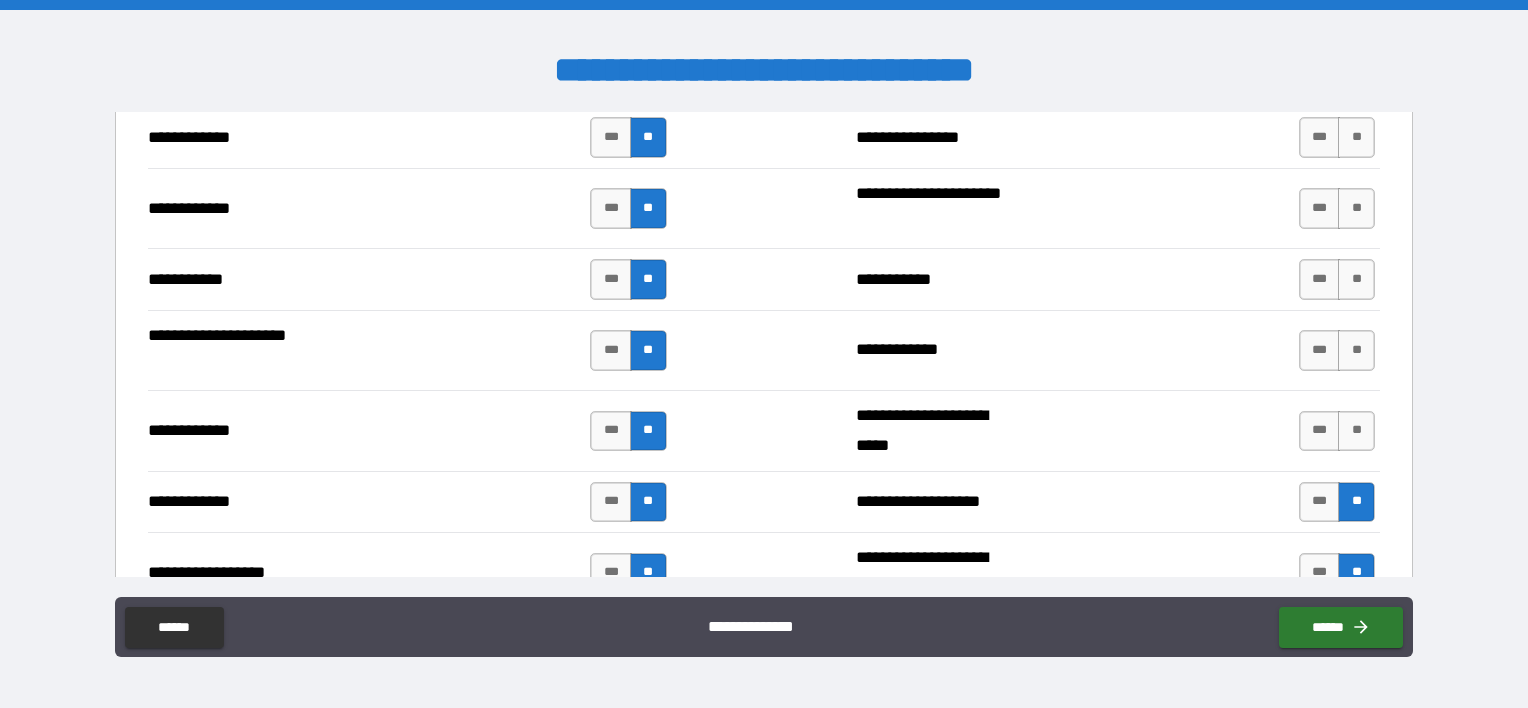 scroll, scrollTop: 4000, scrollLeft: 0, axis: vertical 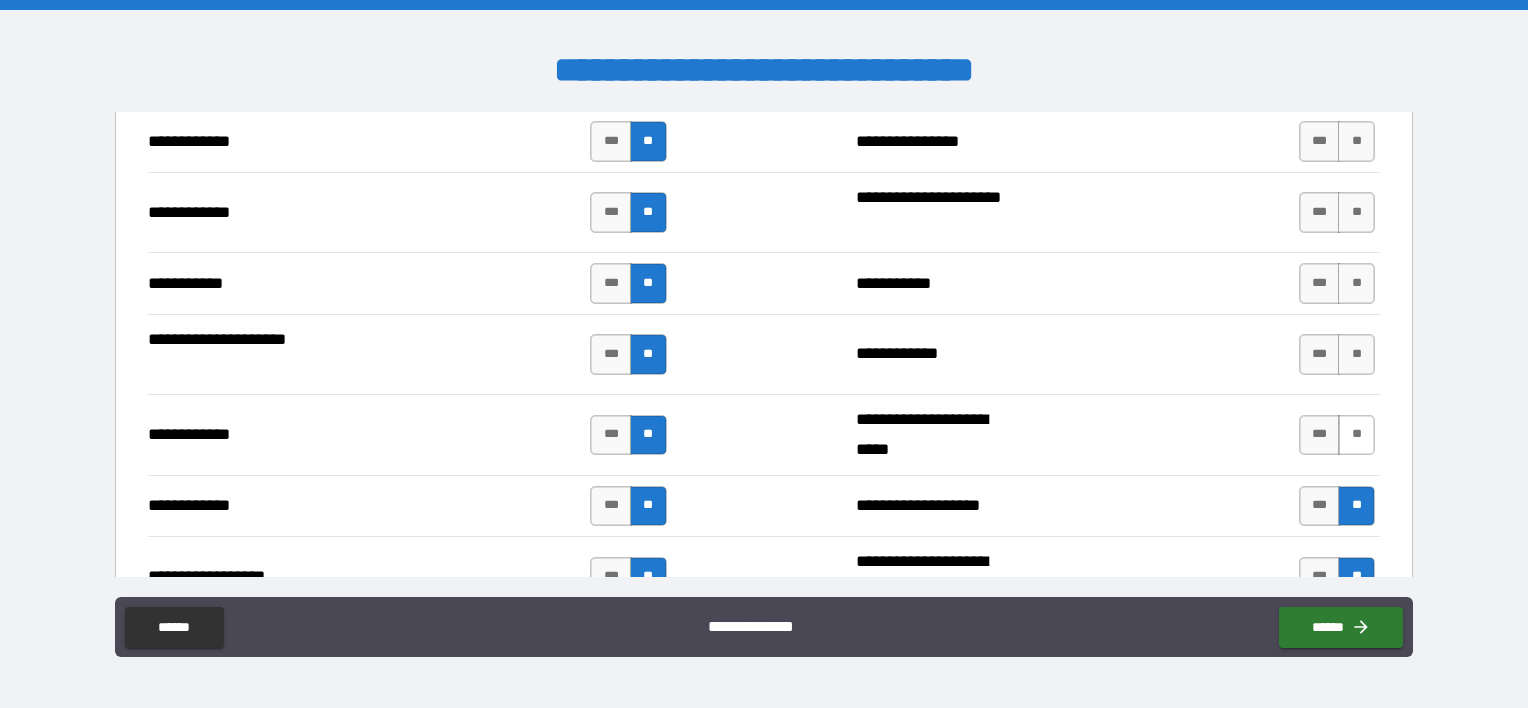 click on "**" at bounding box center (1356, 435) 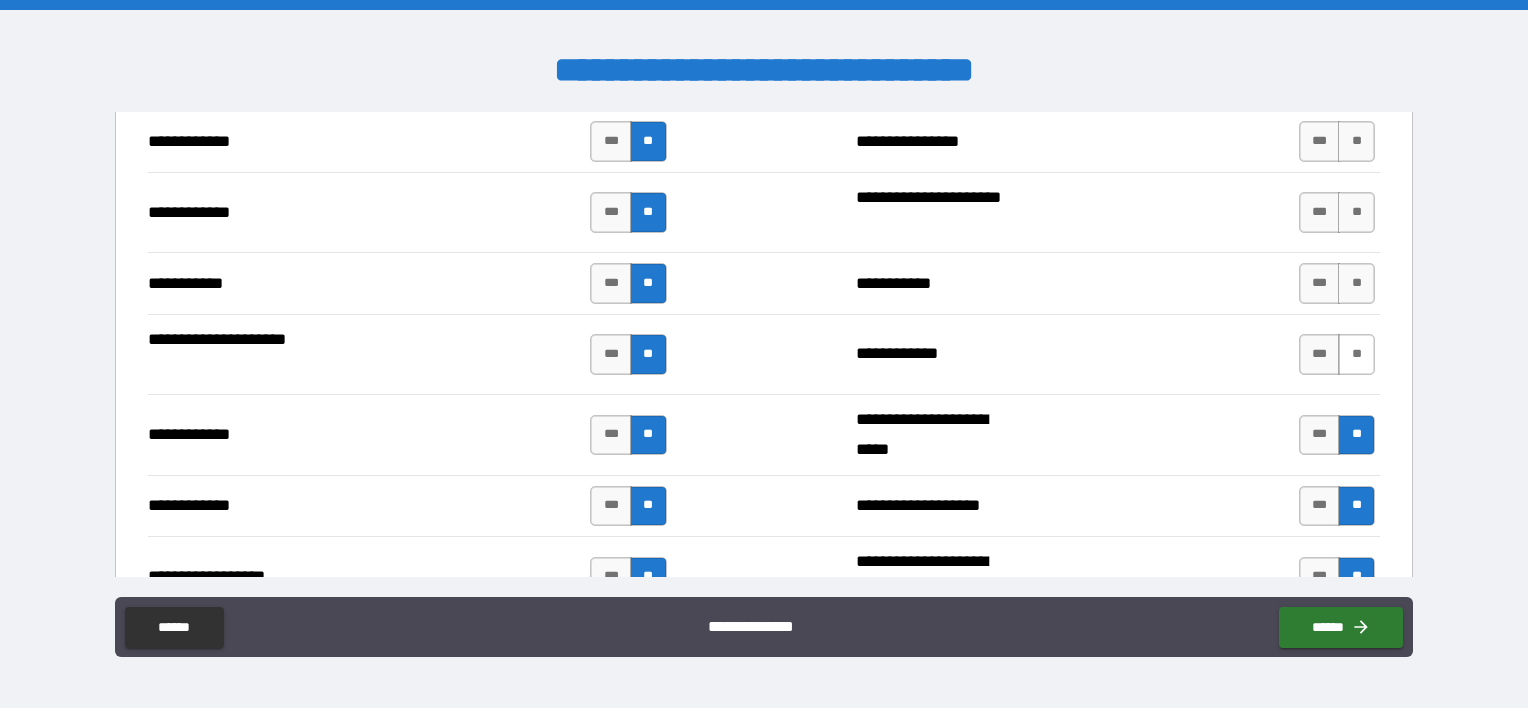 click on "**" at bounding box center [1356, 354] 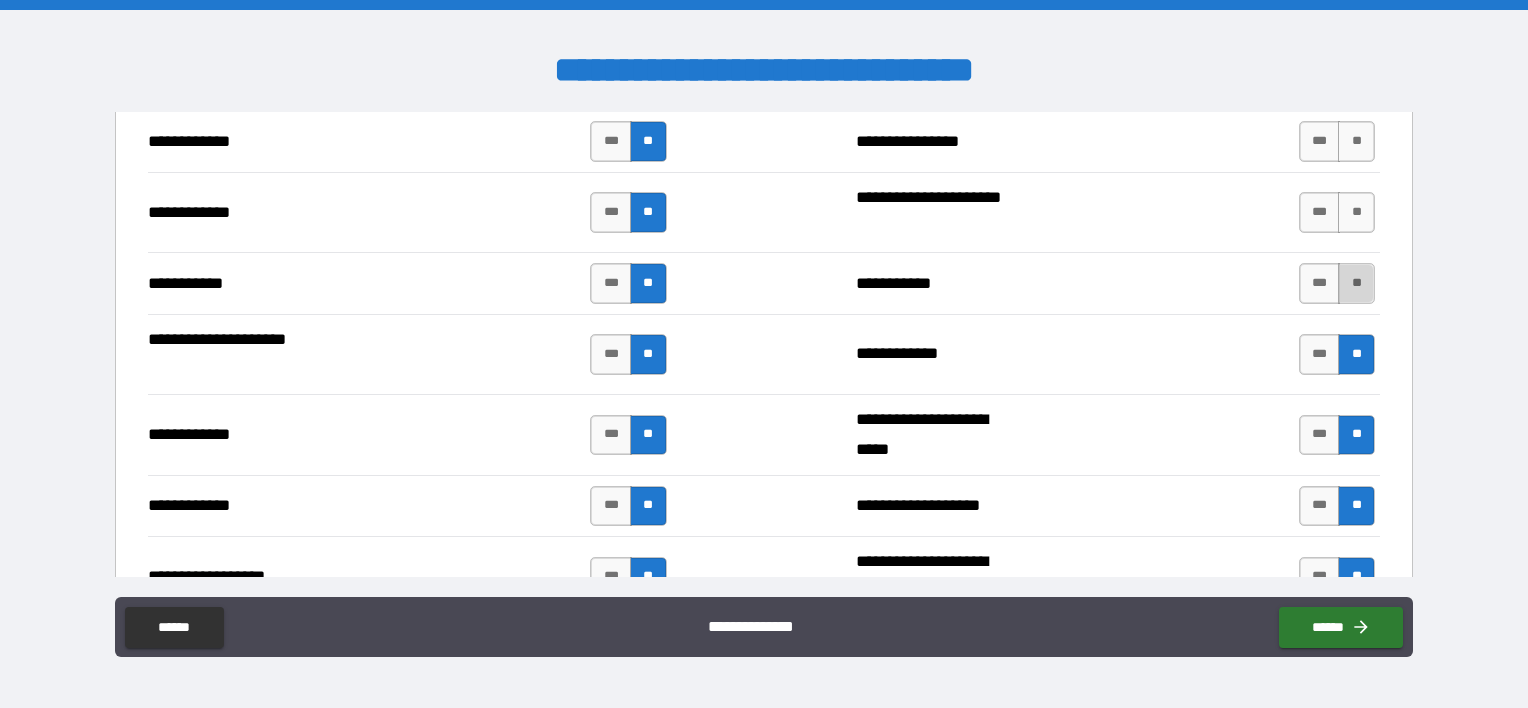 click on "**" at bounding box center [1356, 283] 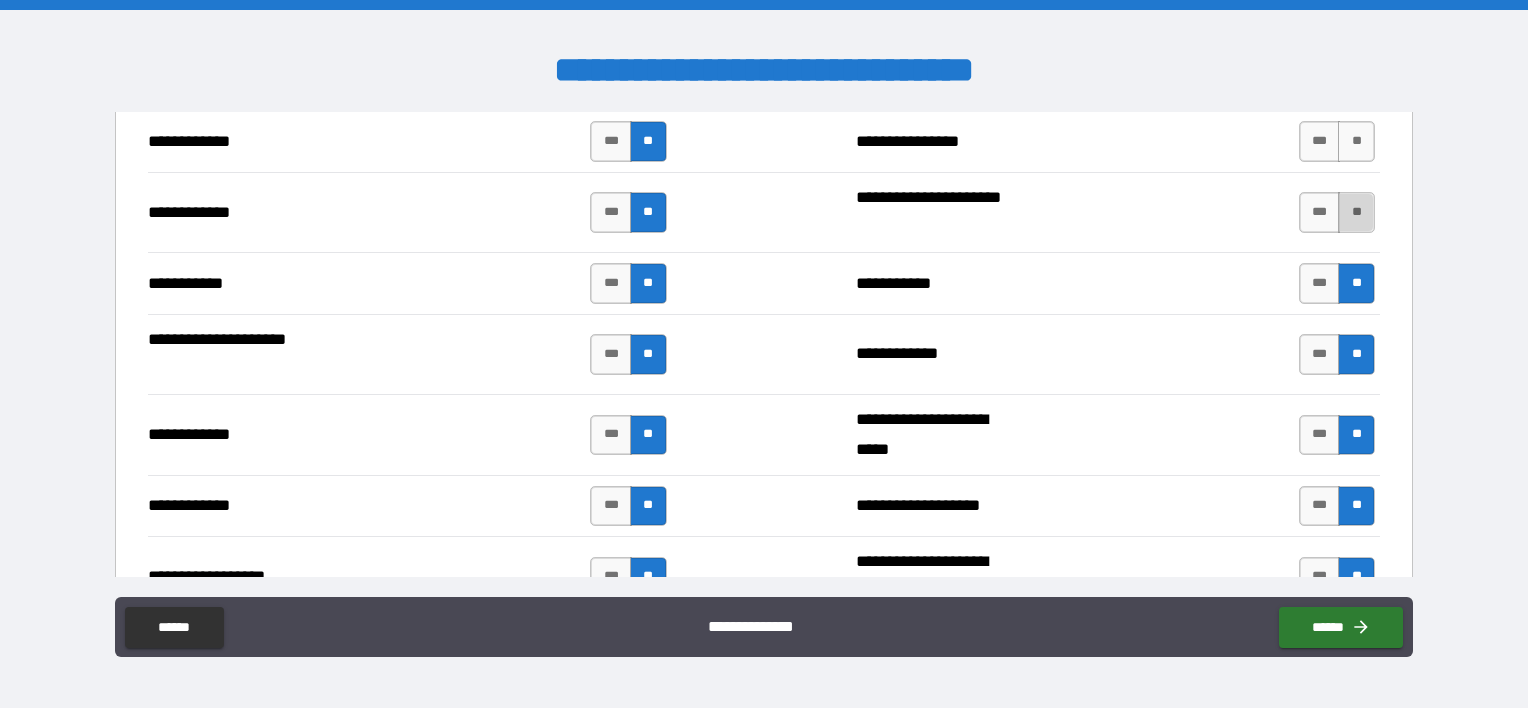 click on "**" at bounding box center (1356, 212) 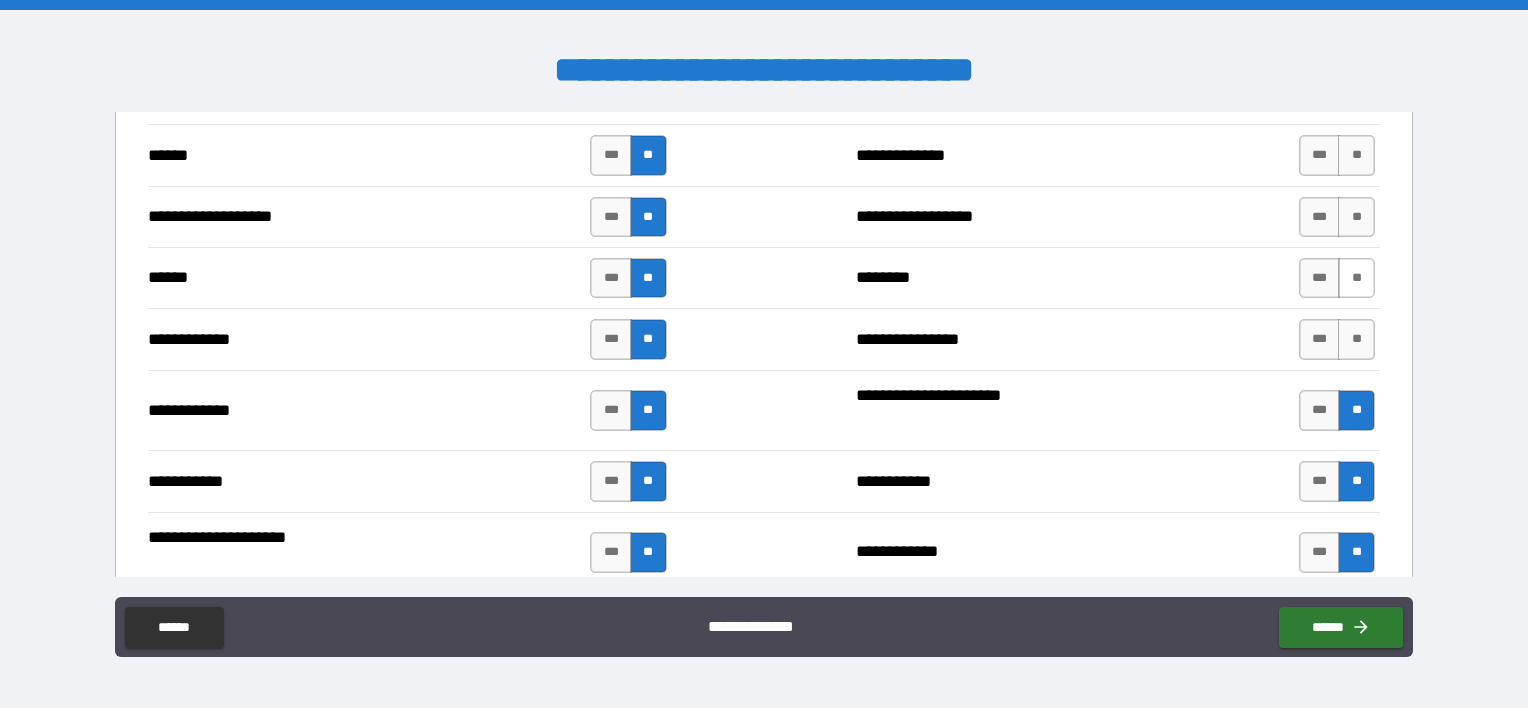 scroll, scrollTop: 3800, scrollLeft: 0, axis: vertical 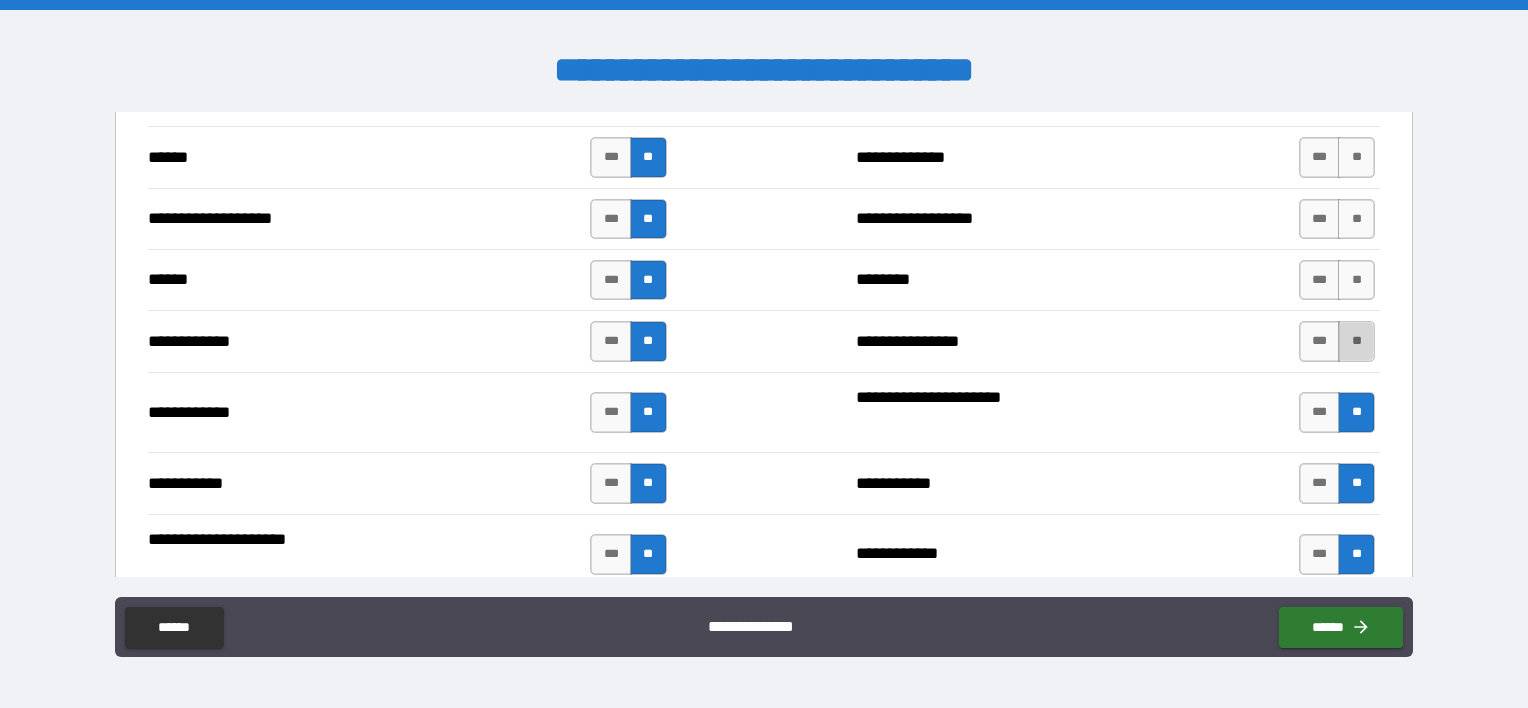 click on "**" at bounding box center [1356, 341] 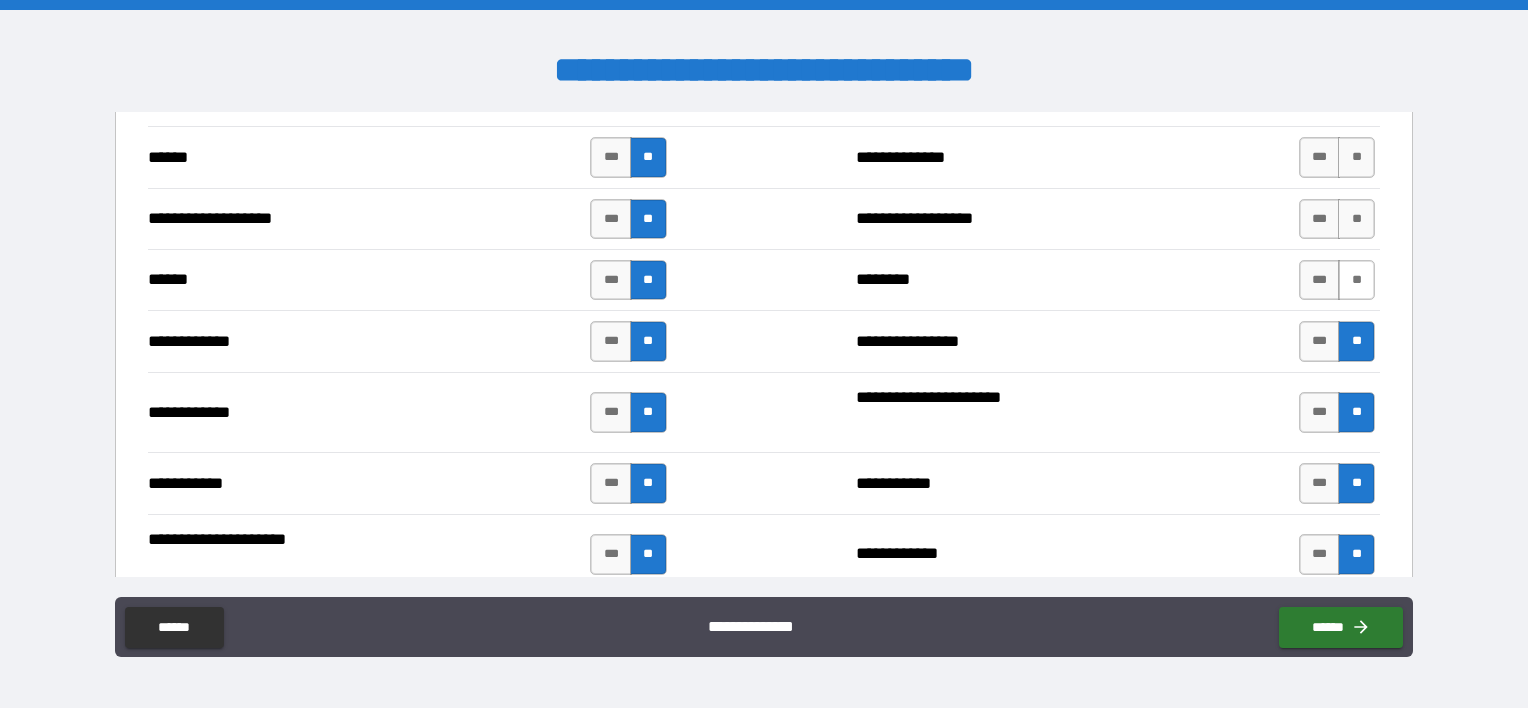 click on "**" at bounding box center (1356, 280) 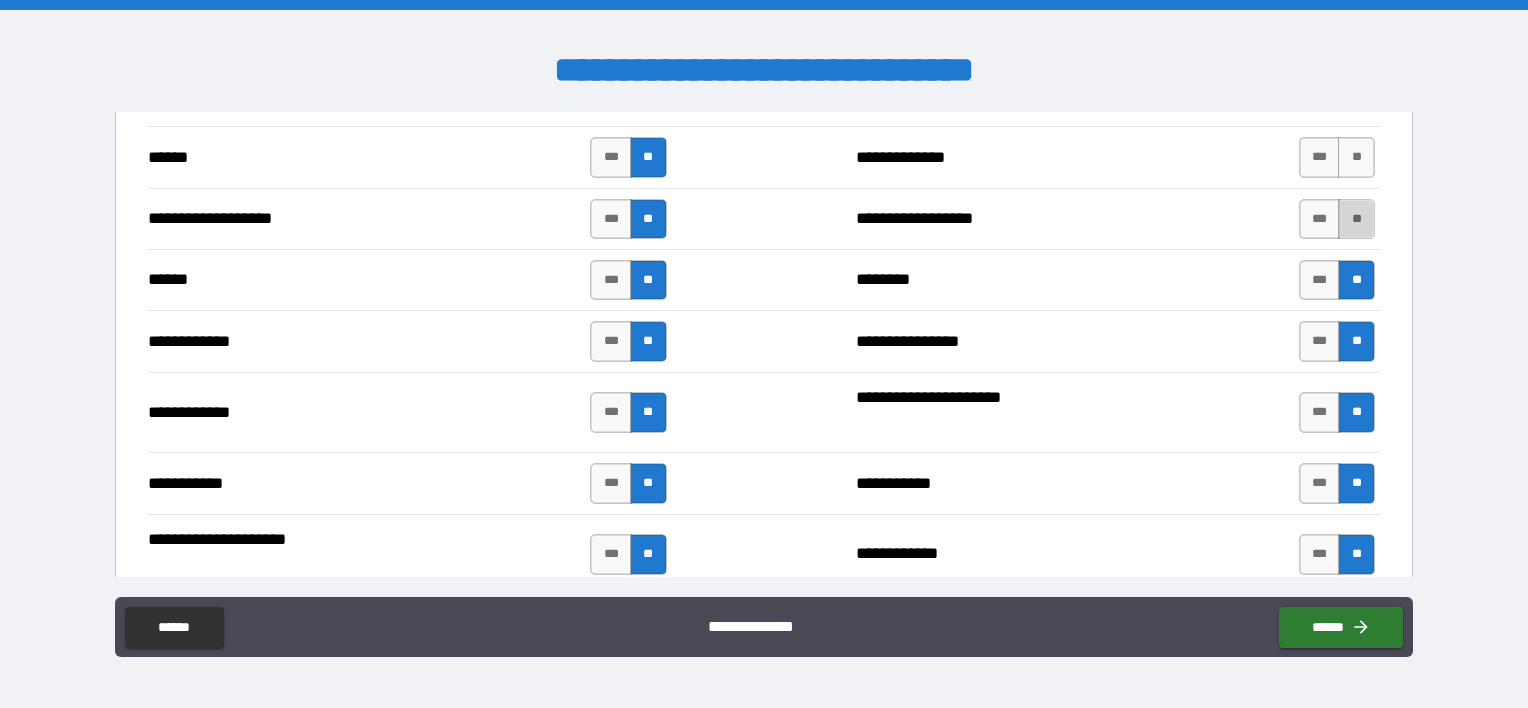 click on "**" at bounding box center [1356, 219] 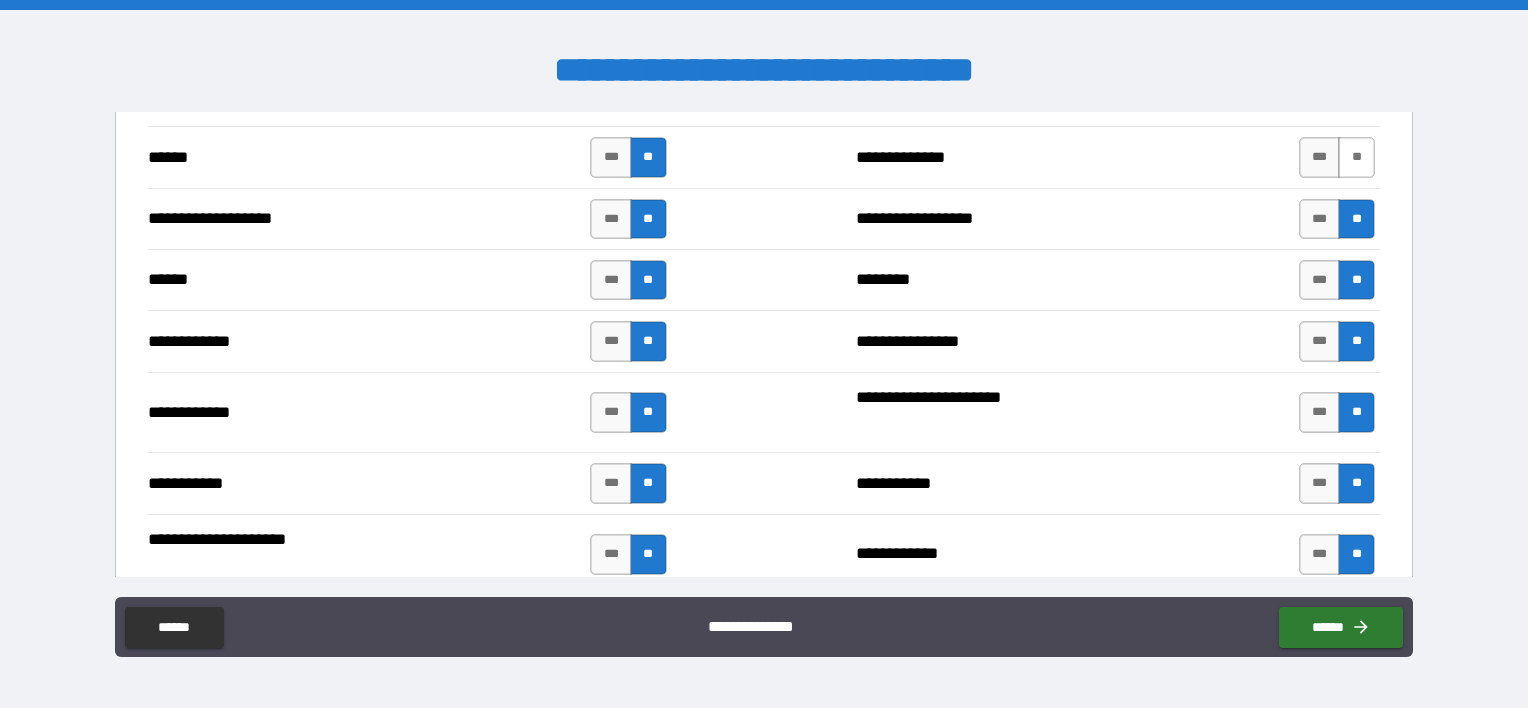 click on "**" at bounding box center (1356, 157) 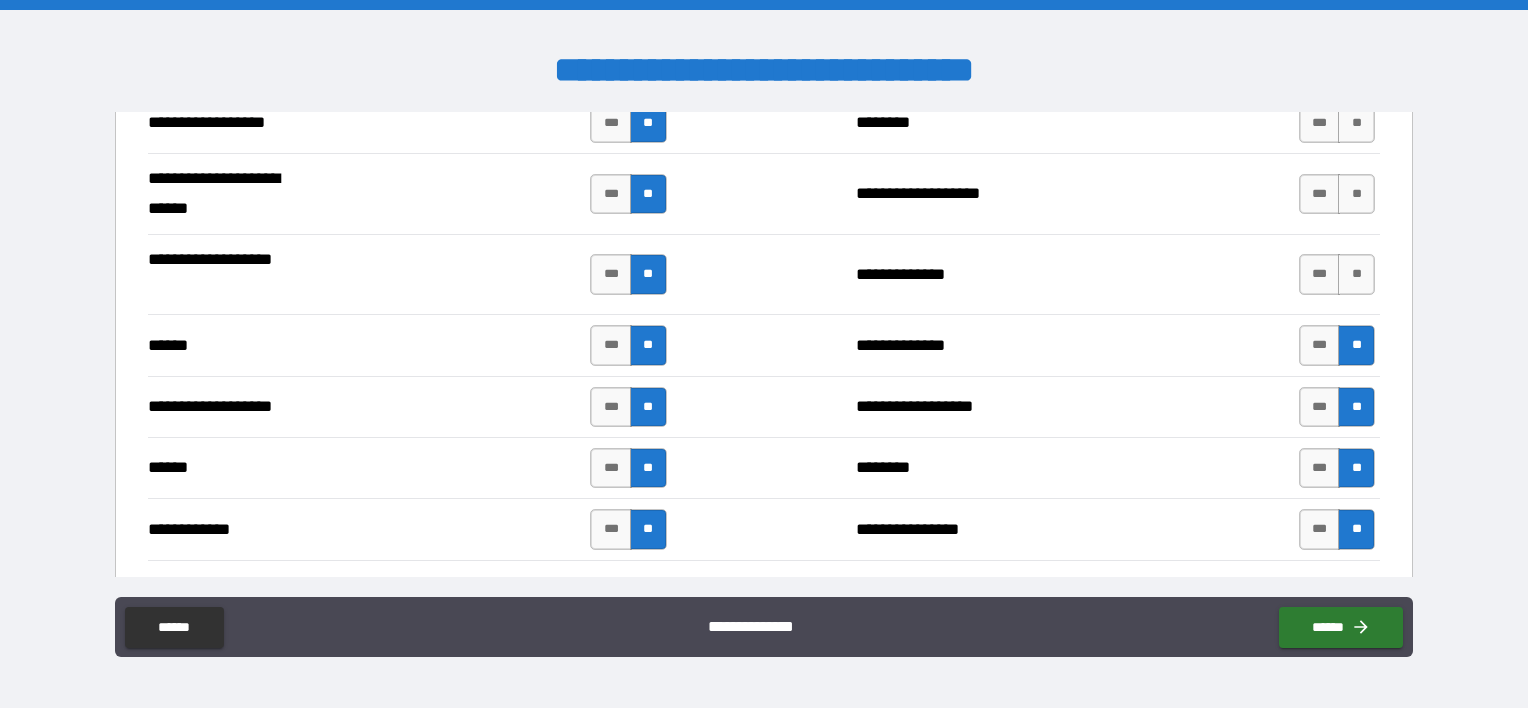 scroll, scrollTop: 3600, scrollLeft: 0, axis: vertical 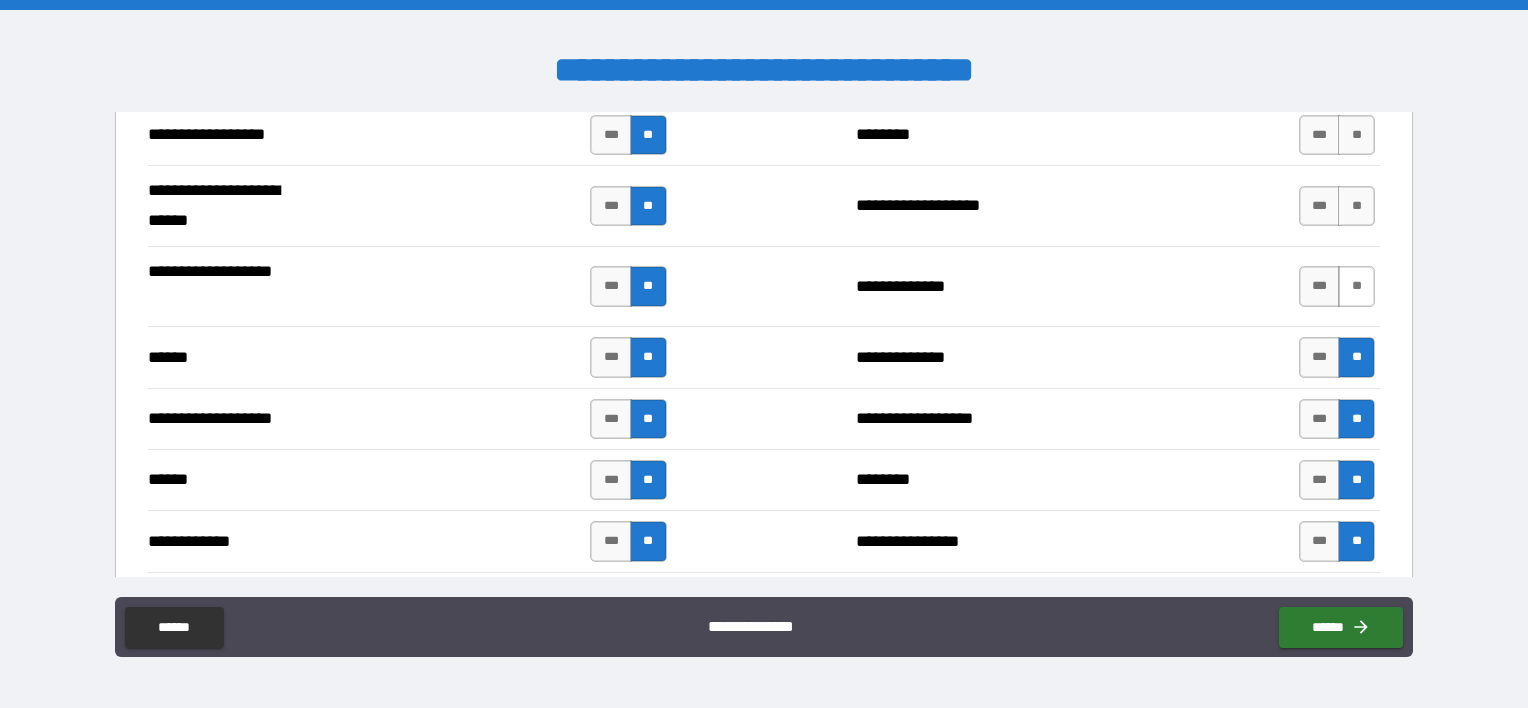 click on "**" at bounding box center [1356, 286] 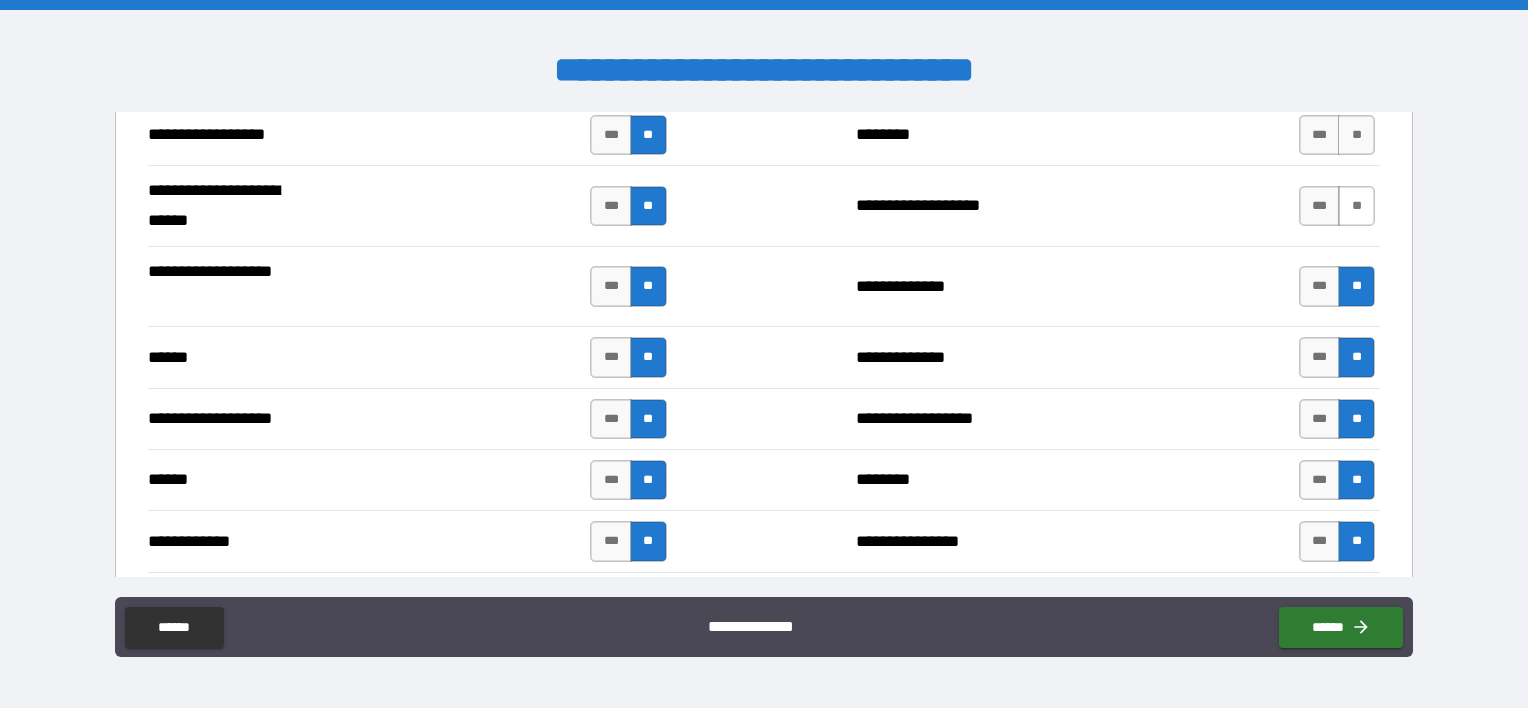 click on "**" at bounding box center [1356, 206] 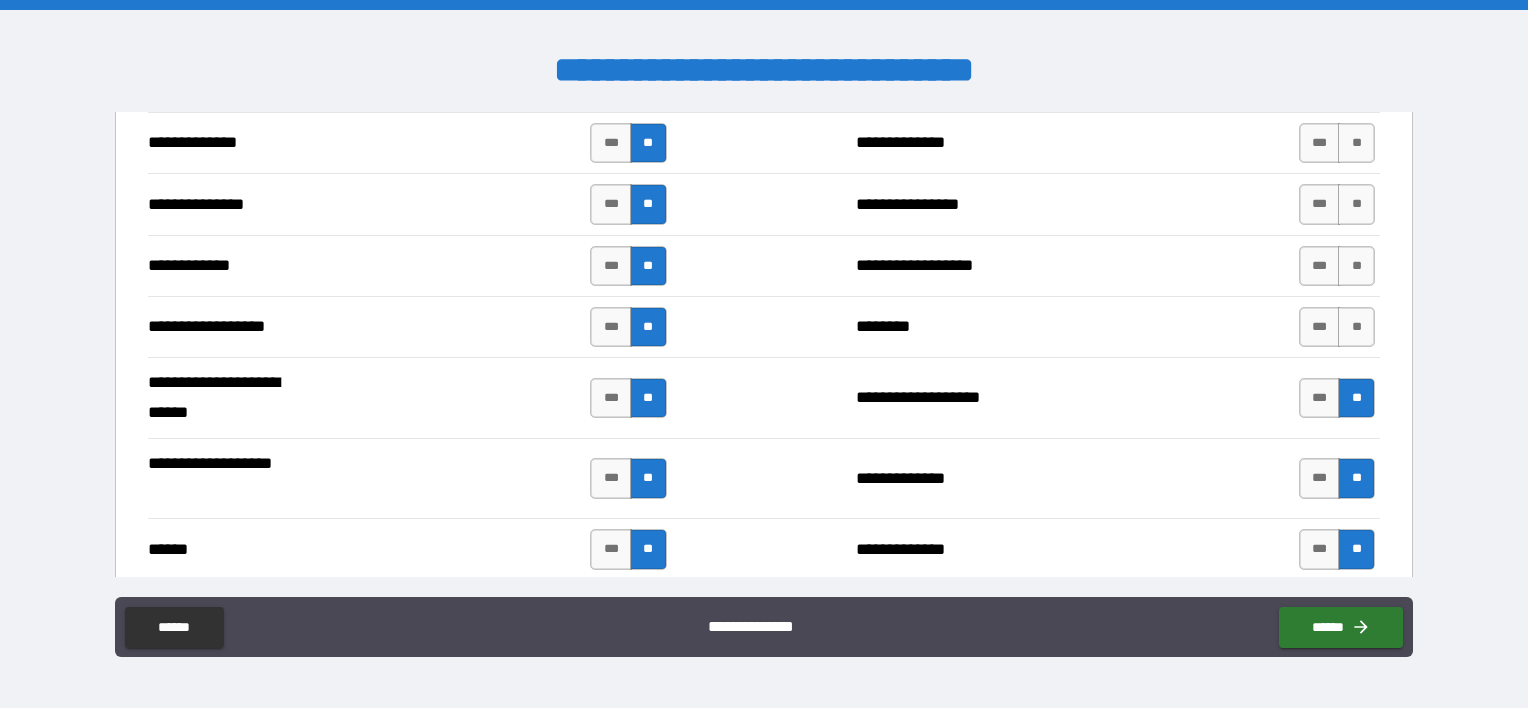 scroll, scrollTop: 3400, scrollLeft: 0, axis: vertical 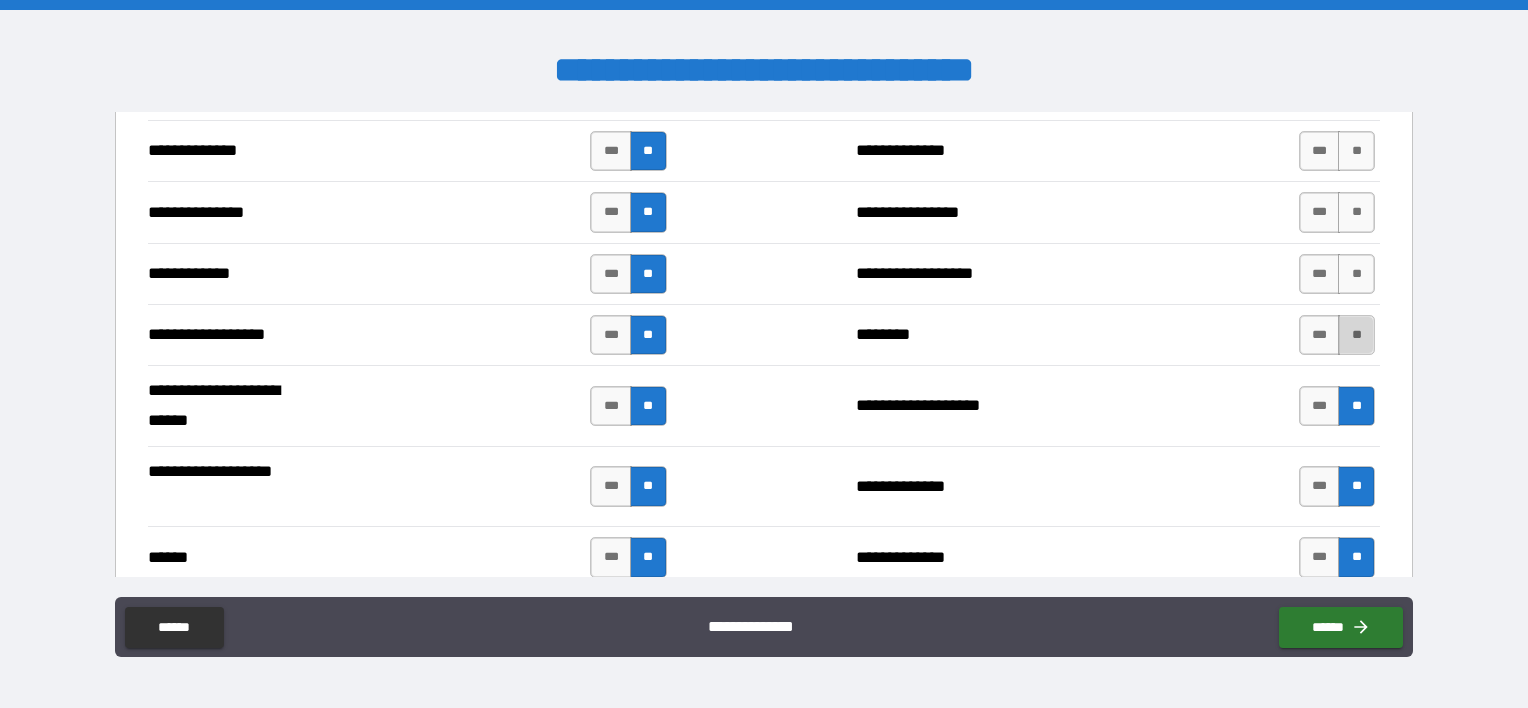 click on "**" at bounding box center (1356, 335) 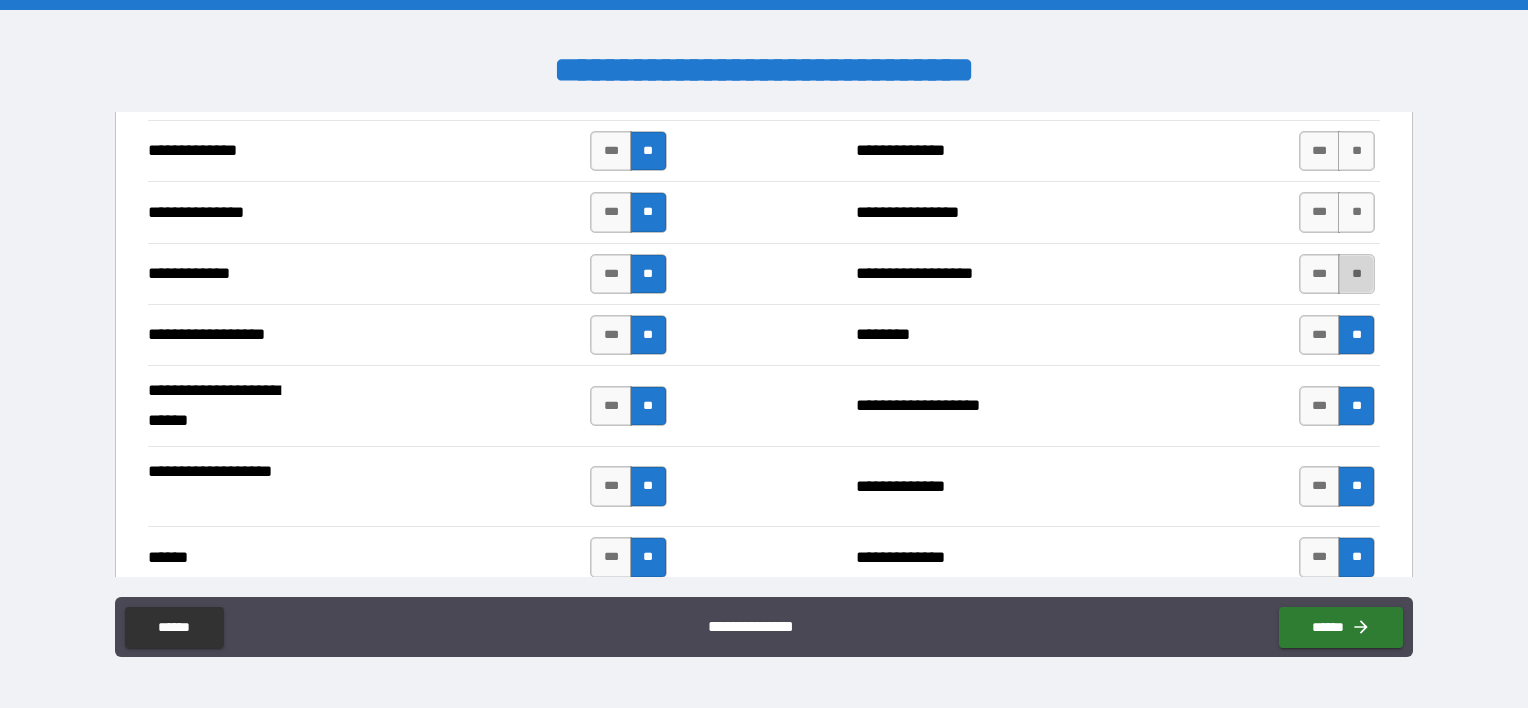 click on "**" at bounding box center (1356, 274) 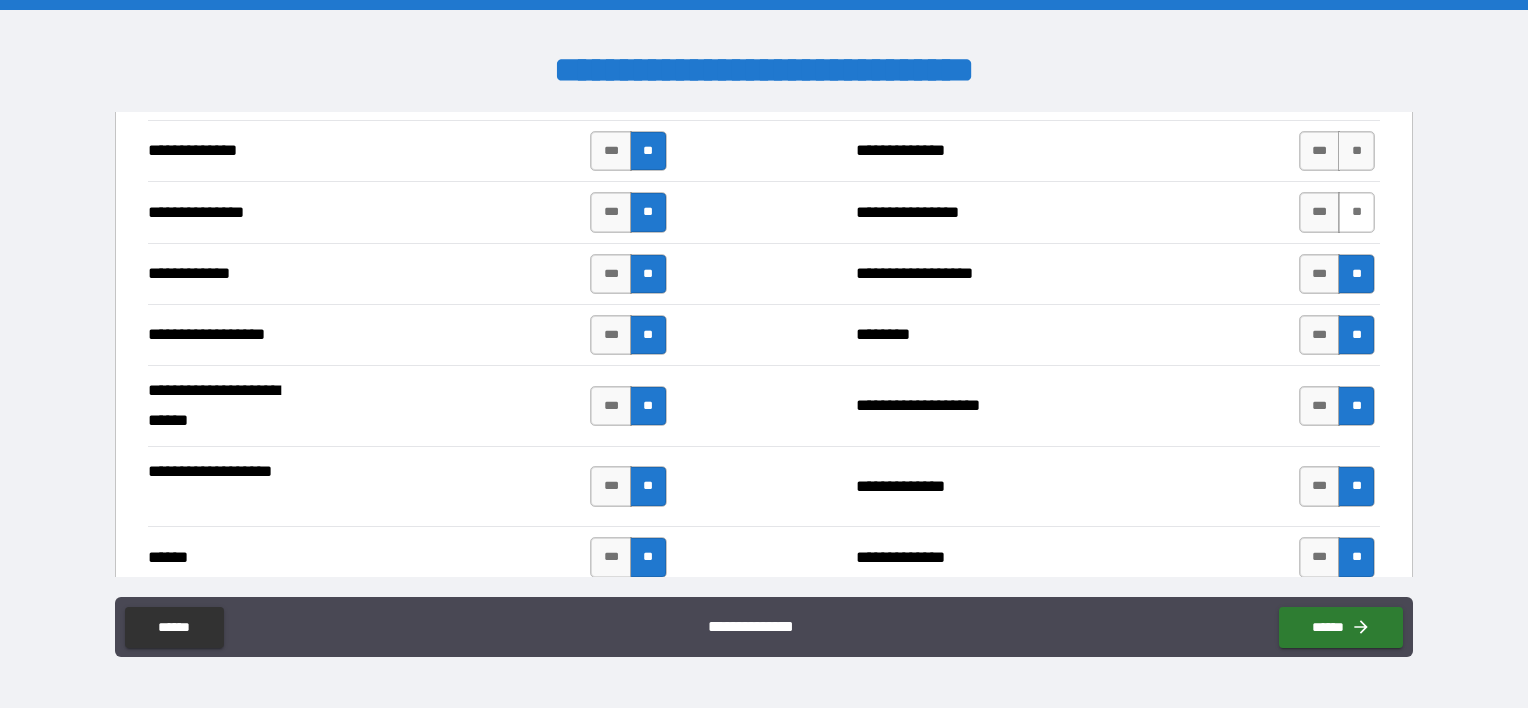 click on "**" at bounding box center [1356, 212] 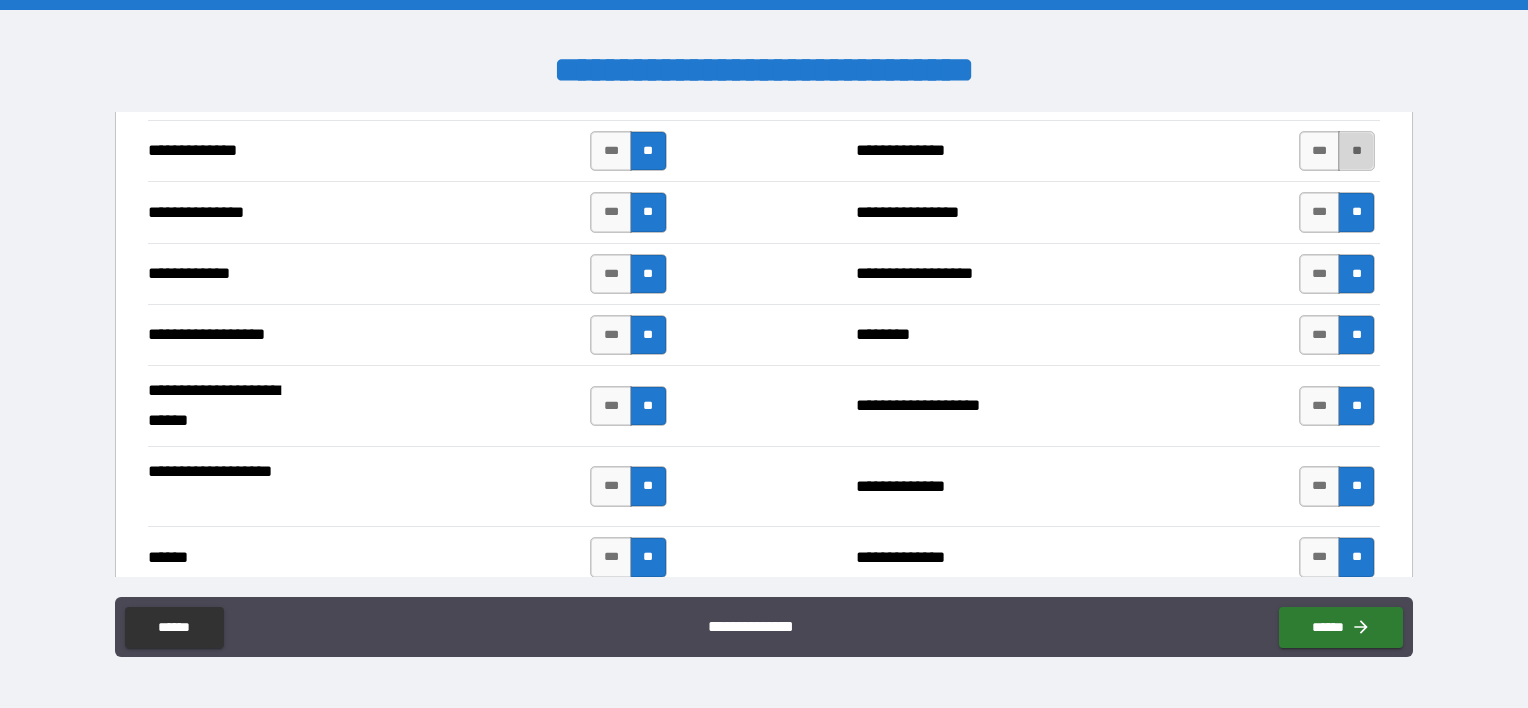 click on "**" at bounding box center [1356, 151] 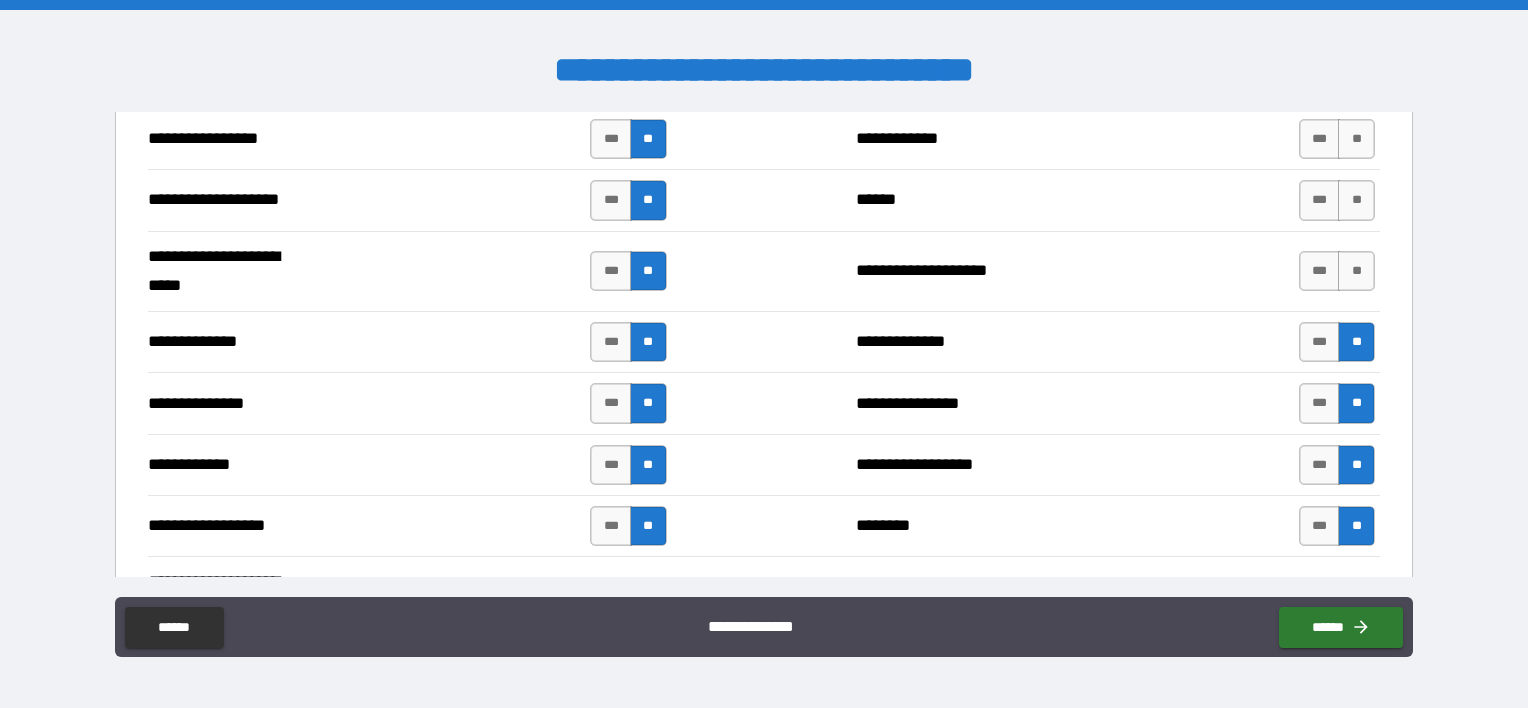 scroll, scrollTop: 3200, scrollLeft: 0, axis: vertical 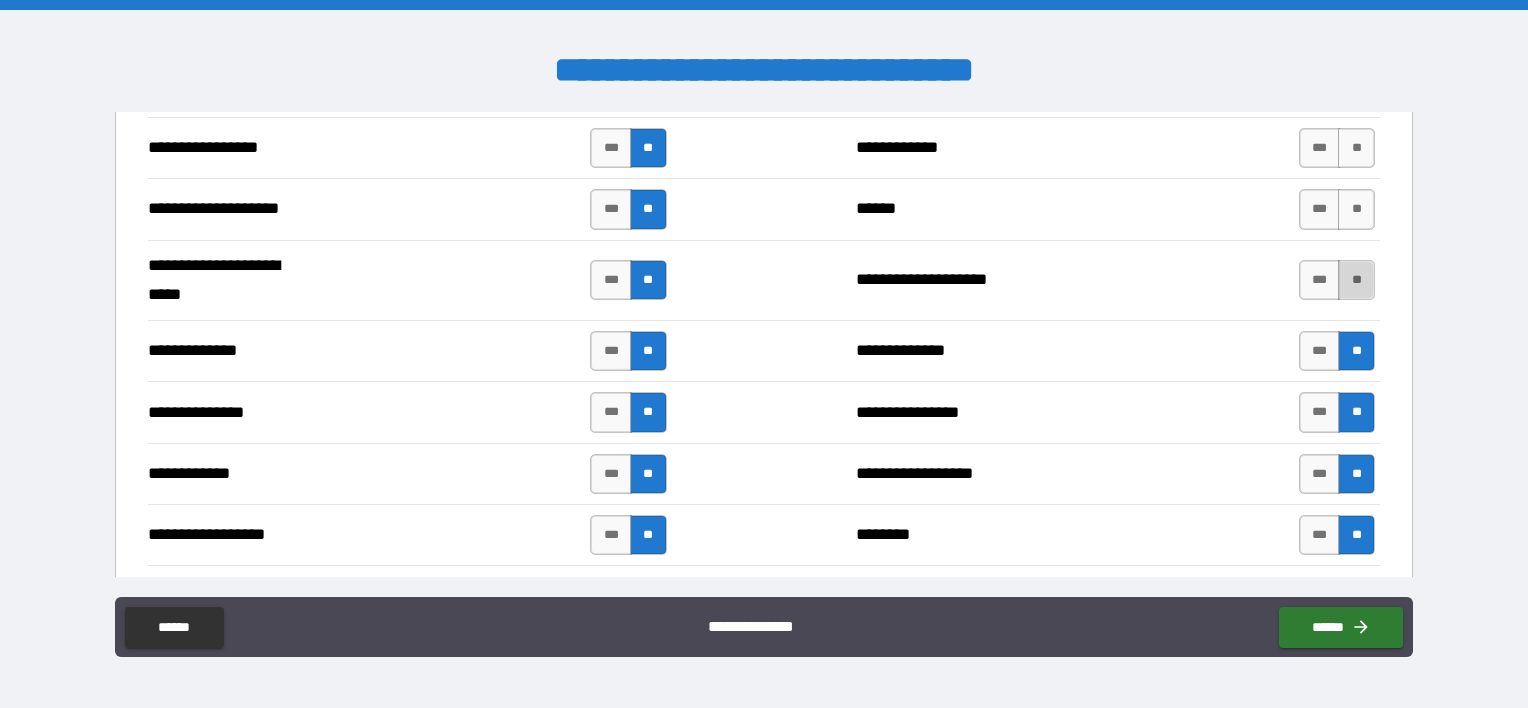 click on "**" at bounding box center (1356, 280) 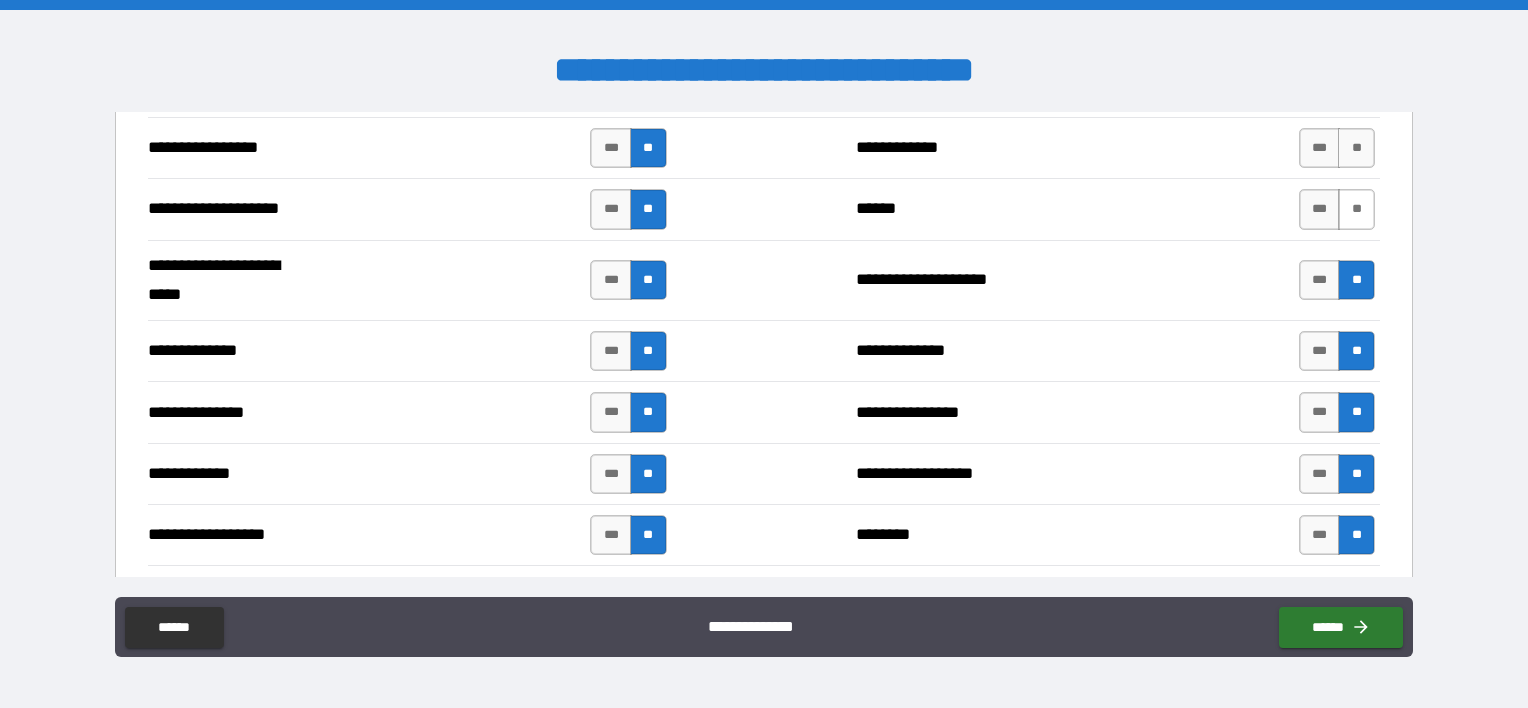 click on "**" at bounding box center (1356, 209) 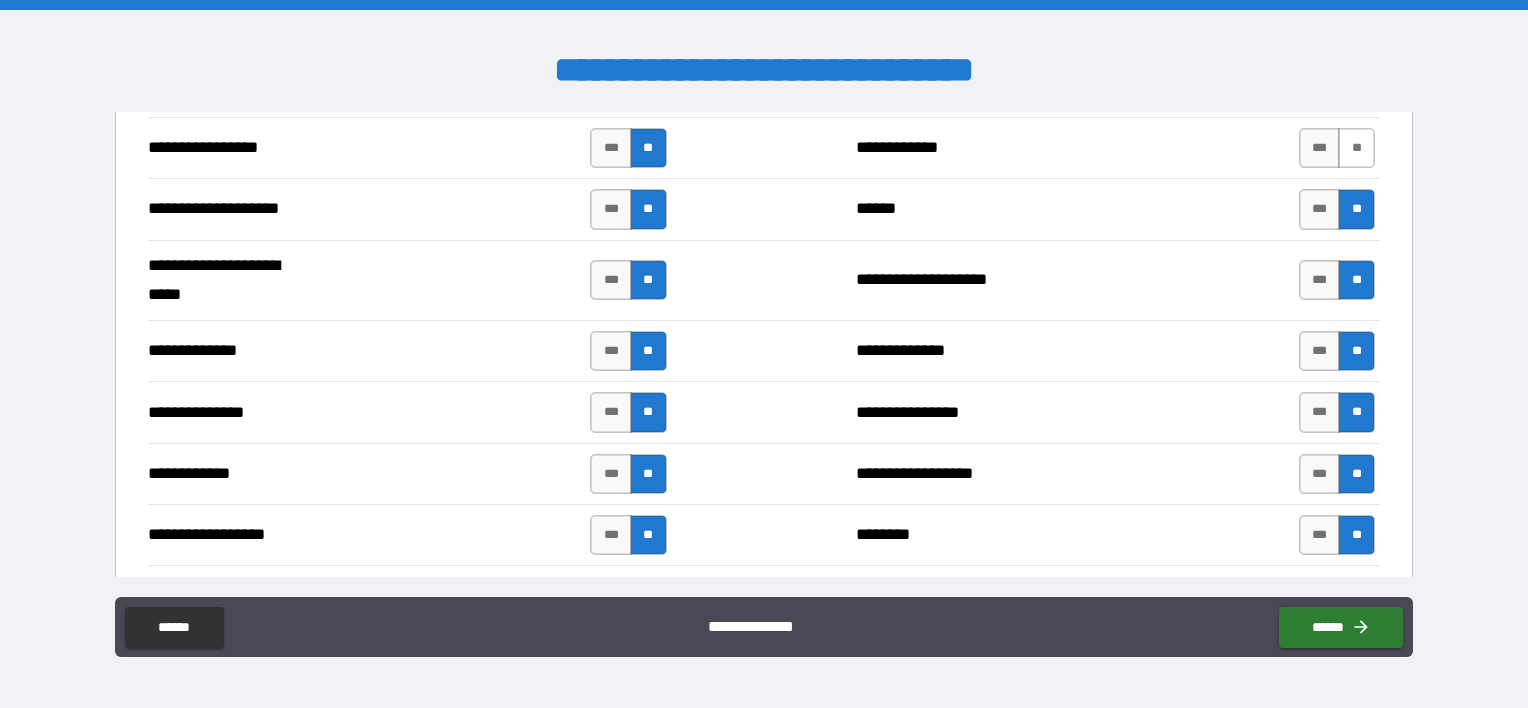 click on "**" at bounding box center (1356, 148) 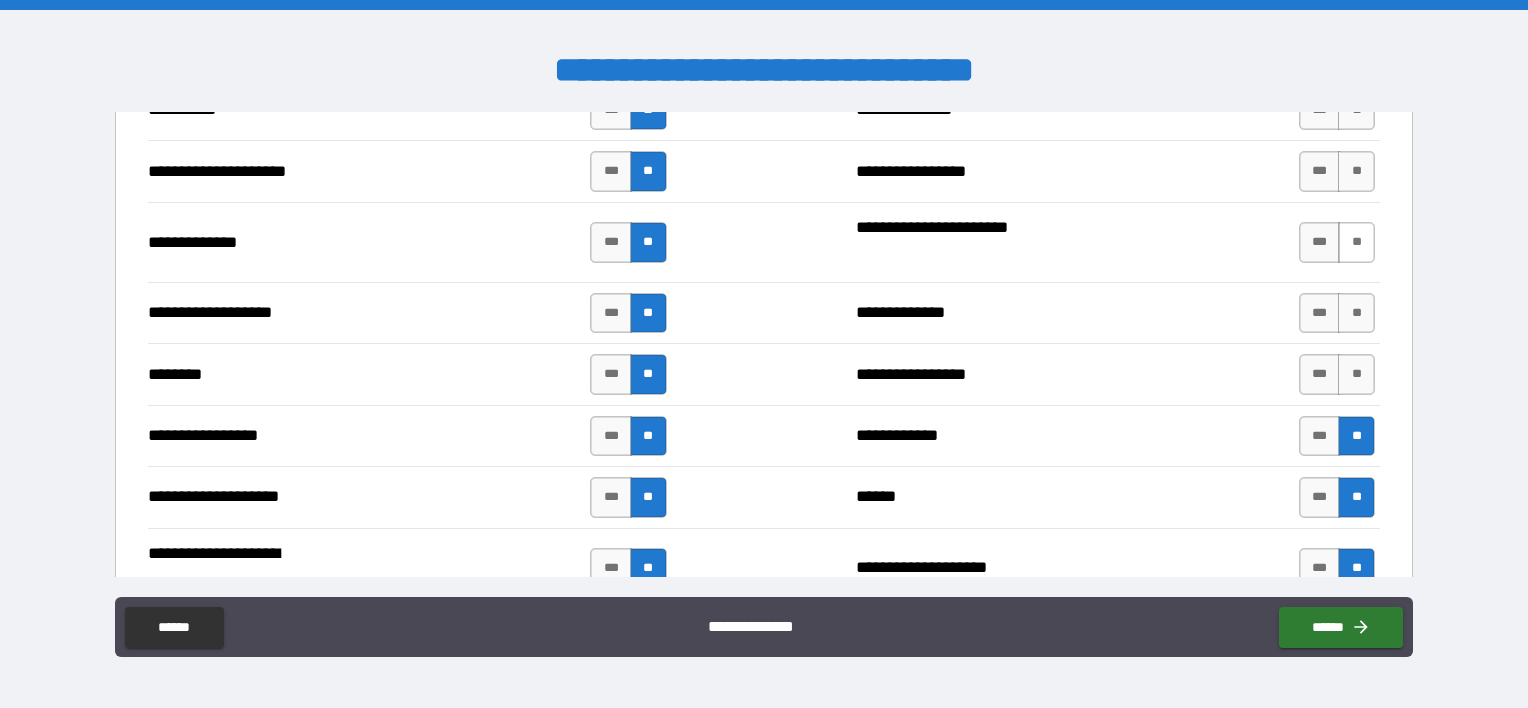 scroll, scrollTop: 2900, scrollLeft: 0, axis: vertical 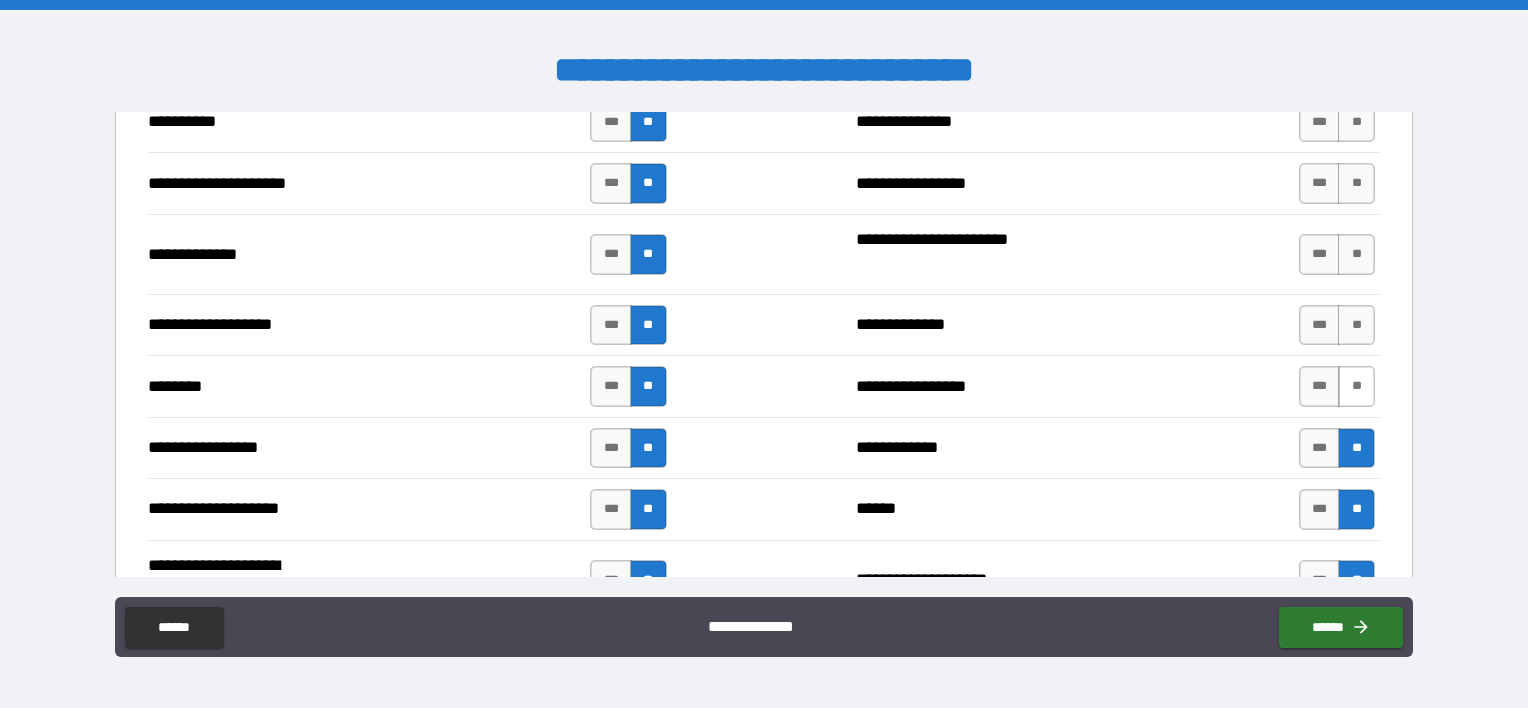 click on "**" at bounding box center (1356, 386) 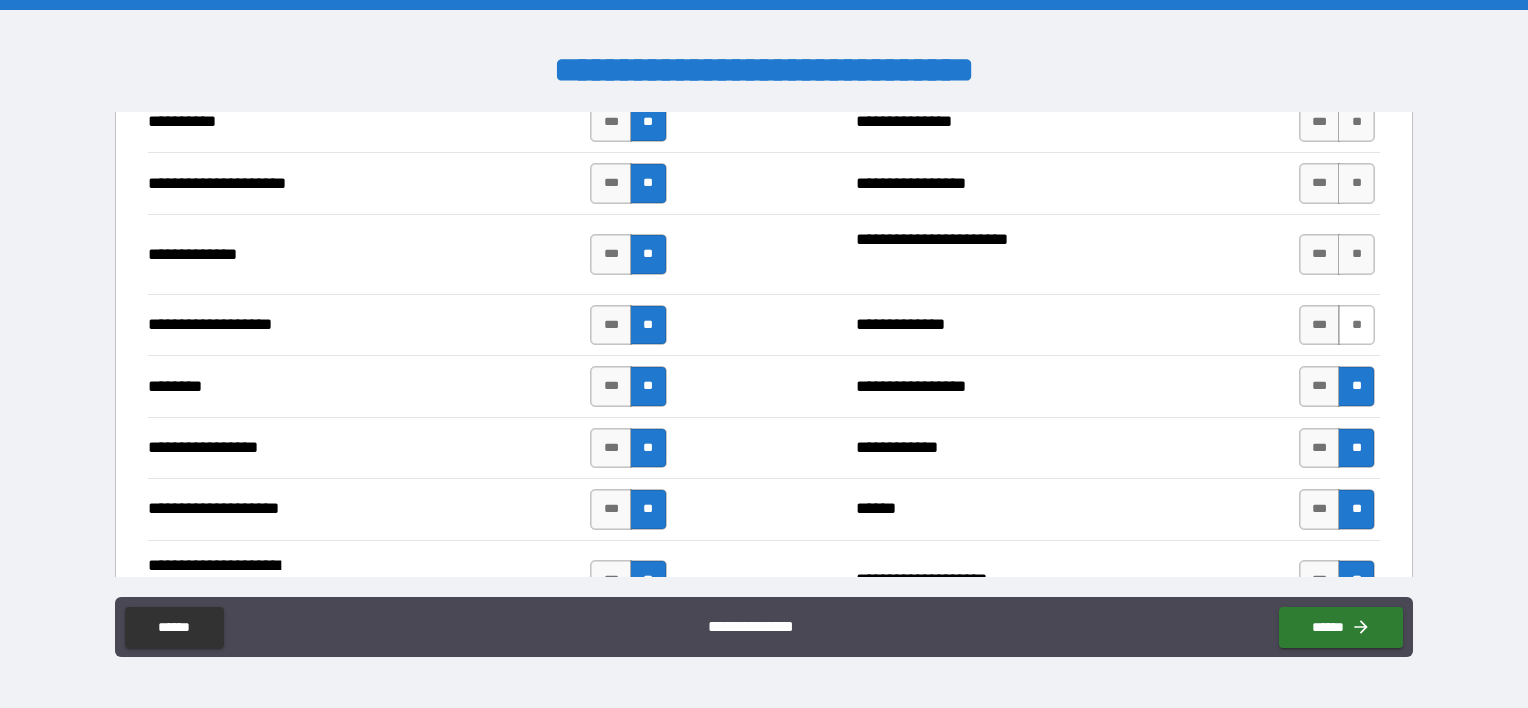 click on "**" at bounding box center [1356, 325] 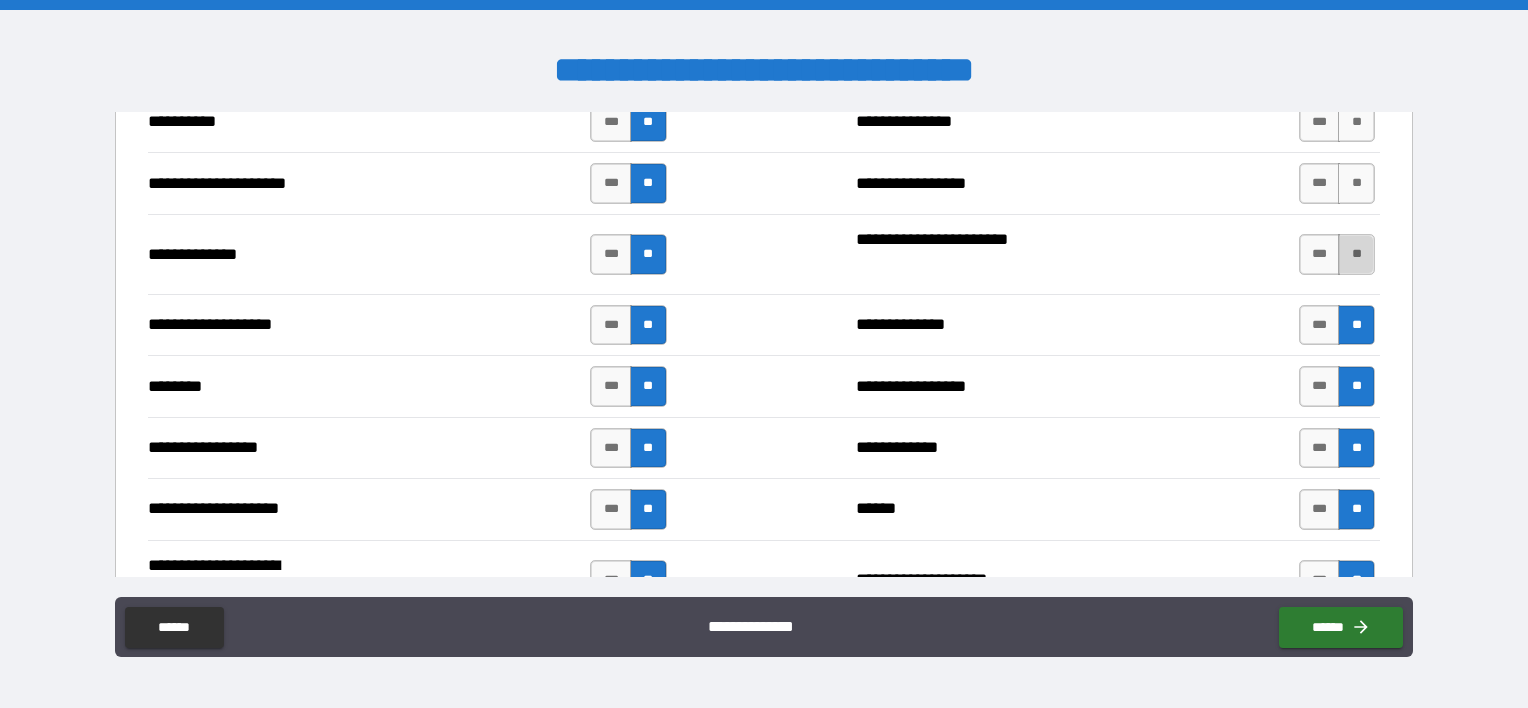 click on "**" at bounding box center [1356, 254] 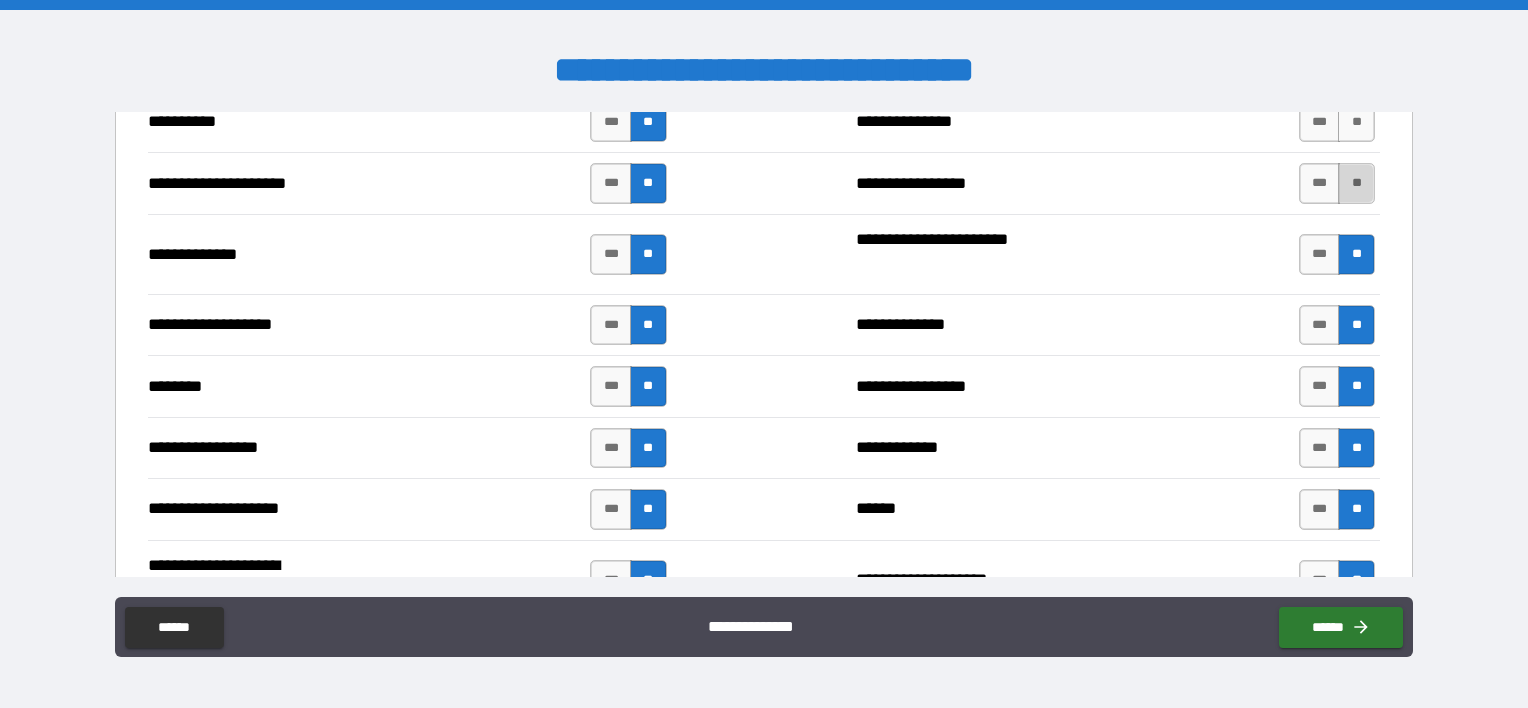 click on "**" at bounding box center [1356, 183] 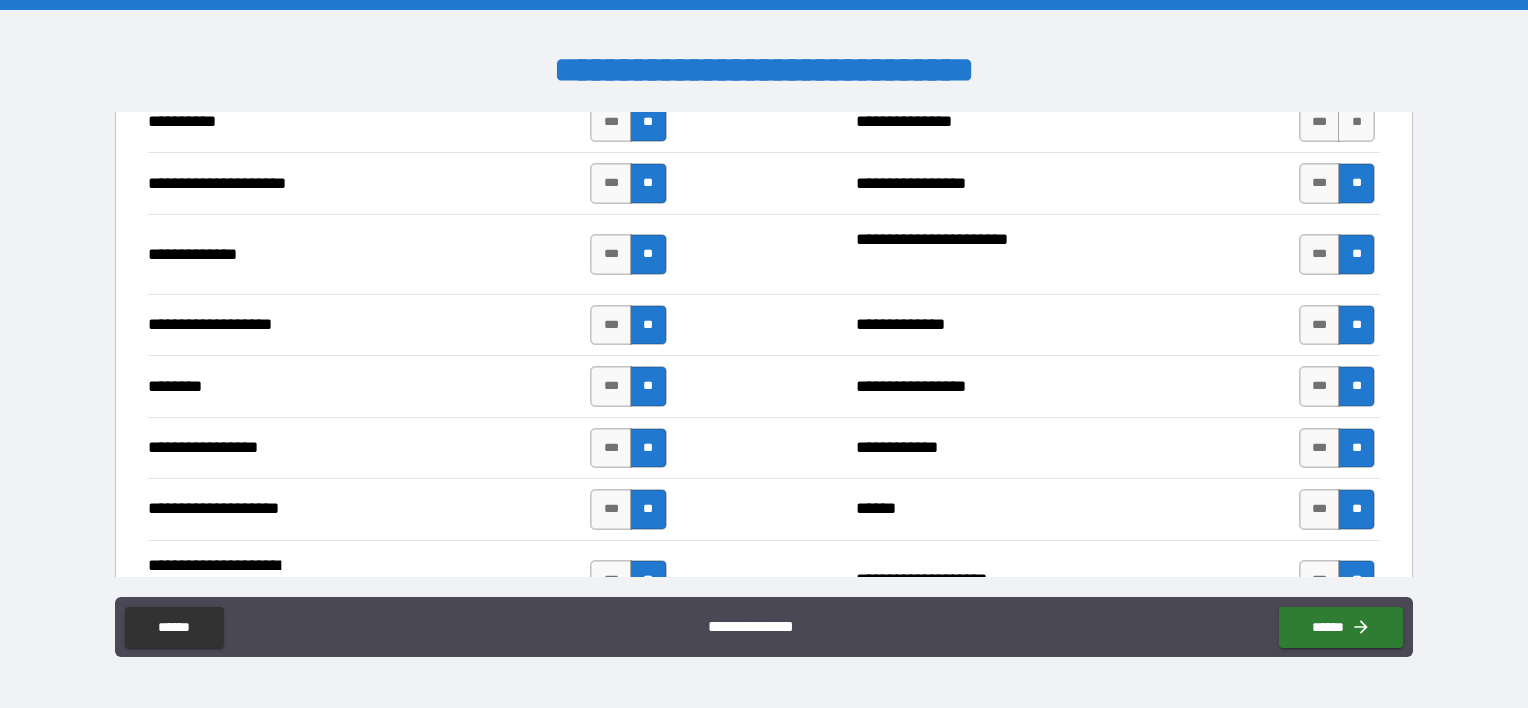 scroll, scrollTop: 2800, scrollLeft: 0, axis: vertical 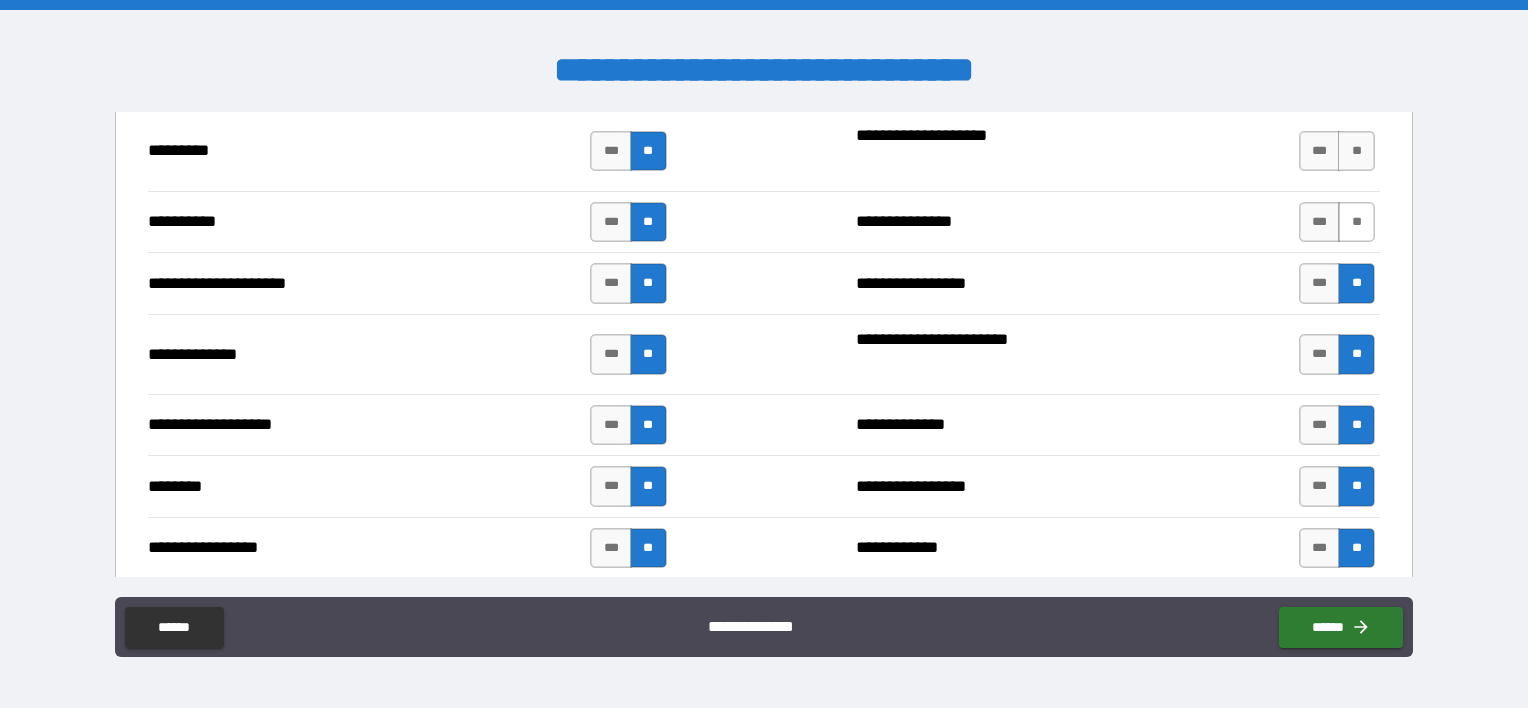 click on "**" at bounding box center (1356, 222) 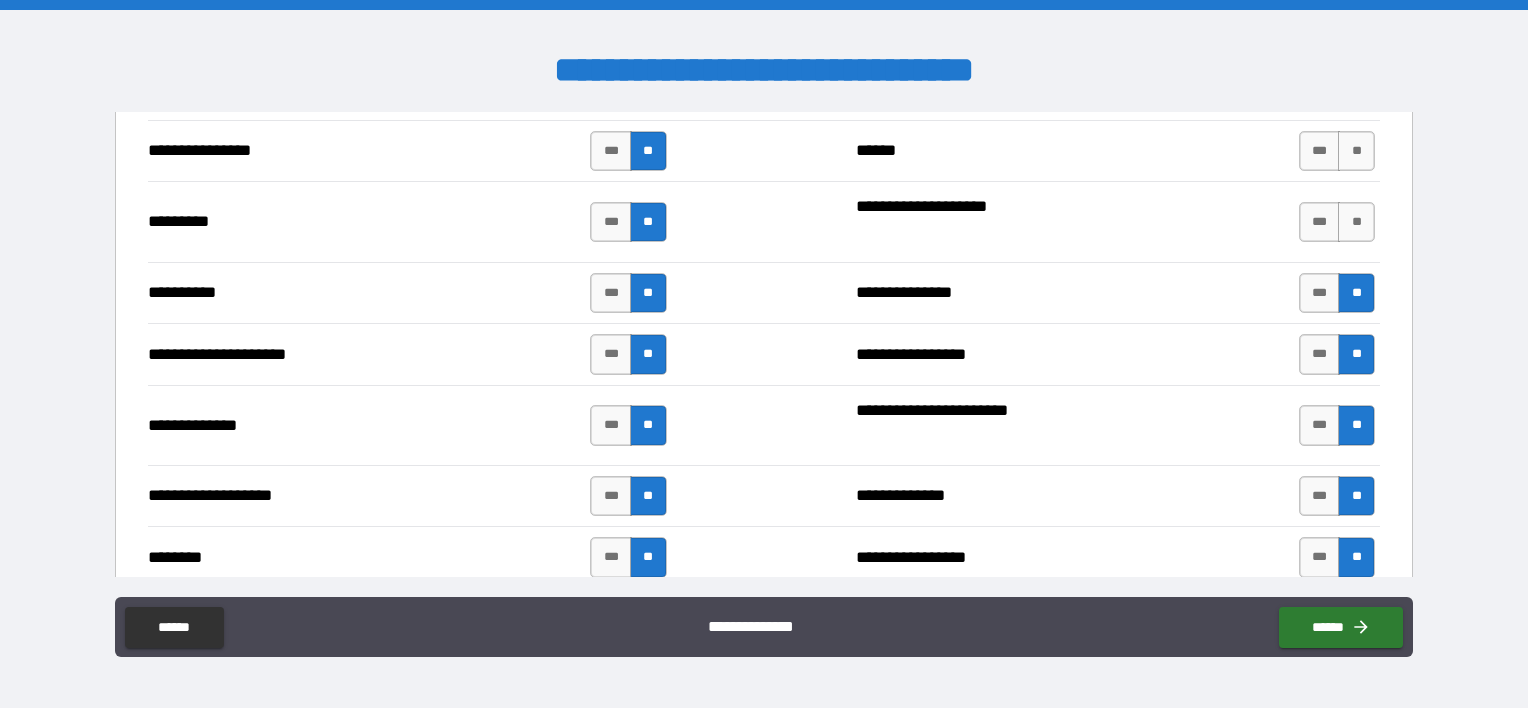scroll, scrollTop: 2500, scrollLeft: 0, axis: vertical 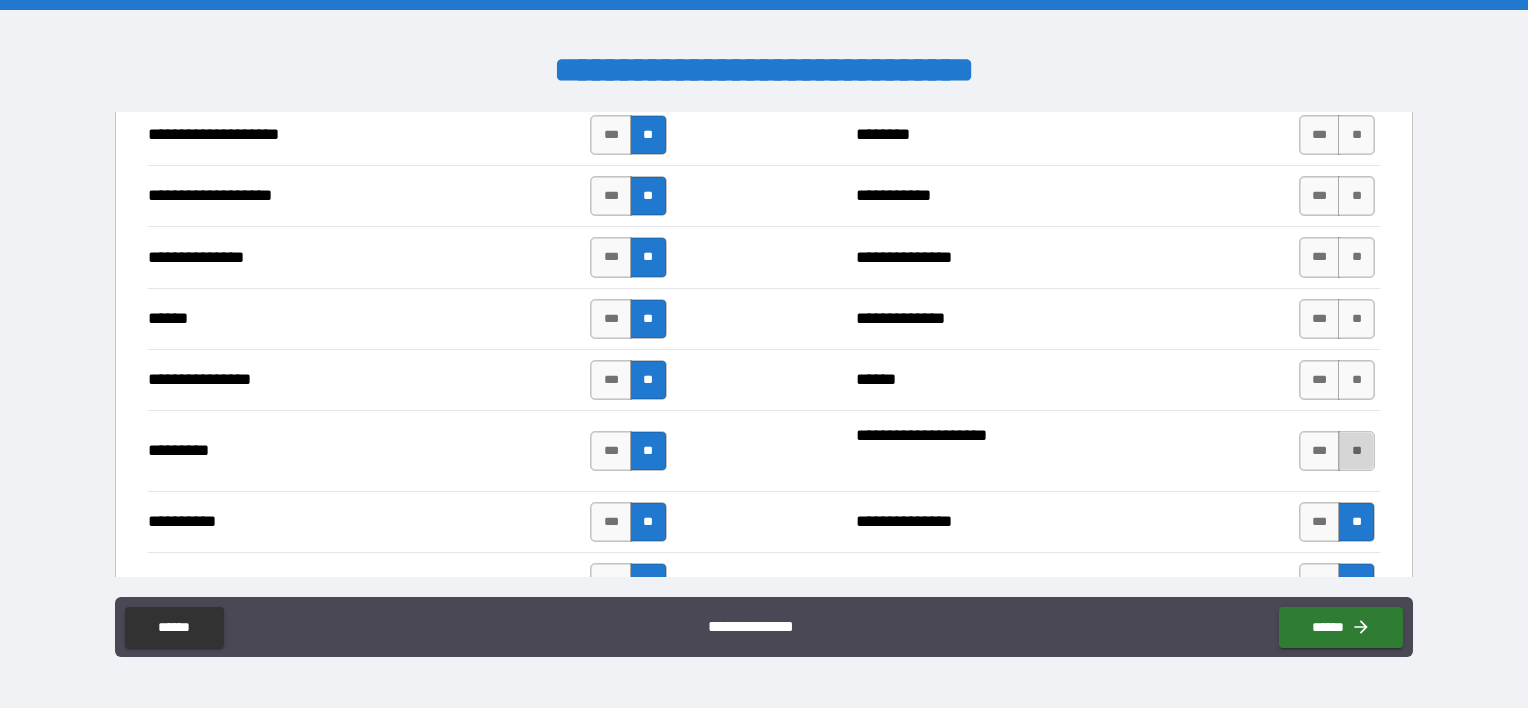 click on "**" at bounding box center [1356, 451] 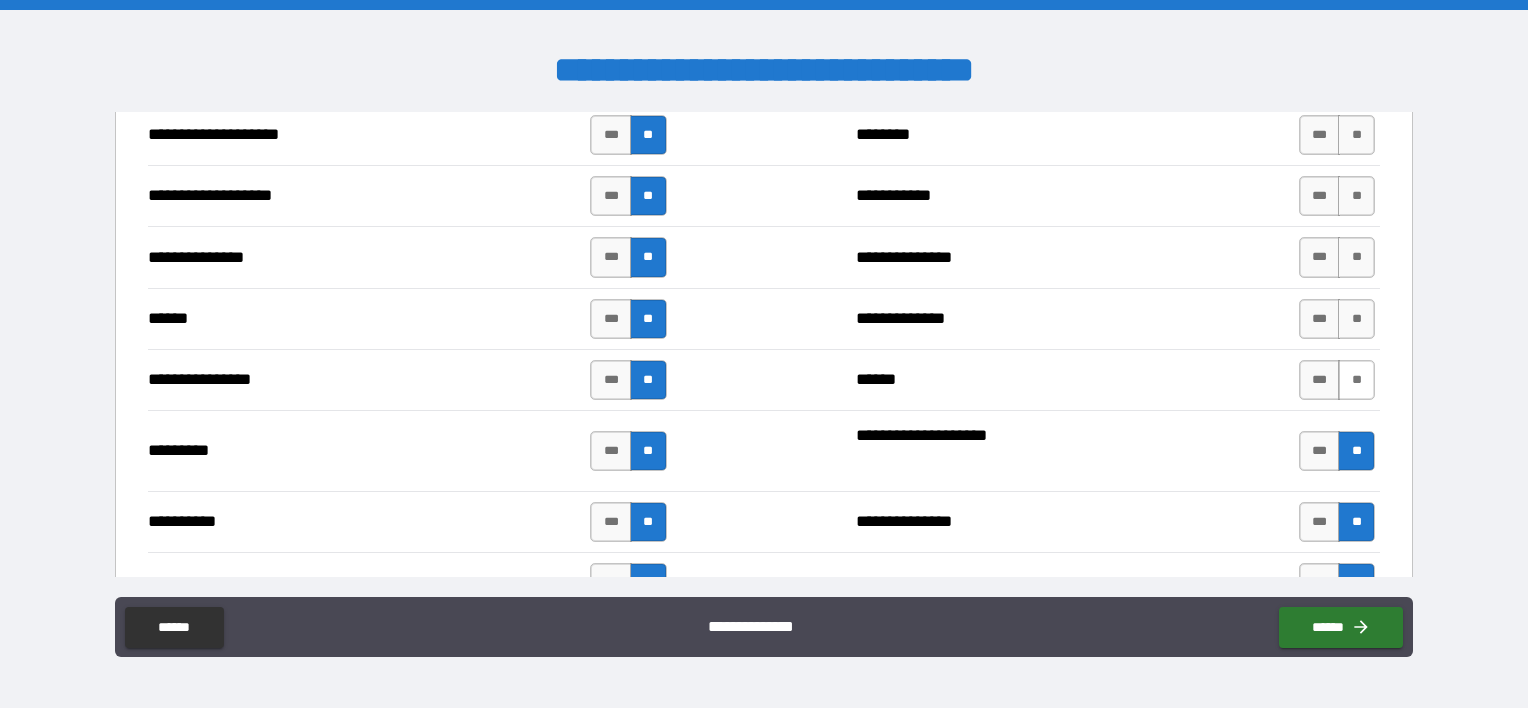 click on "**" at bounding box center (1356, 380) 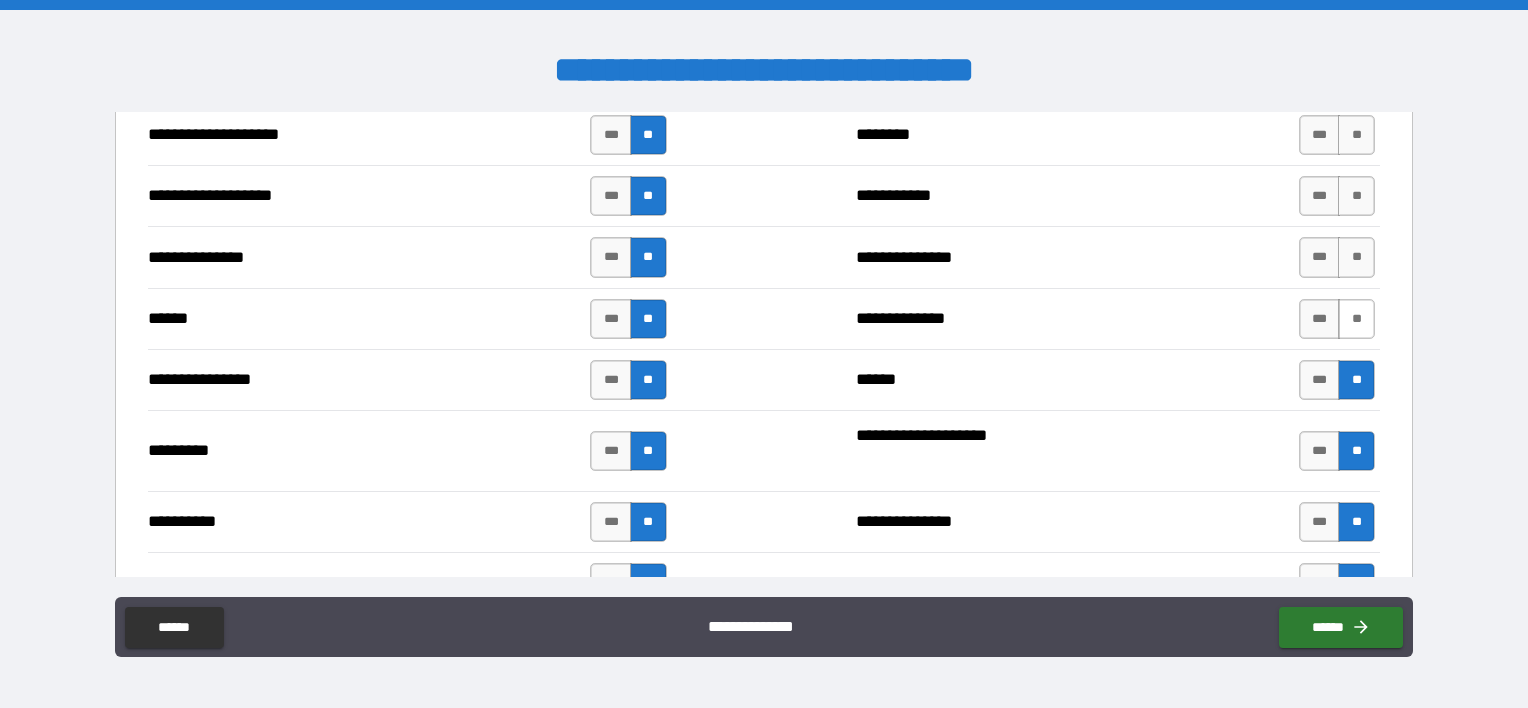 click on "**" at bounding box center [1356, 319] 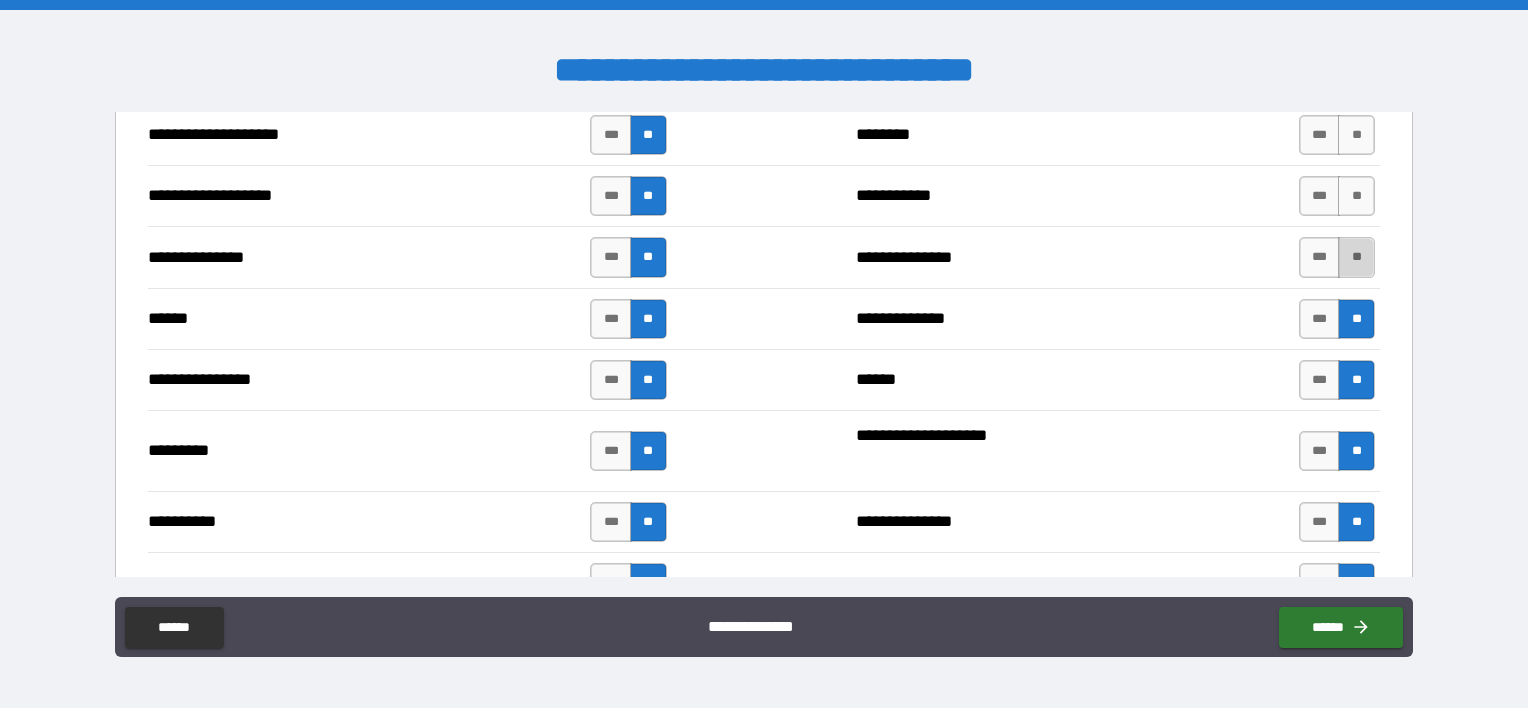 click on "**" at bounding box center (1356, 257) 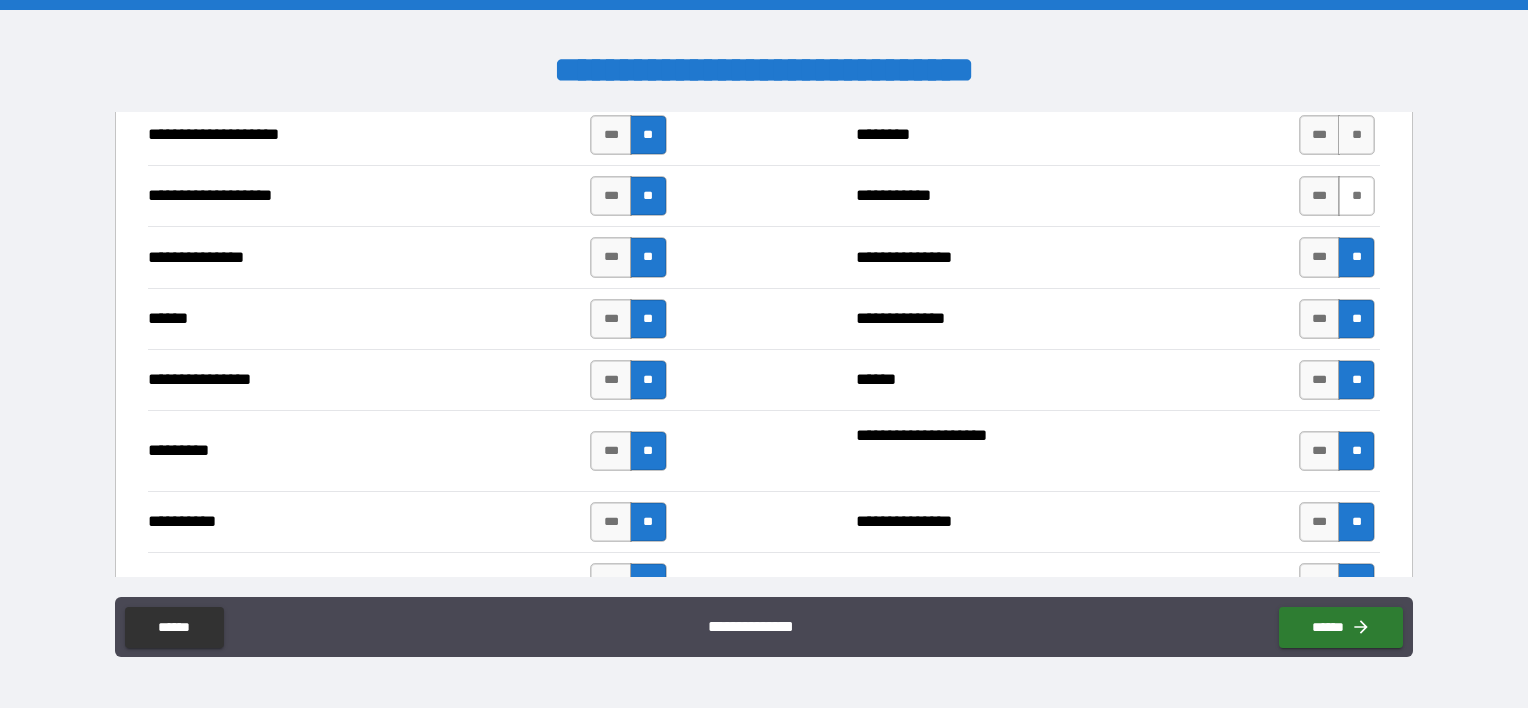 click on "**" at bounding box center (1356, 196) 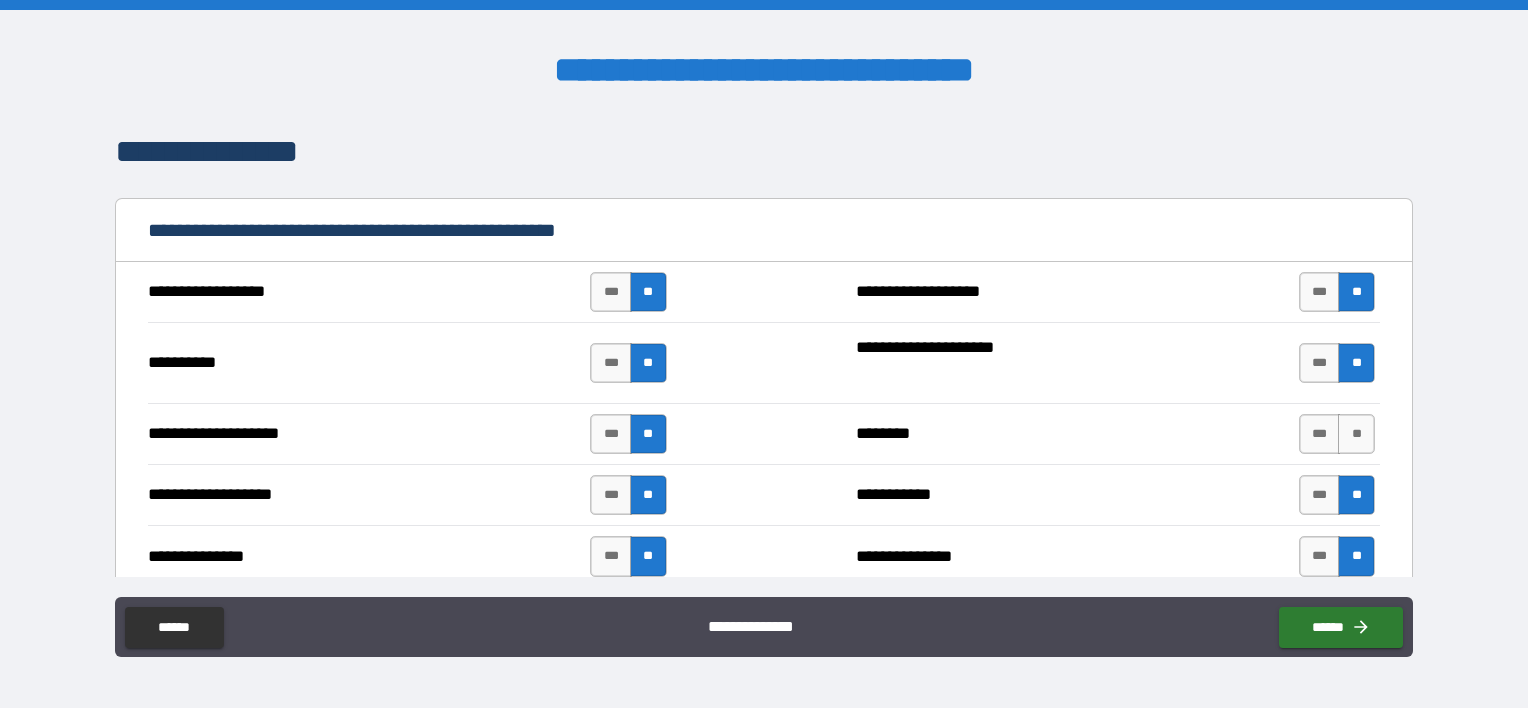 scroll, scrollTop: 2200, scrollLeft: 0, axis: vertical 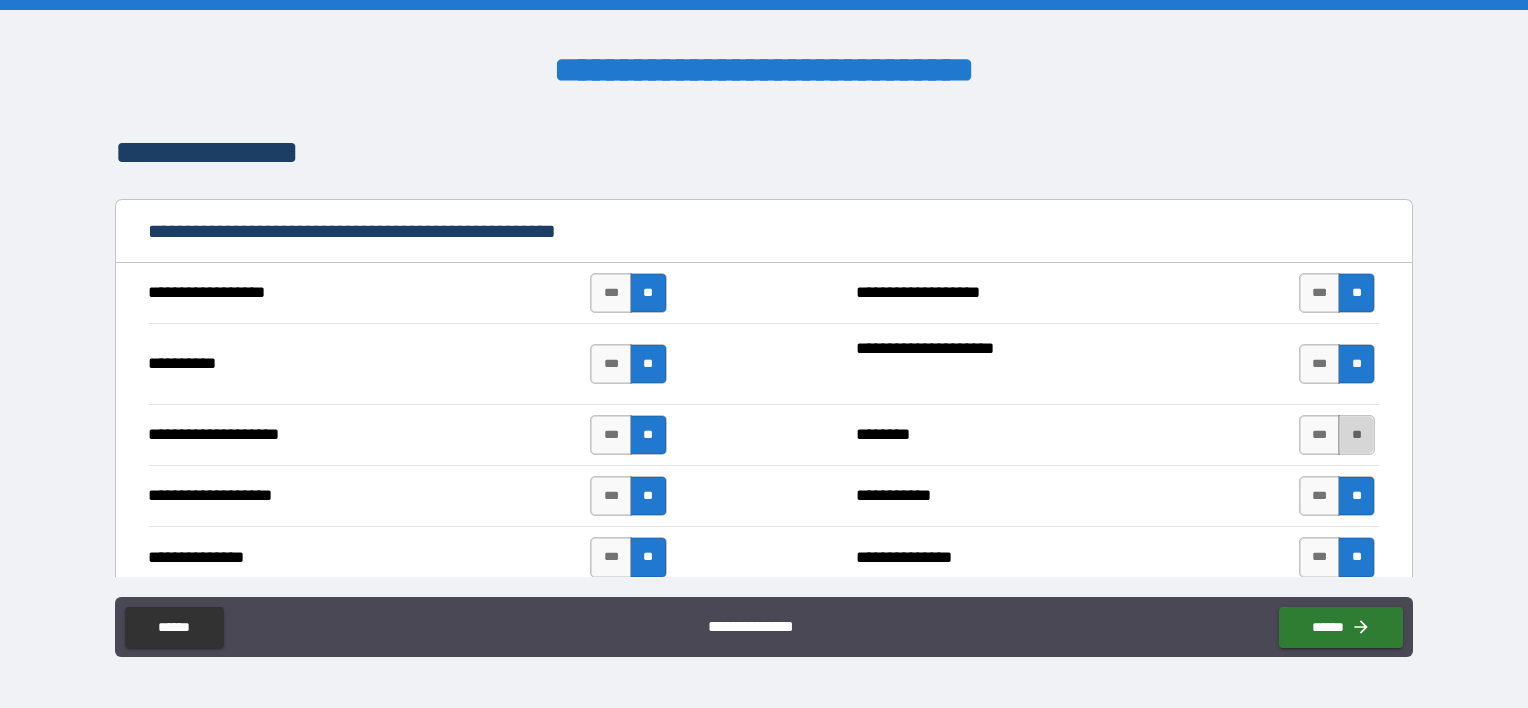 click on "**" at bounding box center (1356, 435) 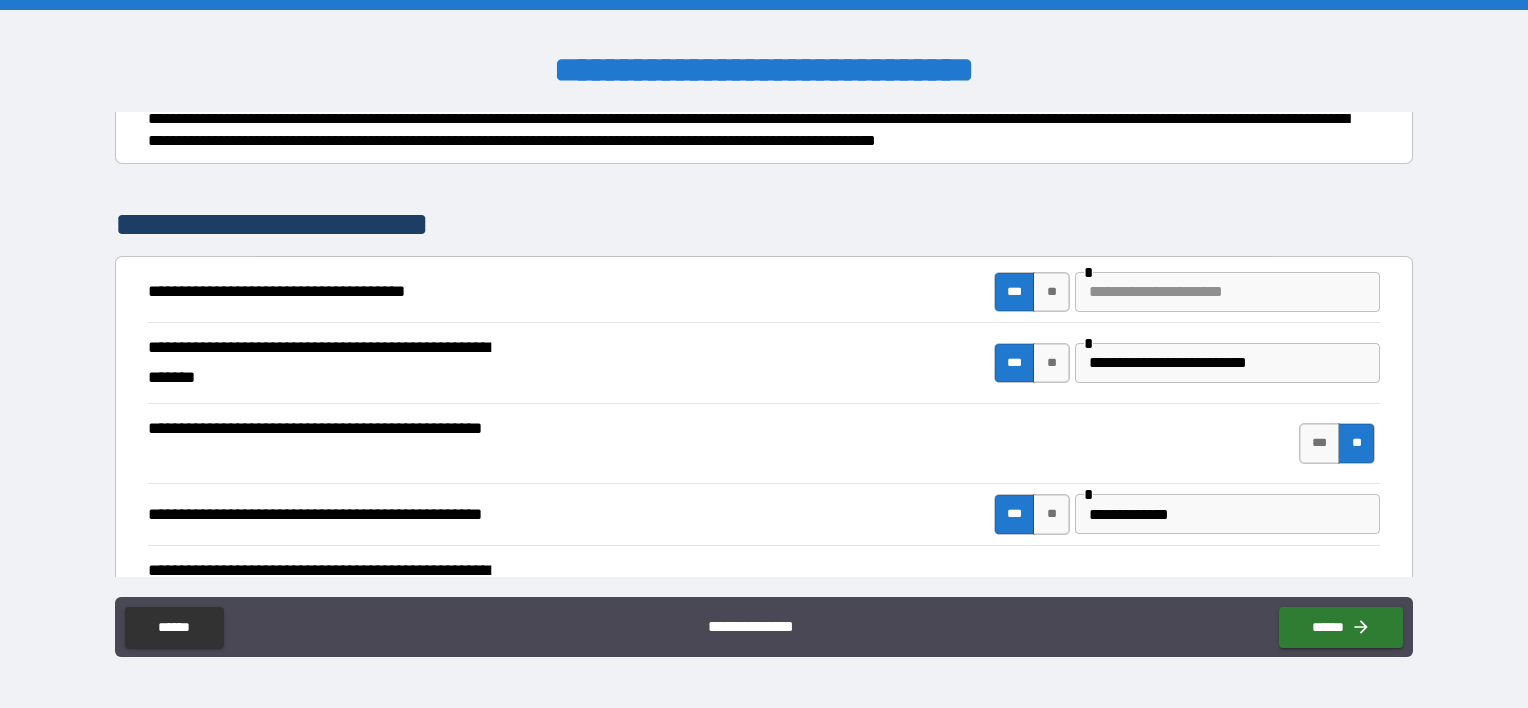scroll, scrollTop: 300, scrollLeft: 0, axis: vertical 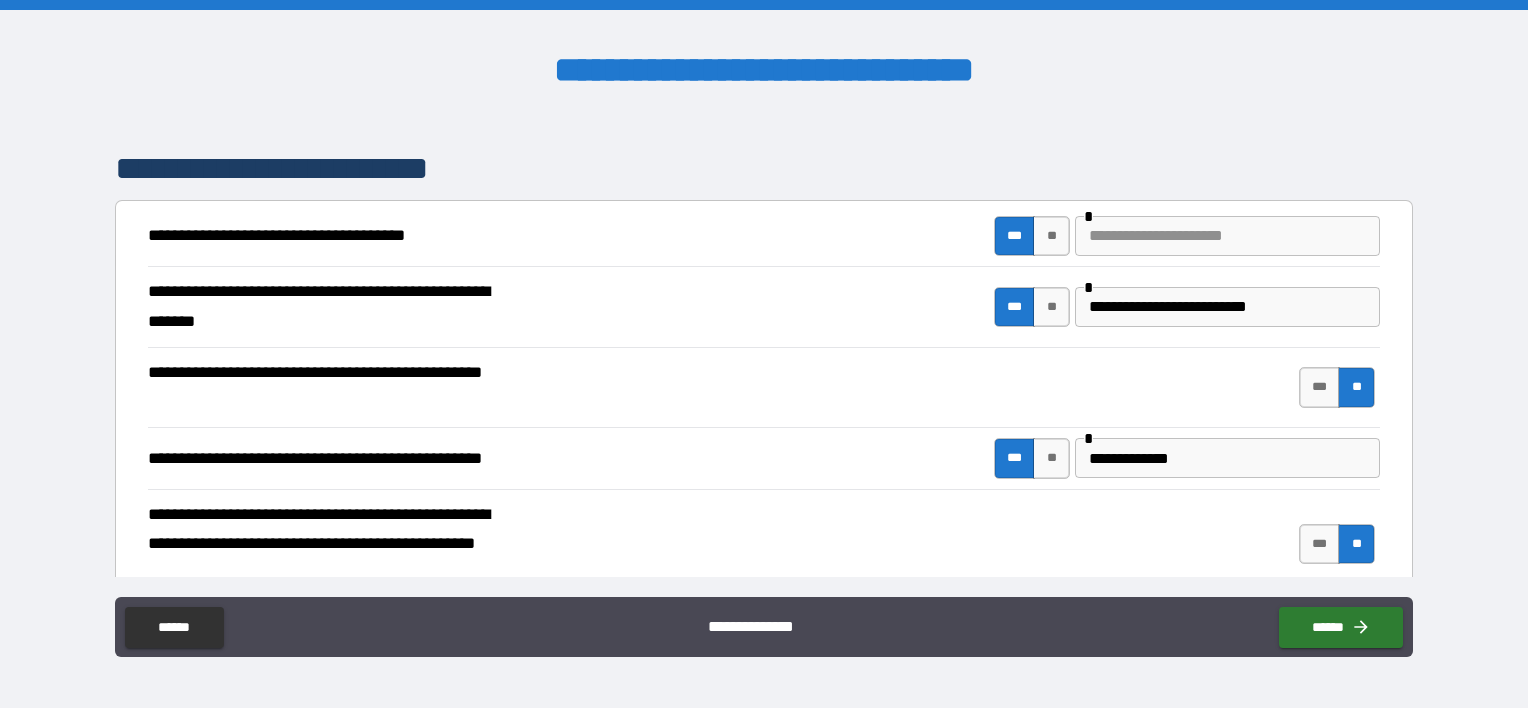 click on "**********" at bounding box center (764, 457) 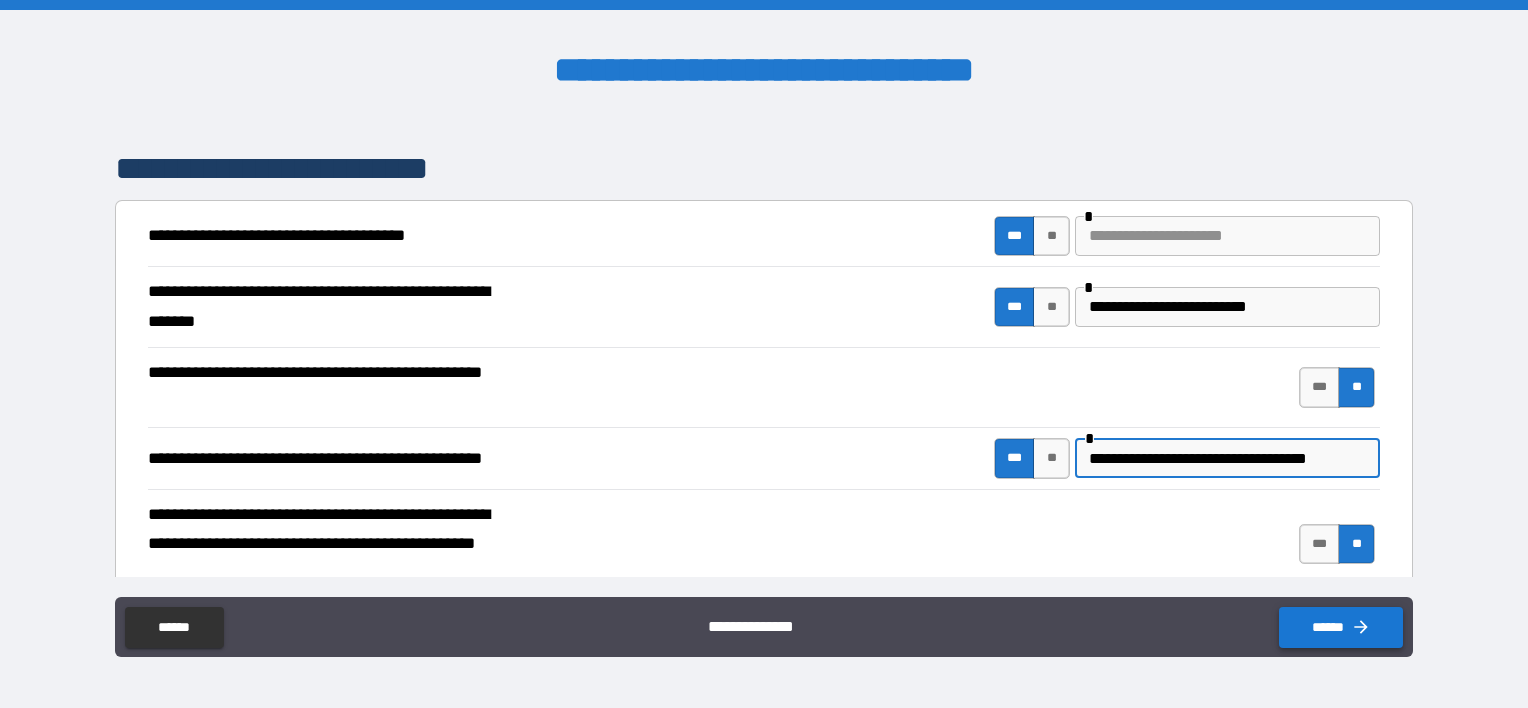 type on "**********" 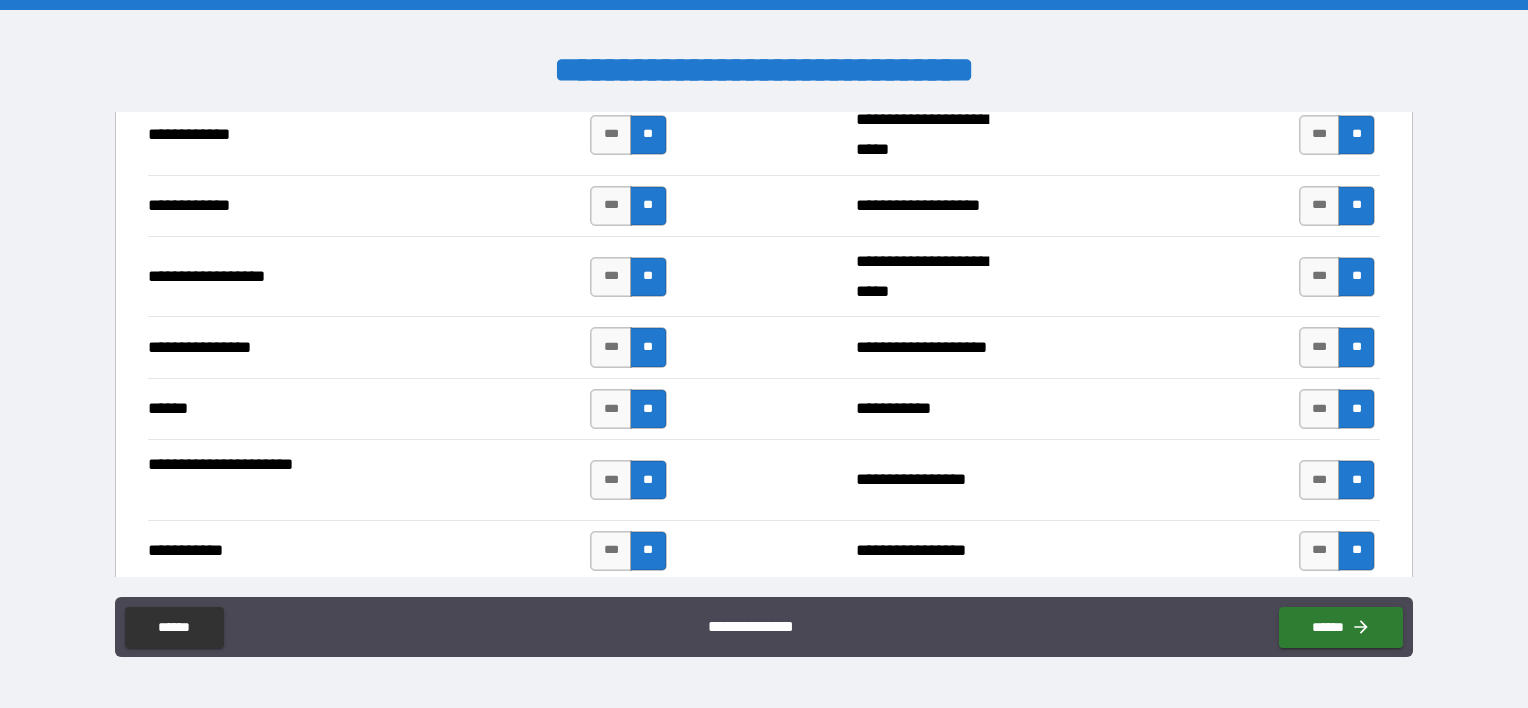 scroll, scrollTop: 4622, scrollLeft: 0, axis: vertical 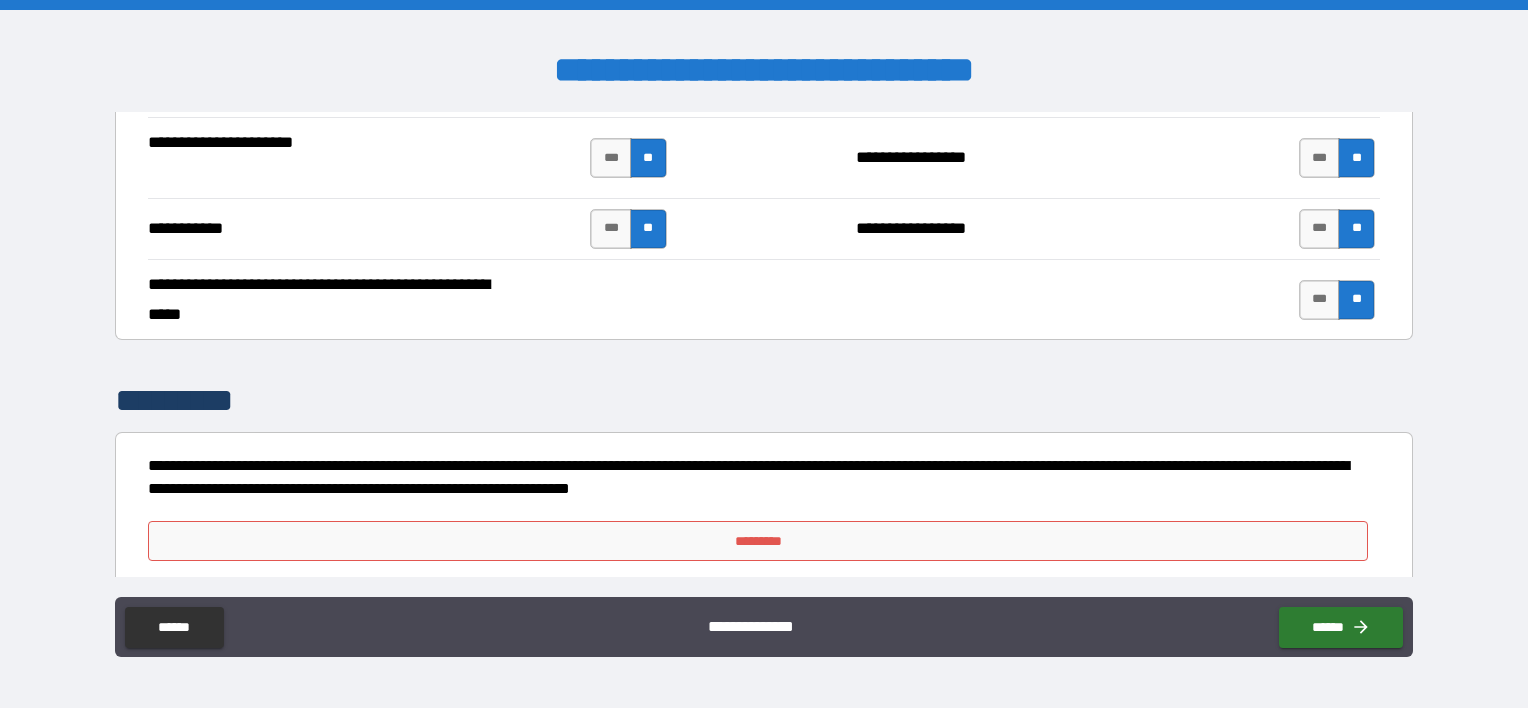 click on "*********" at bounding box center [758, 541] 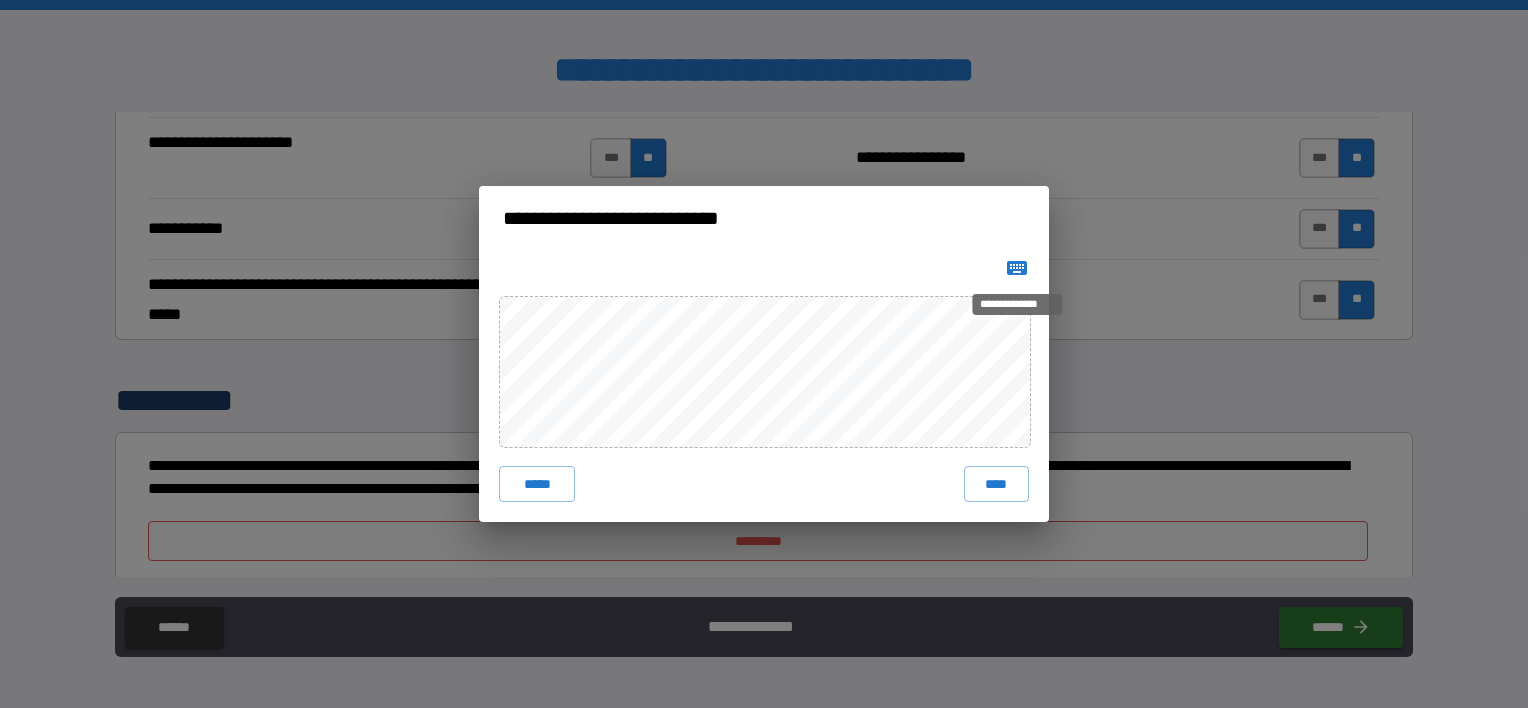 click 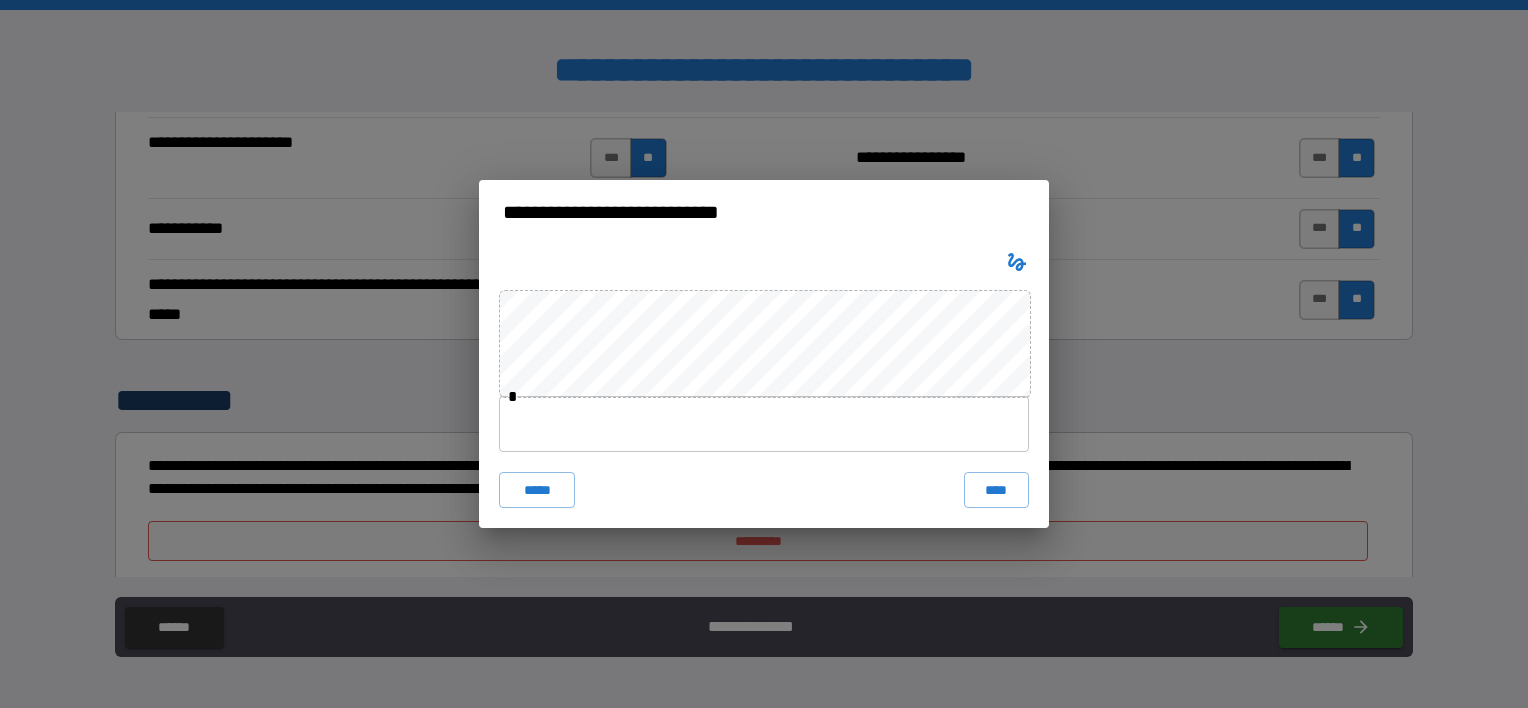 type 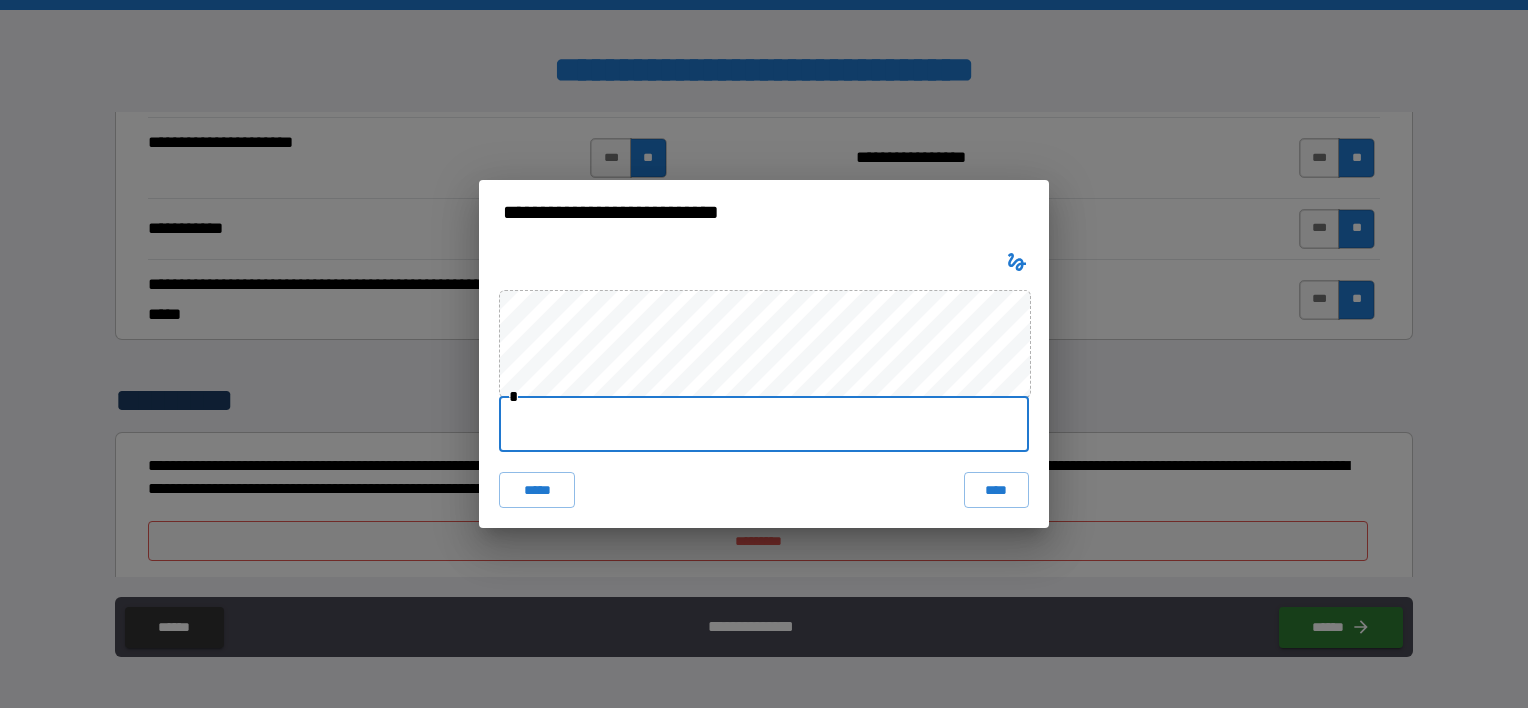 click at bounding box center (764, 424) 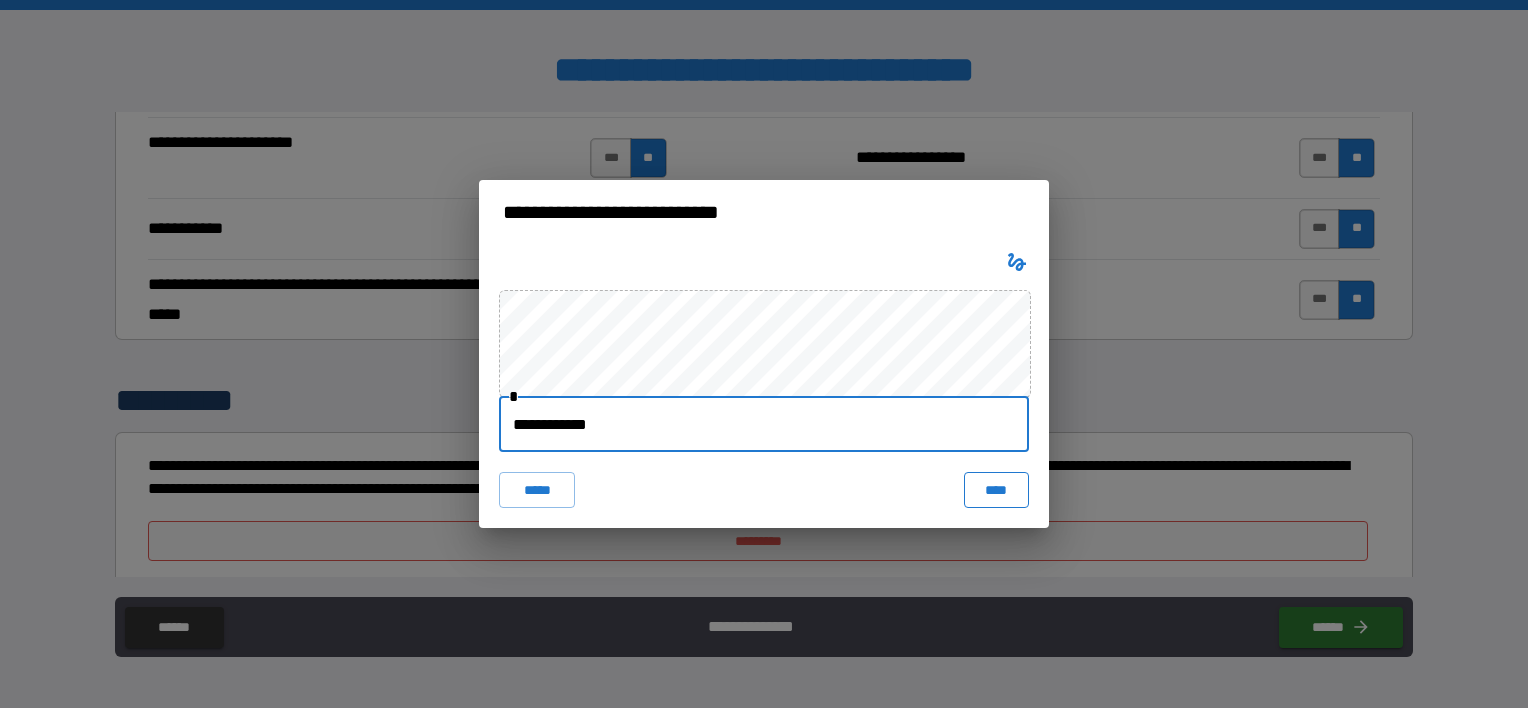 type on "**********" 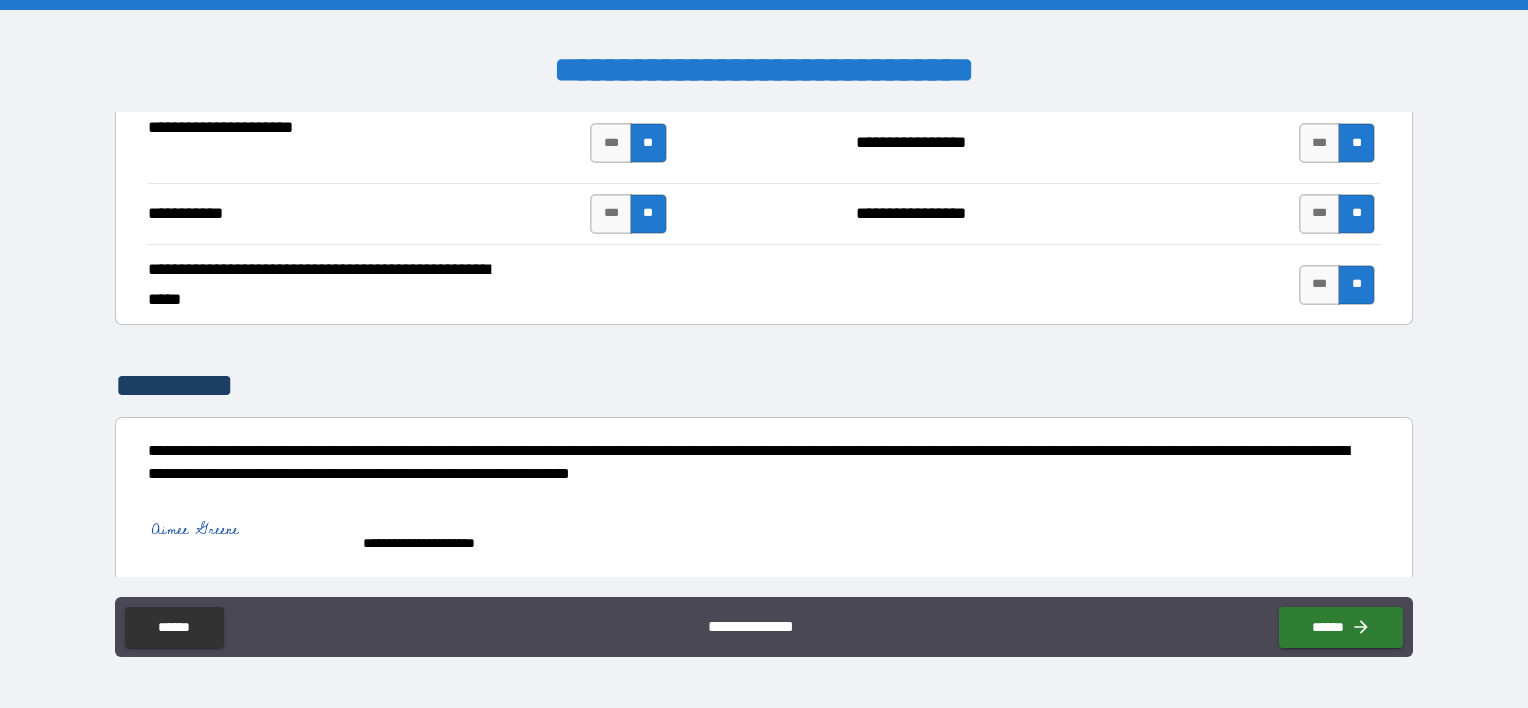 scroll, scrollTop: 4639, scrollLeft: 0, axis: vertical 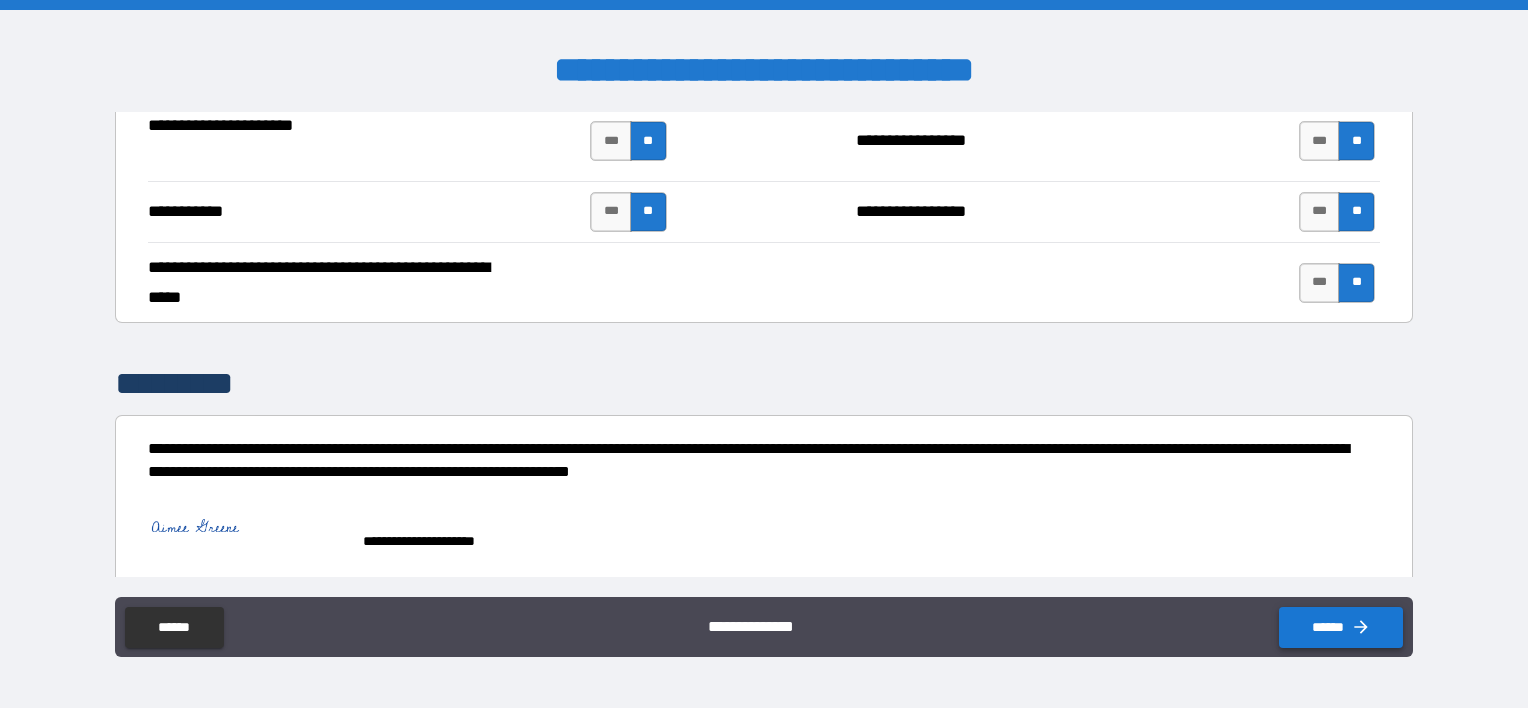 click on "******" at bounding box center (1341, 627) 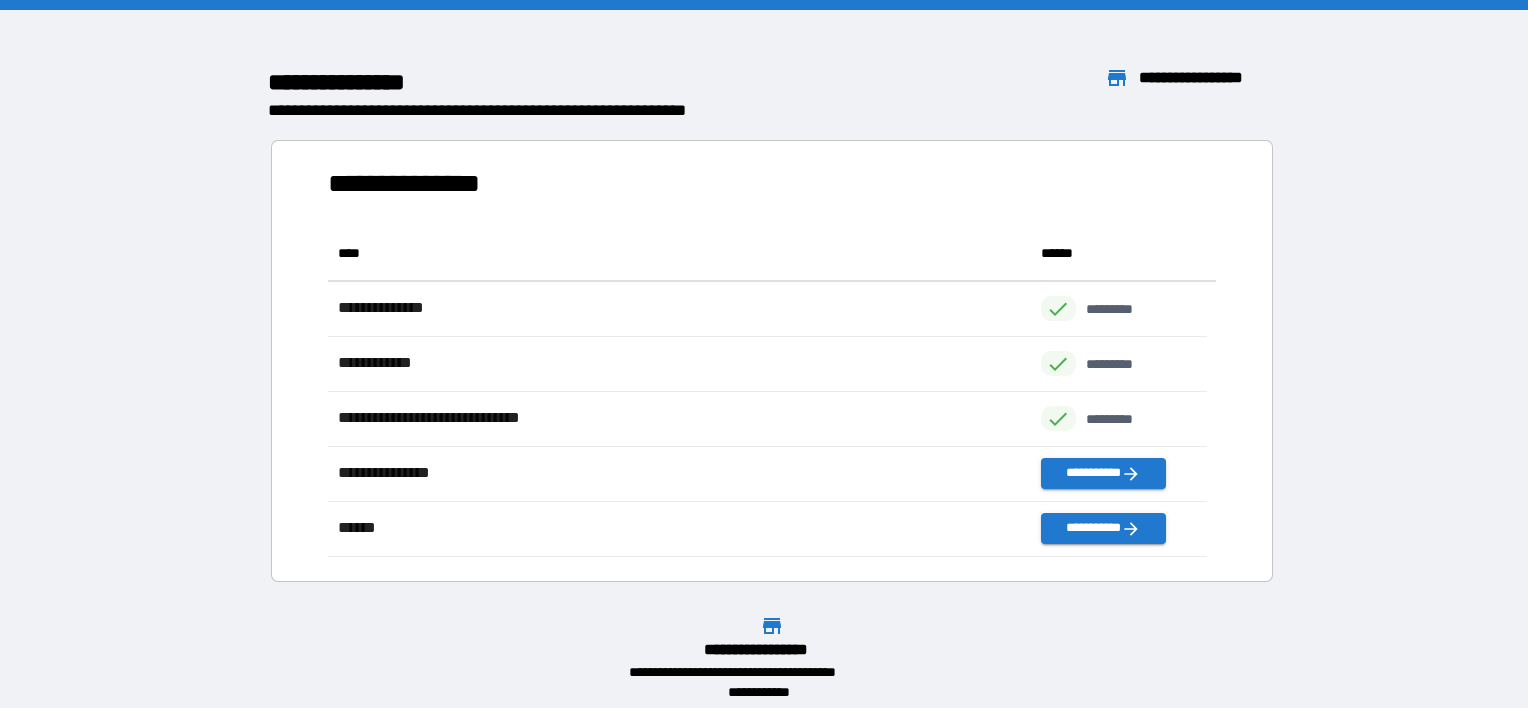 scroll, scrollTop: 16, scrollLeft: 16, axis: both 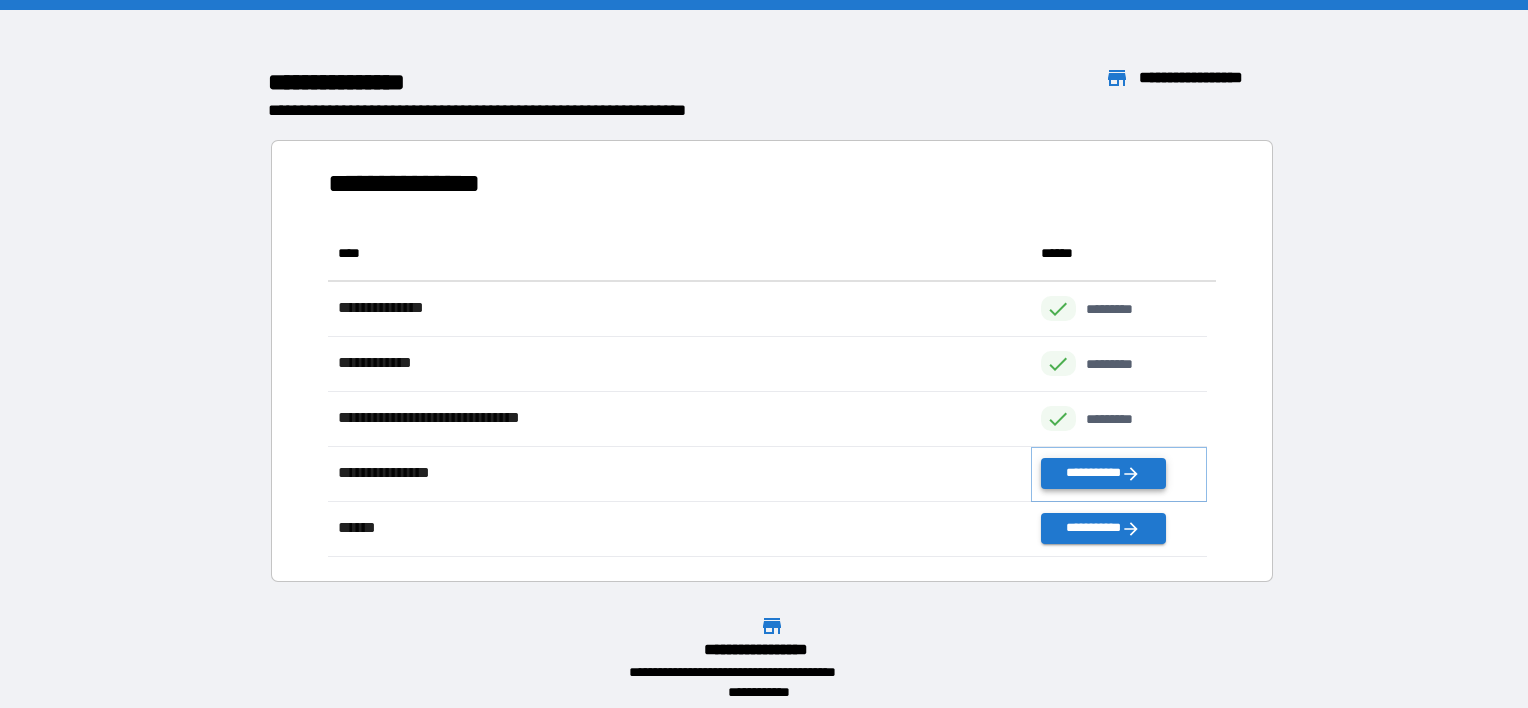 click on "**********" at bounding box center [1103, 473] 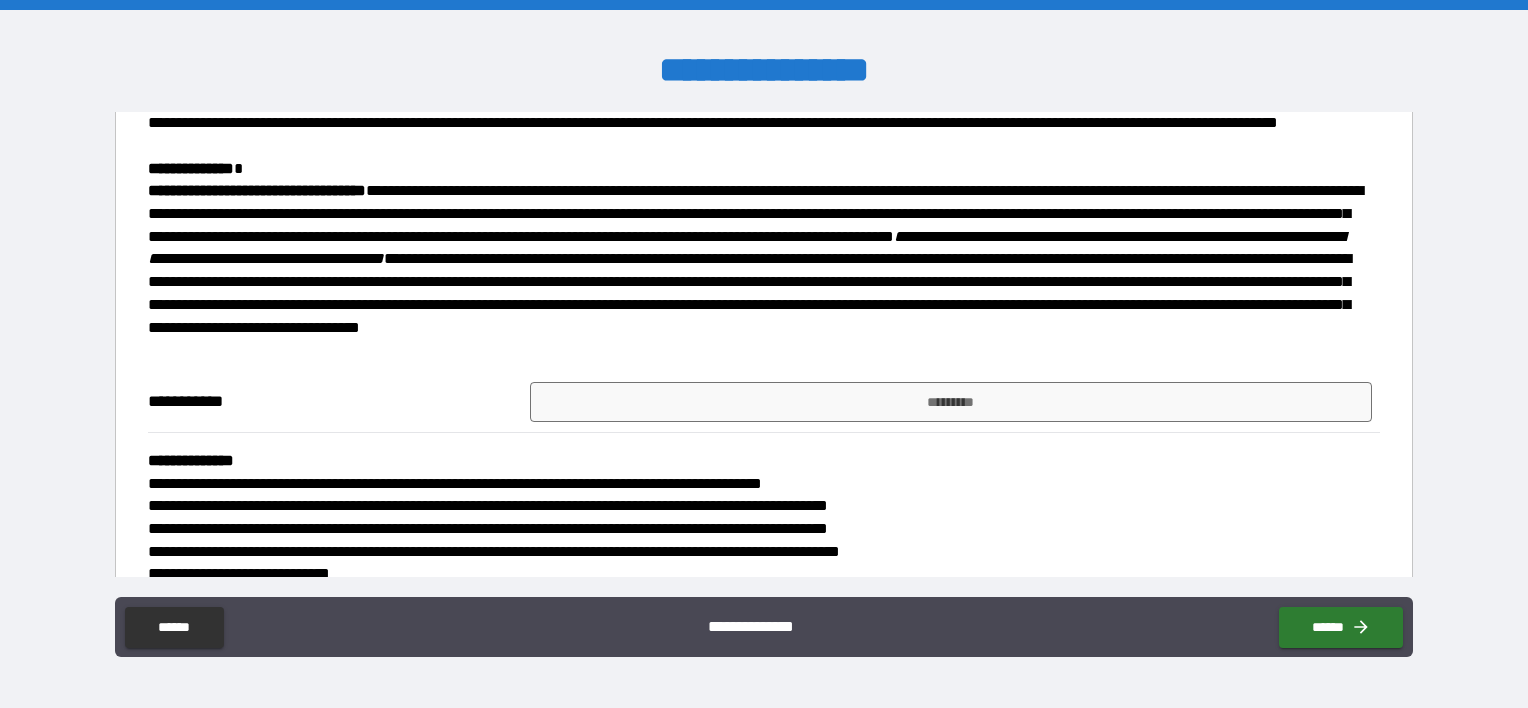scroll, scrollTop: 900, scrollLeft: 0, axis: vertical 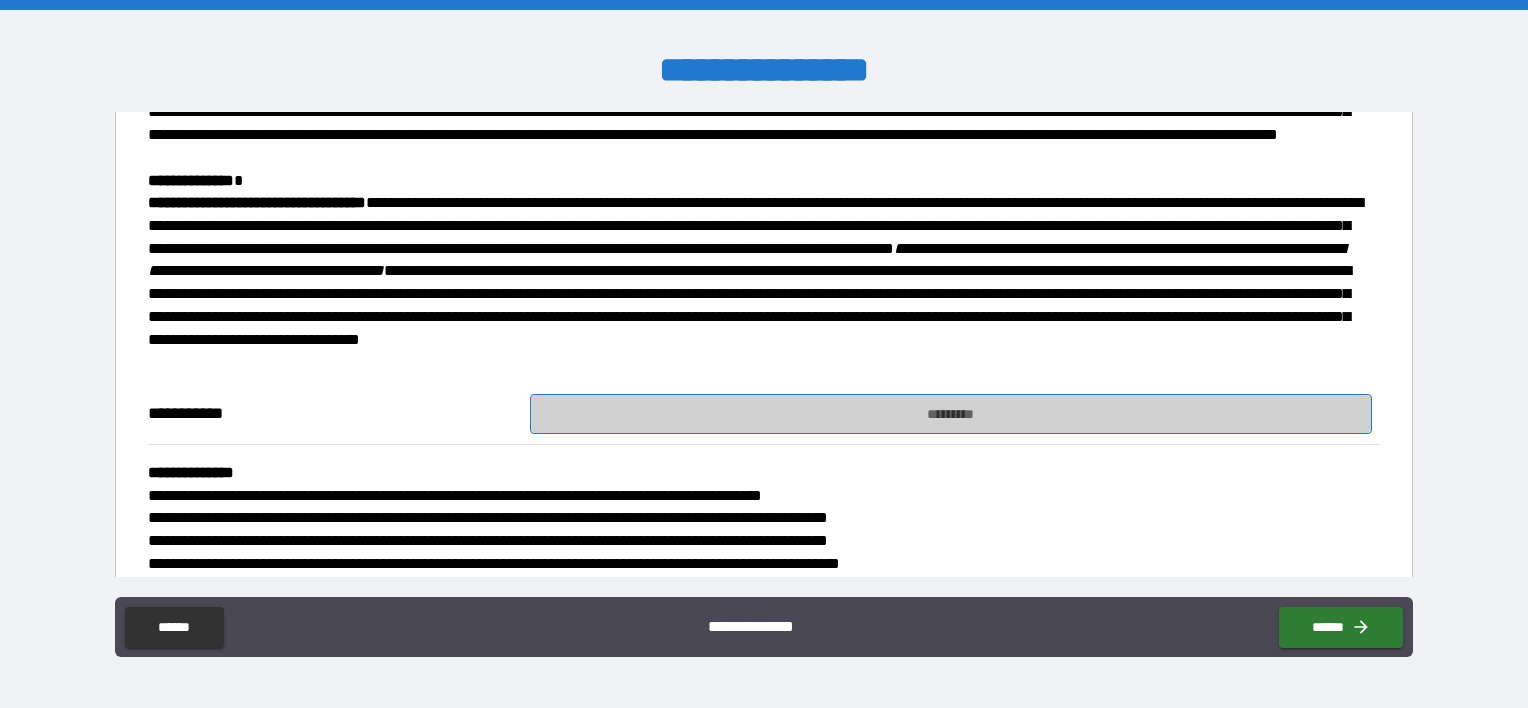 click on "*********" at bounding box center (951, 414) 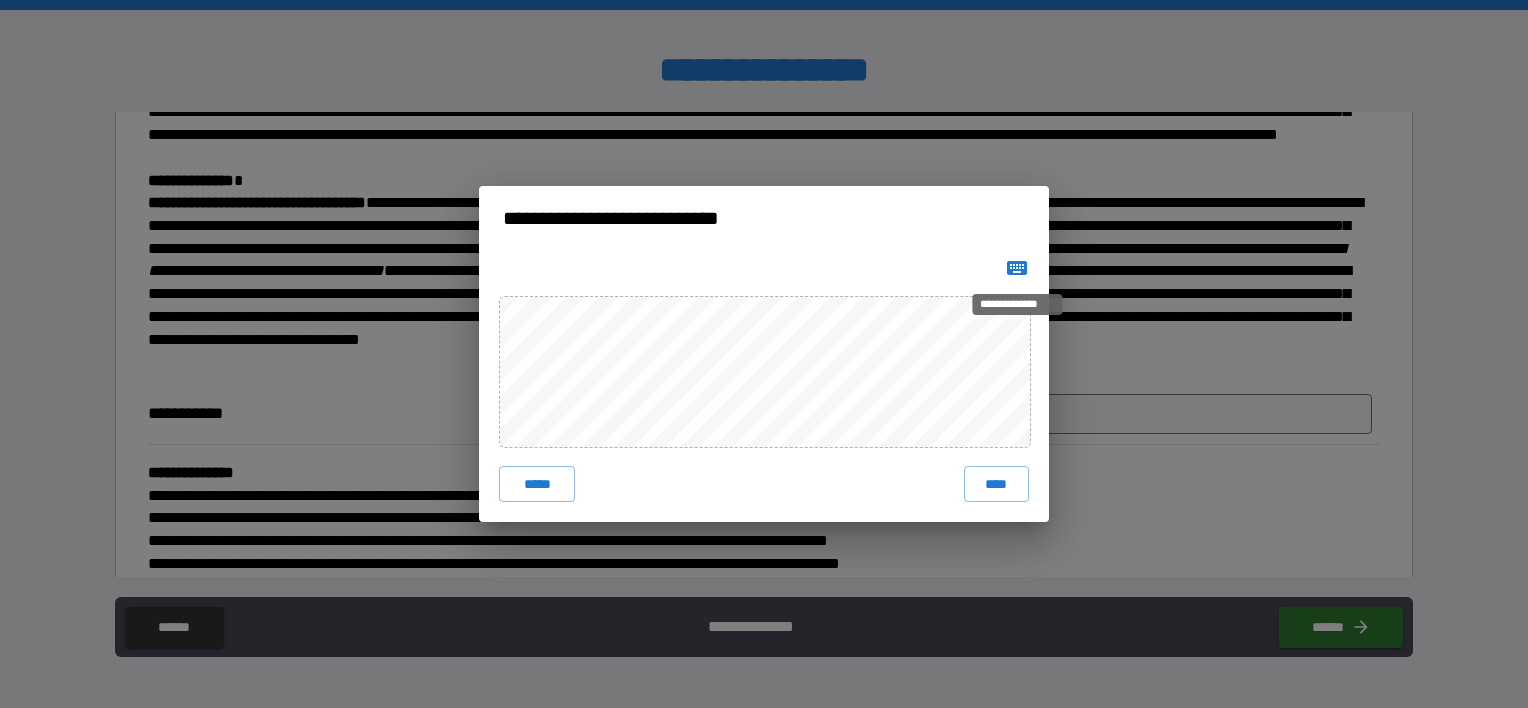 click 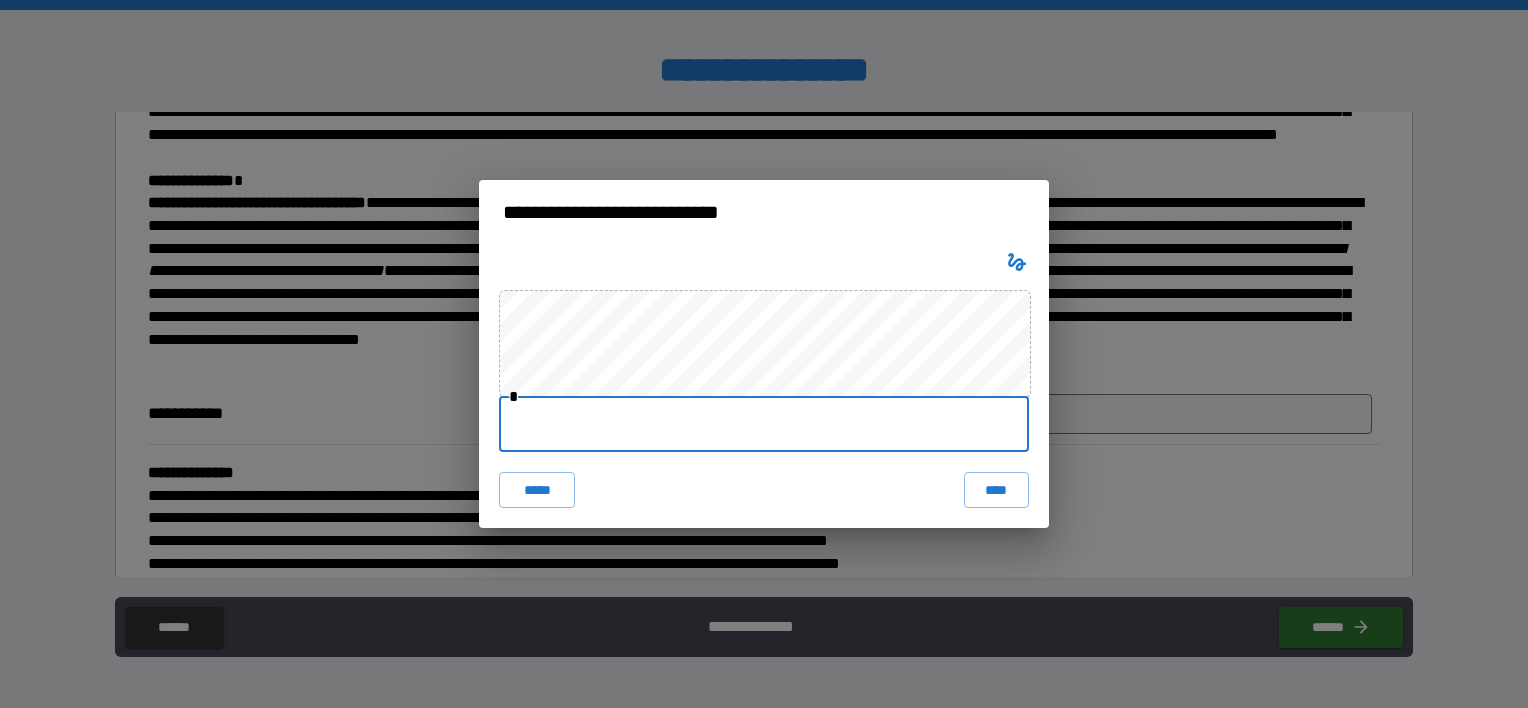 click at bounding box center (764, 424) 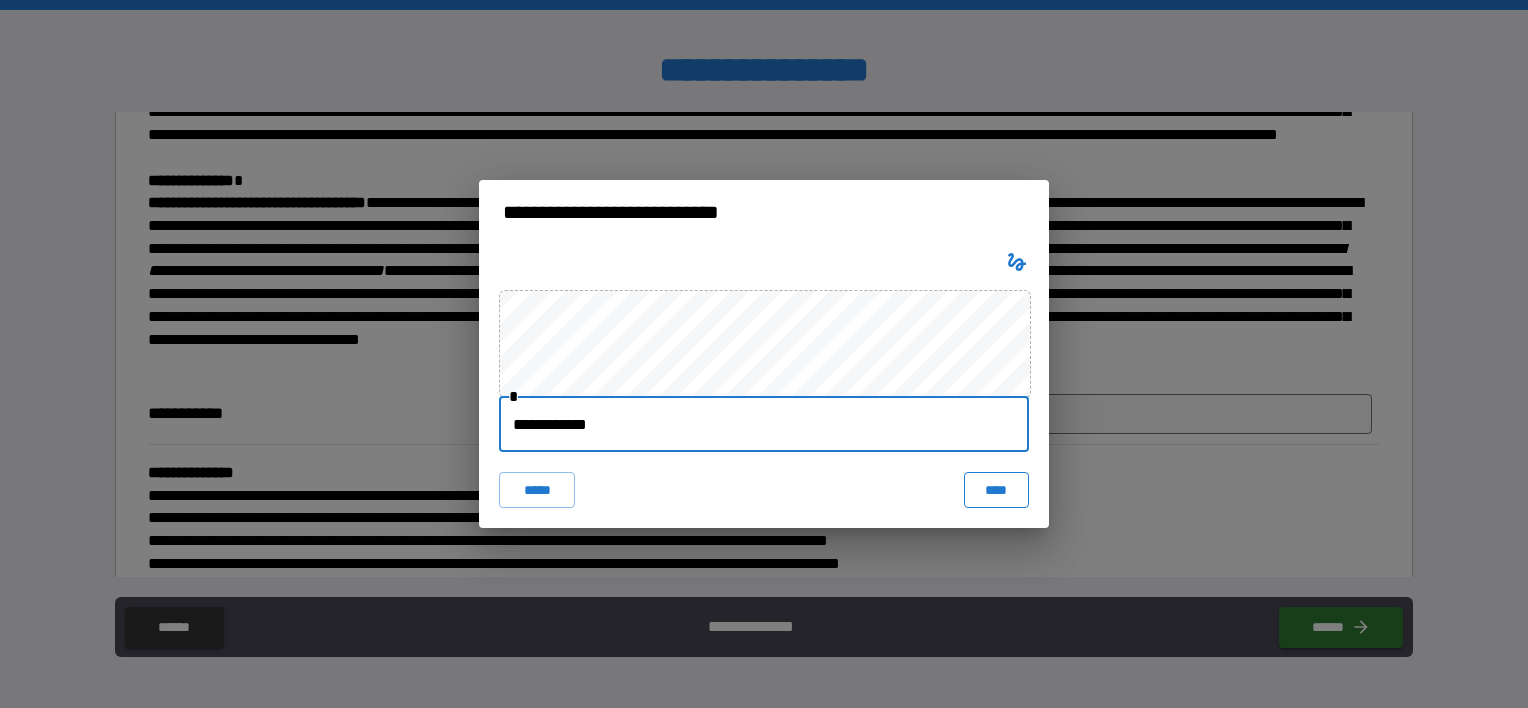 type on "**********" 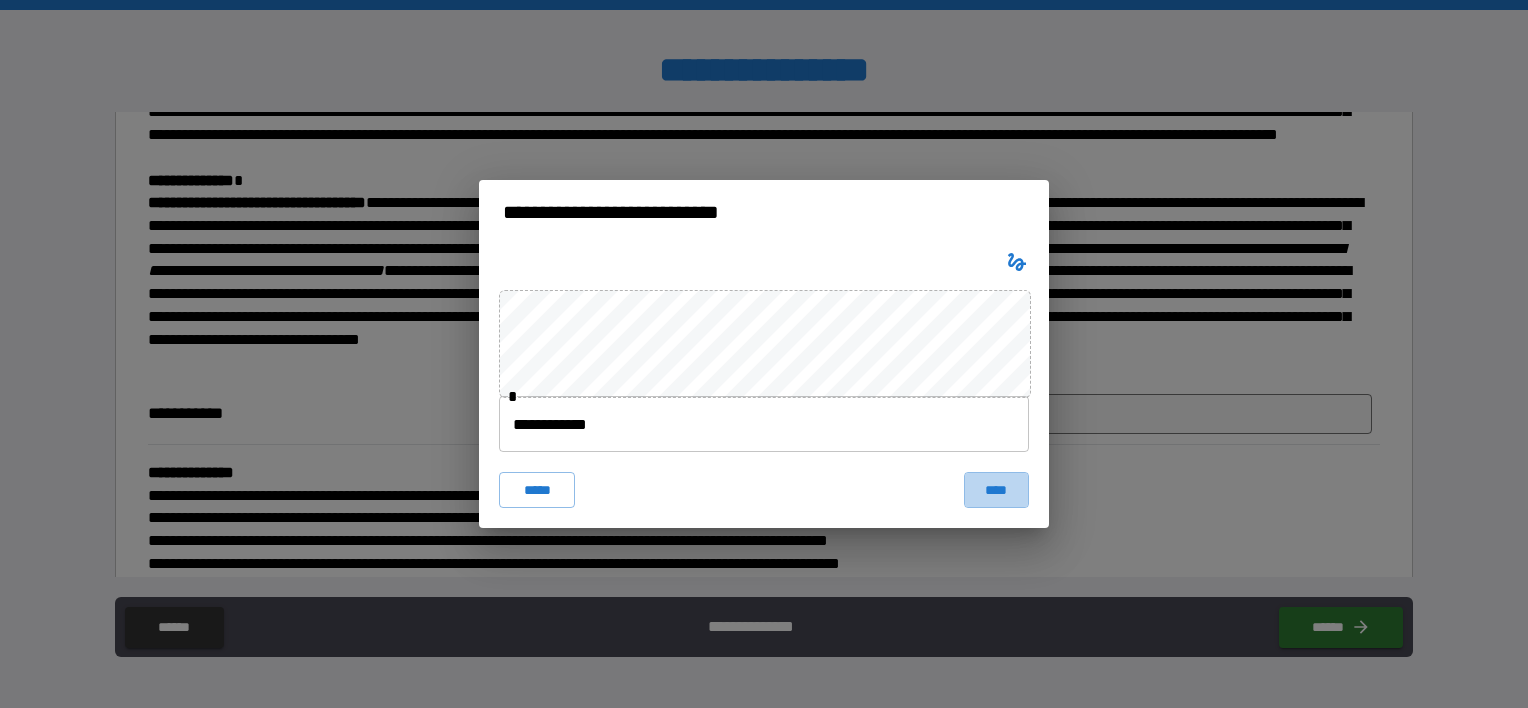 click on "****" at bounding box center (996, 490) 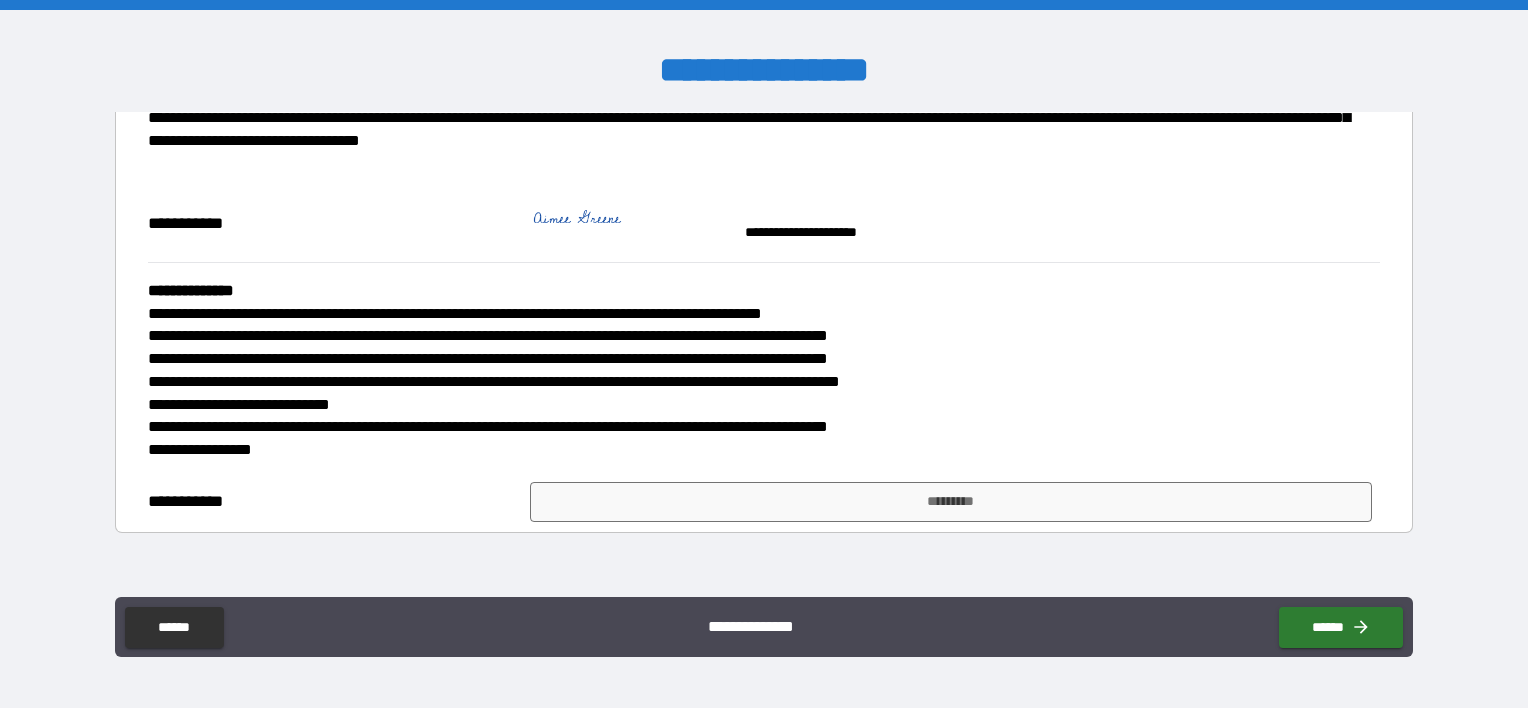 scroll, scrollTop: 1100, scrollLeft: 0, axis: vertical 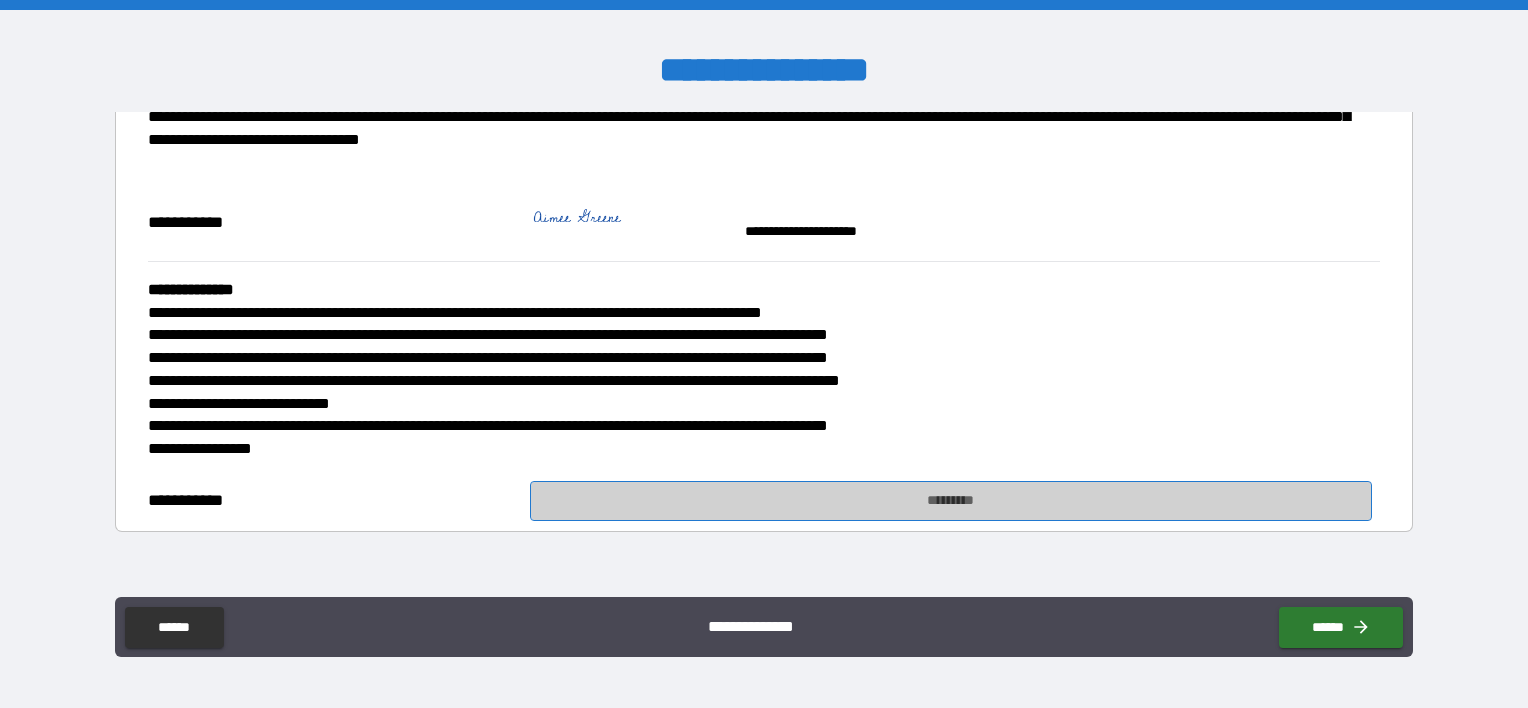click on "*********" at bounding box center [951, 501] 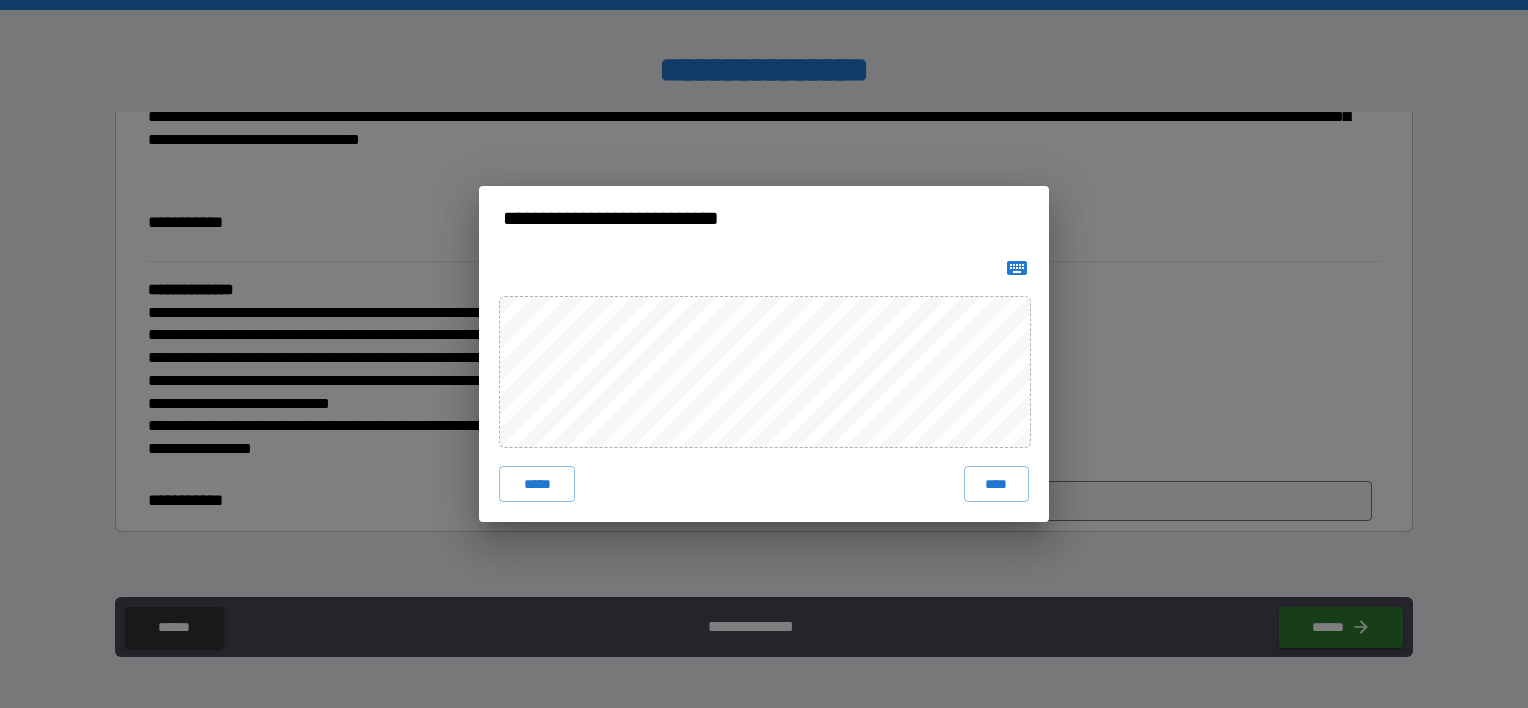 click 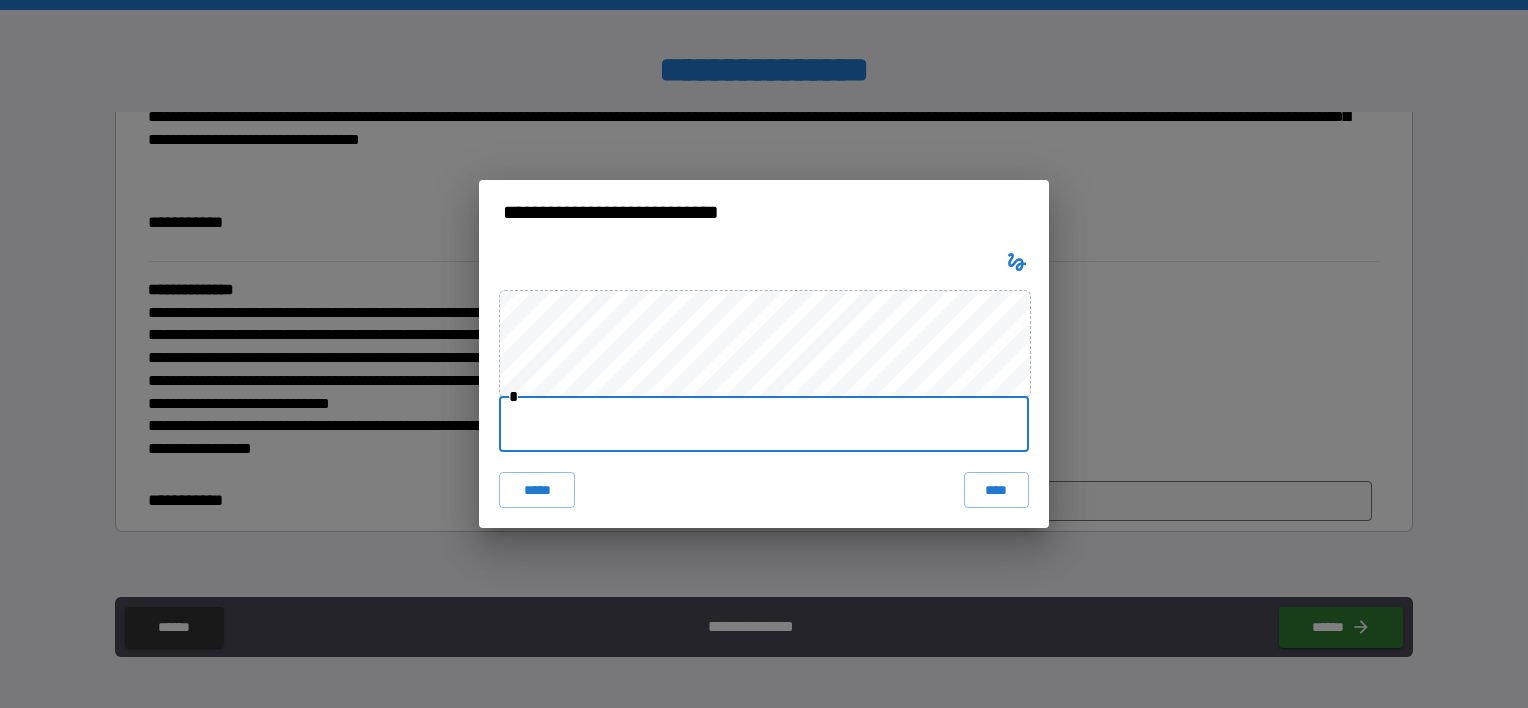 click at bounding box center [764, 424] 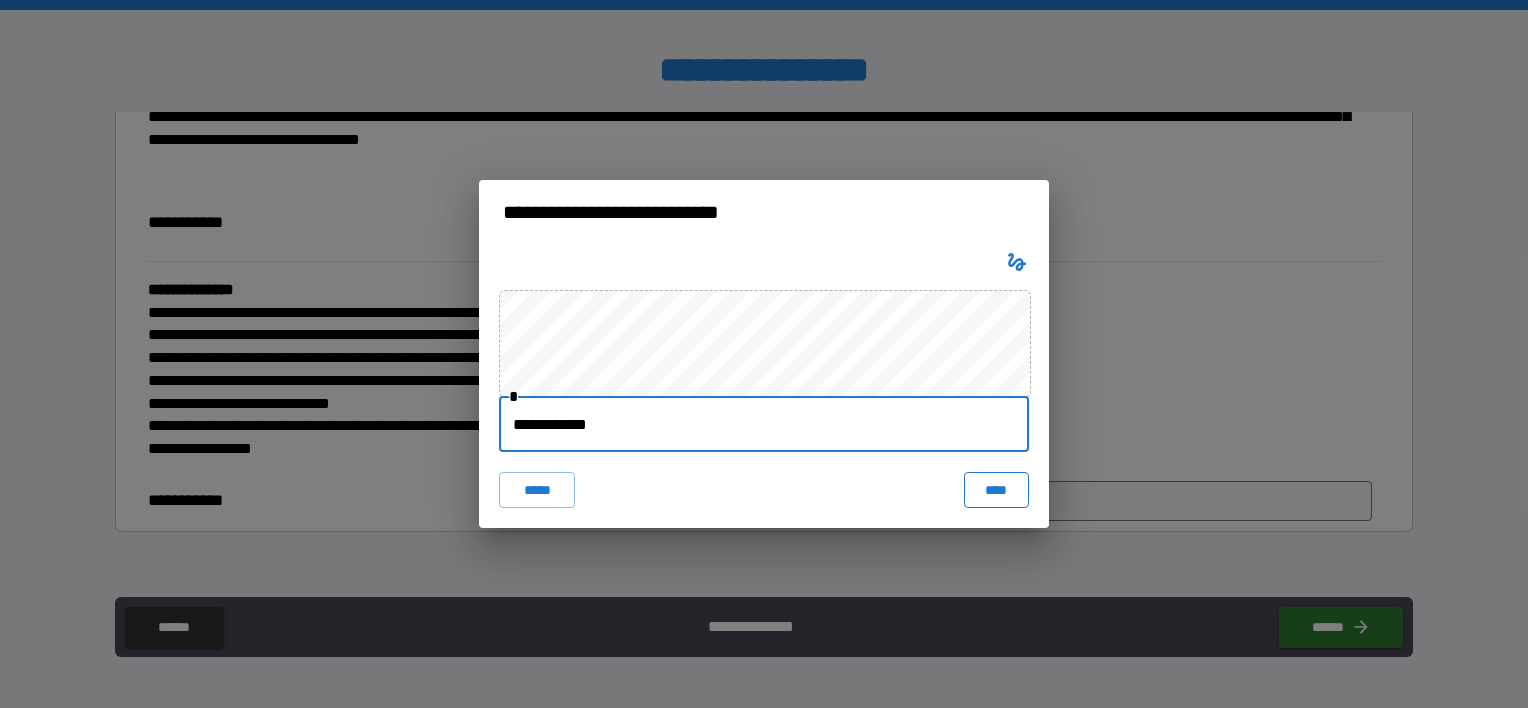 type on "**********" 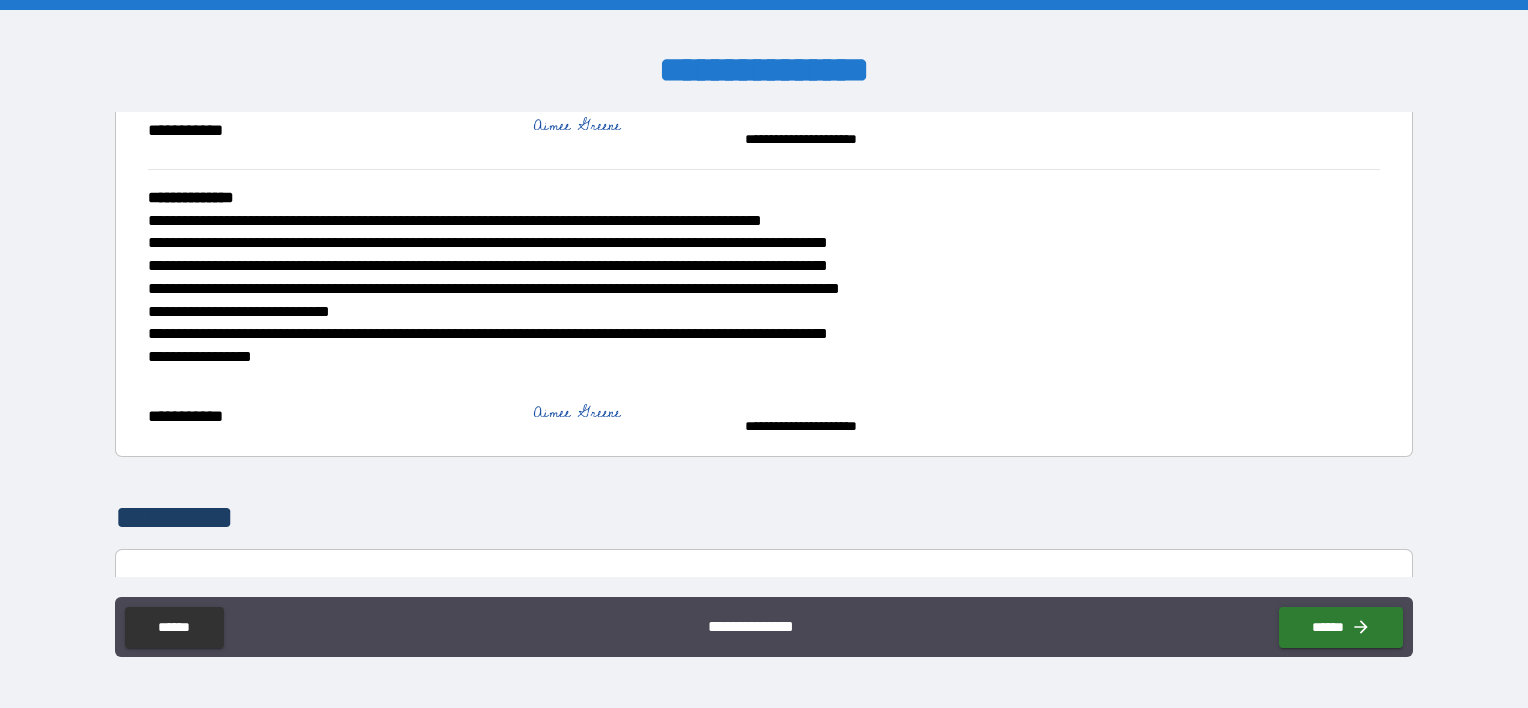 scroll, scrollTop: 1300, scrollLeft: 0, axis: vertical 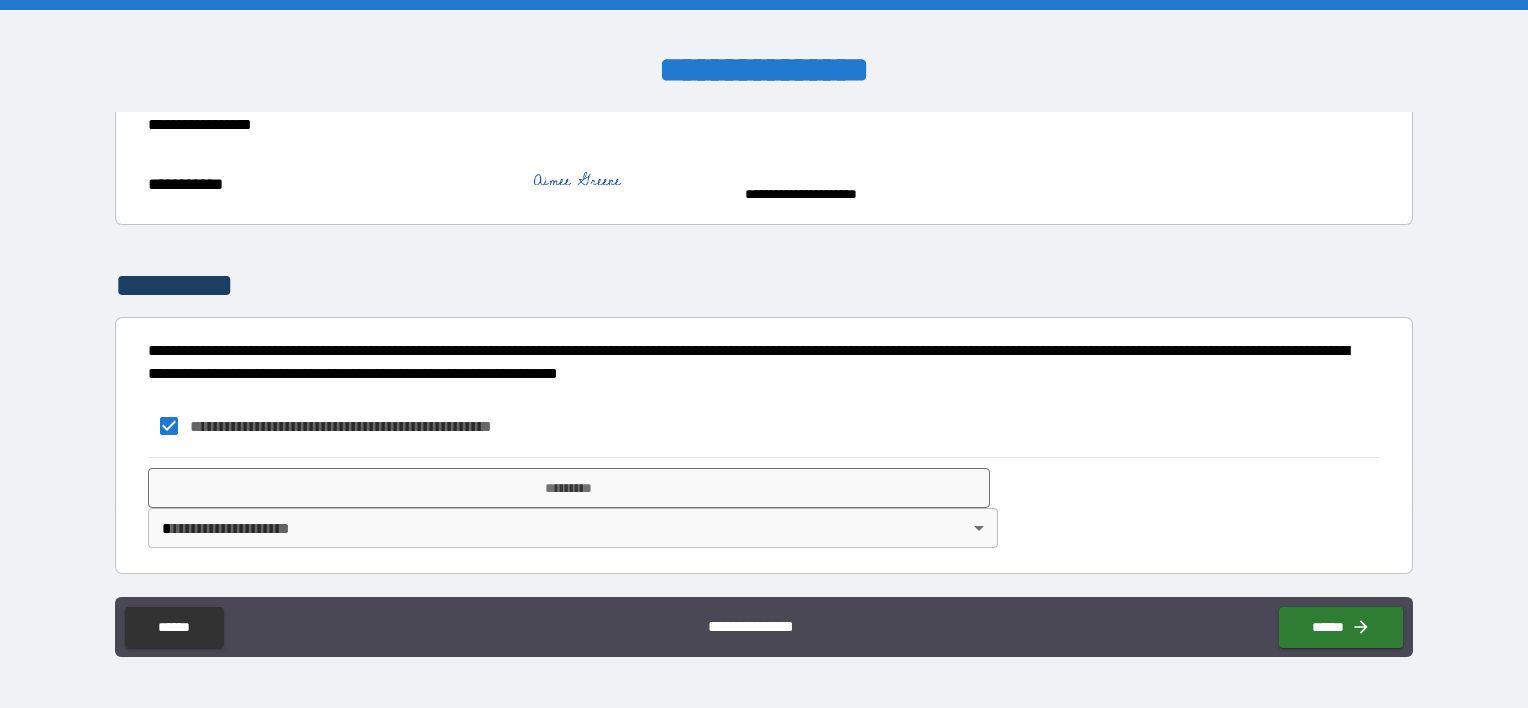 click on "**********" at bounding box center (764, 354) 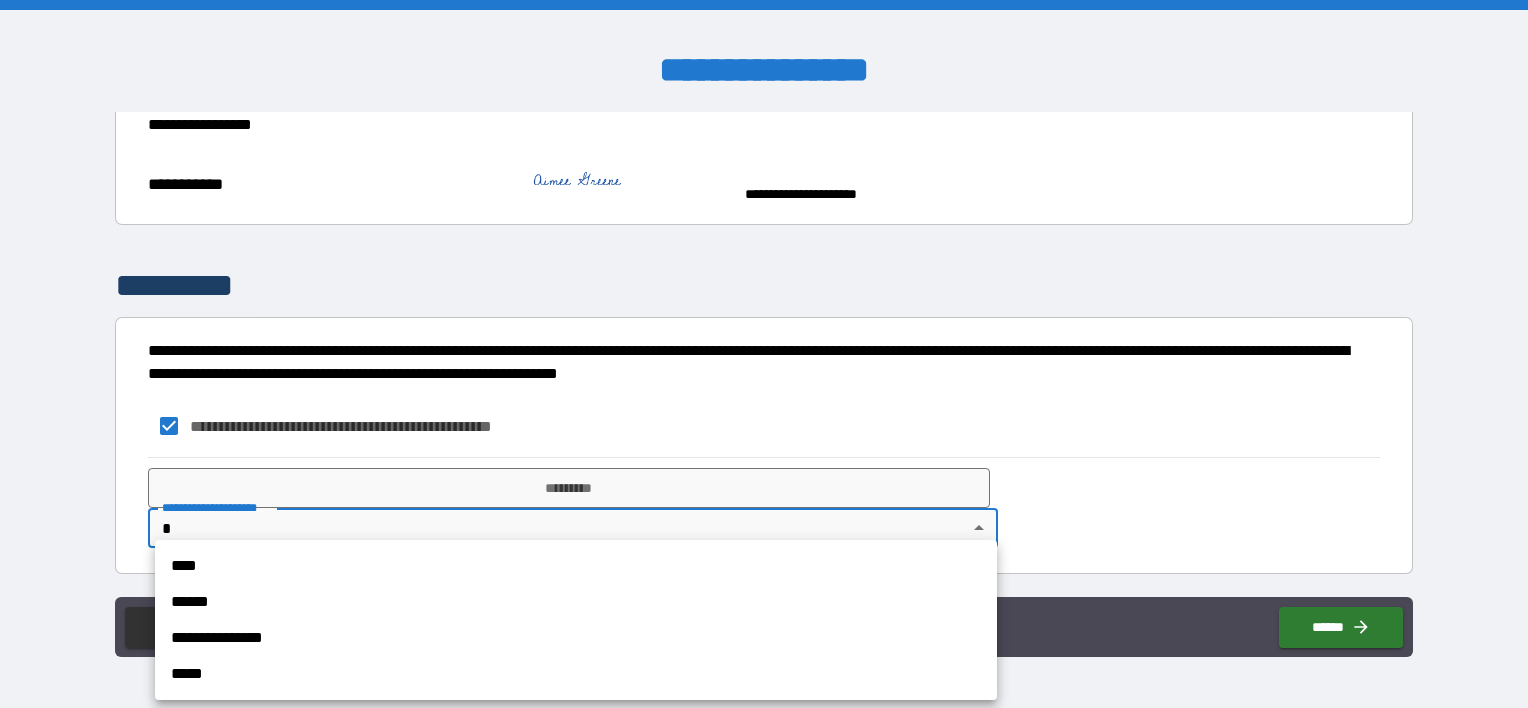 click on "**********" at bounding box center (576, 638) 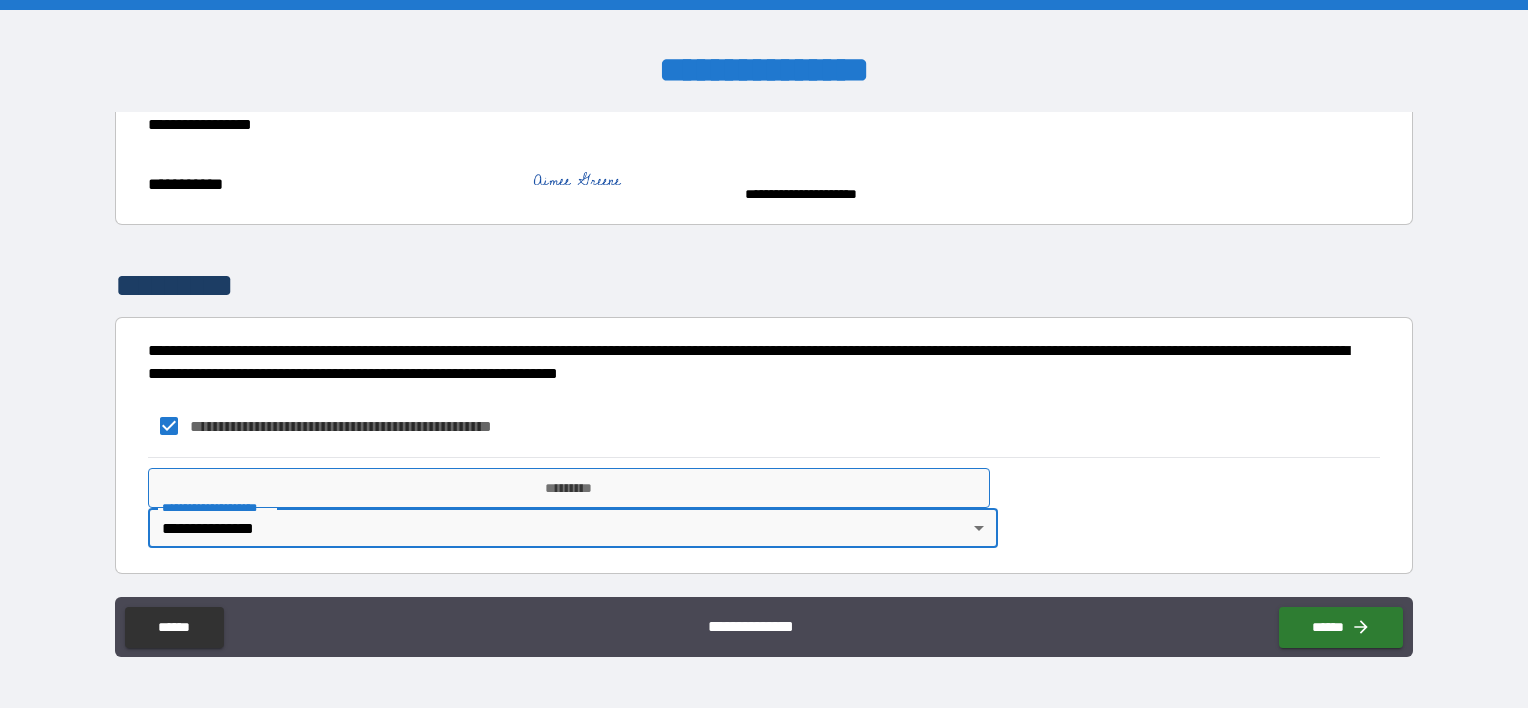 click on "*********" at bounding box center (569, 488) 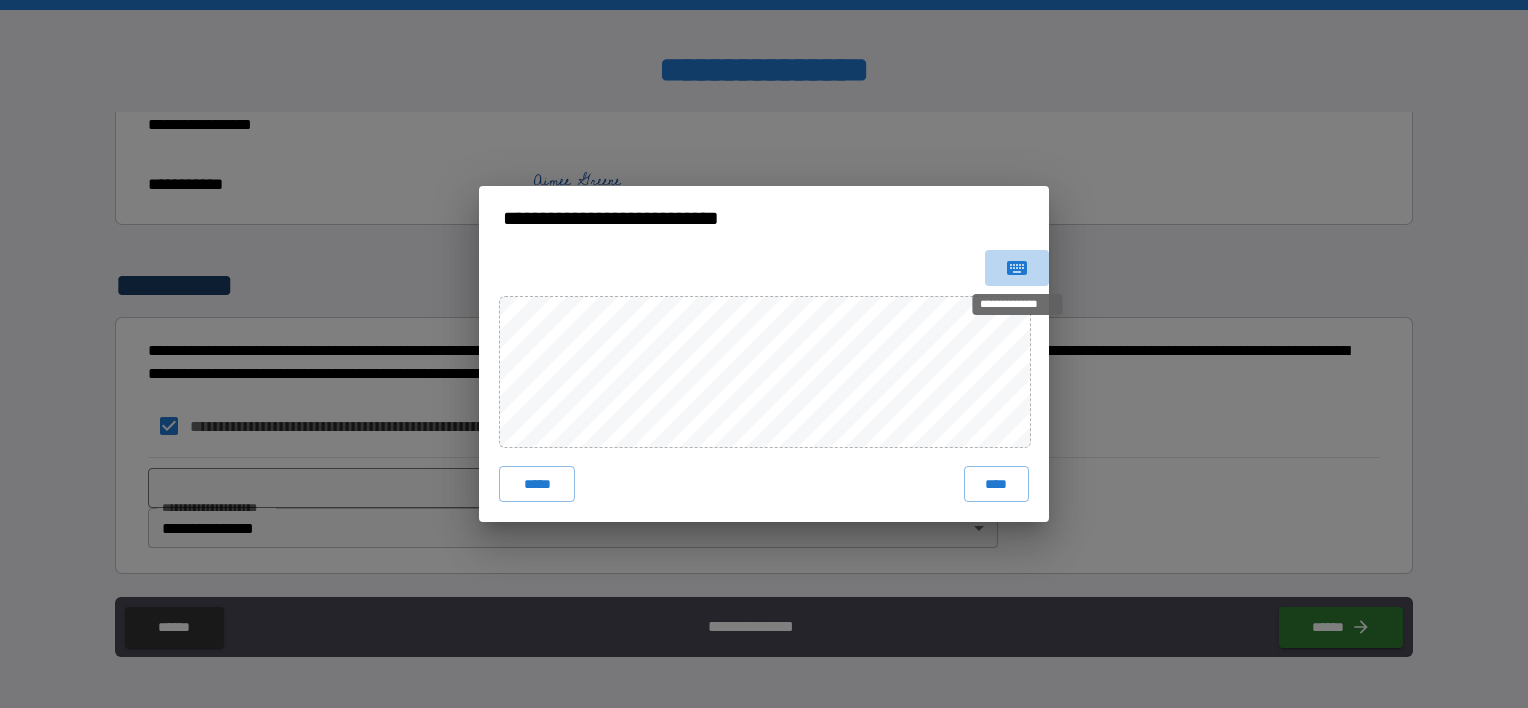 click 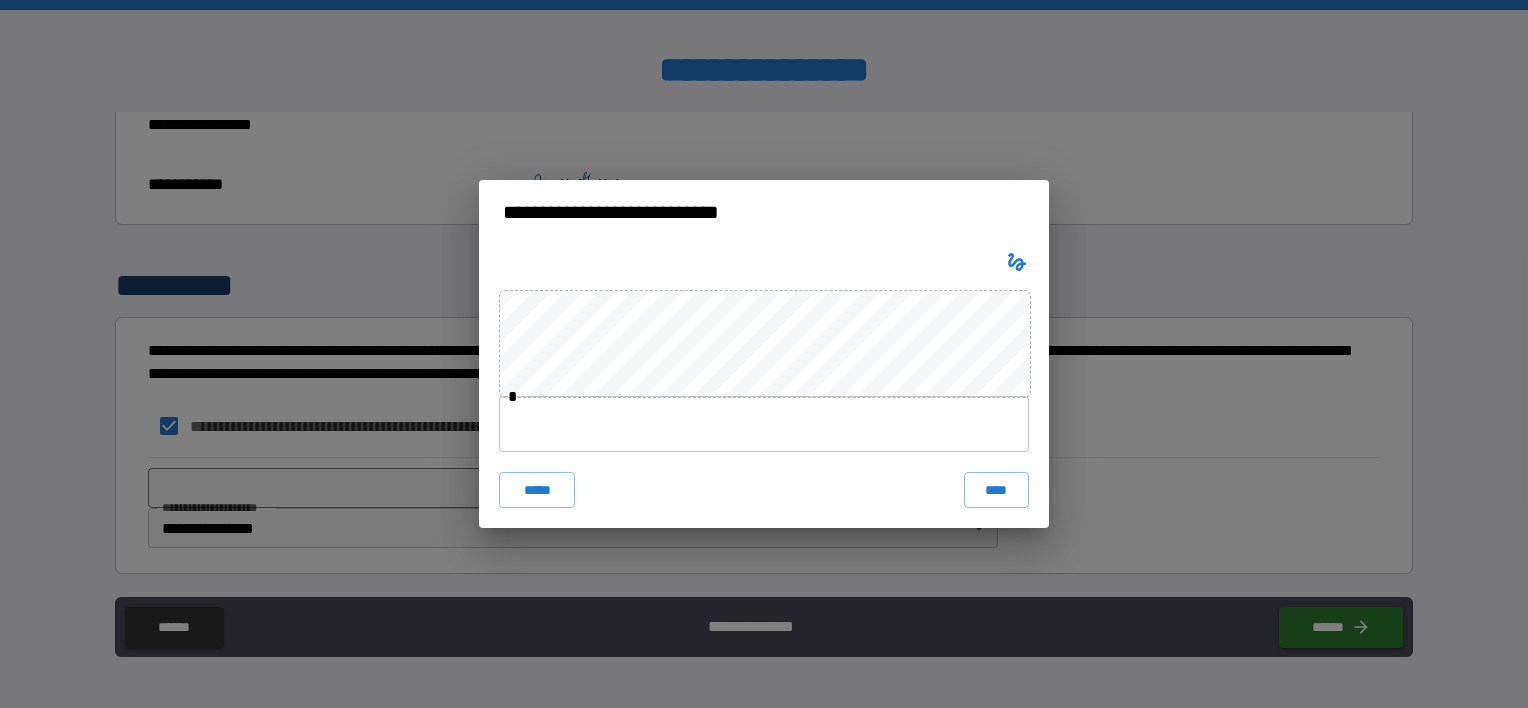 click at bounding box center [764, 424] 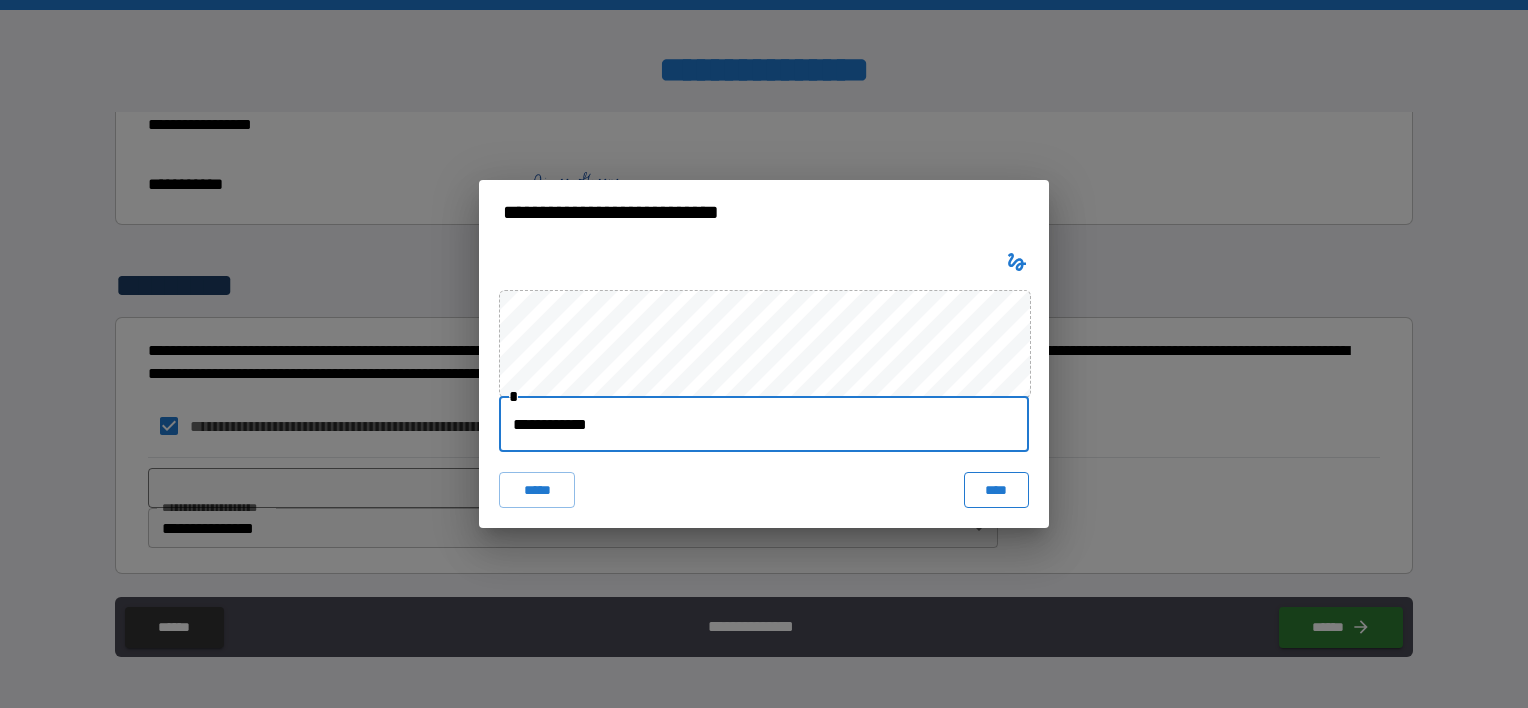 type on "**********" 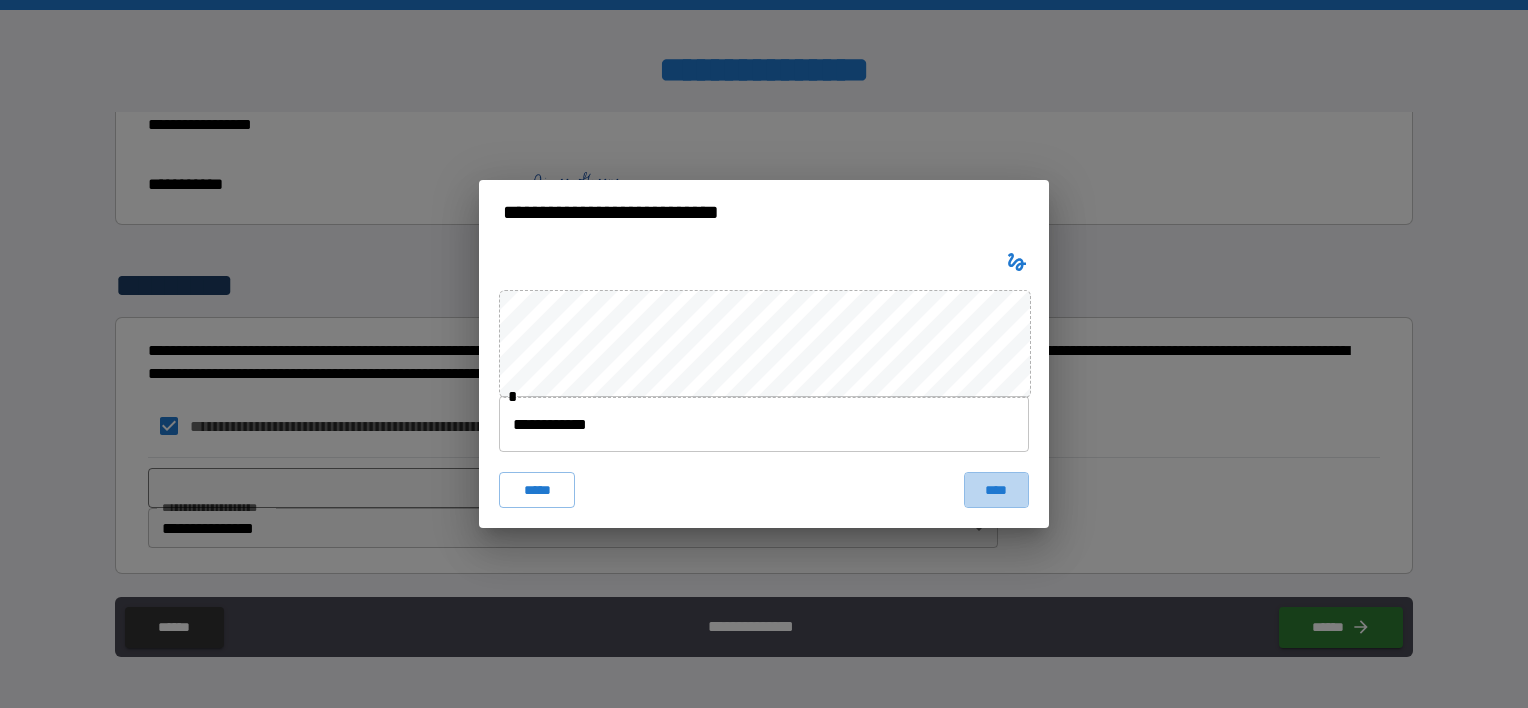 click on "****" at bounding box center (996, 490) 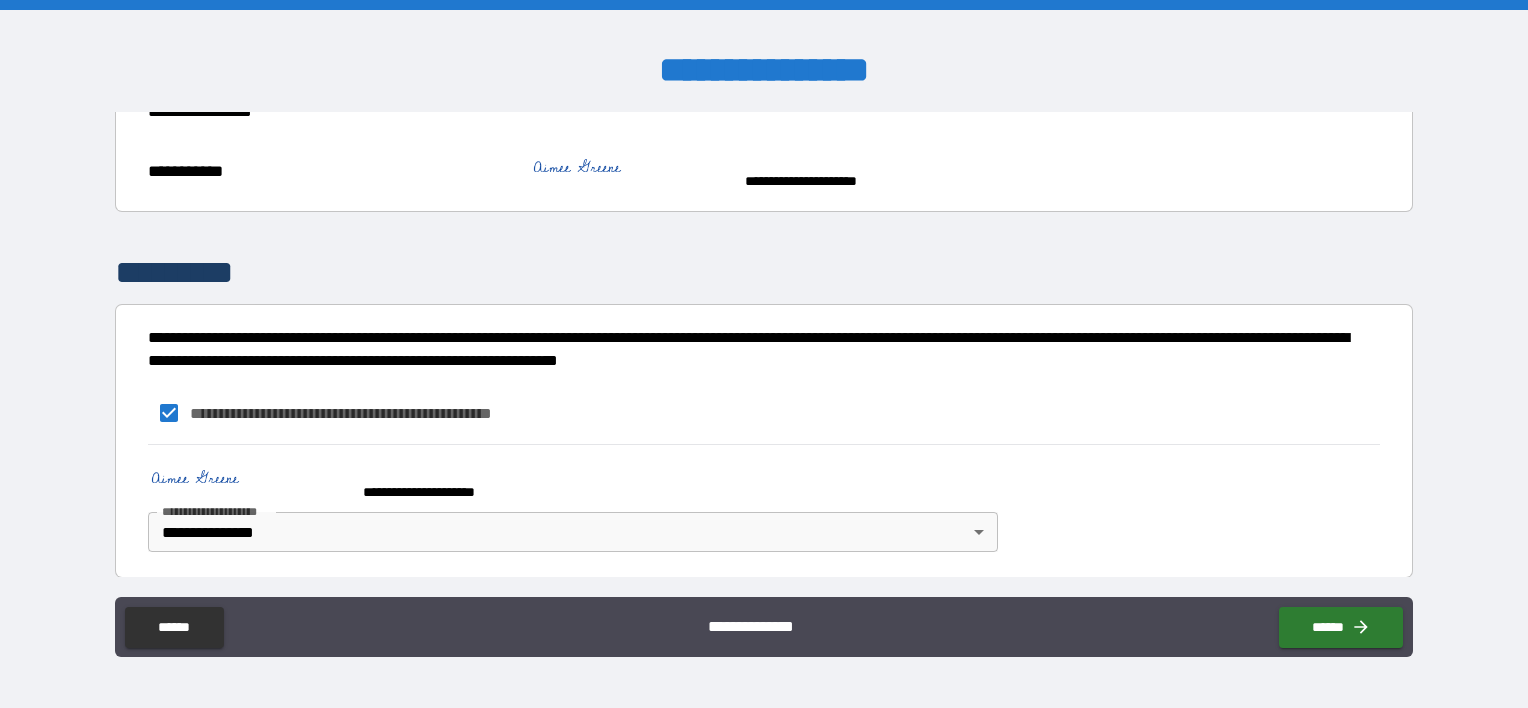 scroll, scrollTop: 1440, scrollLeft: 0, axis: vertical 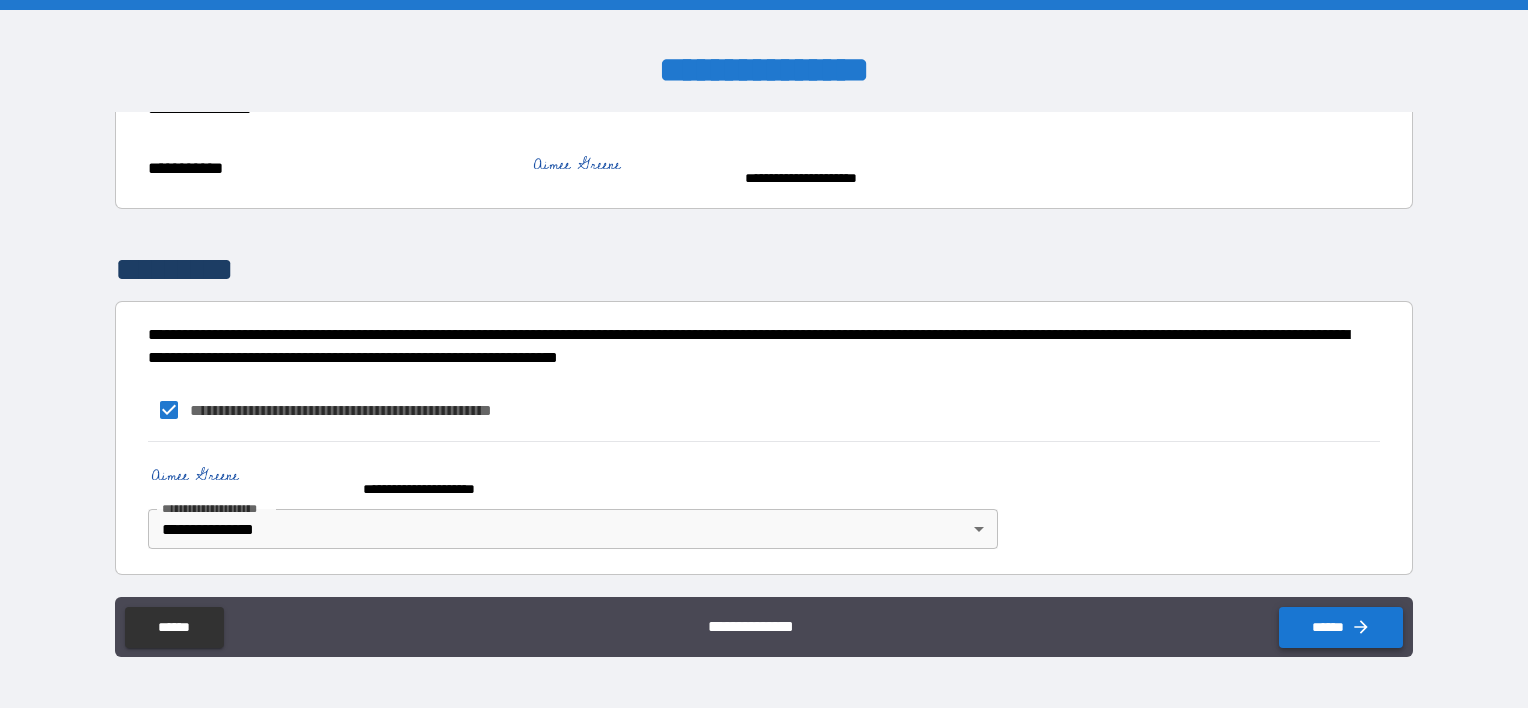 click on "******" at bounding box center (1341, 627) 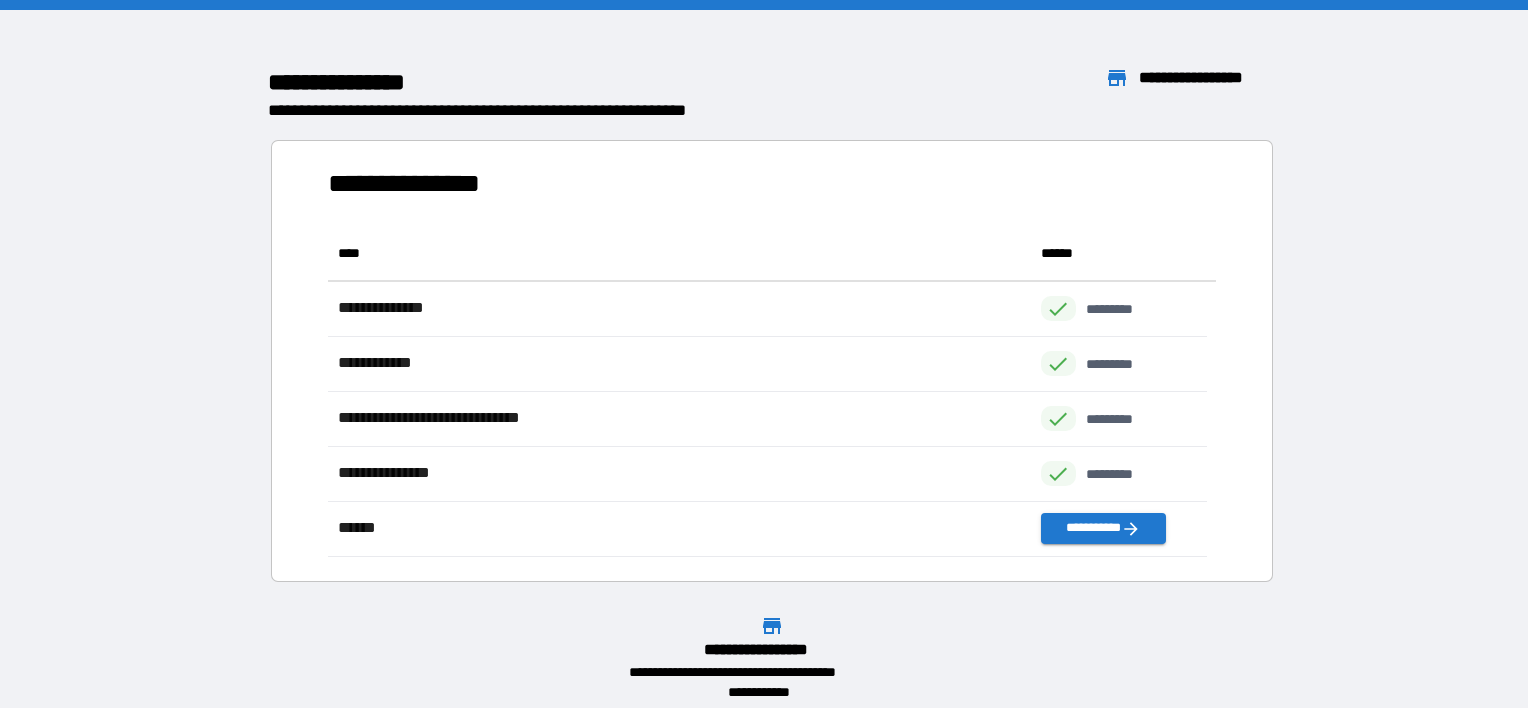 scroll, scrollTop: 16, scrollLeft: 16, axis: both 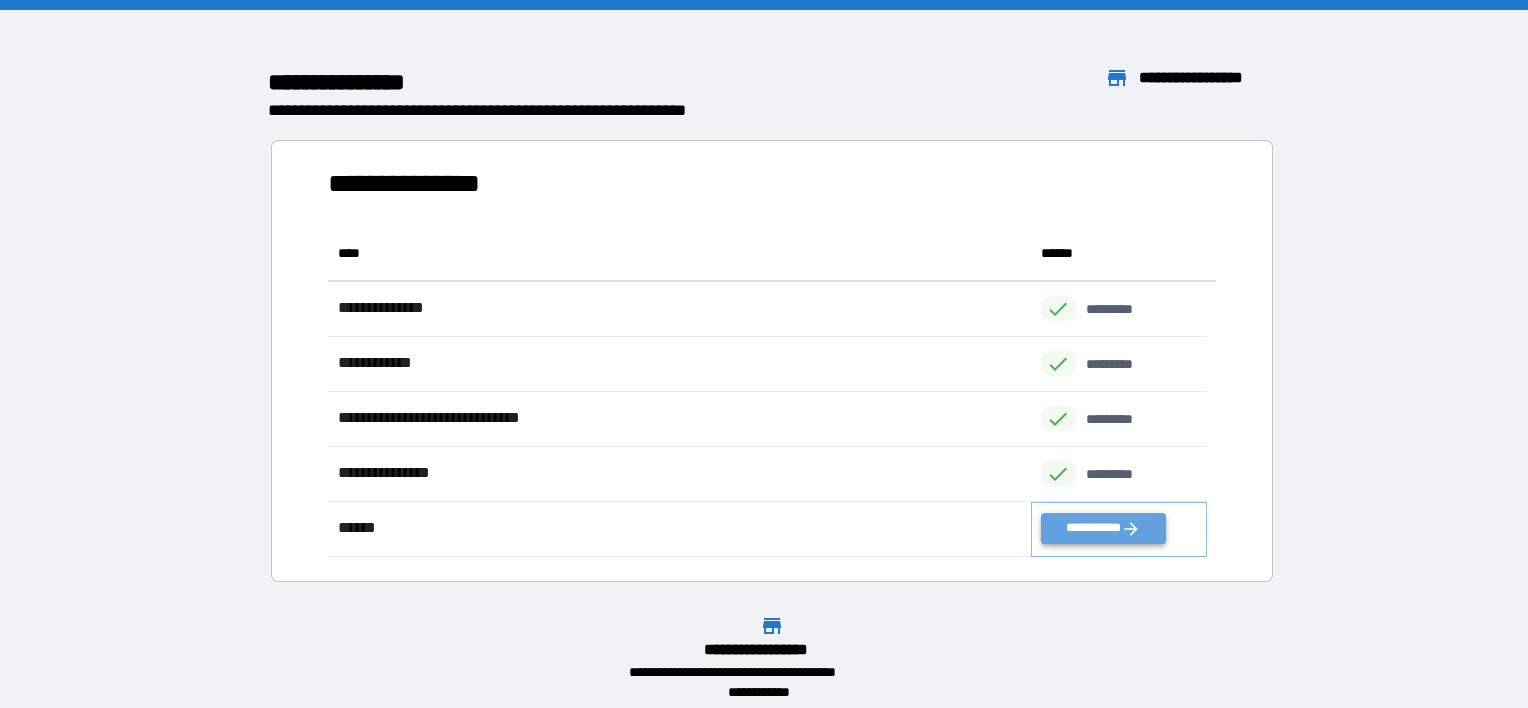 click on "**********" at bounding box center [1103, 528] 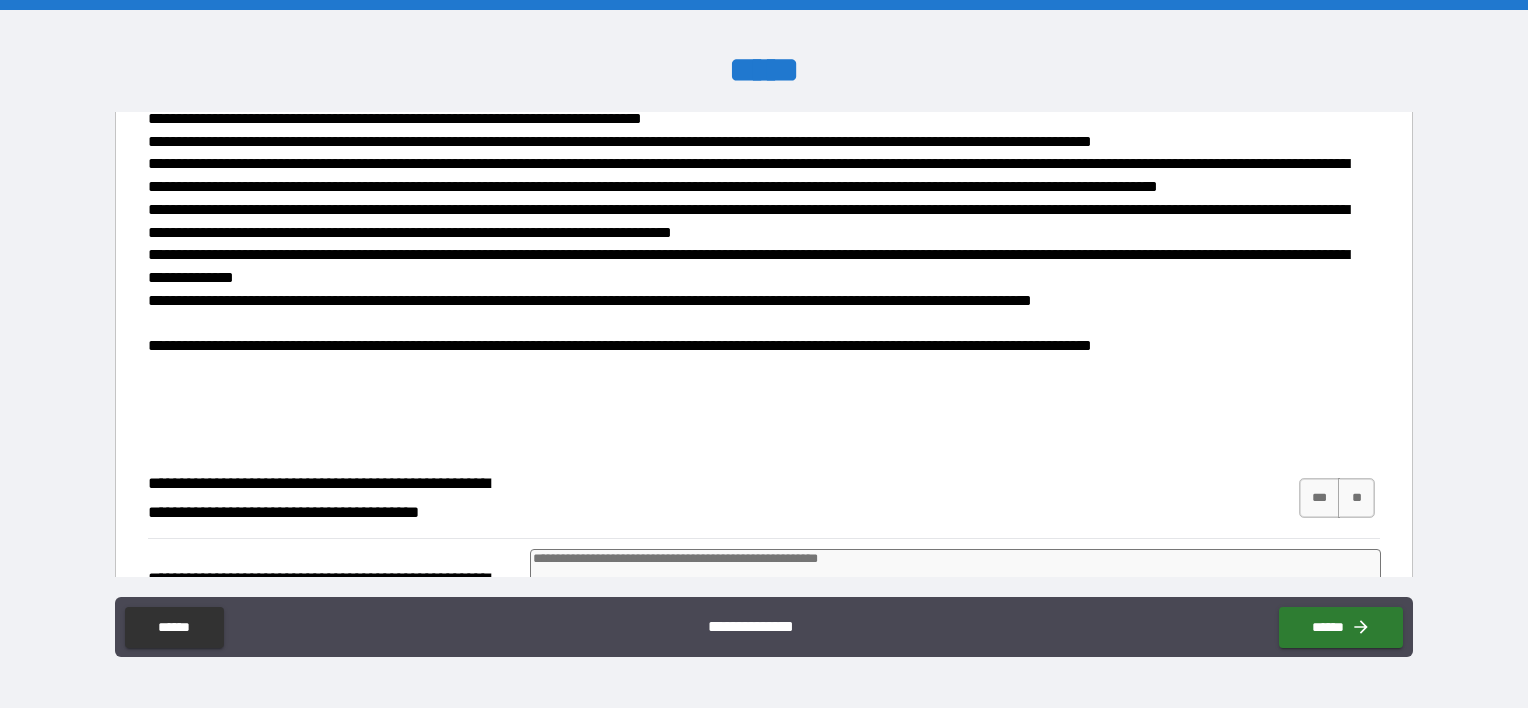 scroll, scrollTop: 600, scrollLeft: 0, axis: vertical 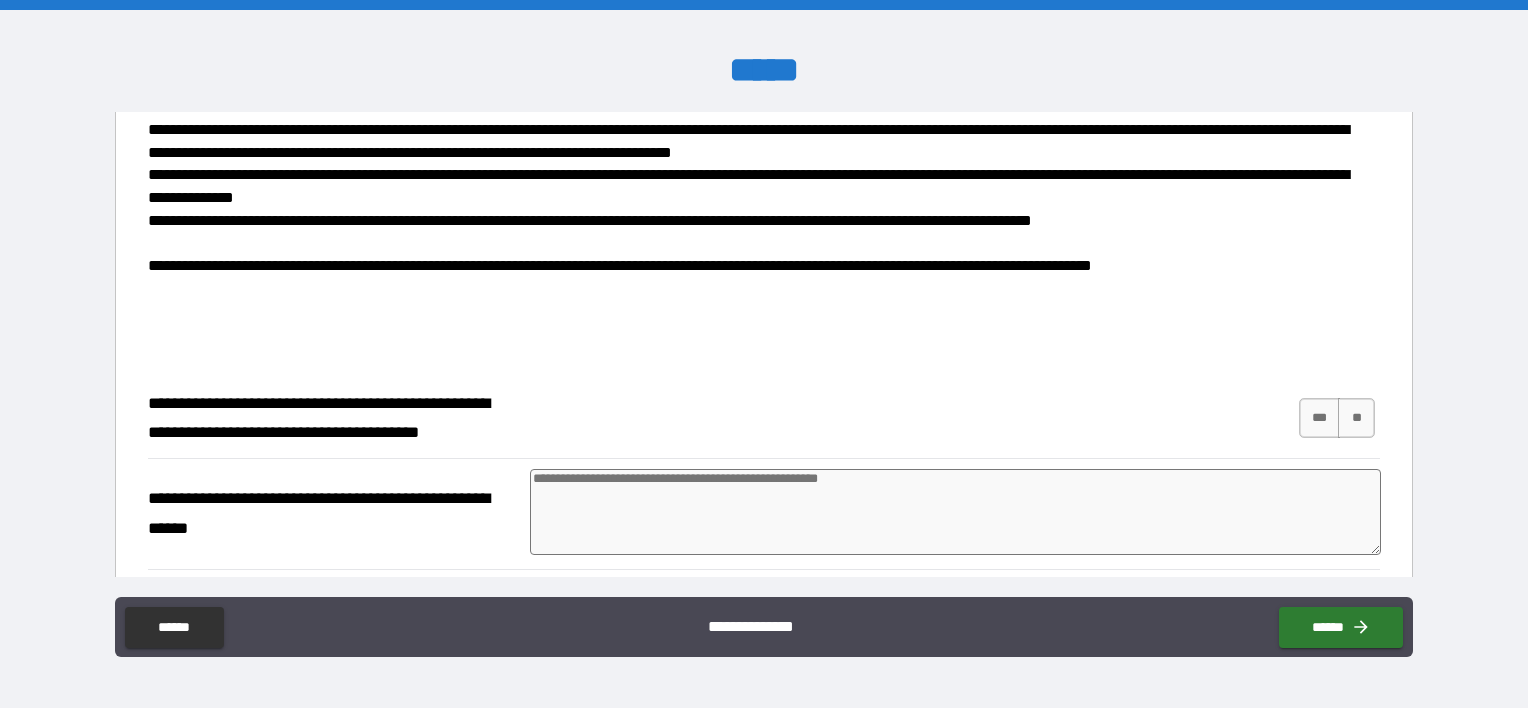 click at bounding box center (955, 512) 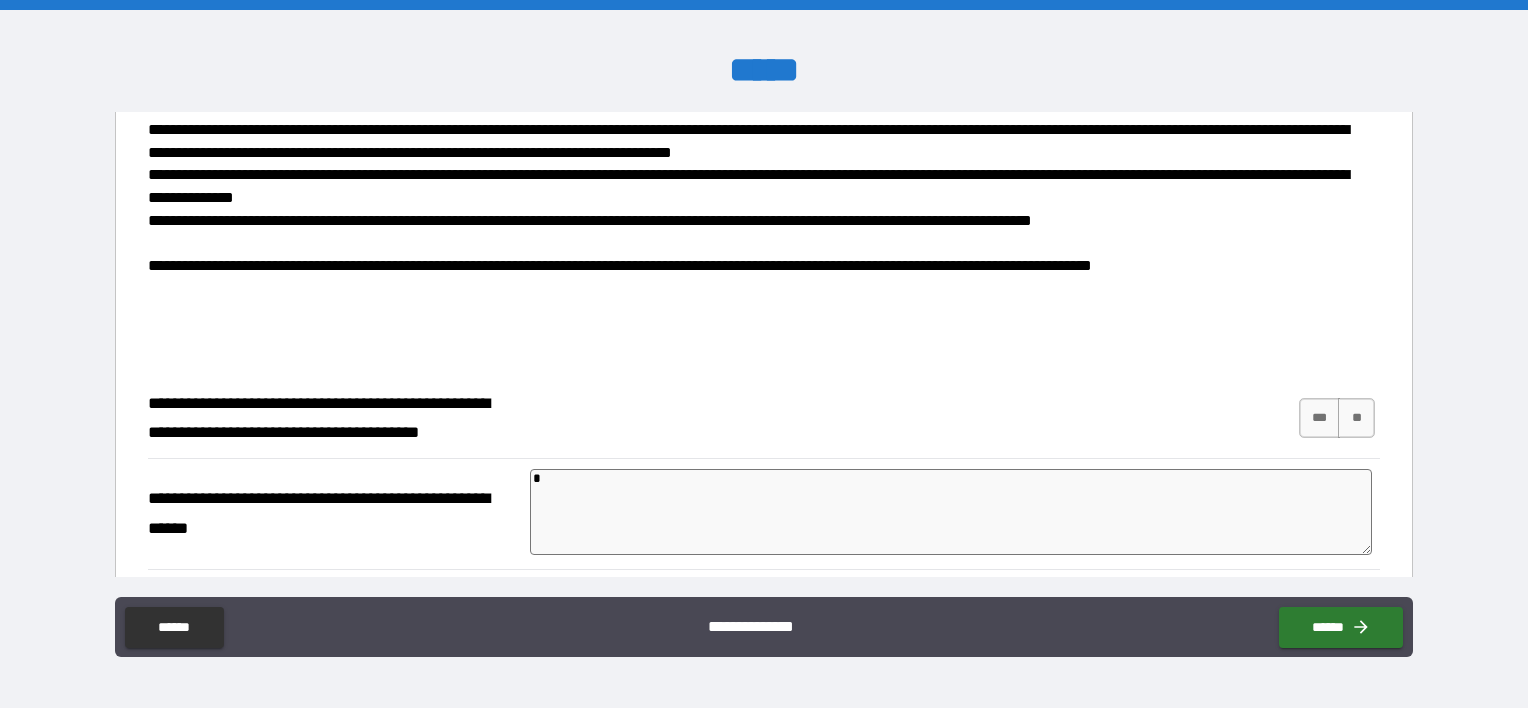 type on "*" 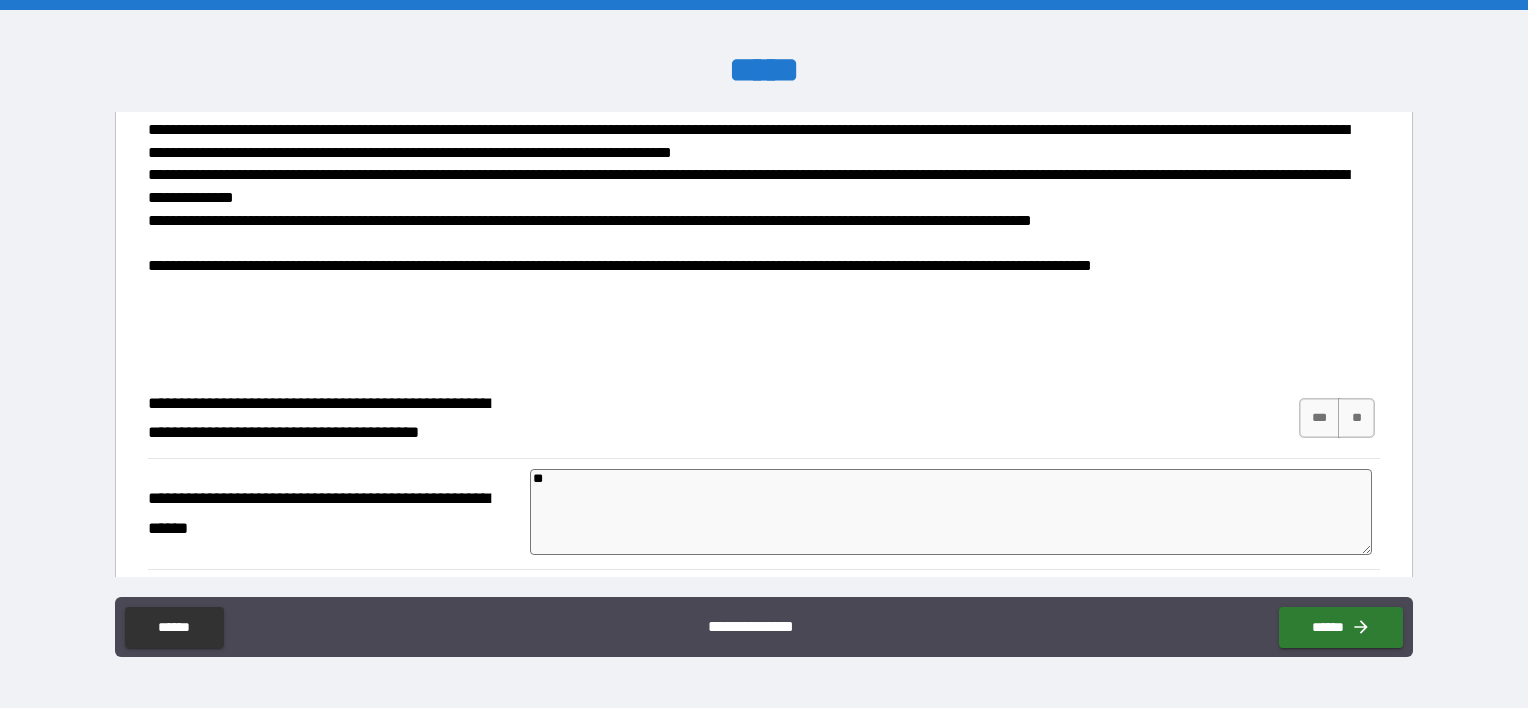 type on "***" 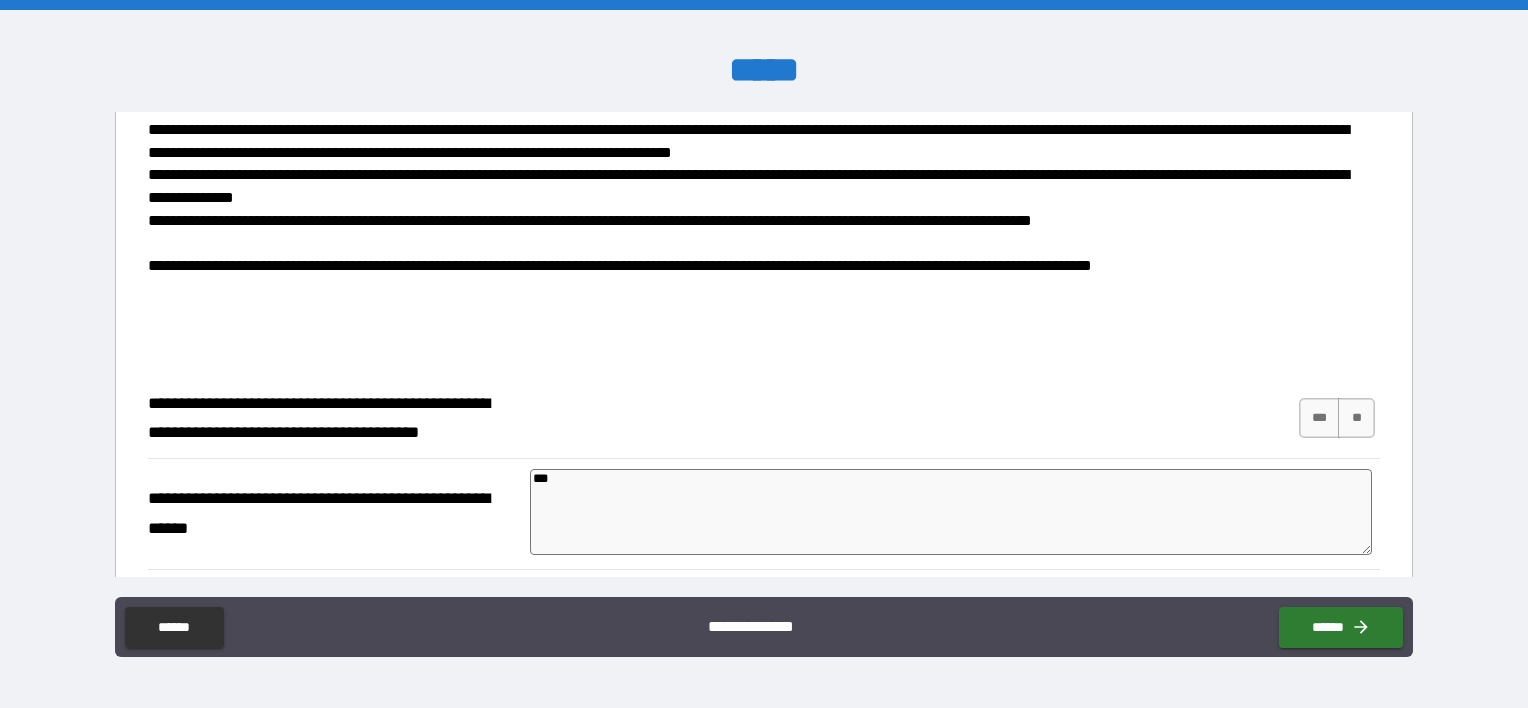 type on "****" 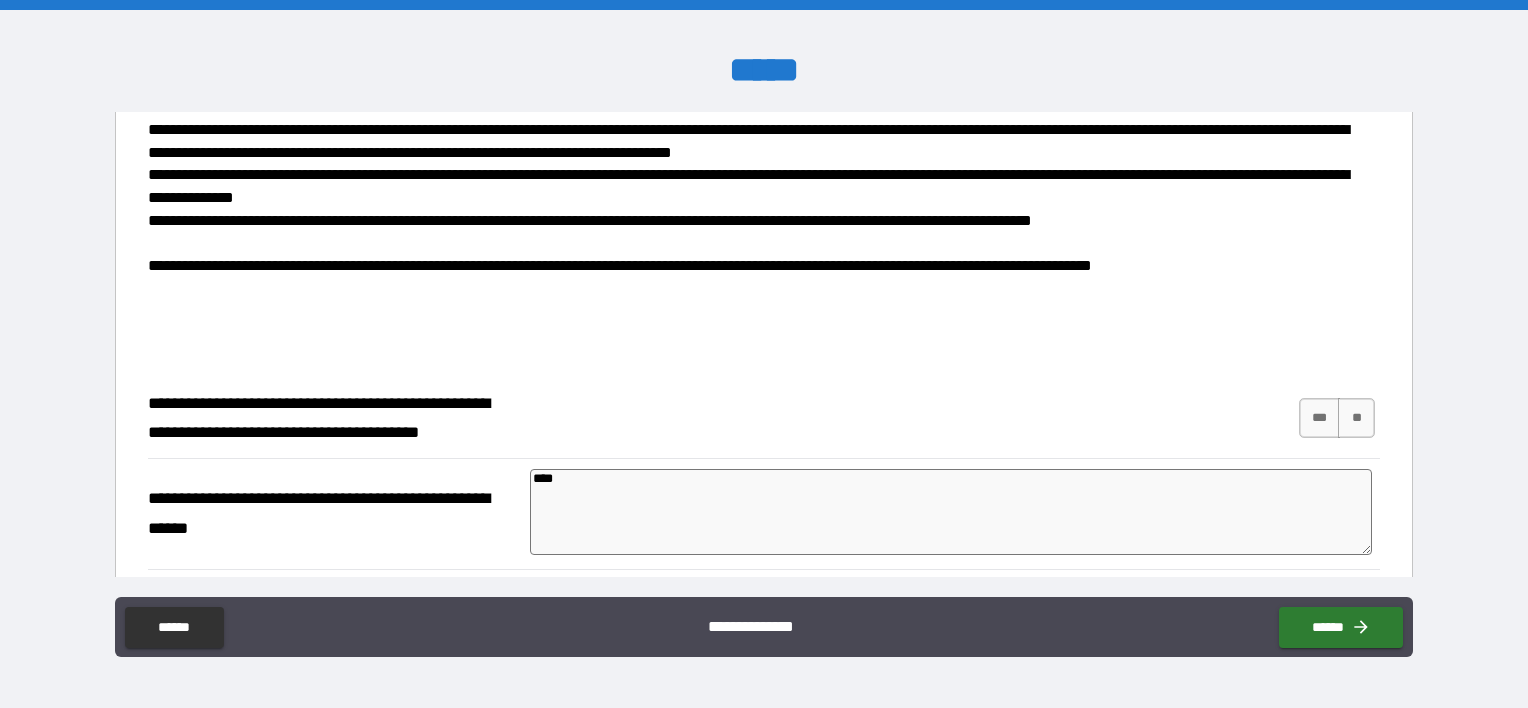 type on "*****" 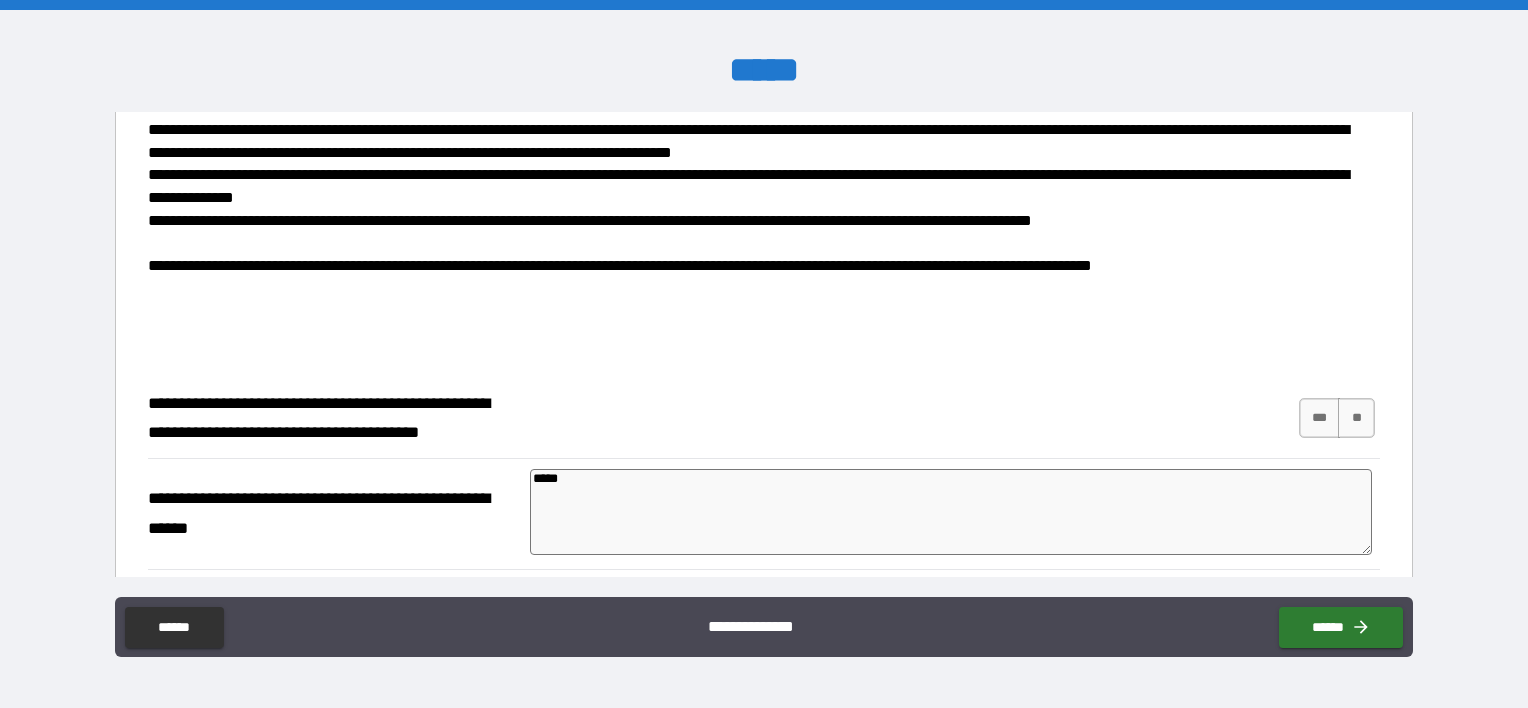 type on "*" 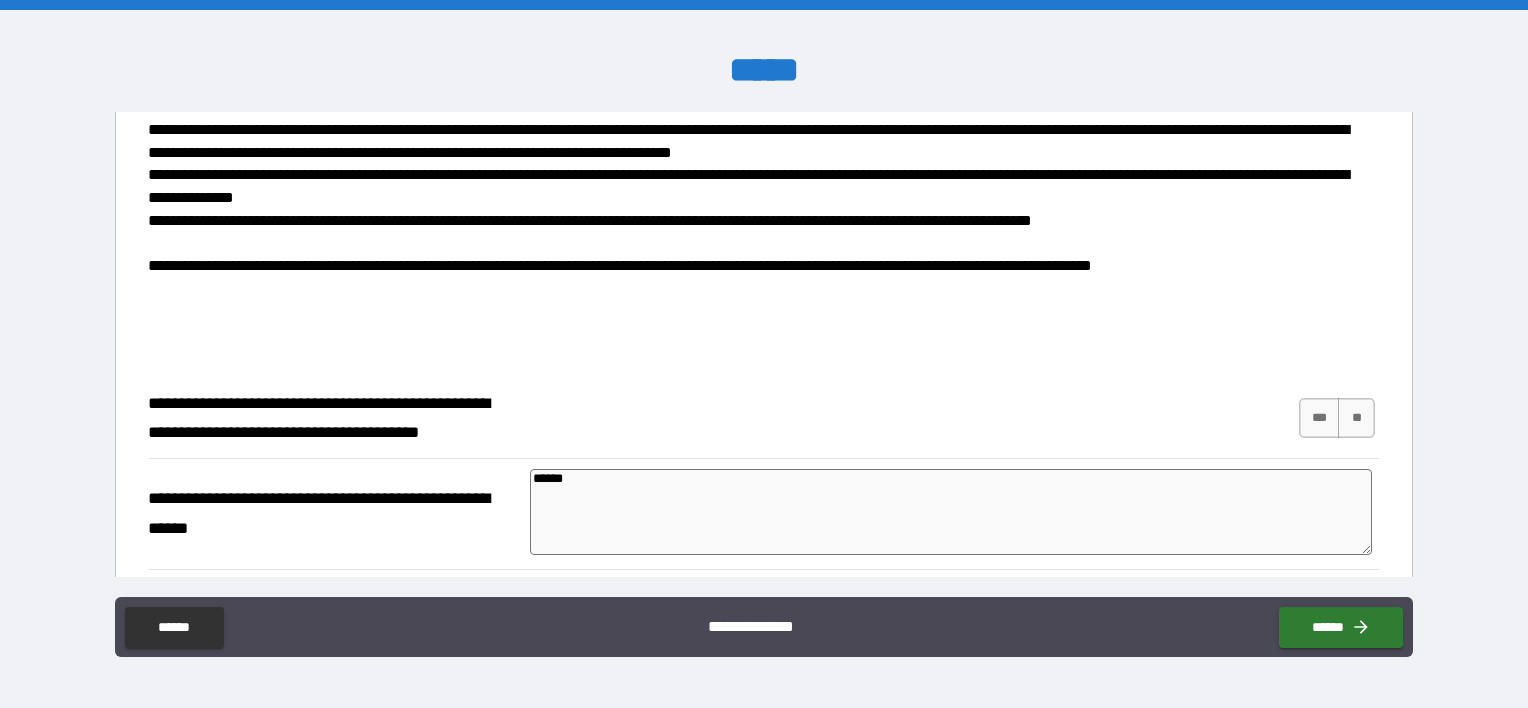 type on "*" 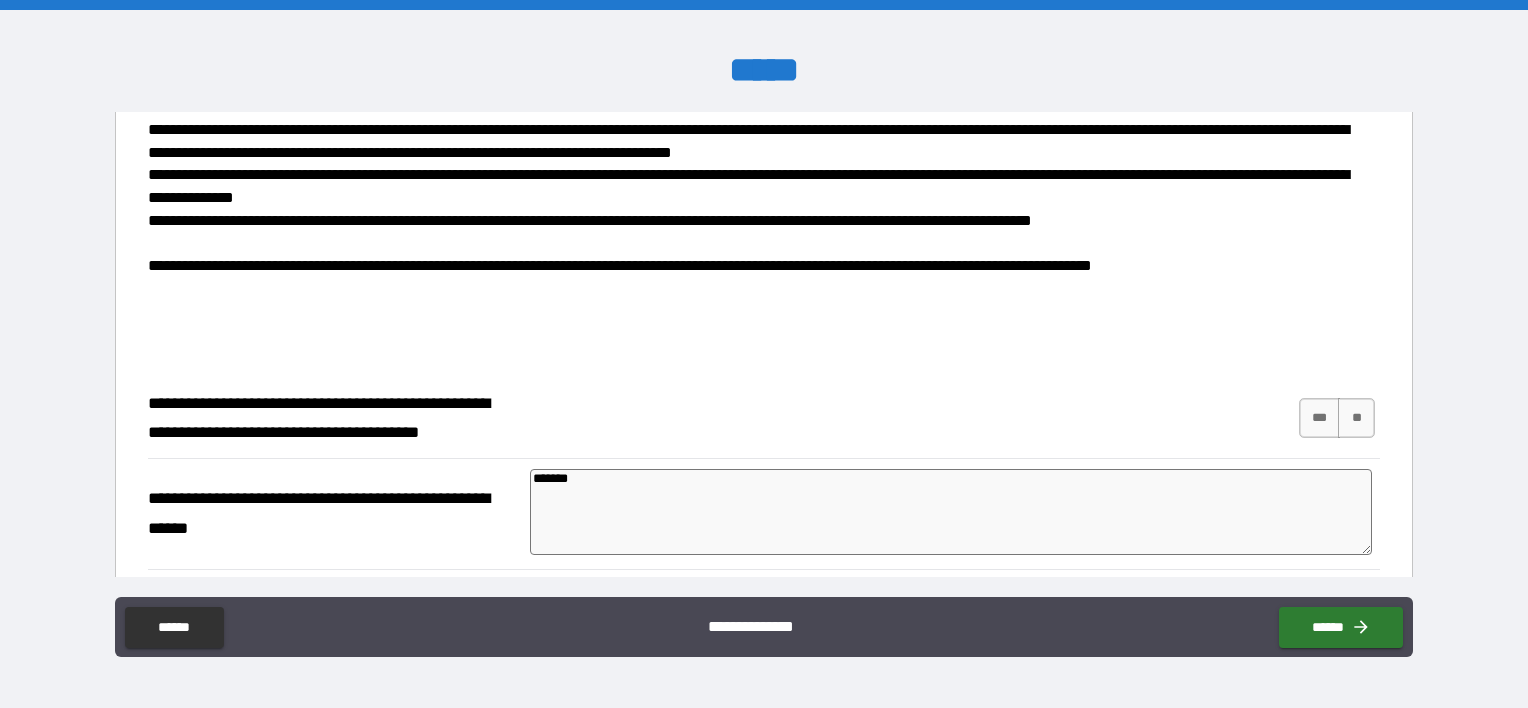 type on "*" 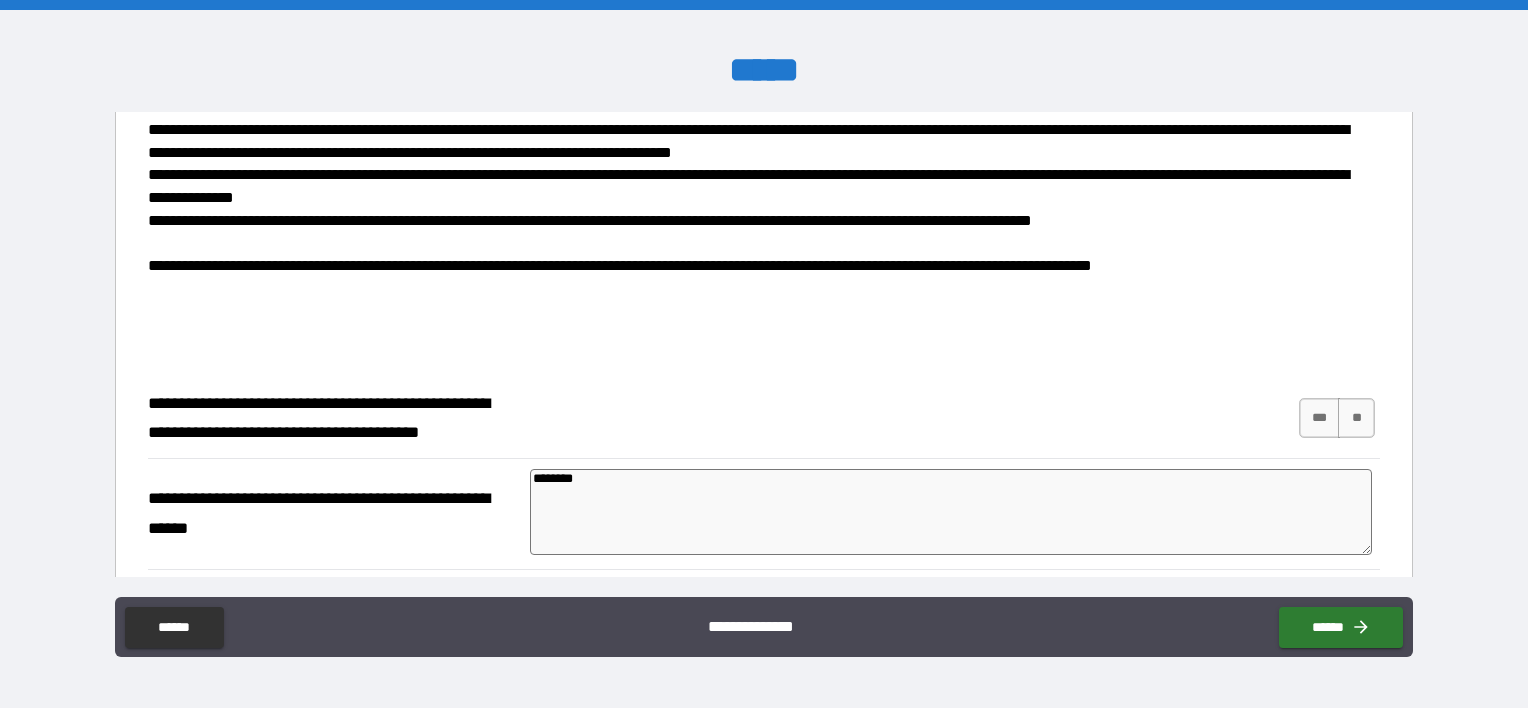 type on "*********" 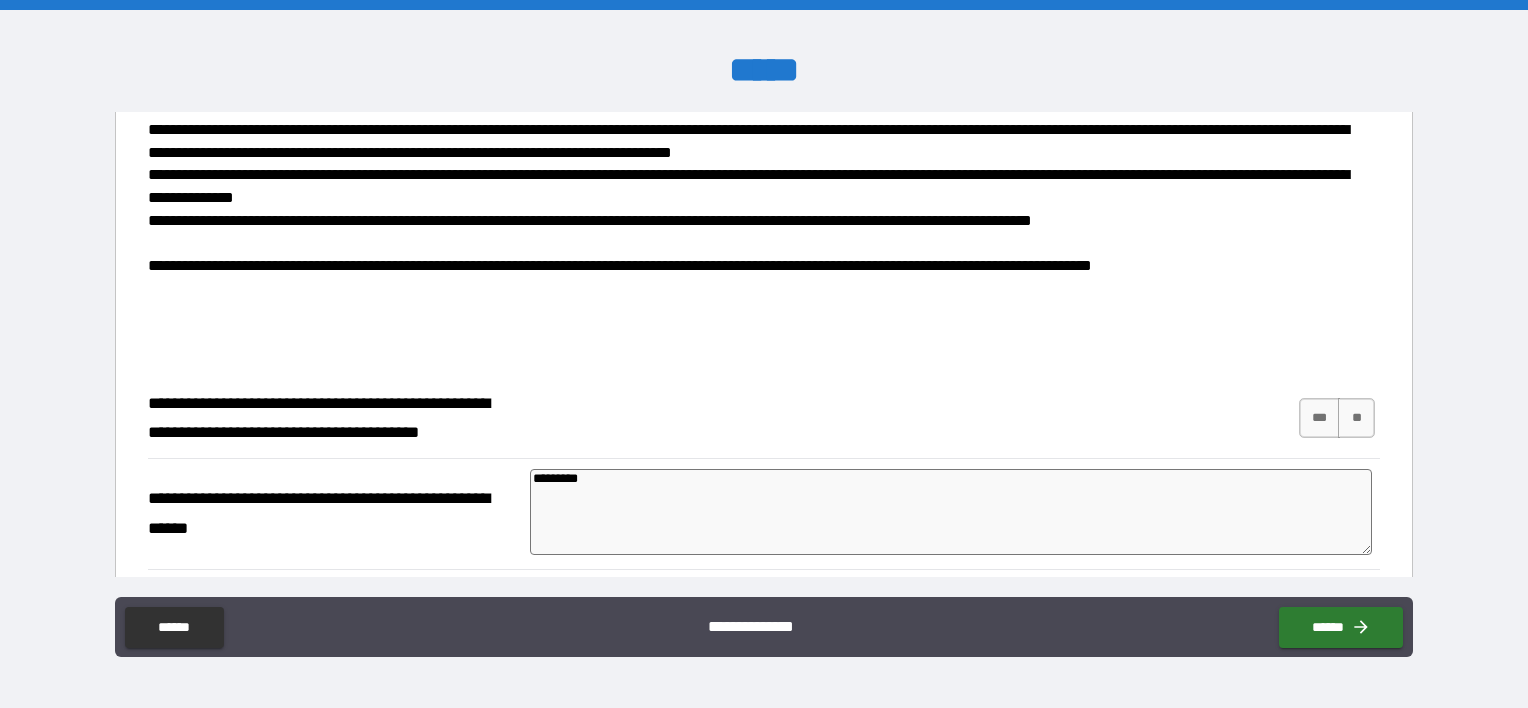 type on "*" 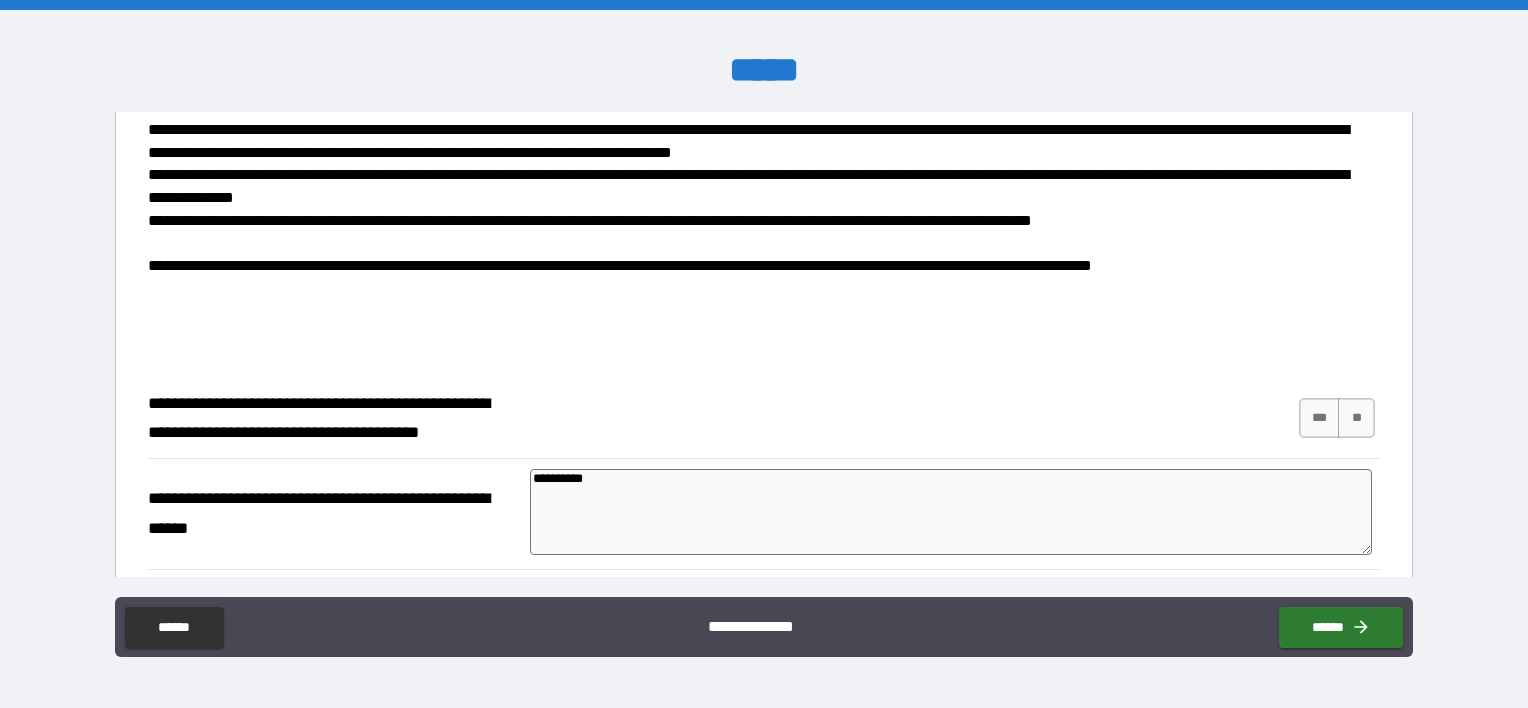 type on "**********" 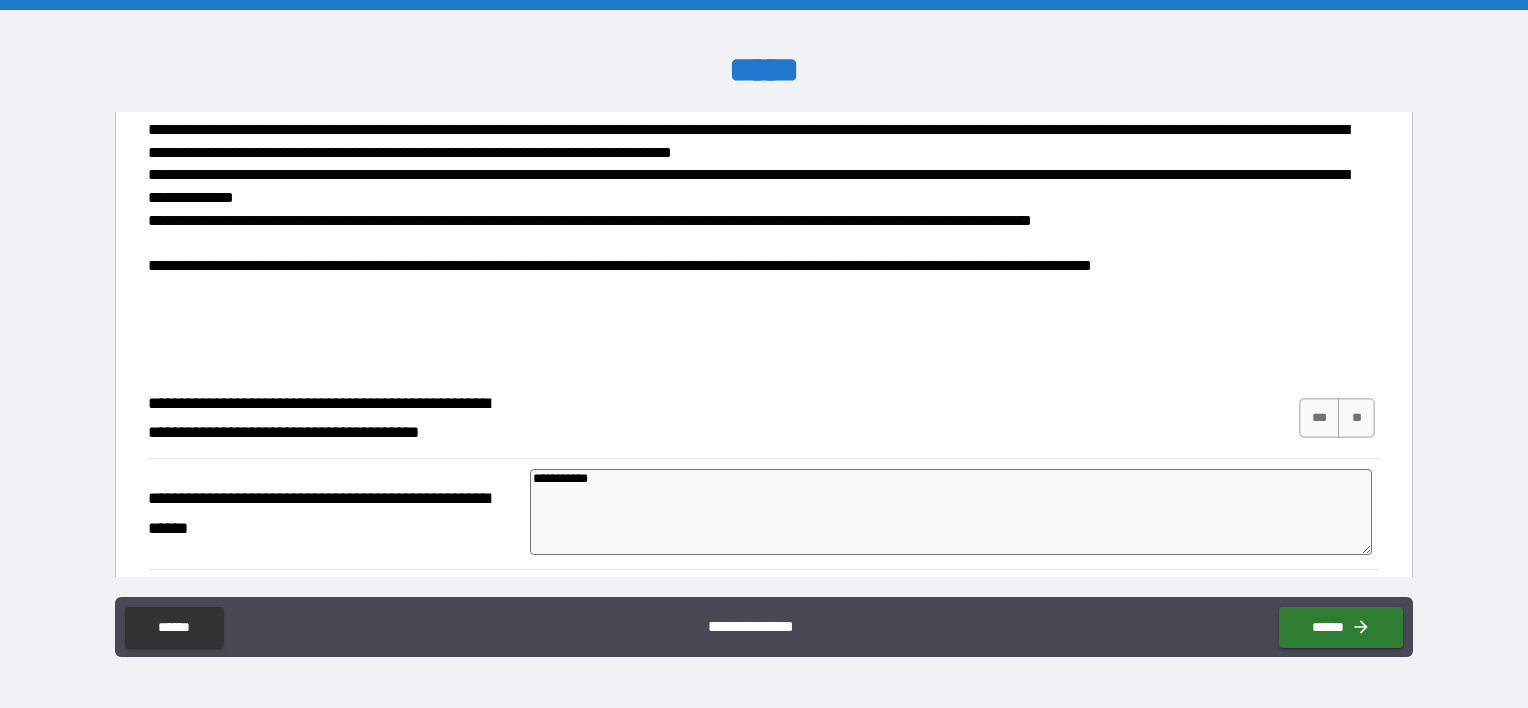 type on "**********" 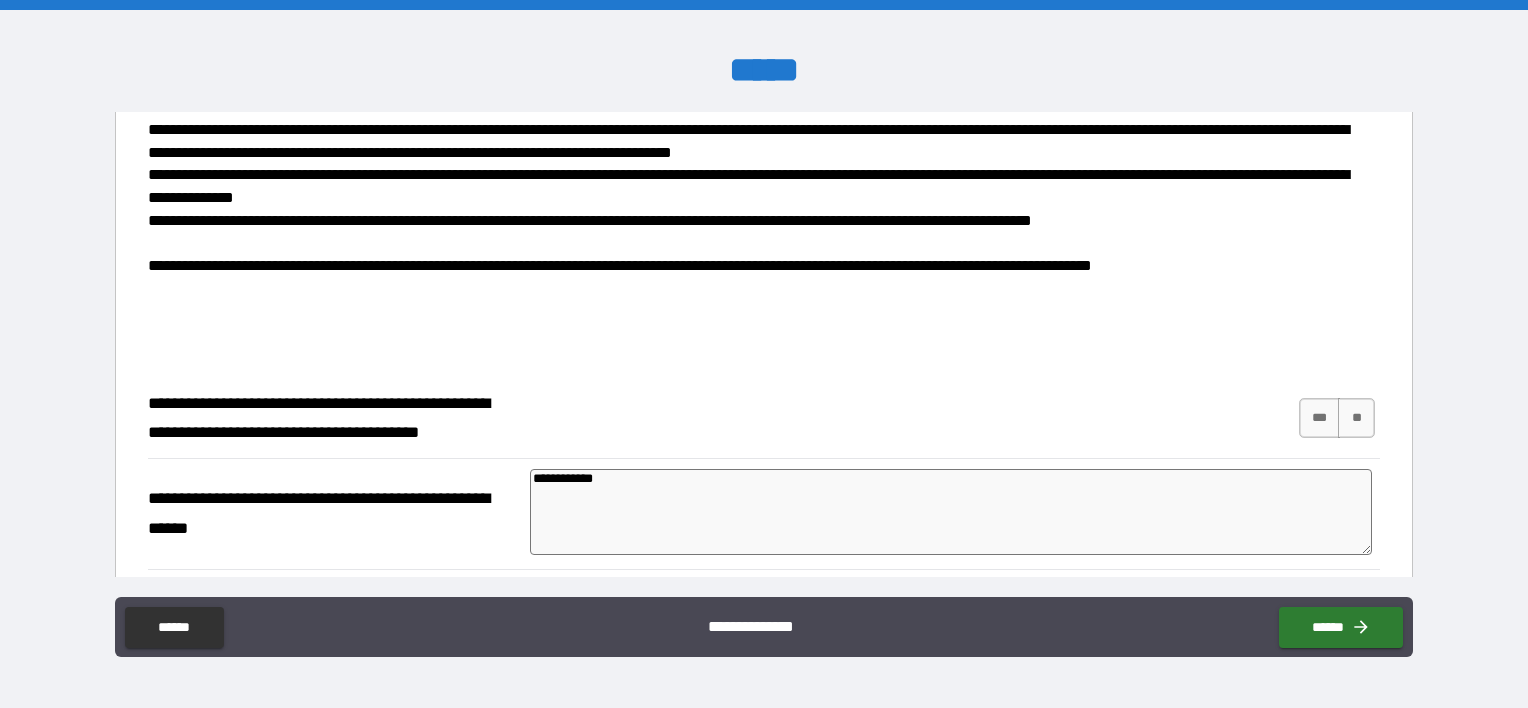 type on "*" 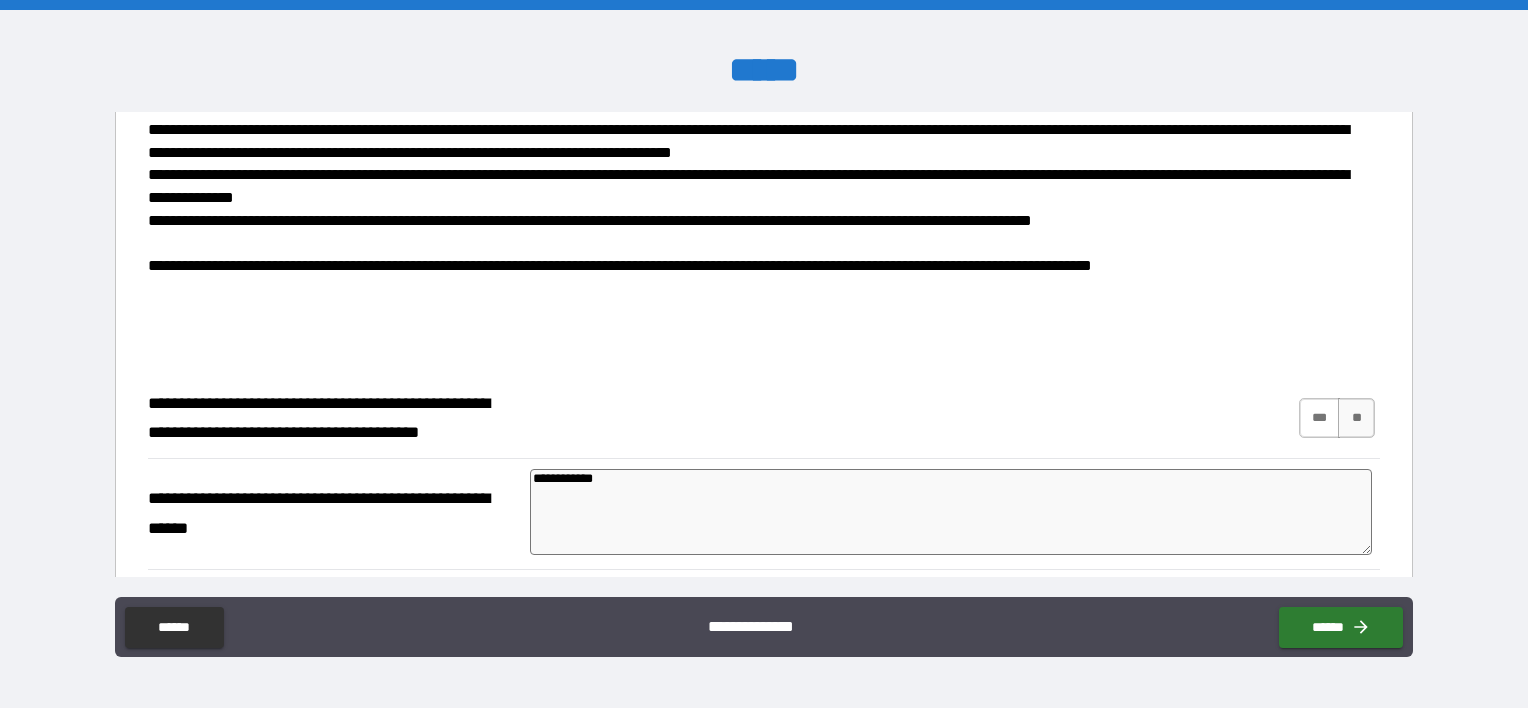 type on "**********" 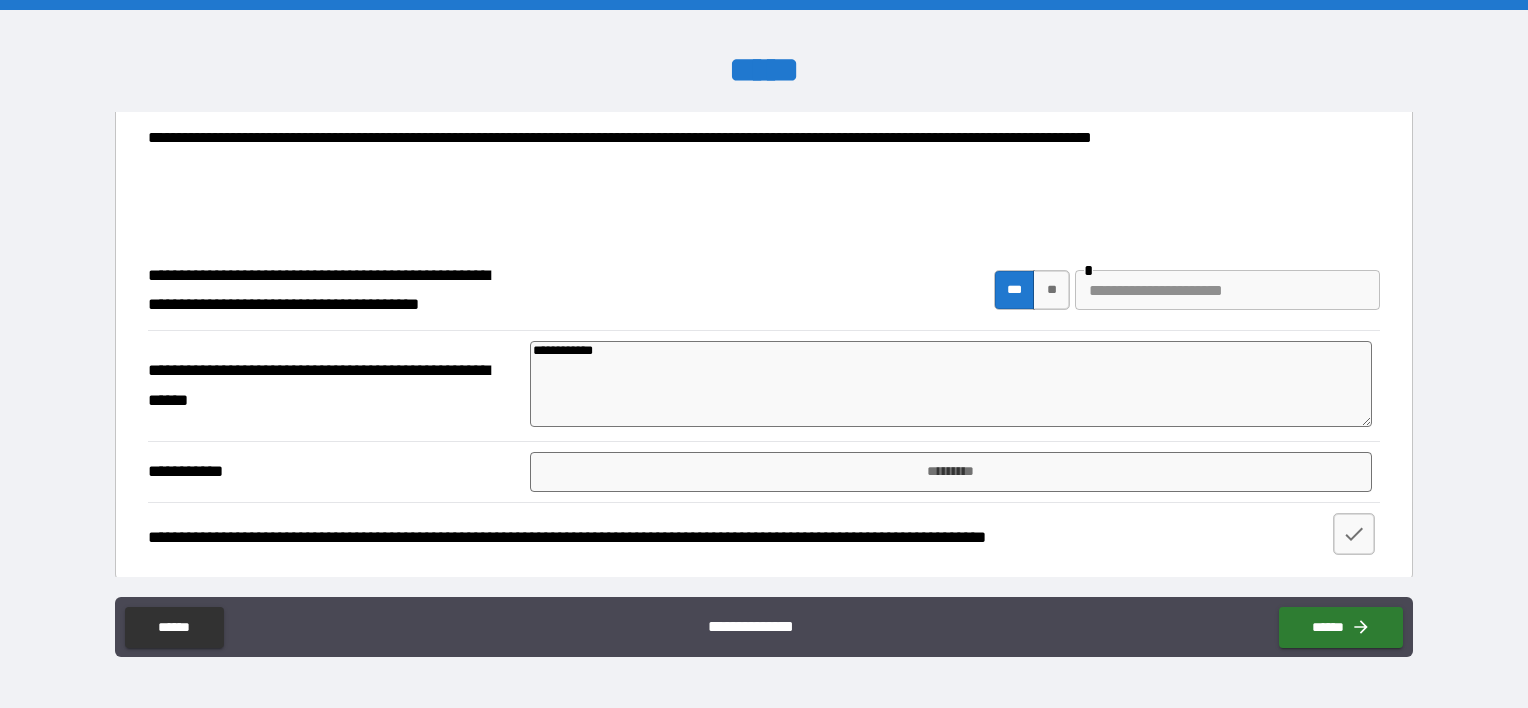scroll, scrollTop: 733, scrollLeft: 0, axis: vertical 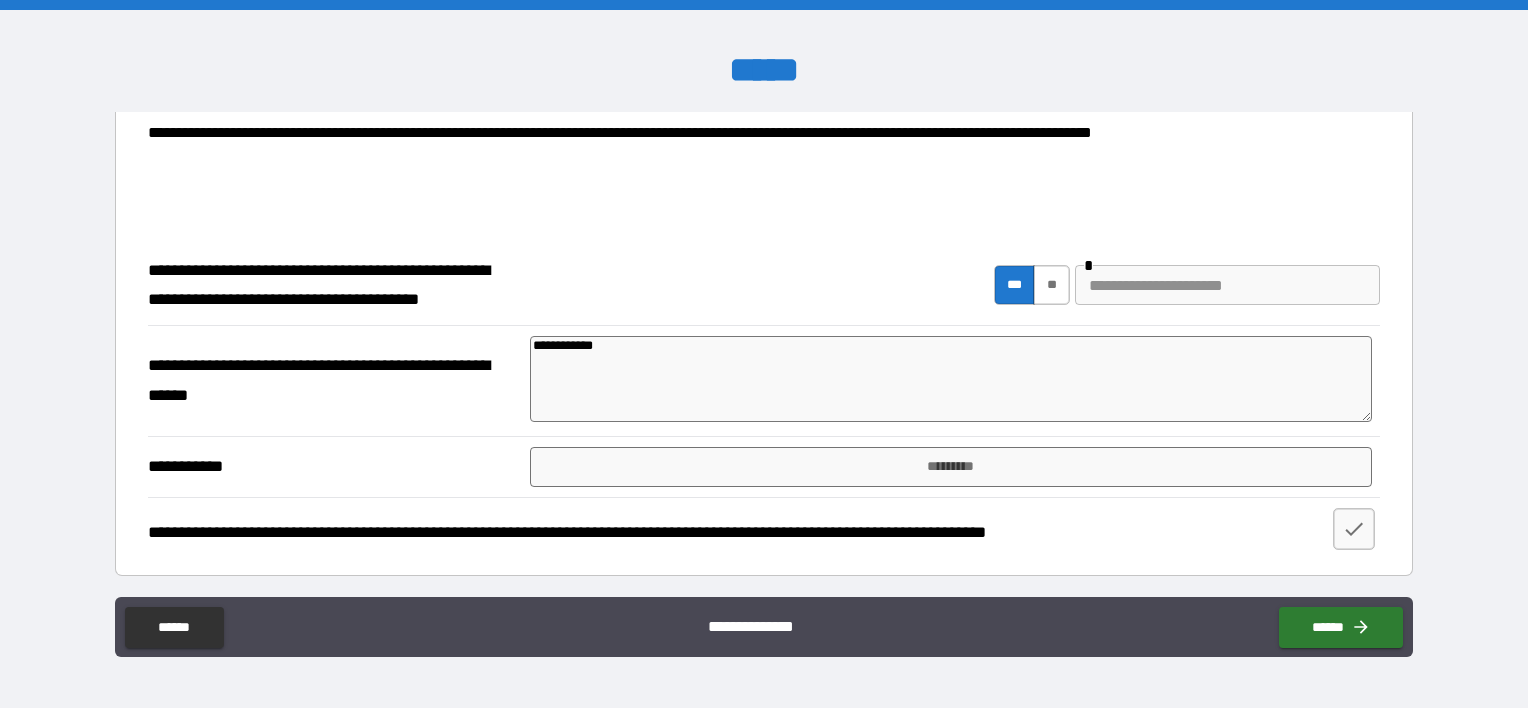 click on "**" at bounding box center (1051, 285) 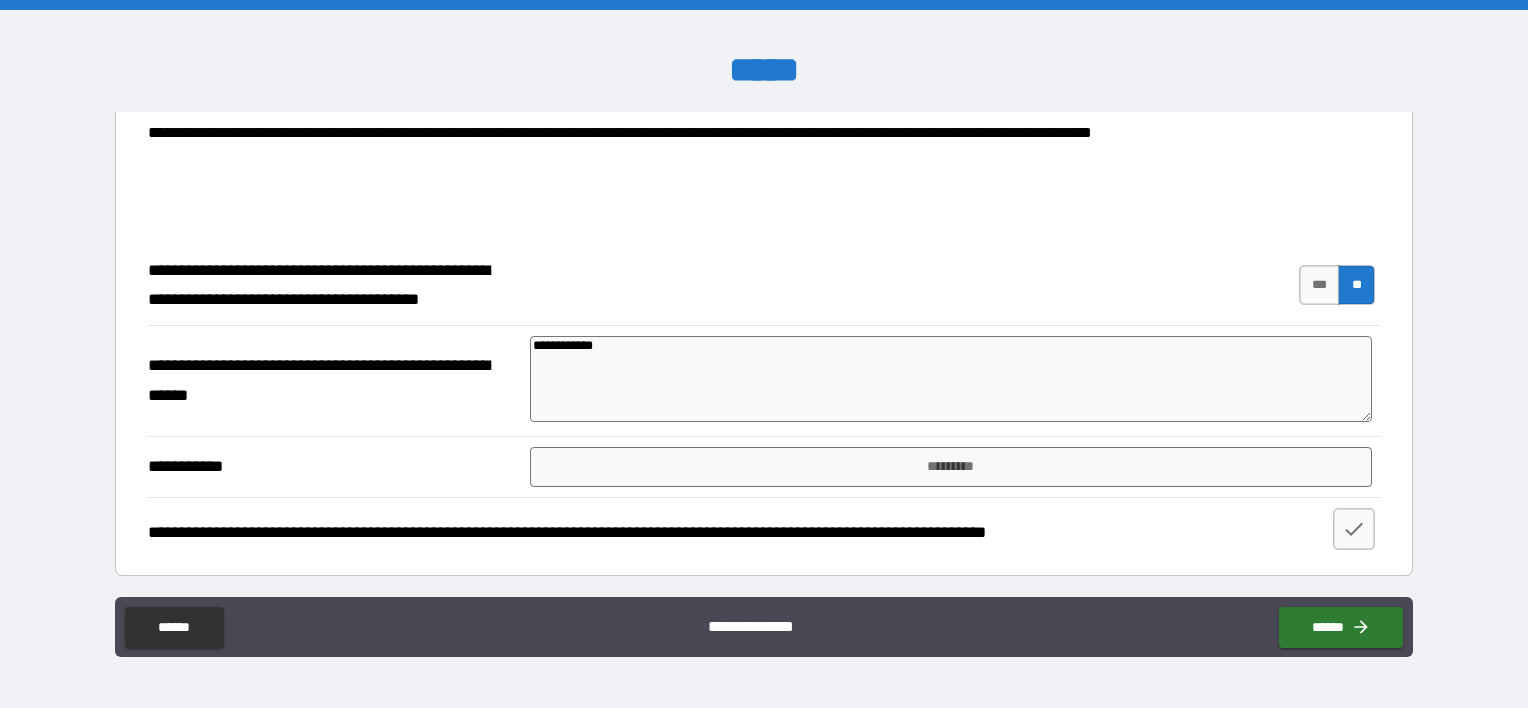 type on "*" 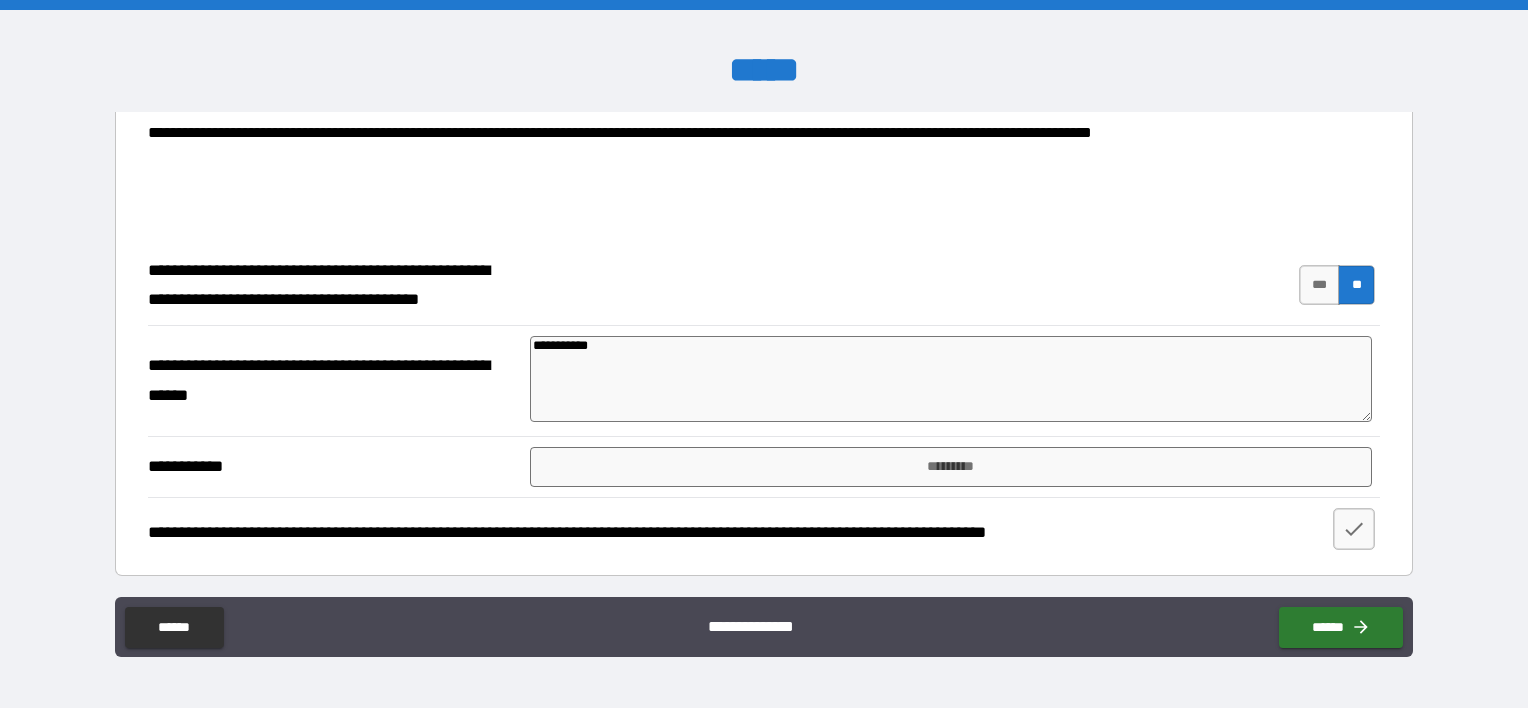 type on "*" 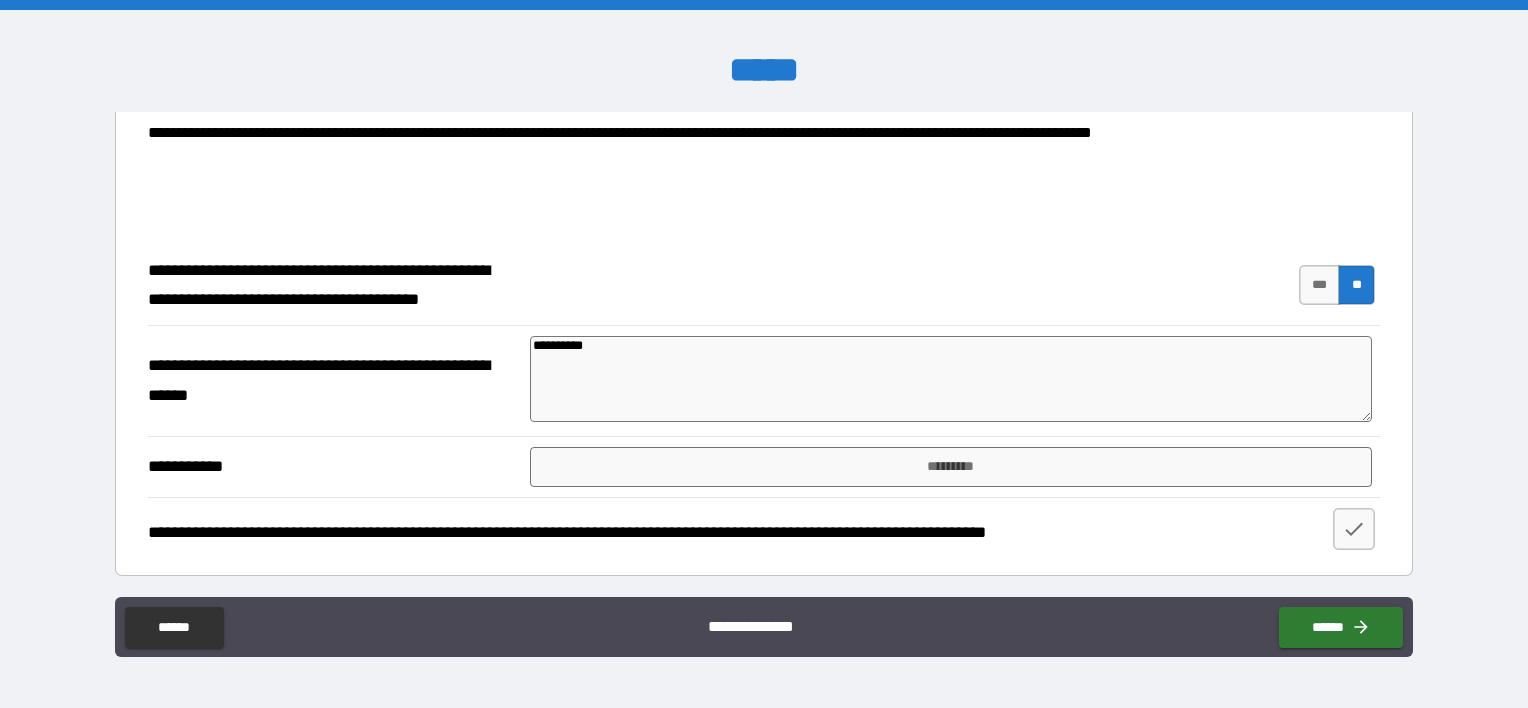 type on "*********" 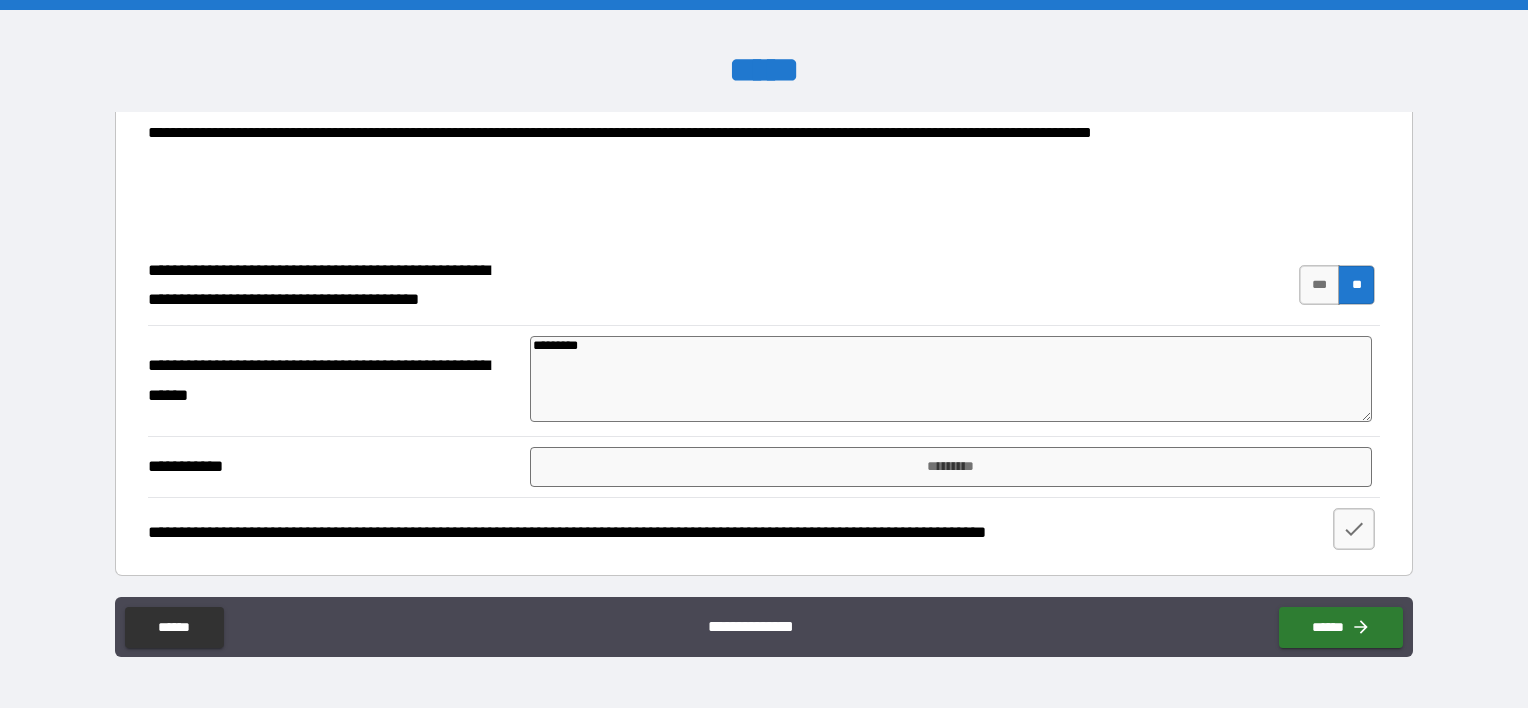 type on "********" 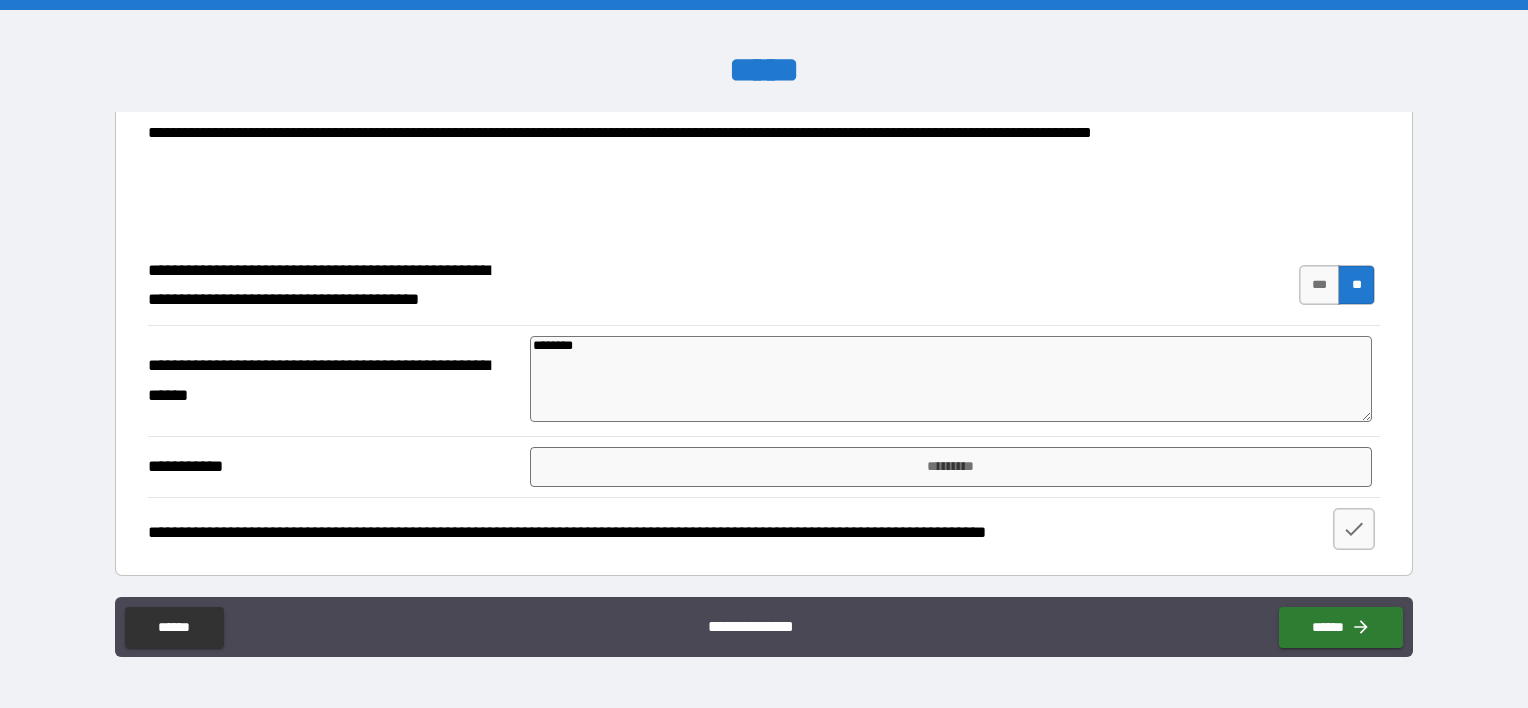 type on "*******" 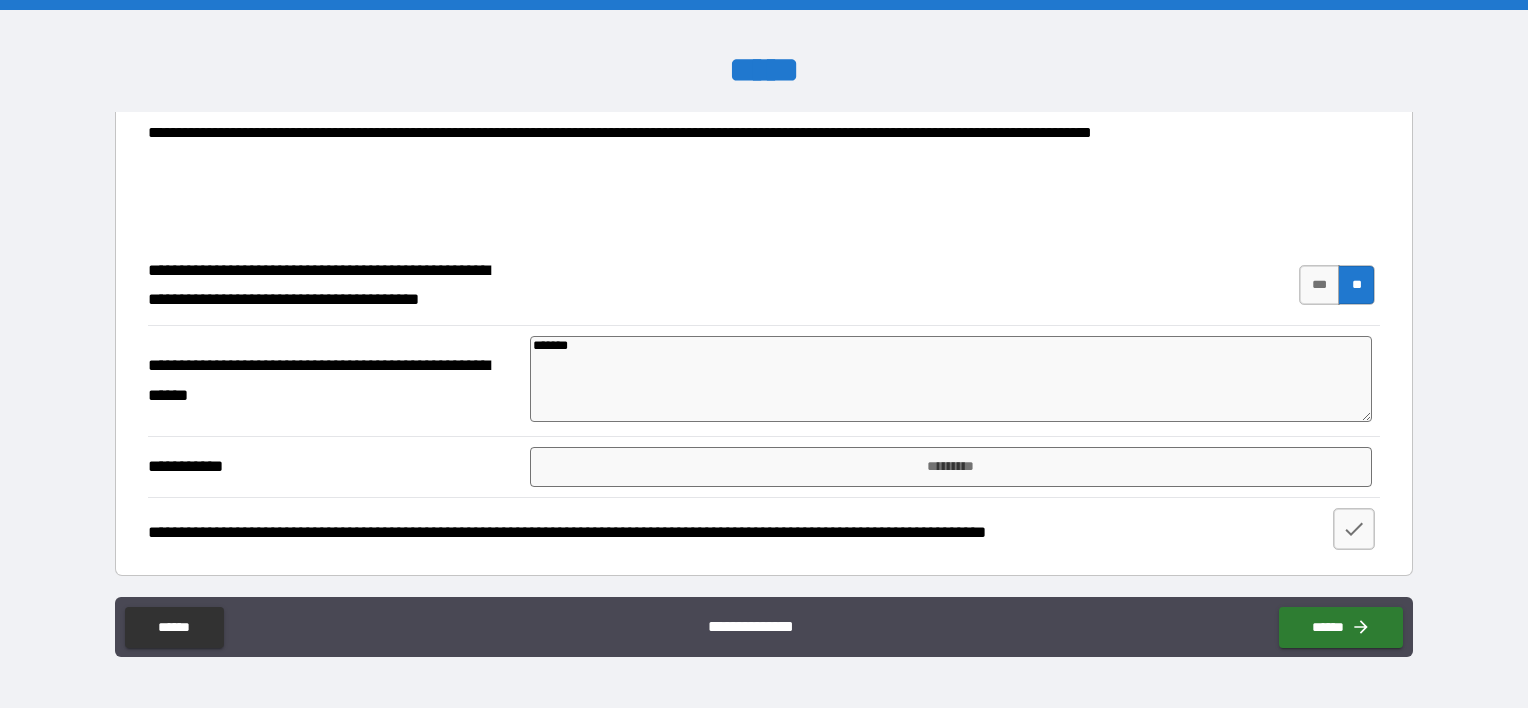 type on "*****" 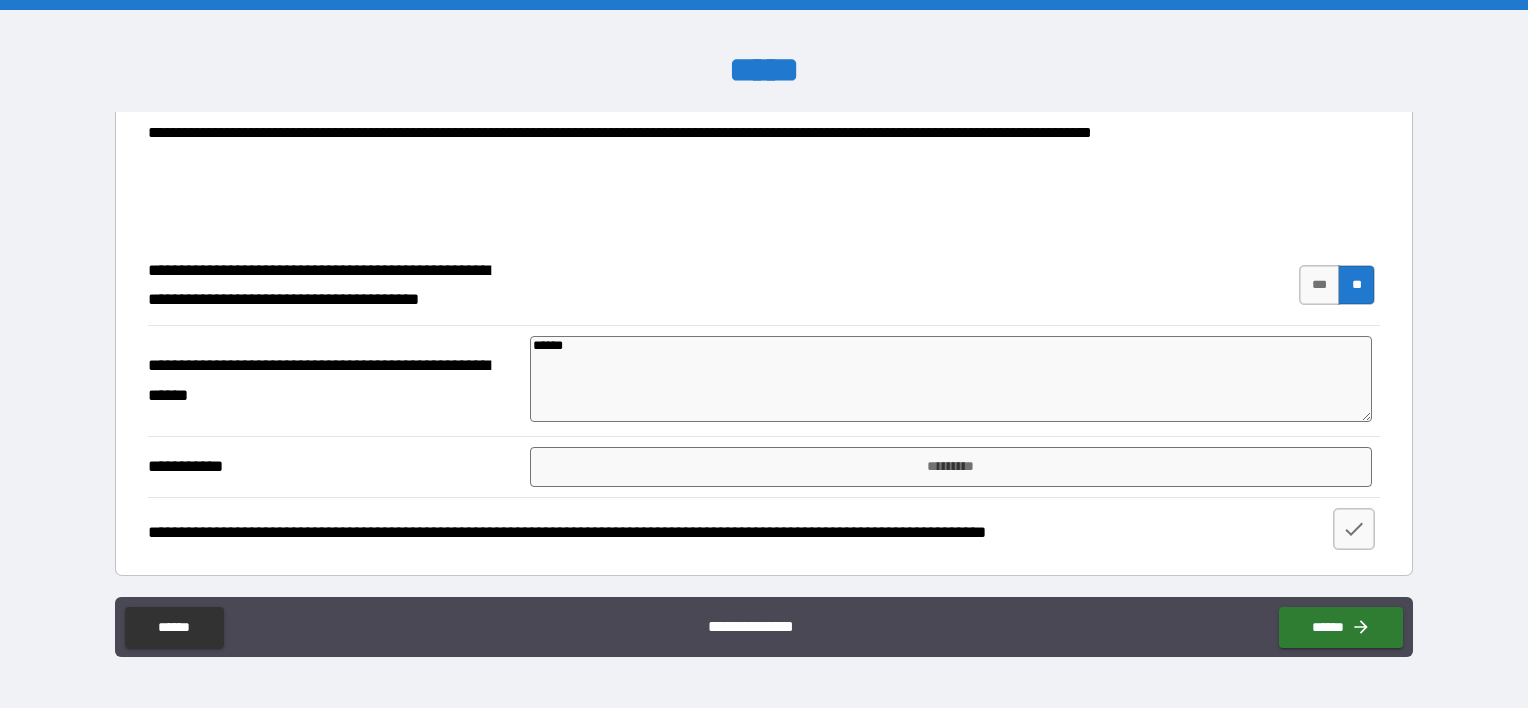 type on "*****" 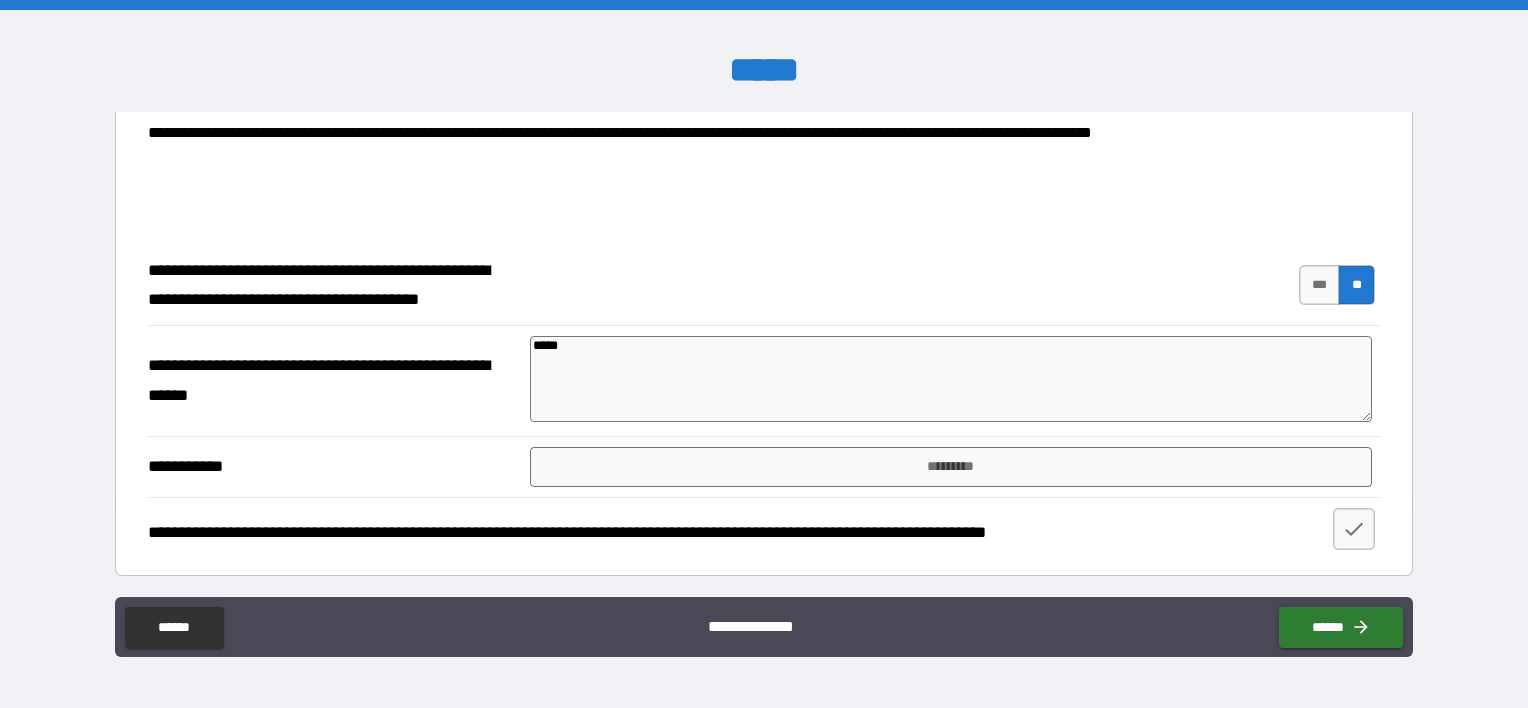 type on "****" 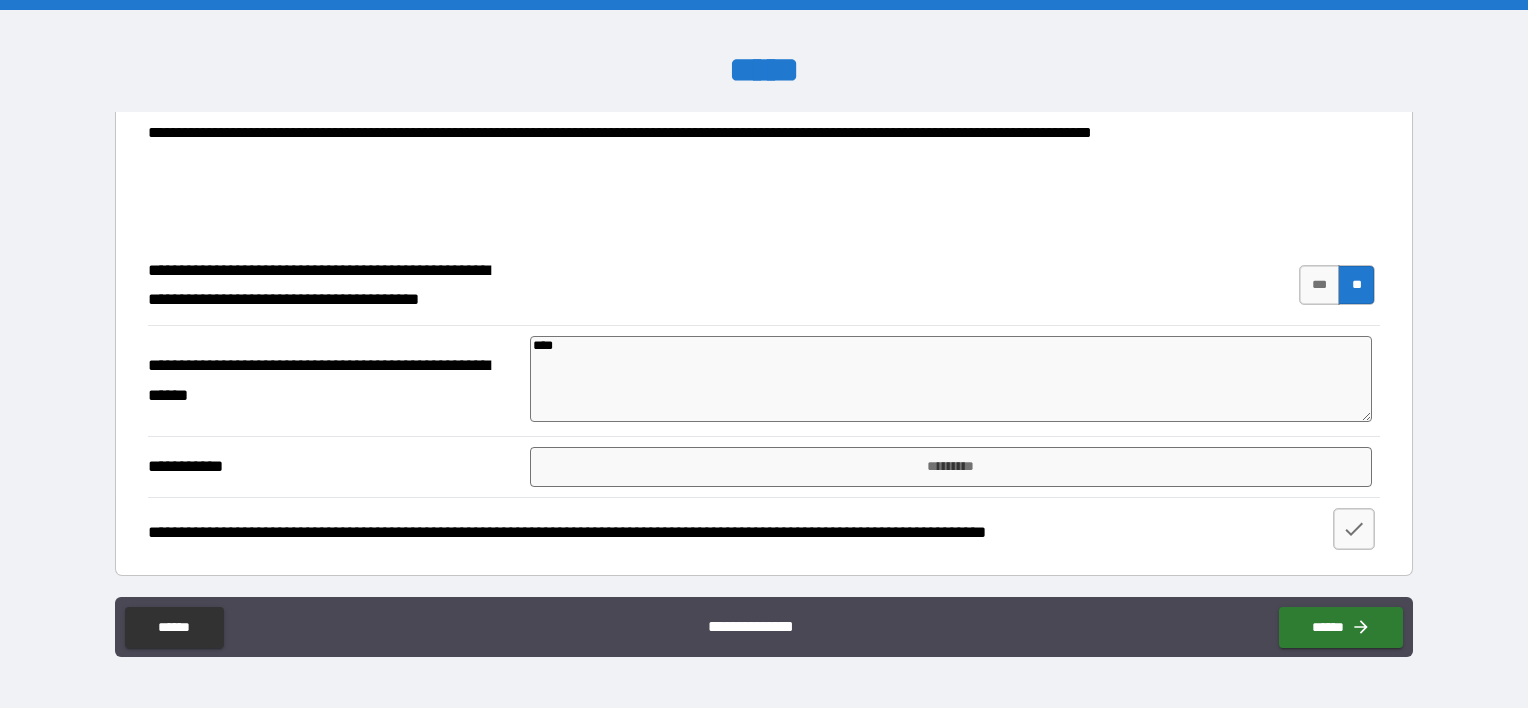 type on "***" 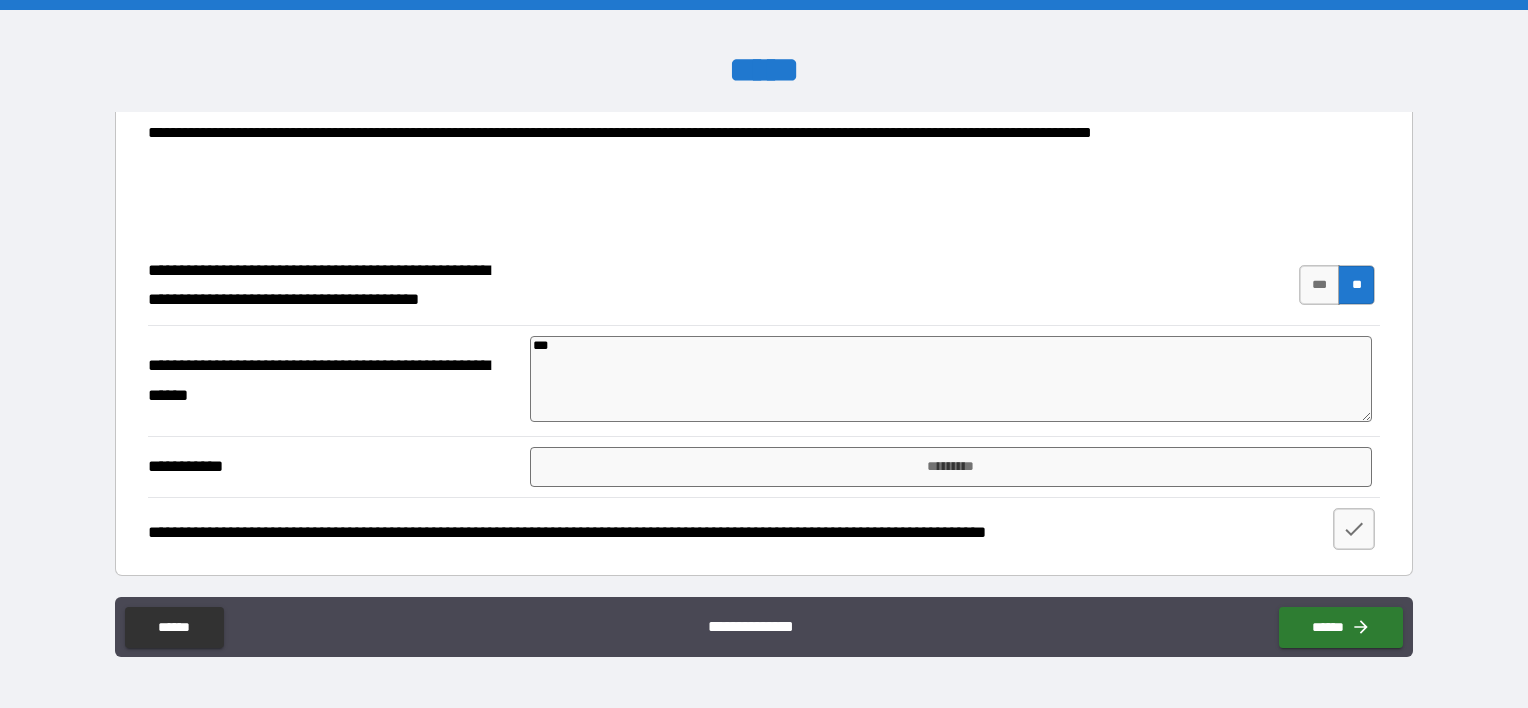 type on "**" 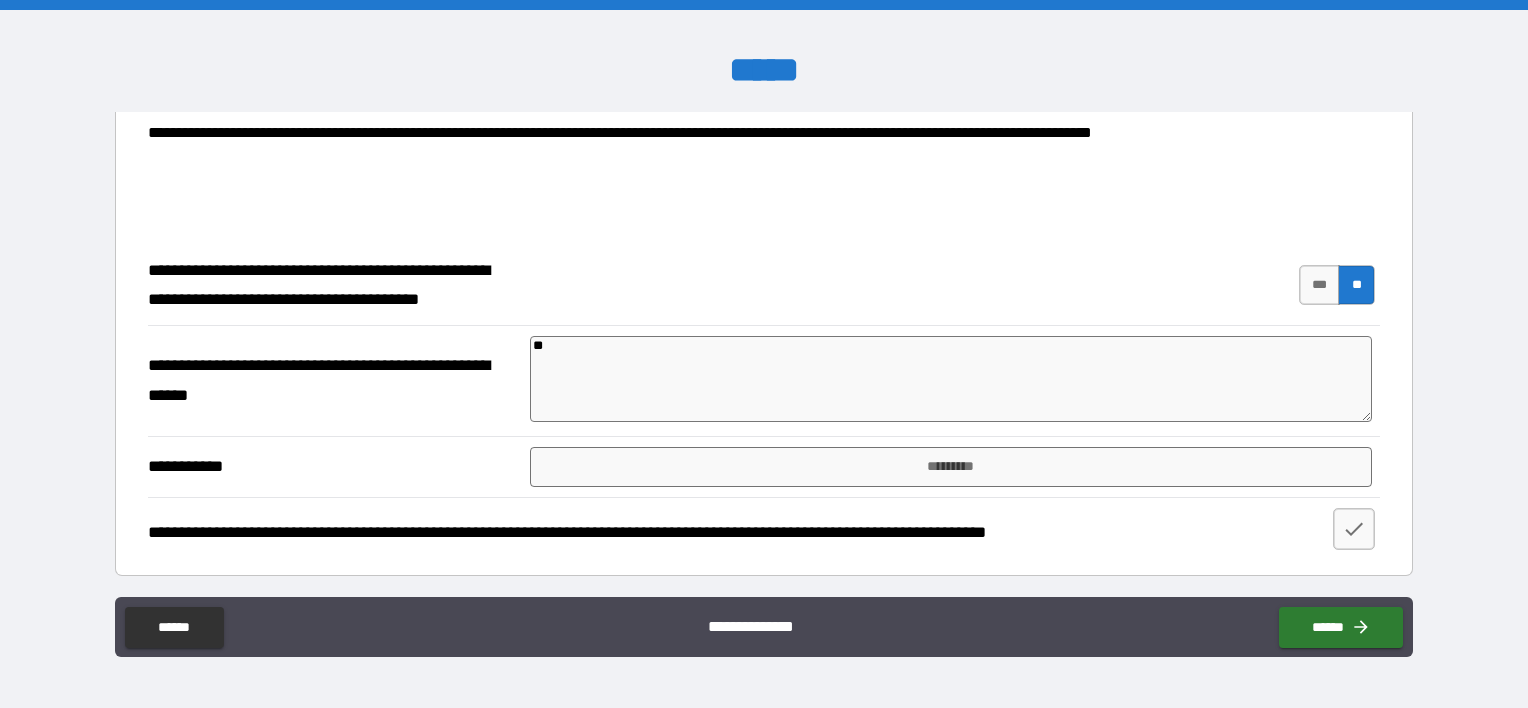 type on "*" 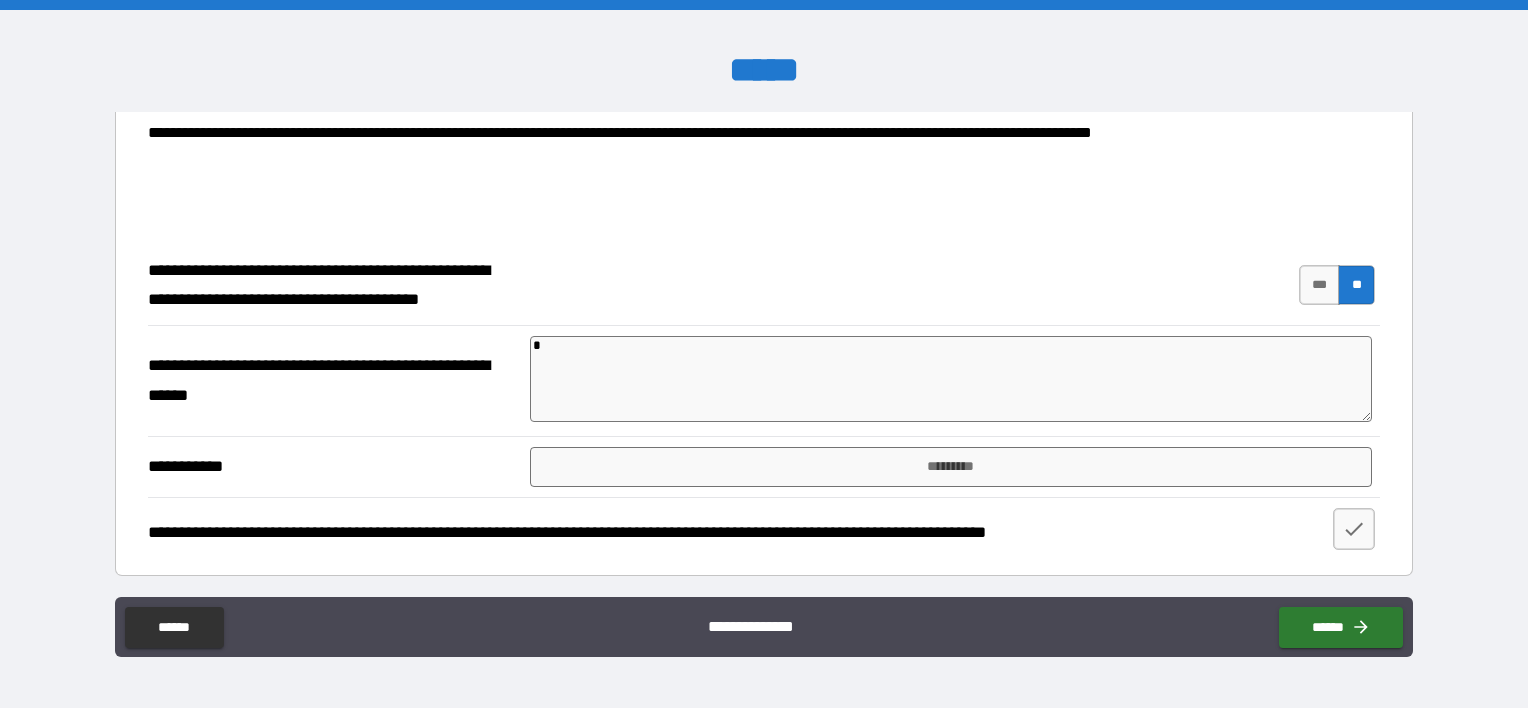 type 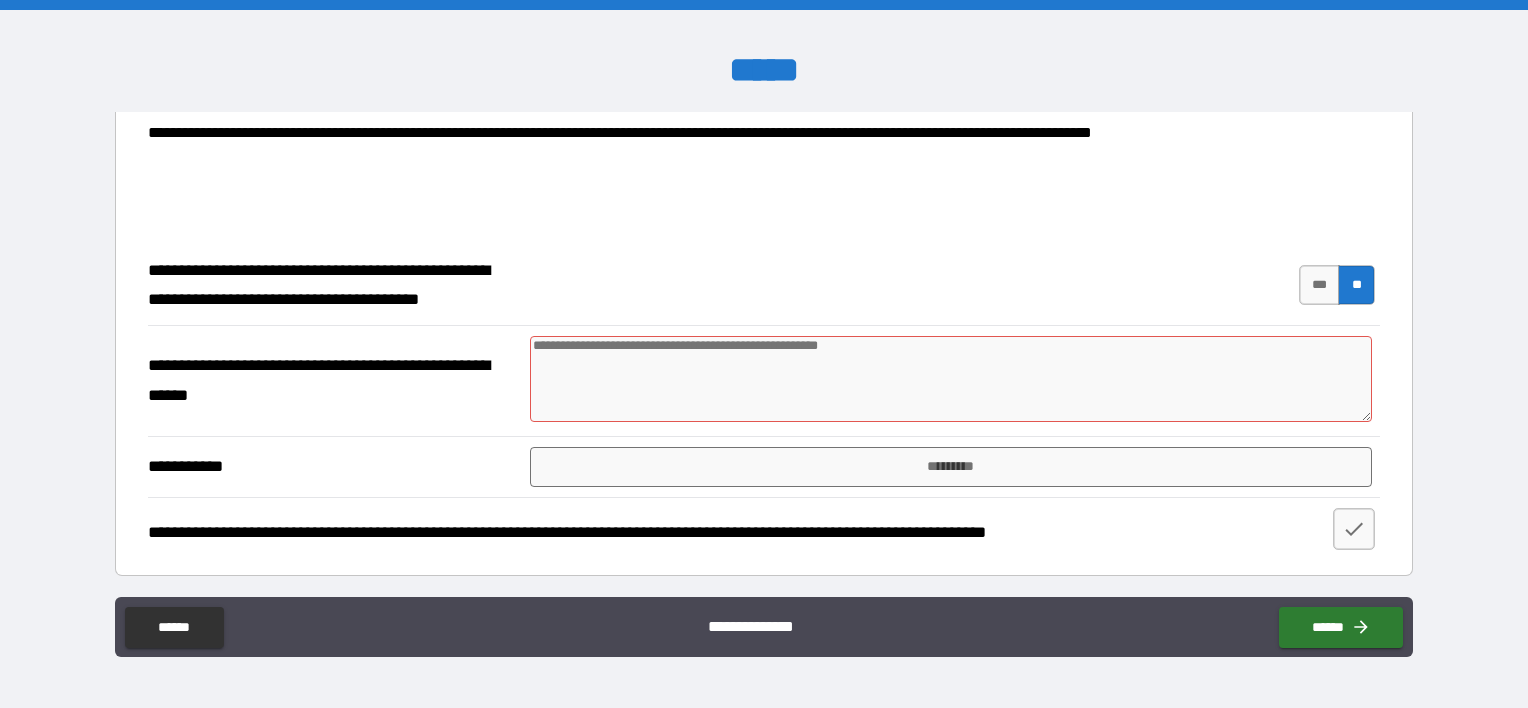 type on "*" 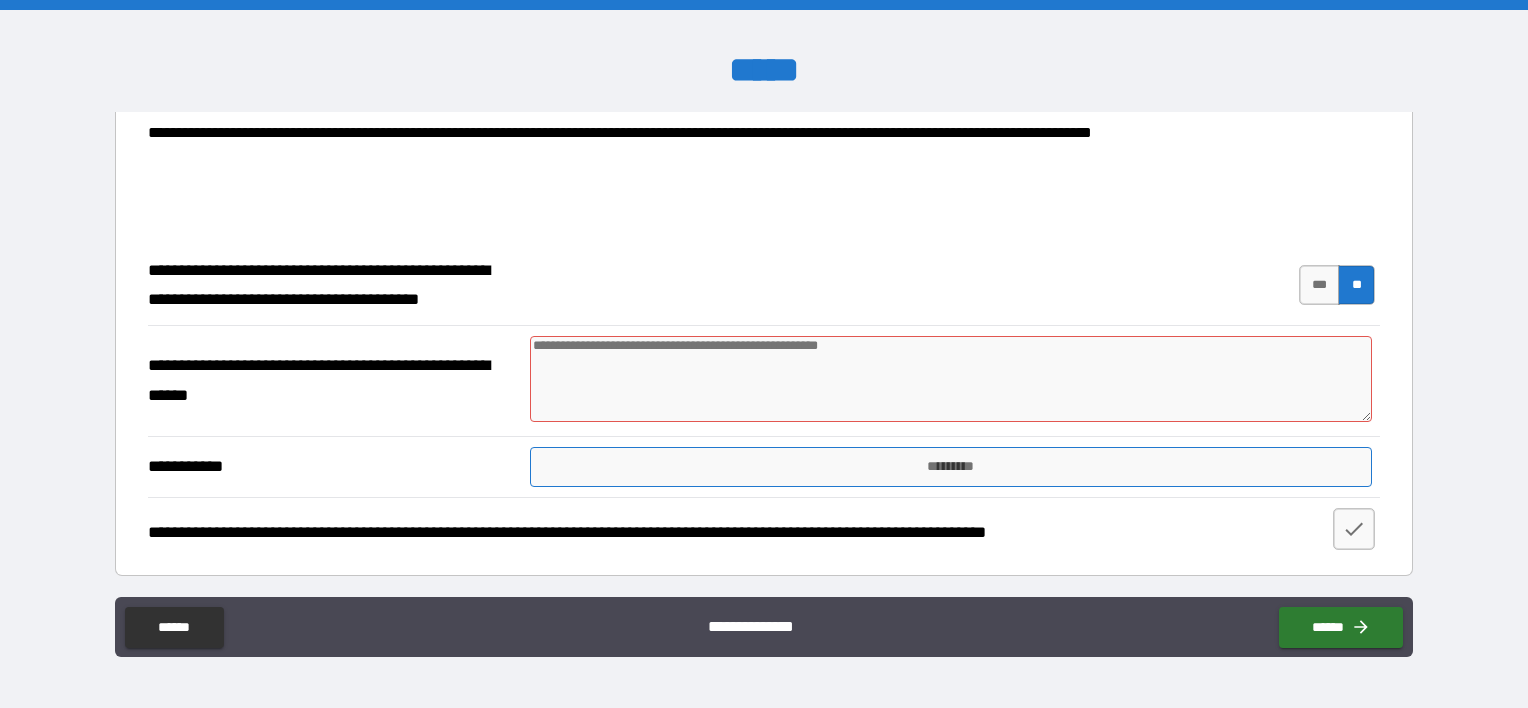 type 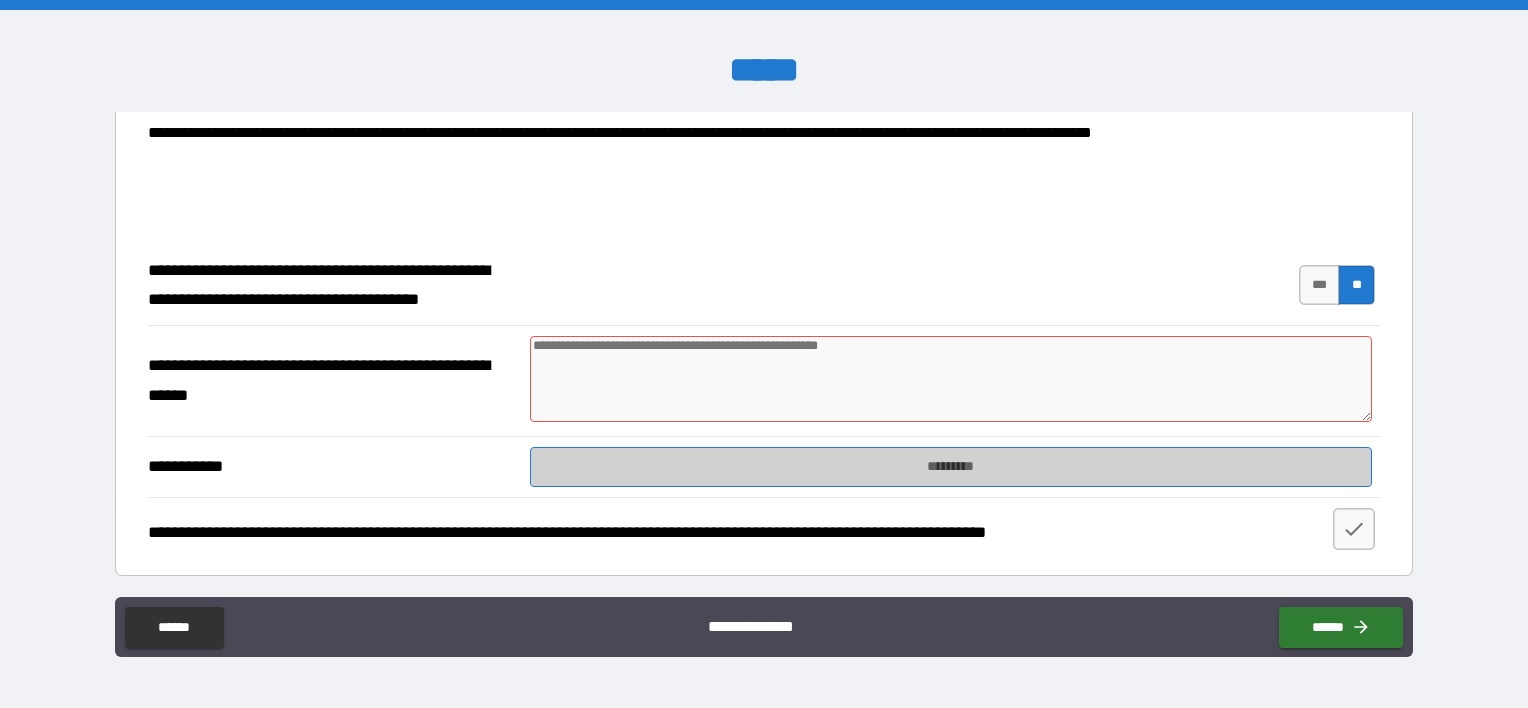 click on "*********" at bounding box center [951, 467] 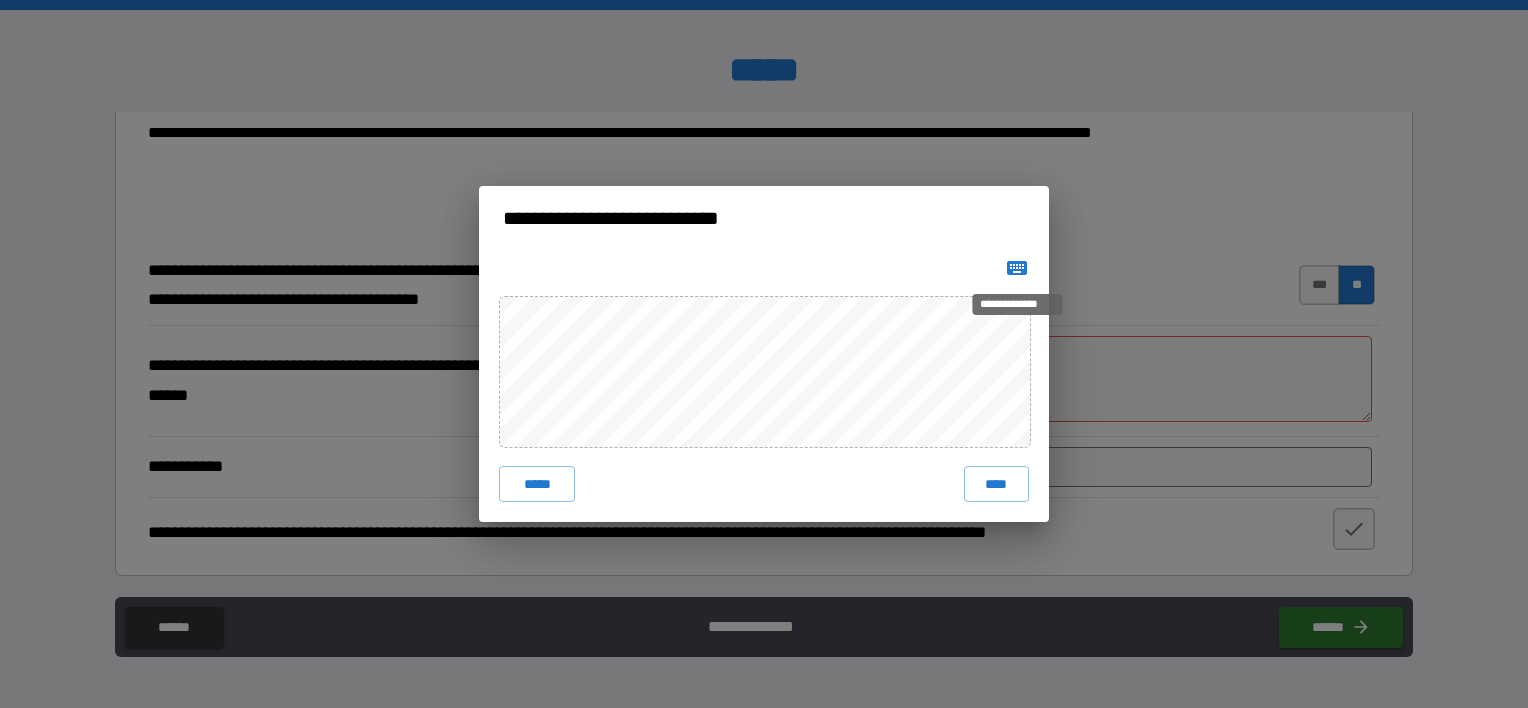 click 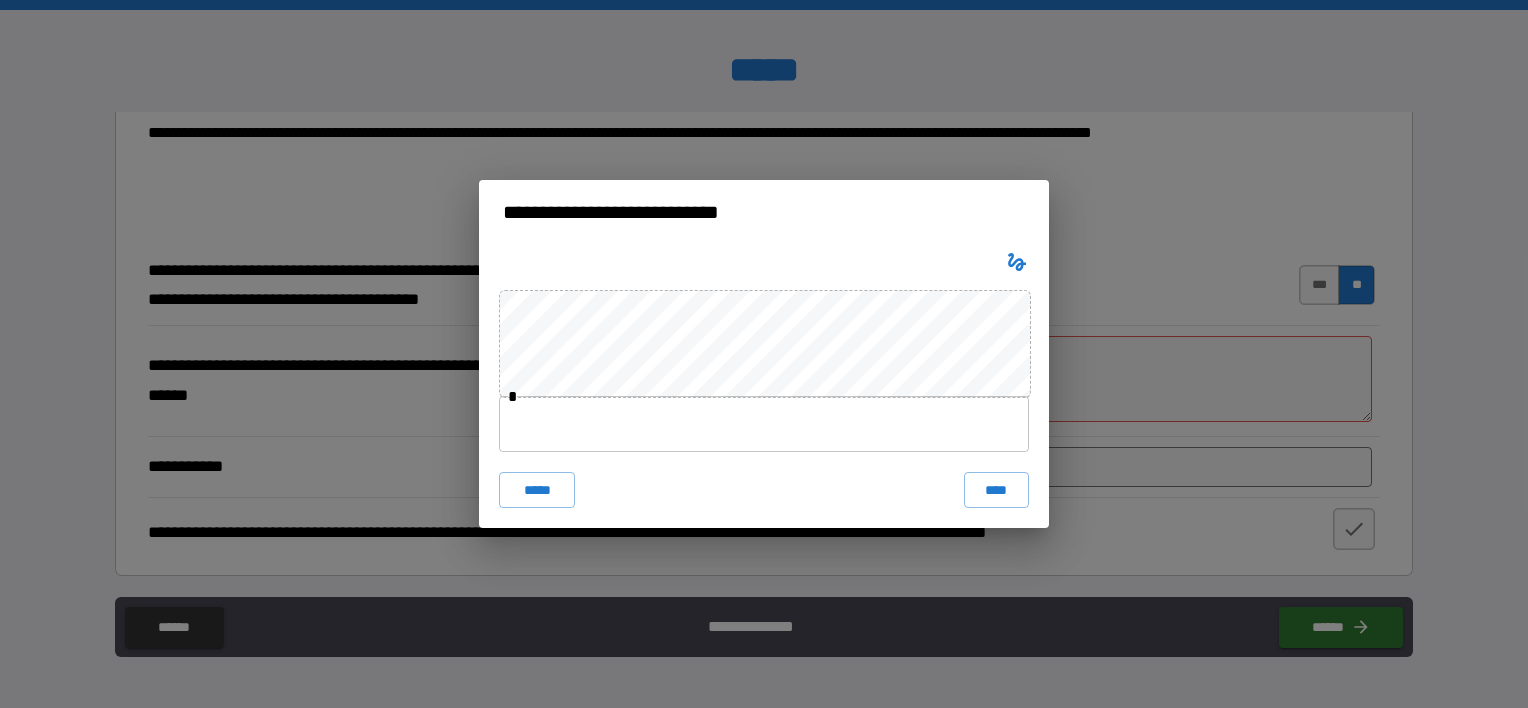 click at bounding box center (764, 424) 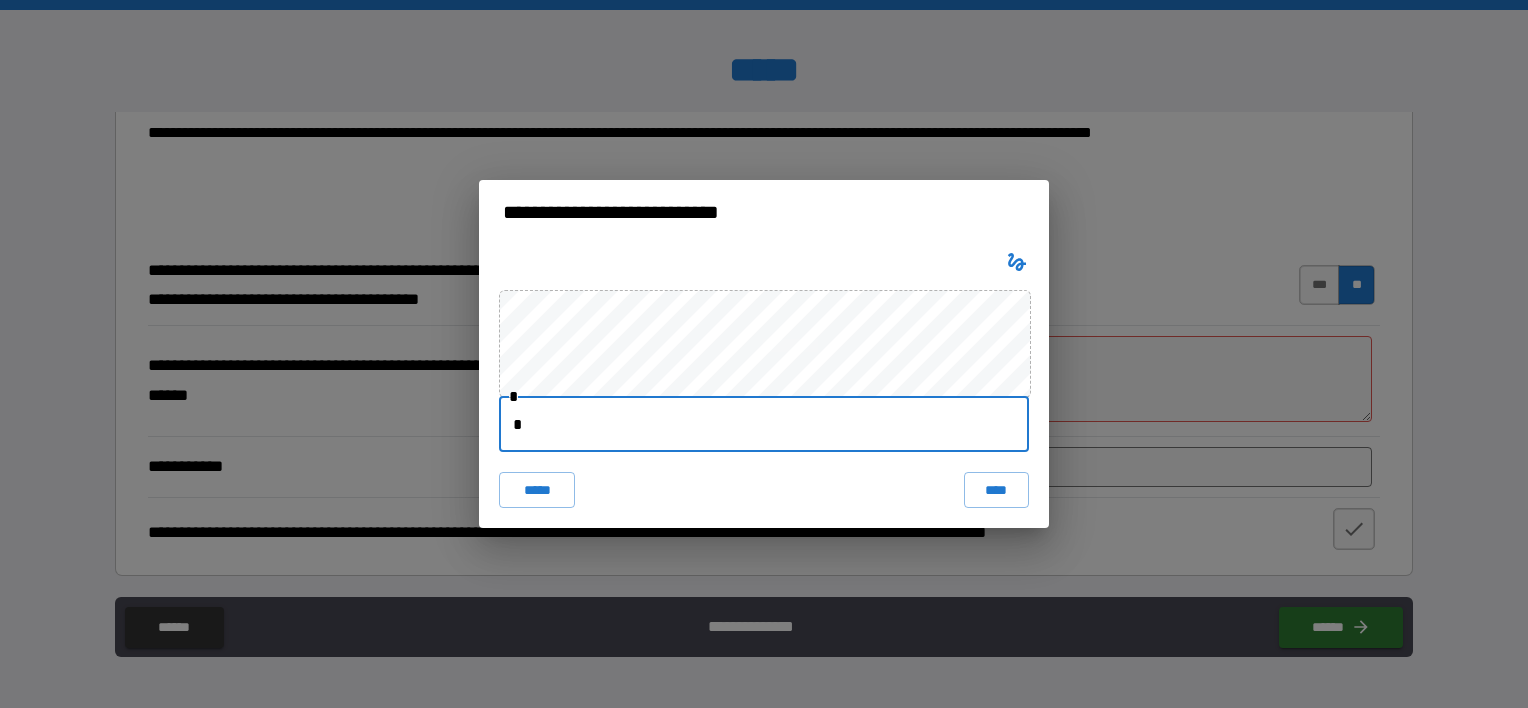 click on "*" at bounding box center (764, 424) 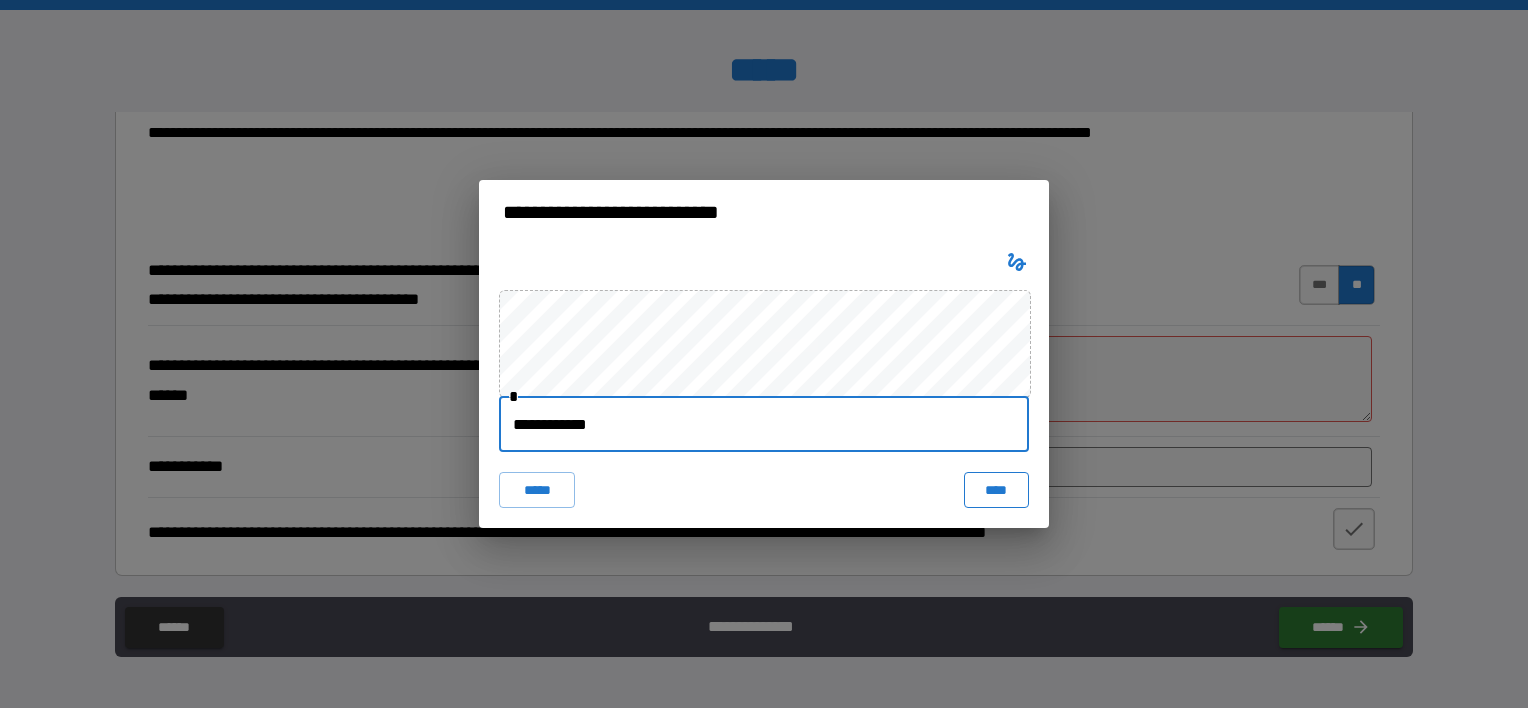 type on "**********" 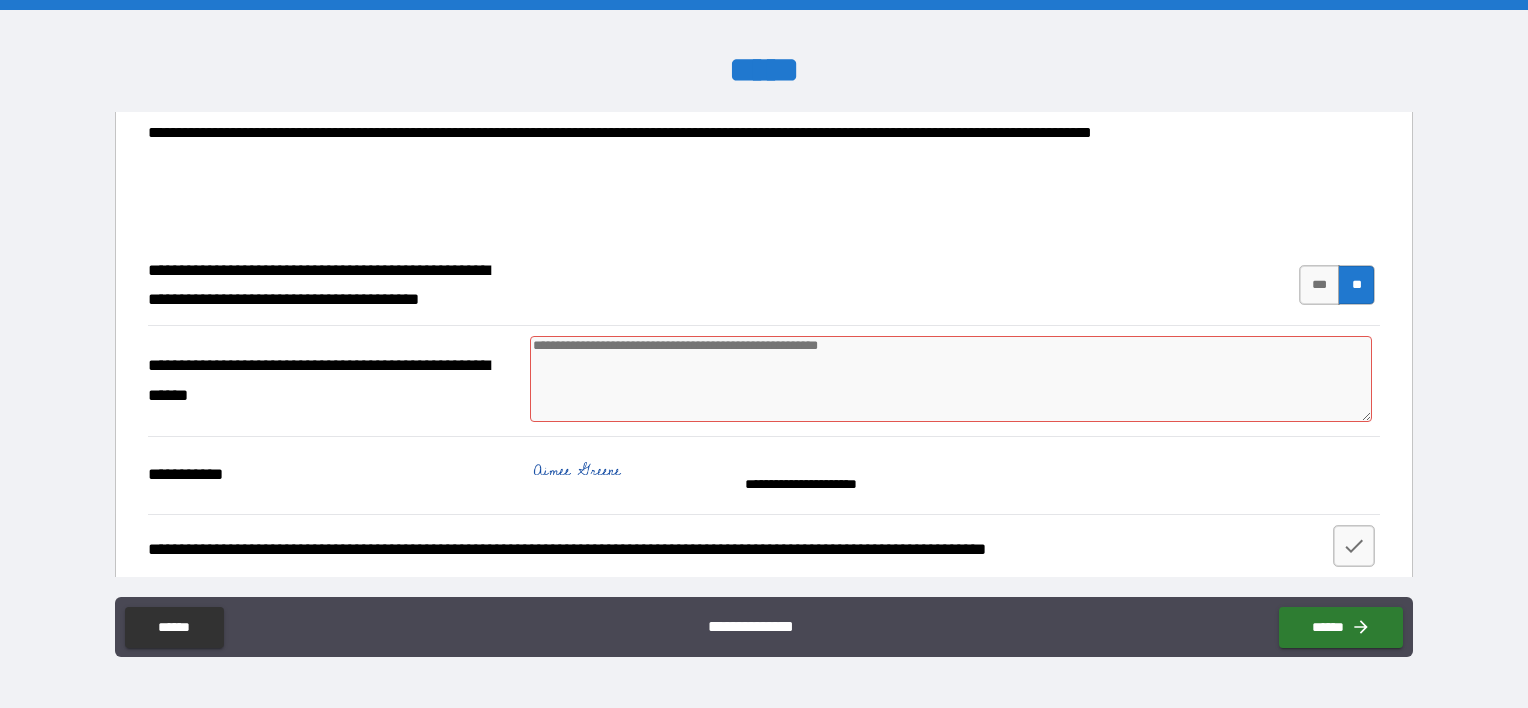 click at bounding box center [951, 379] 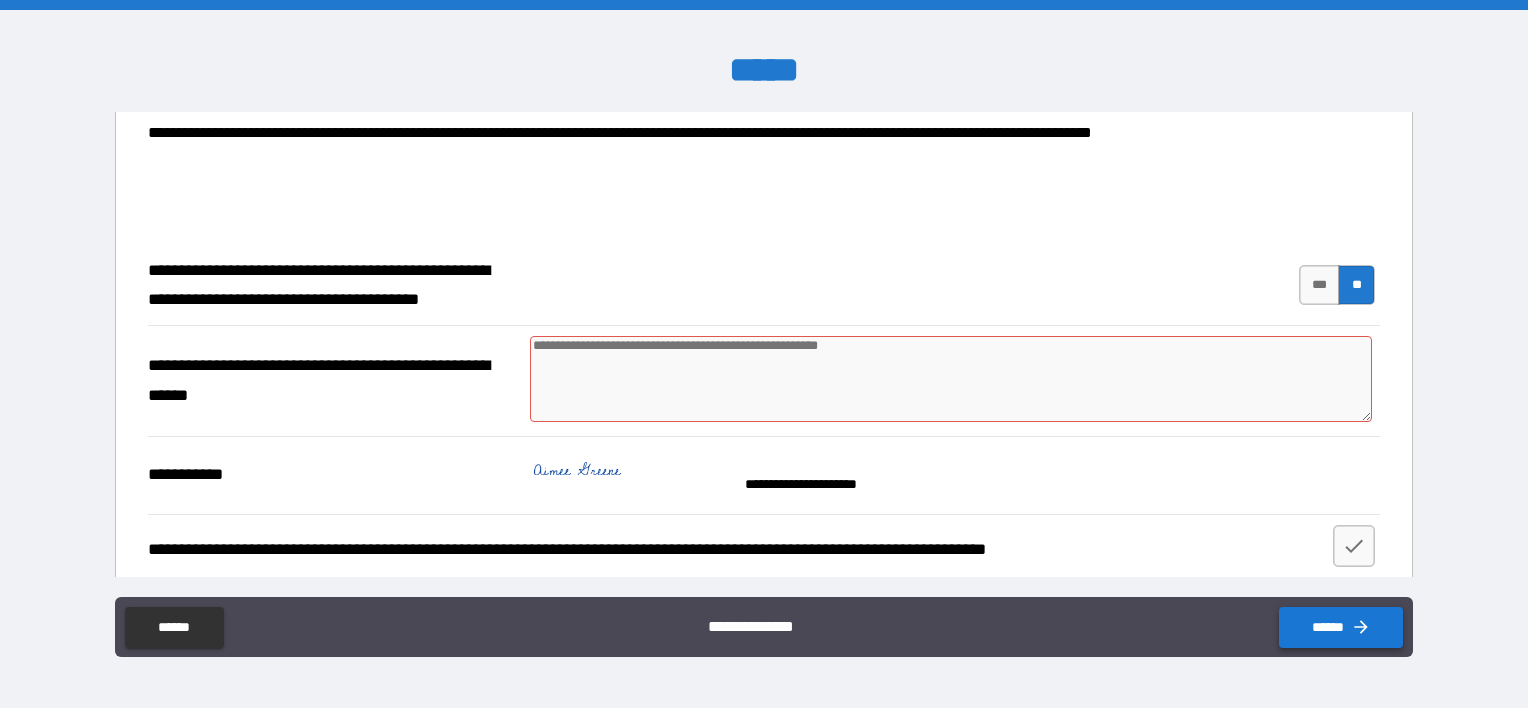 click on "******" at bounding box center [1341, 627] 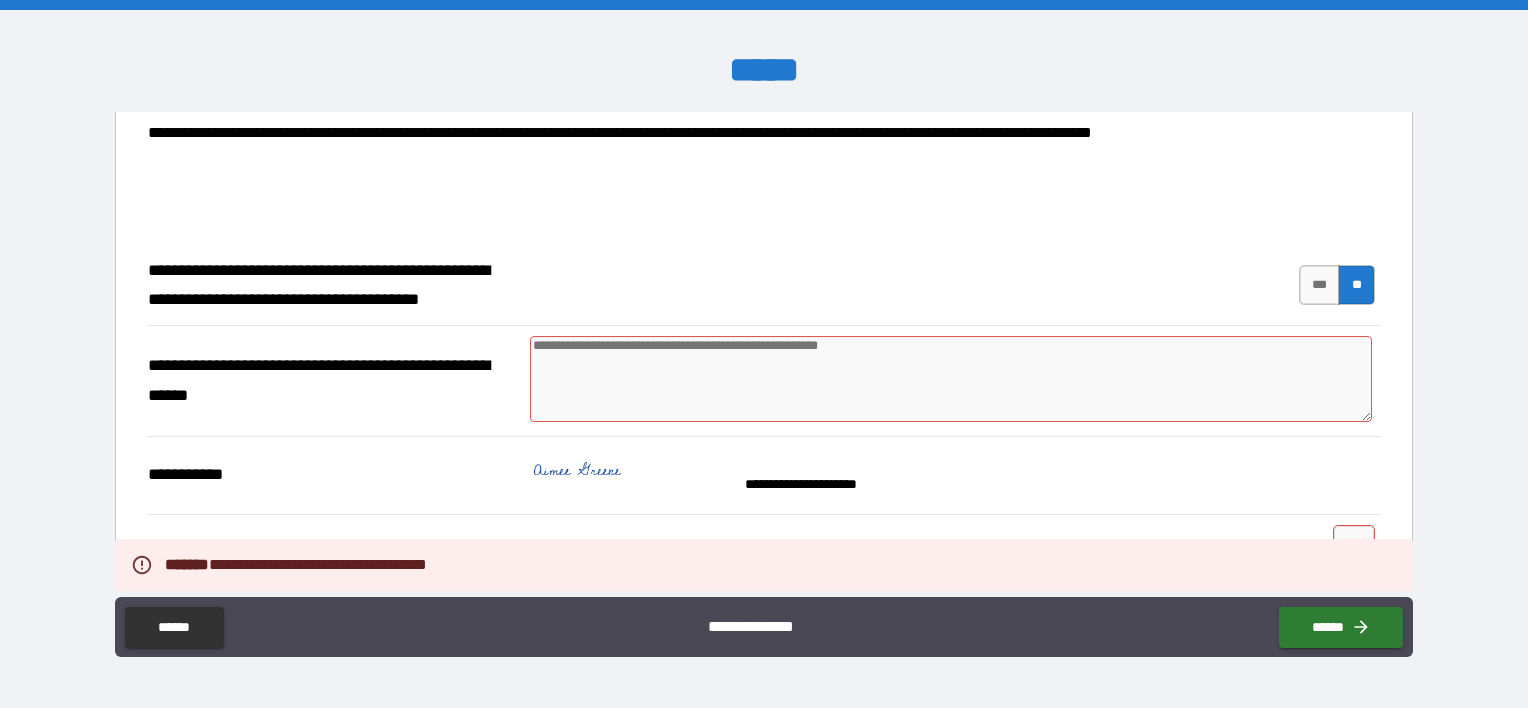 click at bounding box center [951, 379] 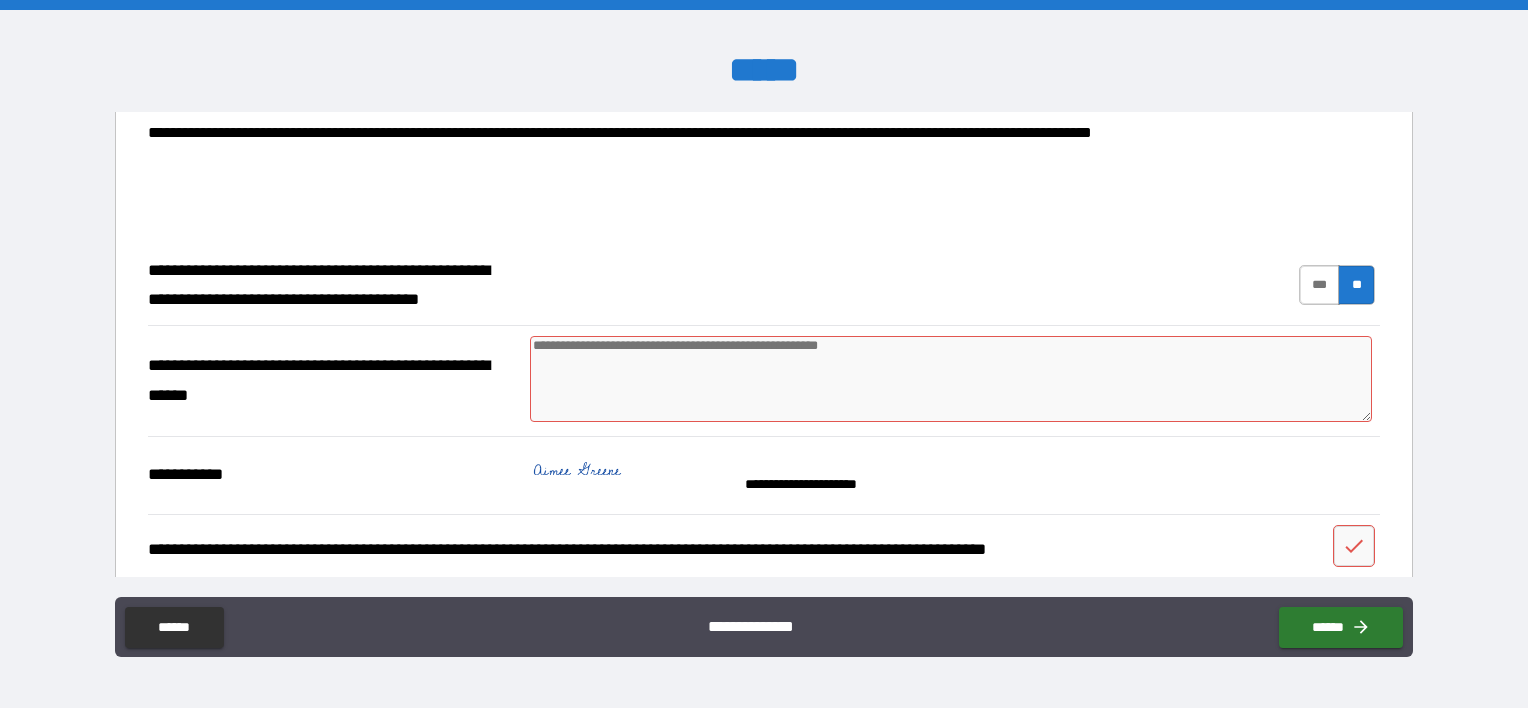 click on "***" at bounding box center [1320, 285] 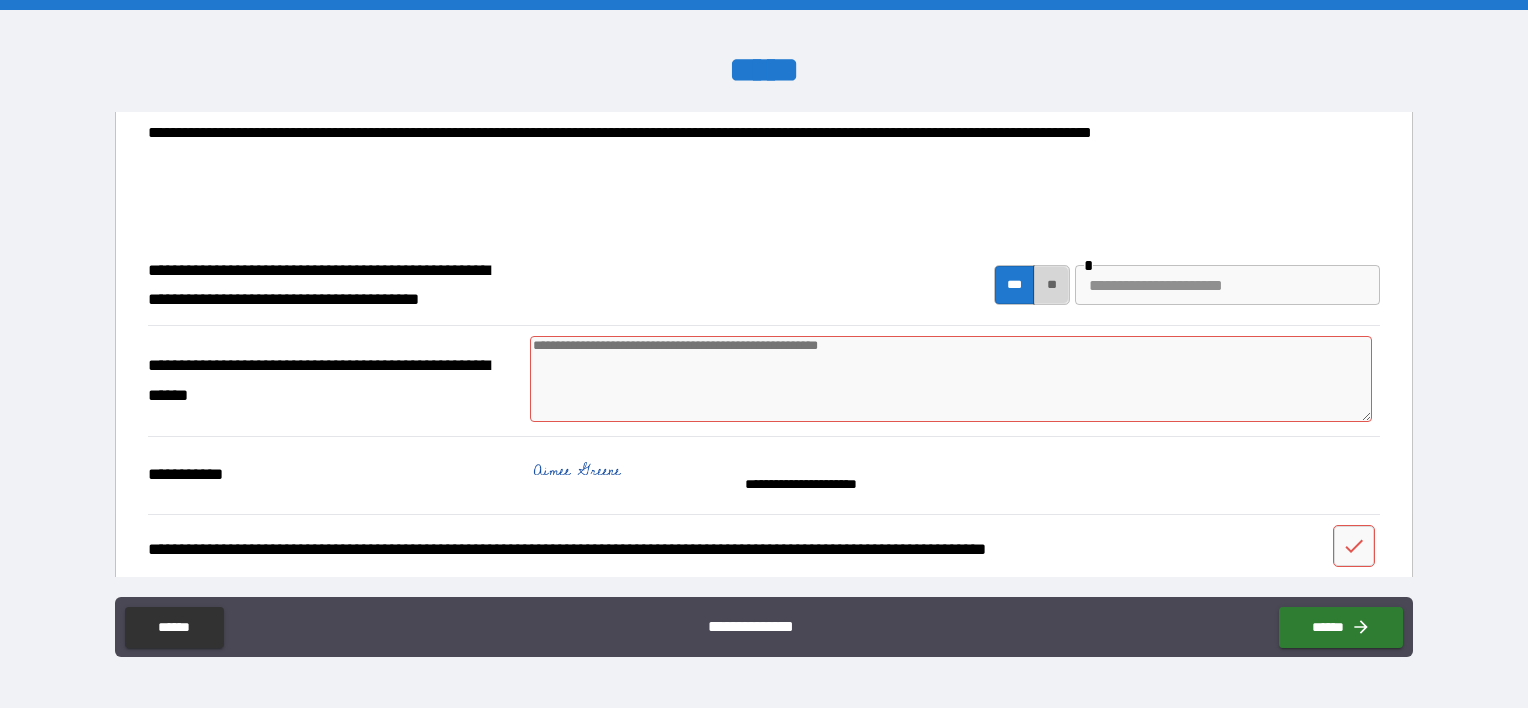 click on "**" at bounding box center (1051, 285) 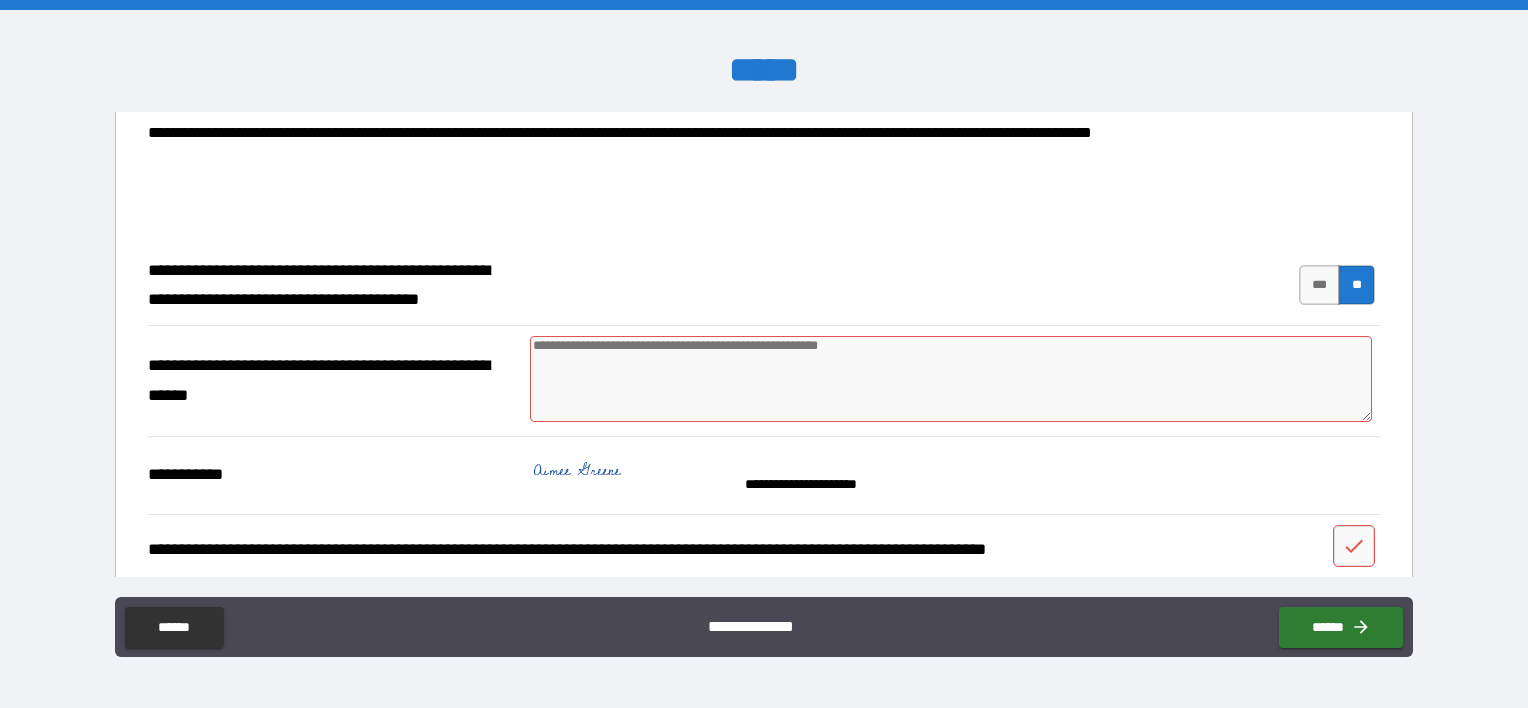click at bounding box center [951, 379] 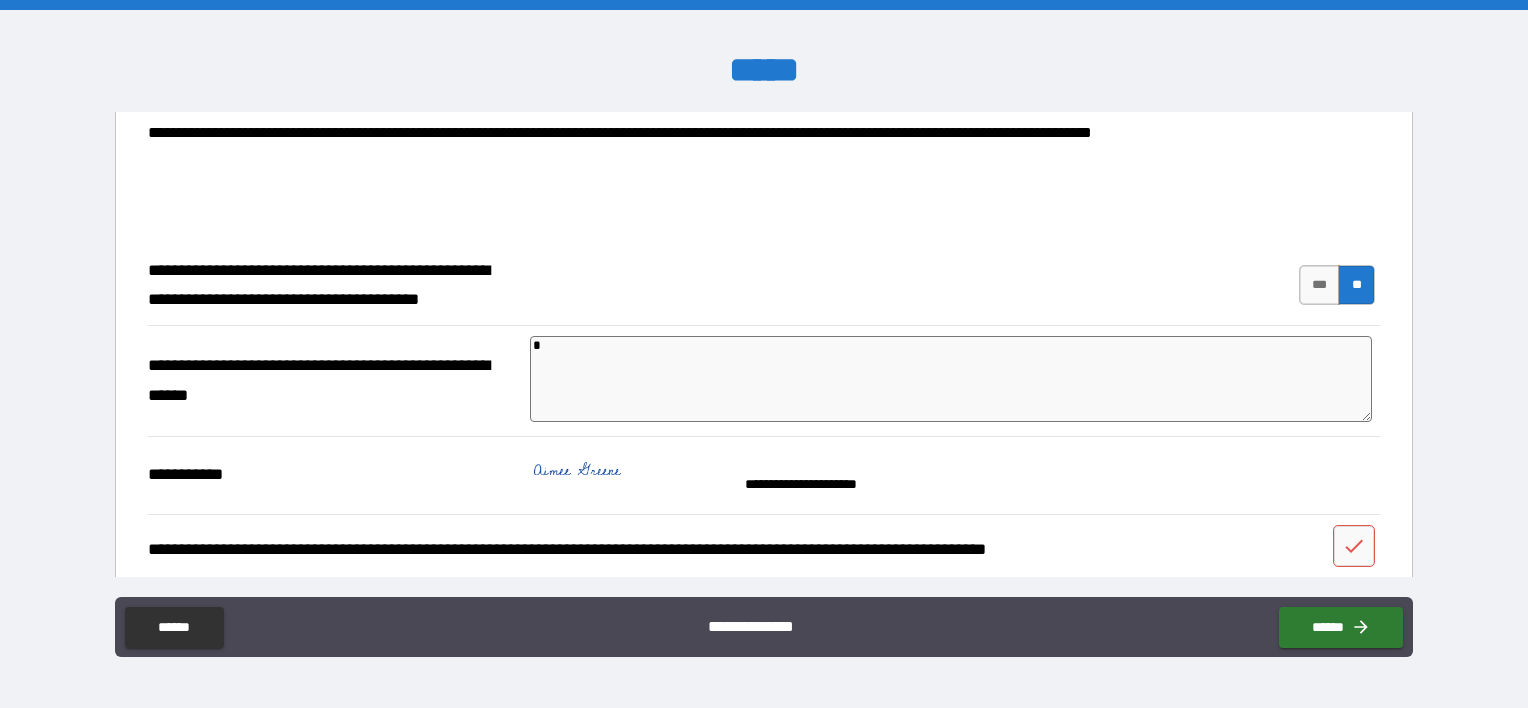 type on "*" 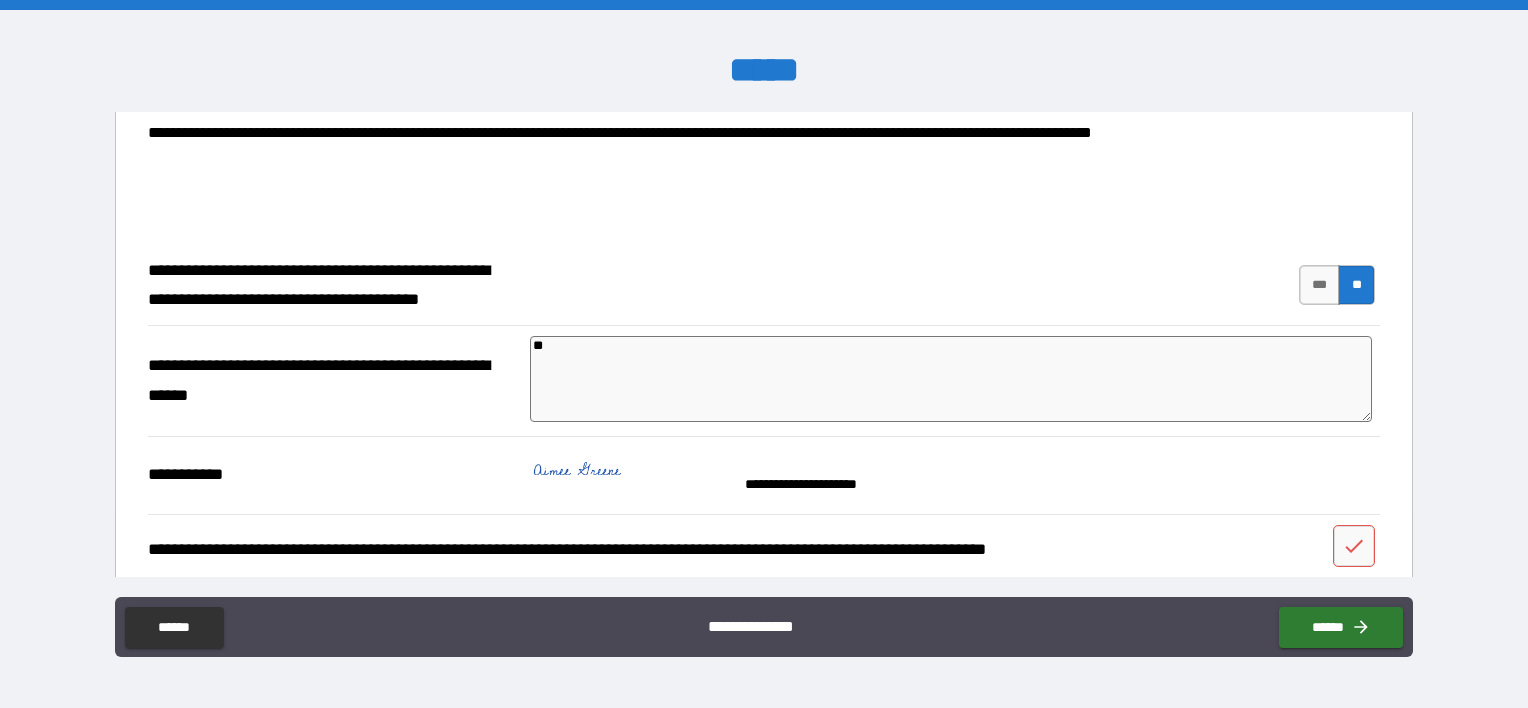 type on "*" 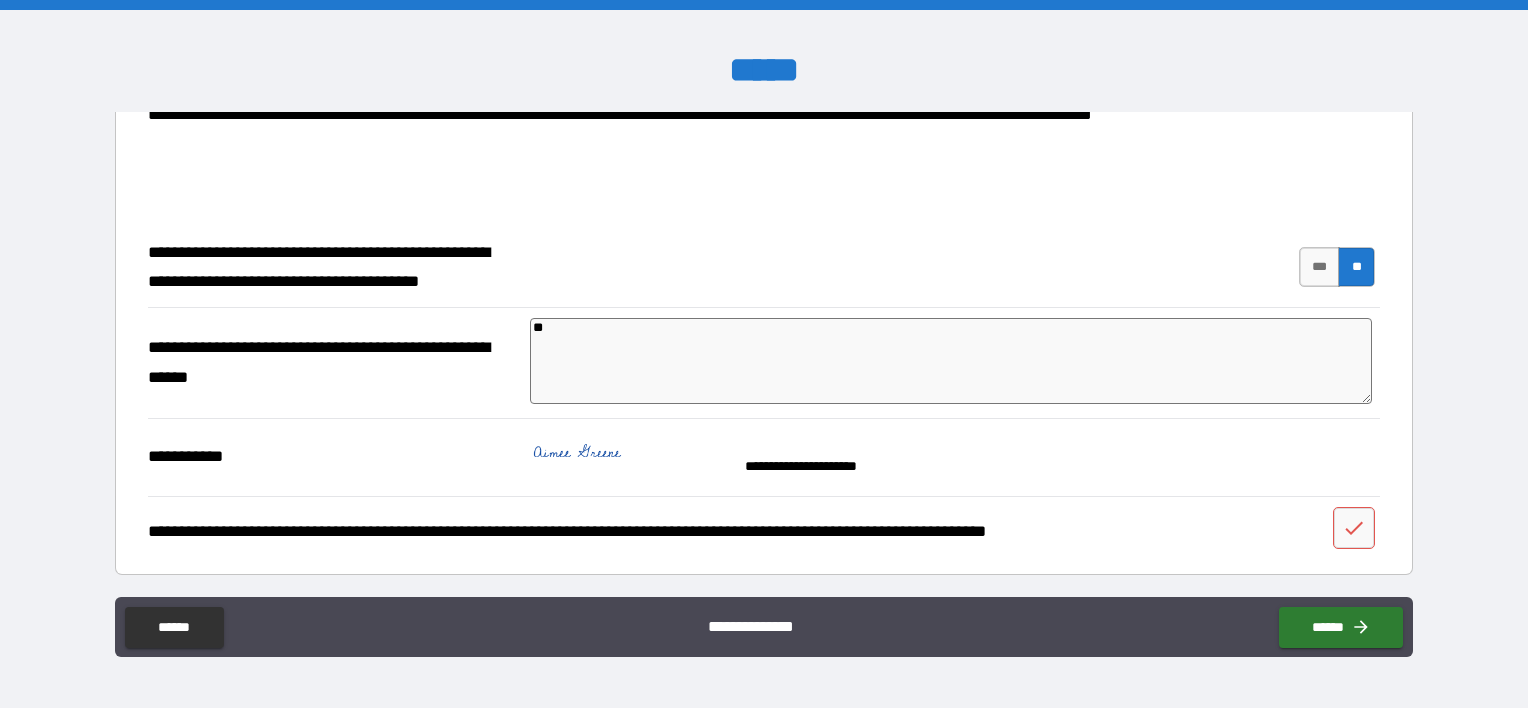 type on "*" 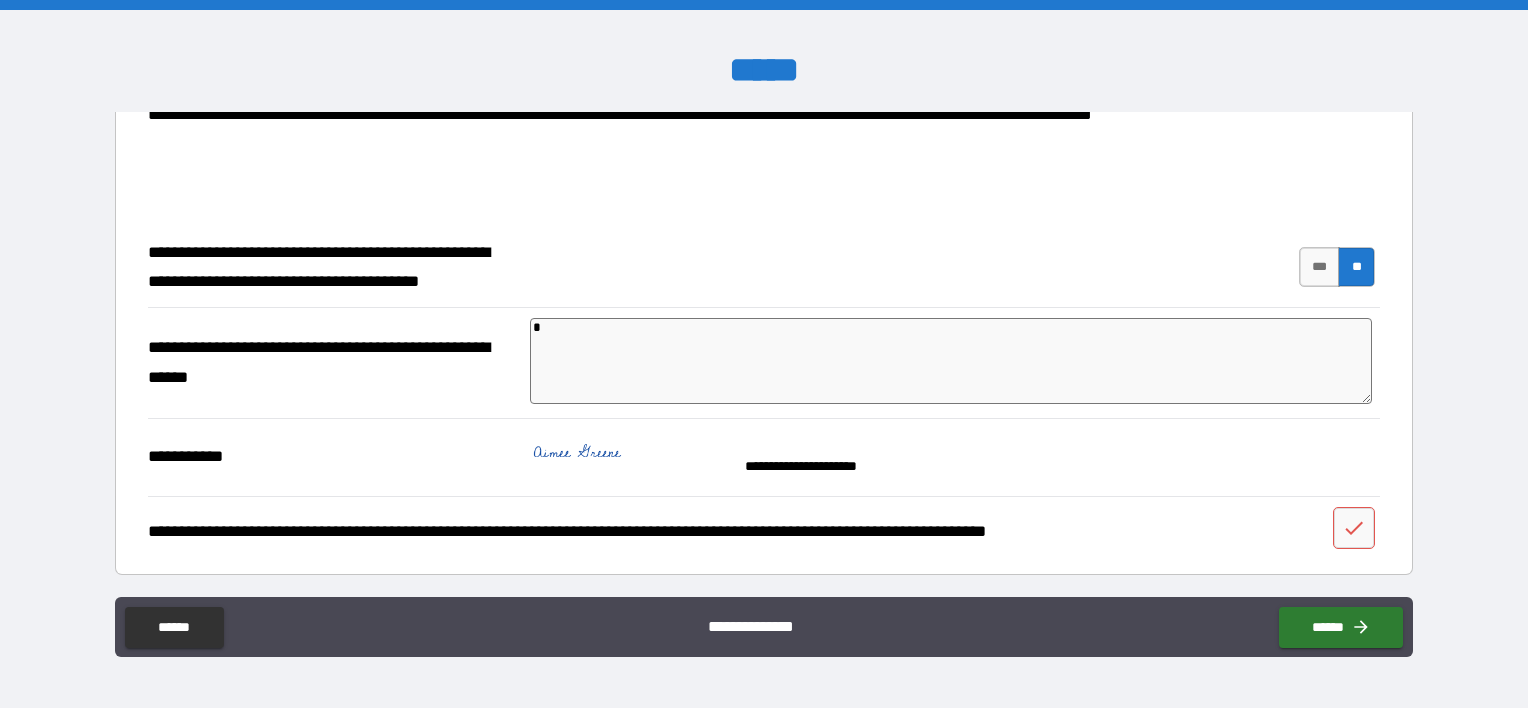 type 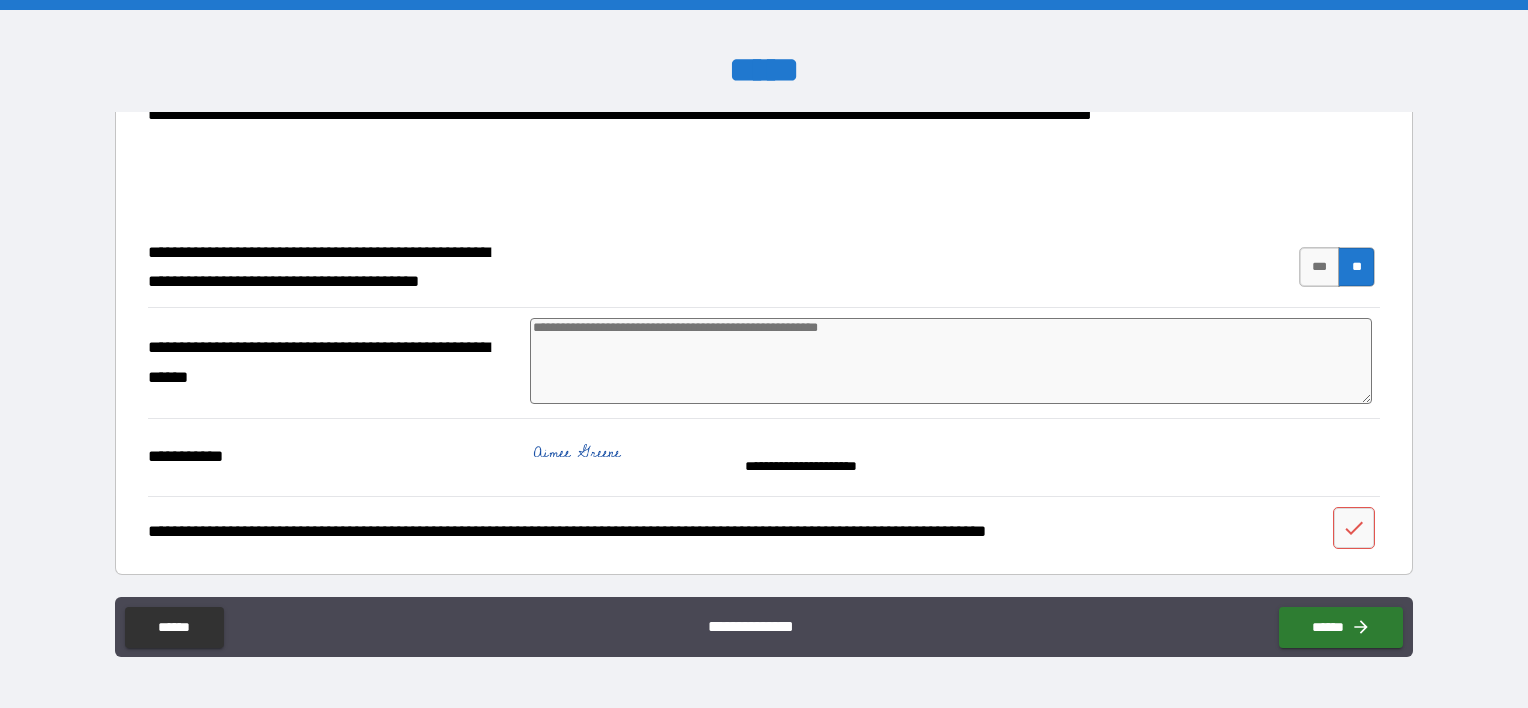 type on "*" 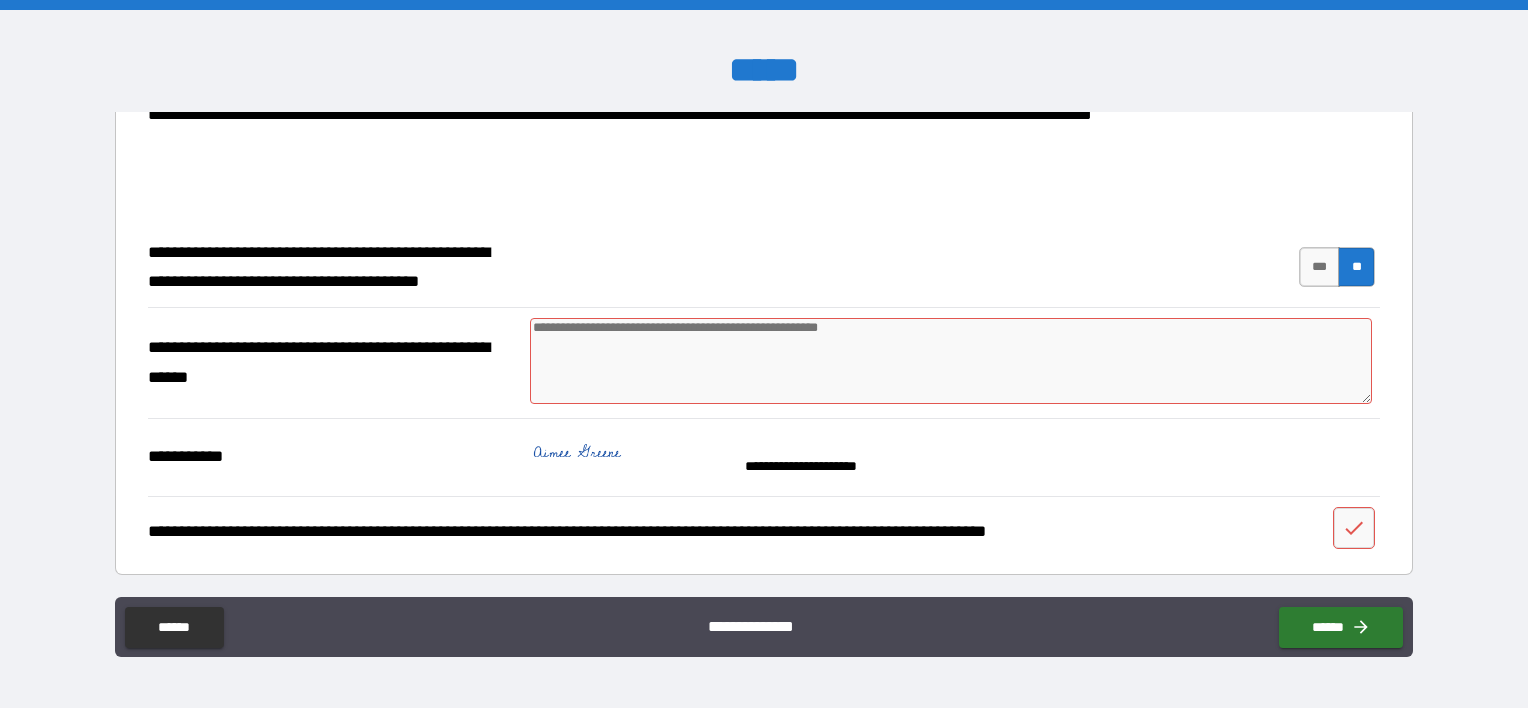 type on "*" 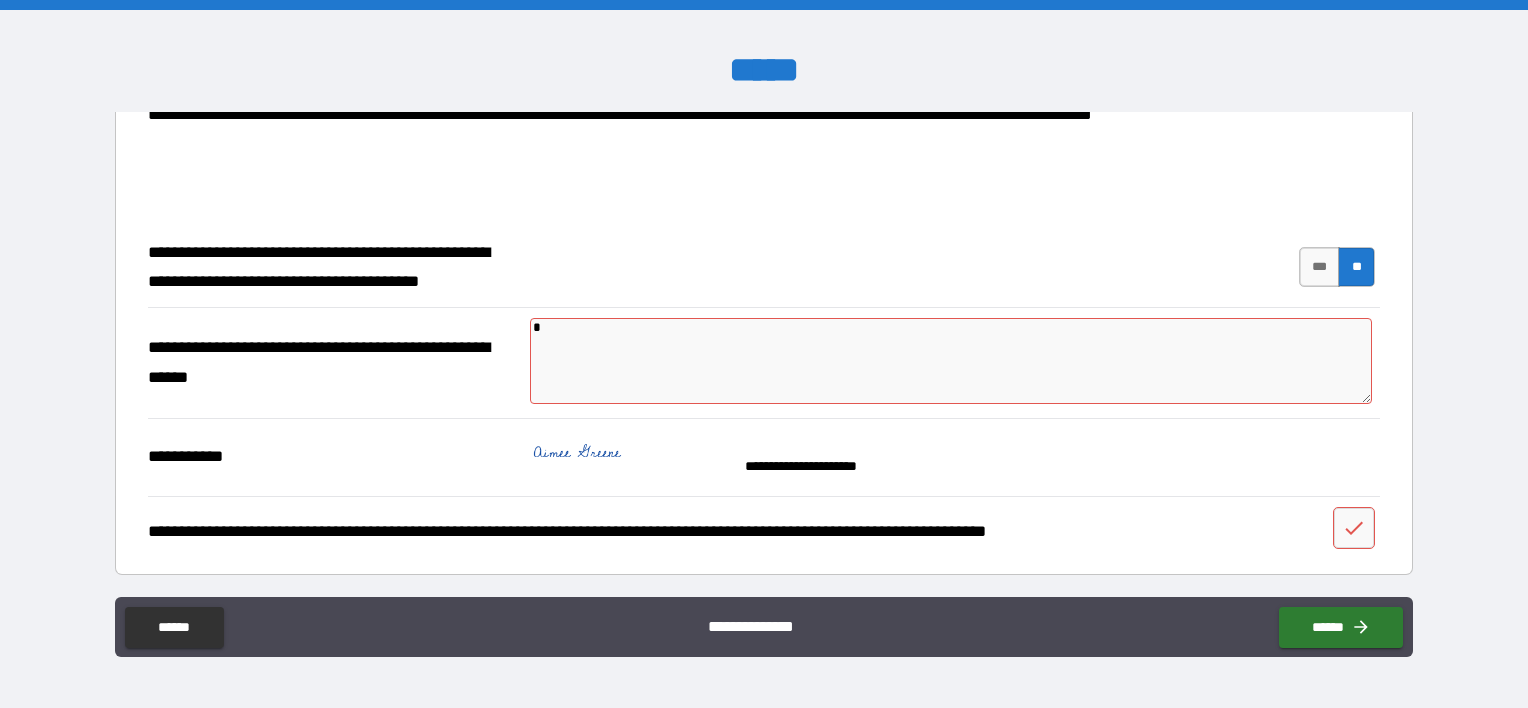 type on "*" 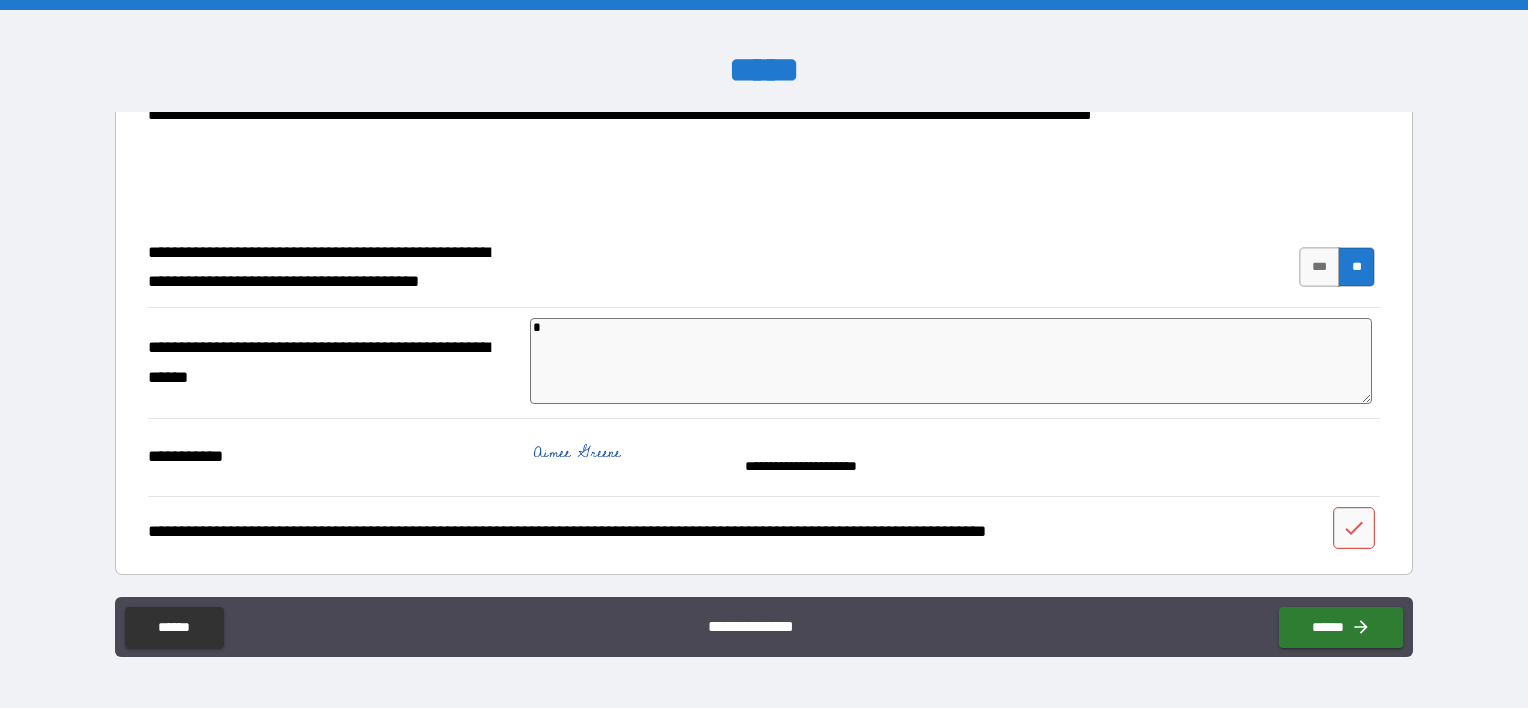 type on "**" 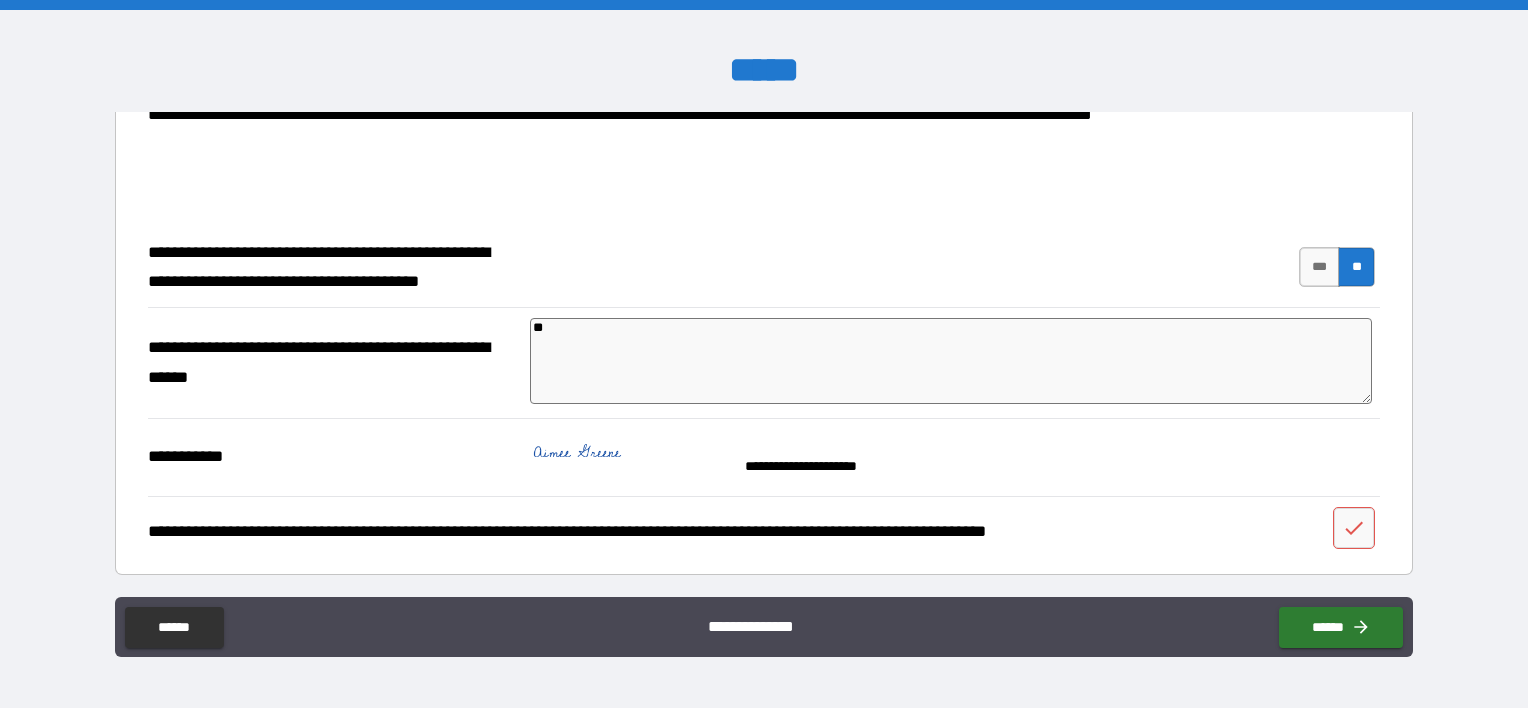type on "***" 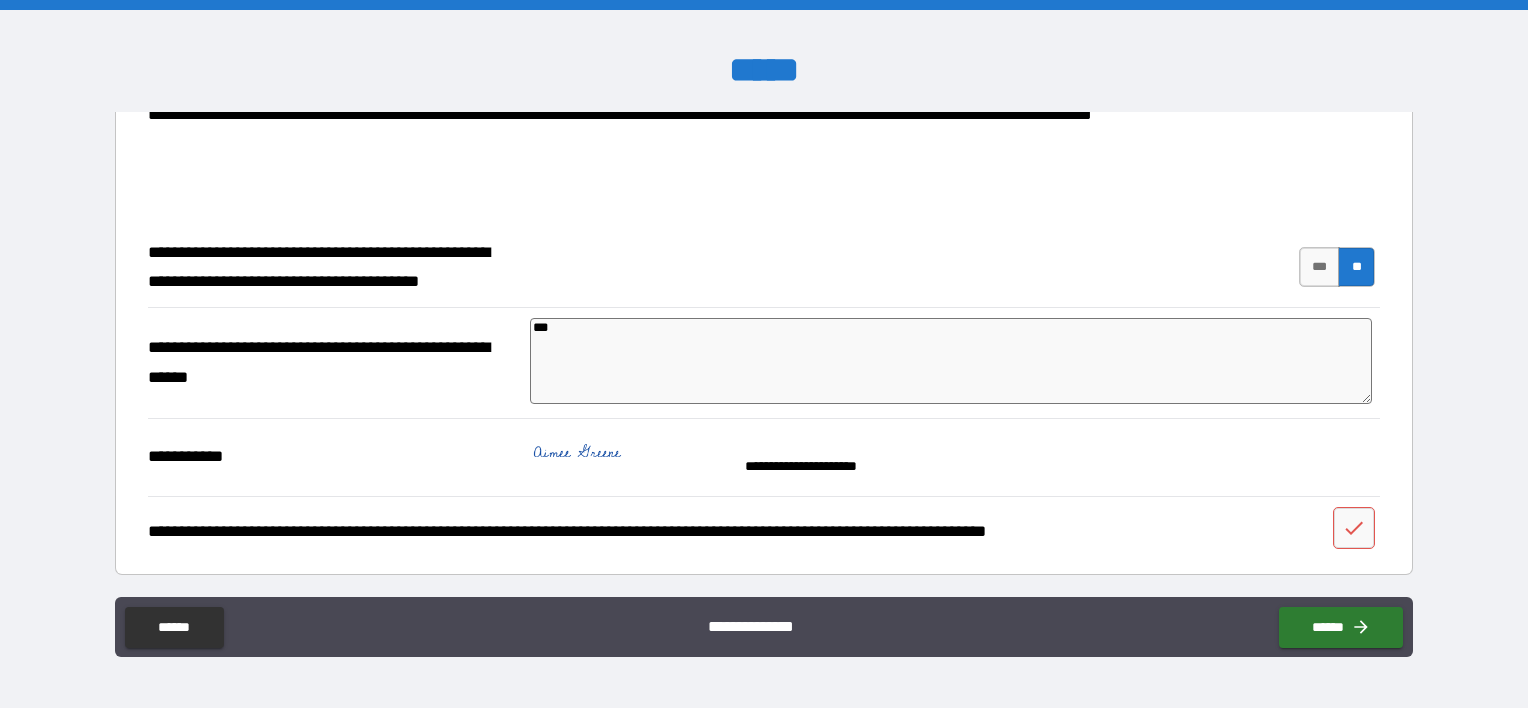 type on "****" 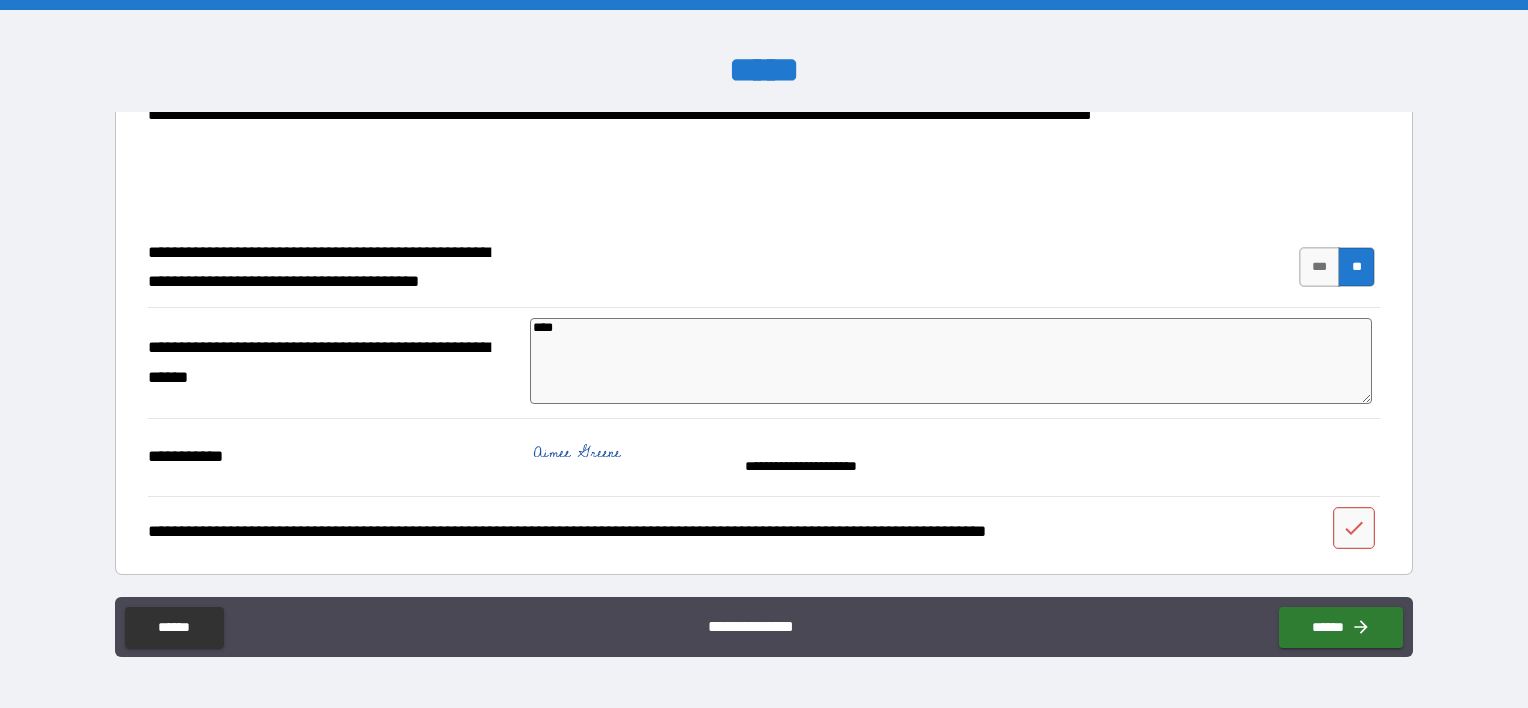 type on "*****" 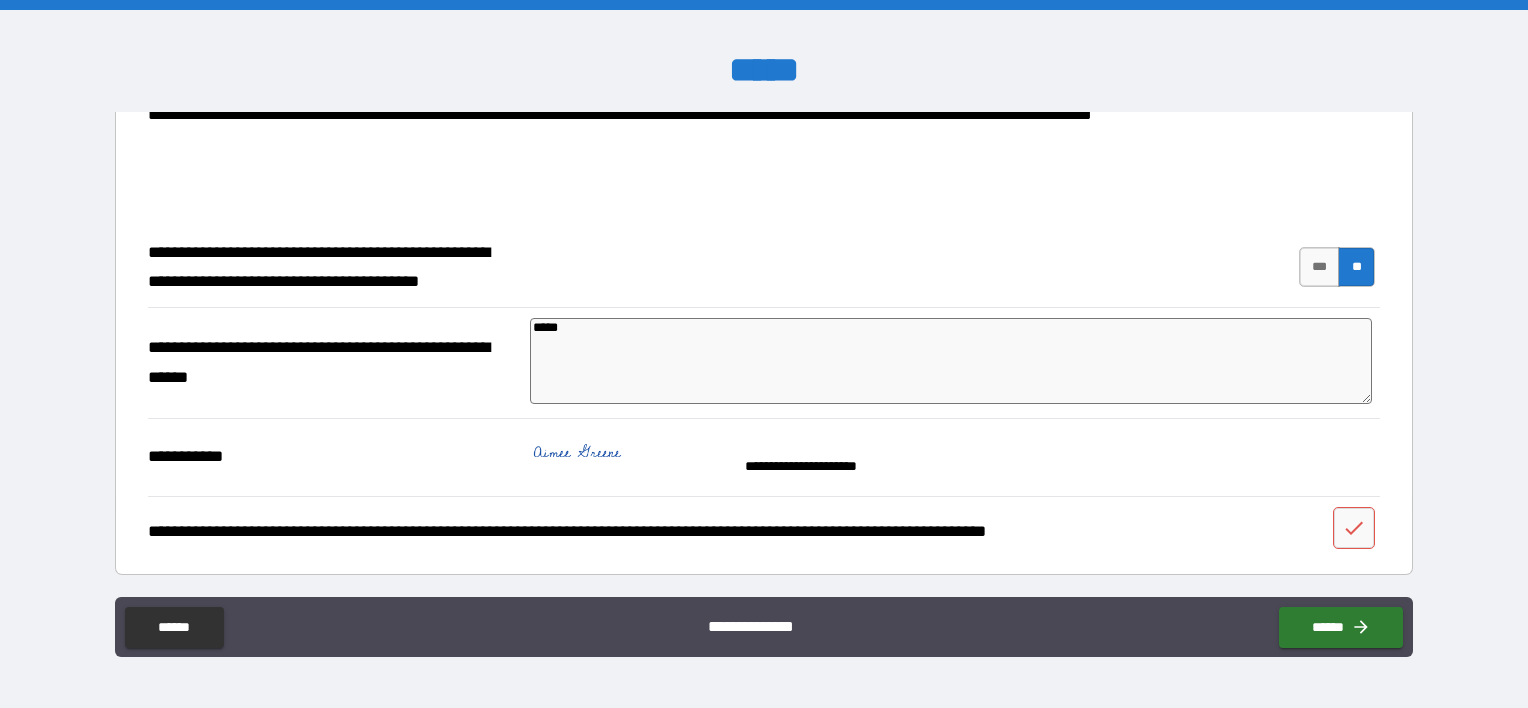 type on "******" 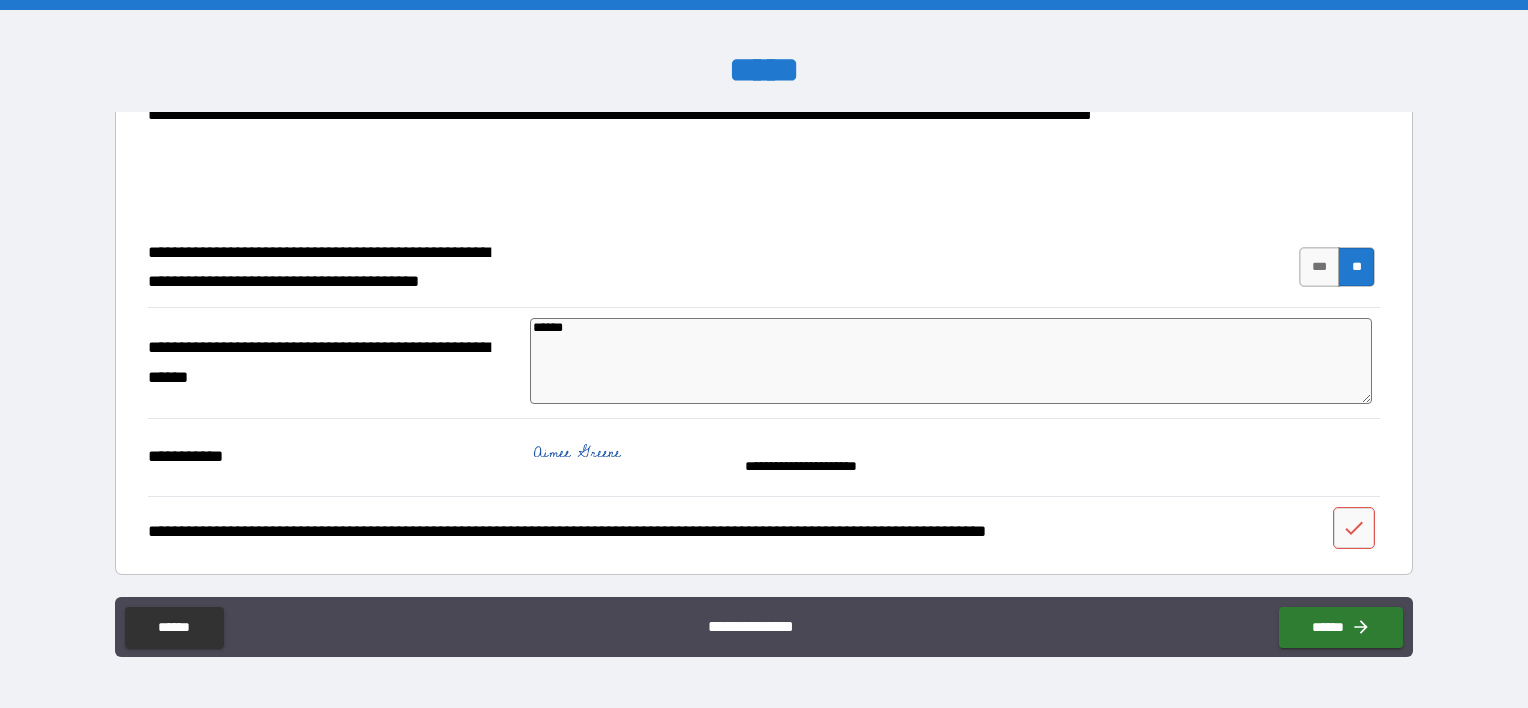 type on "*" 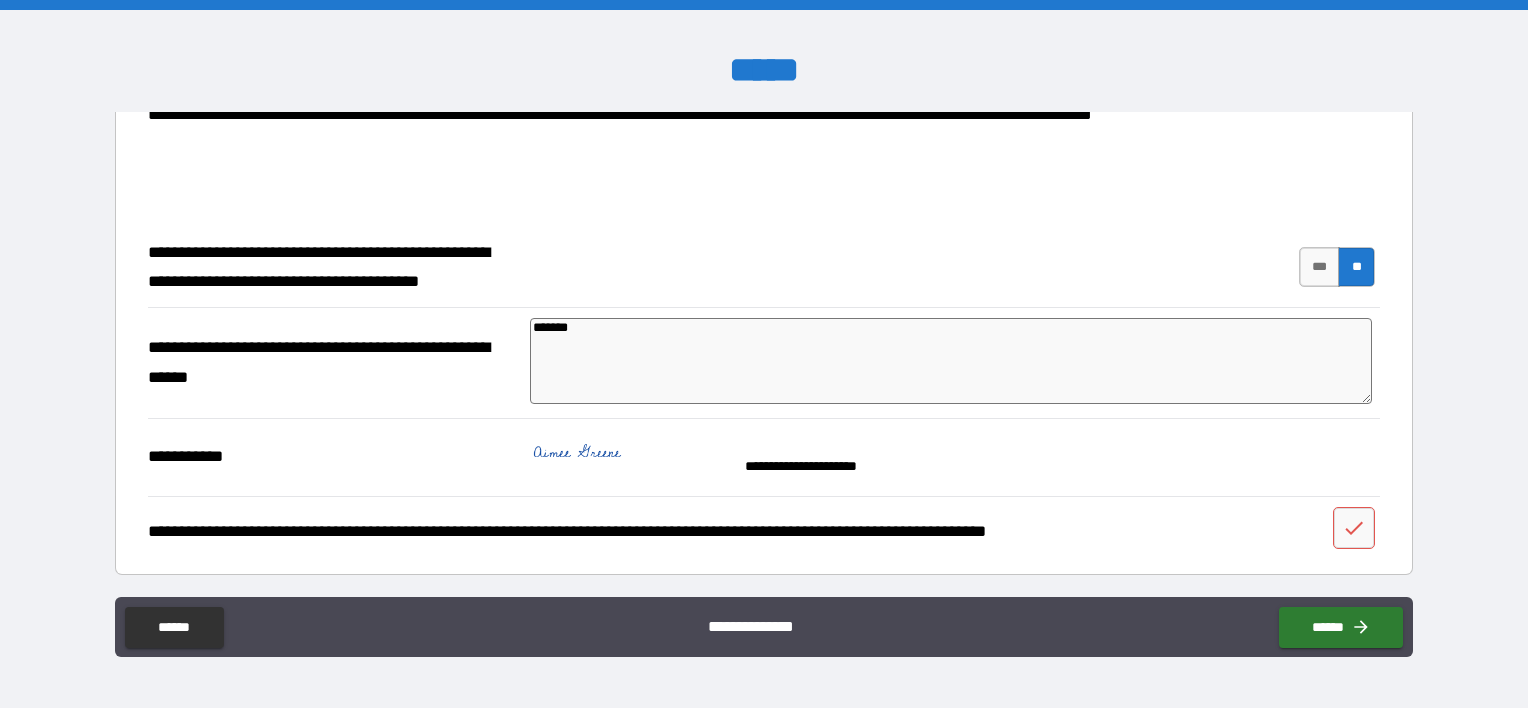 type on "********" 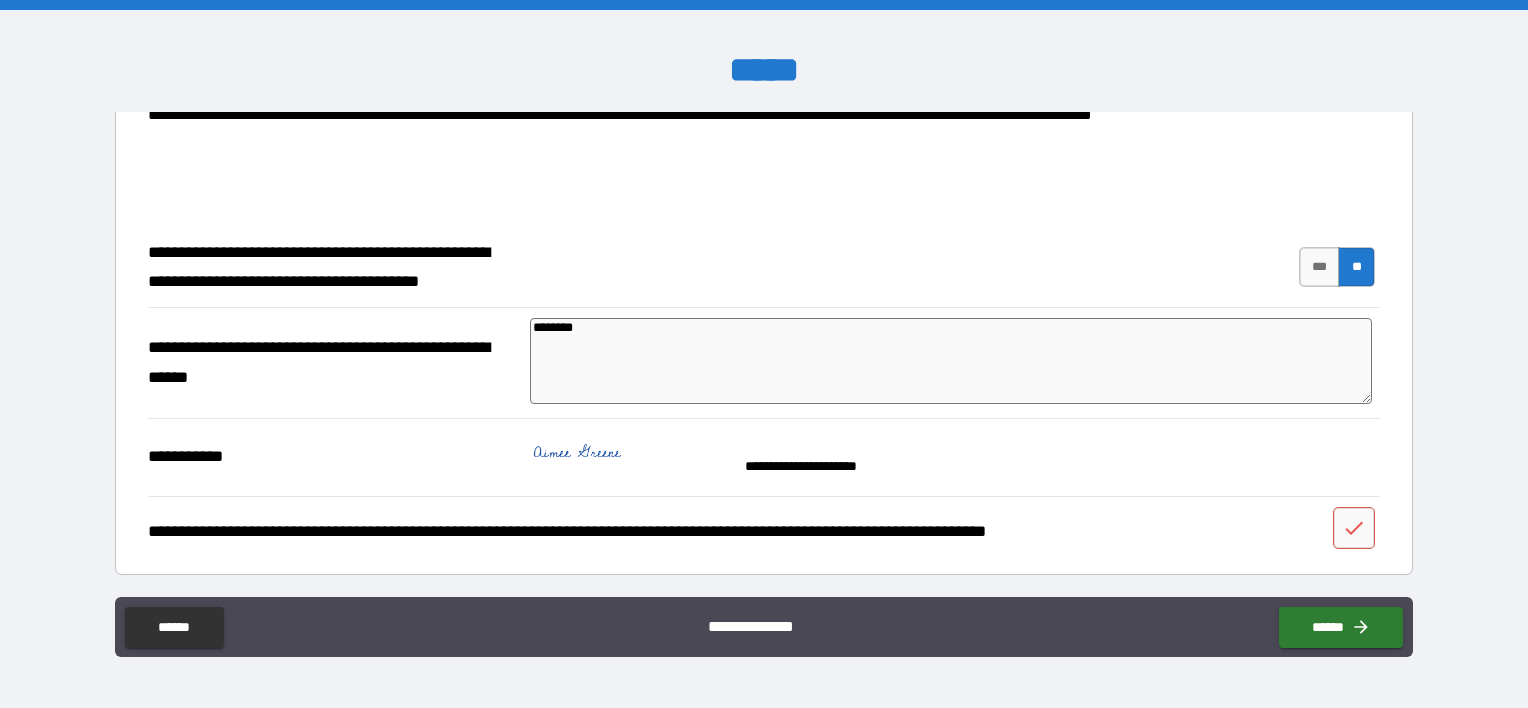 type on "*********" 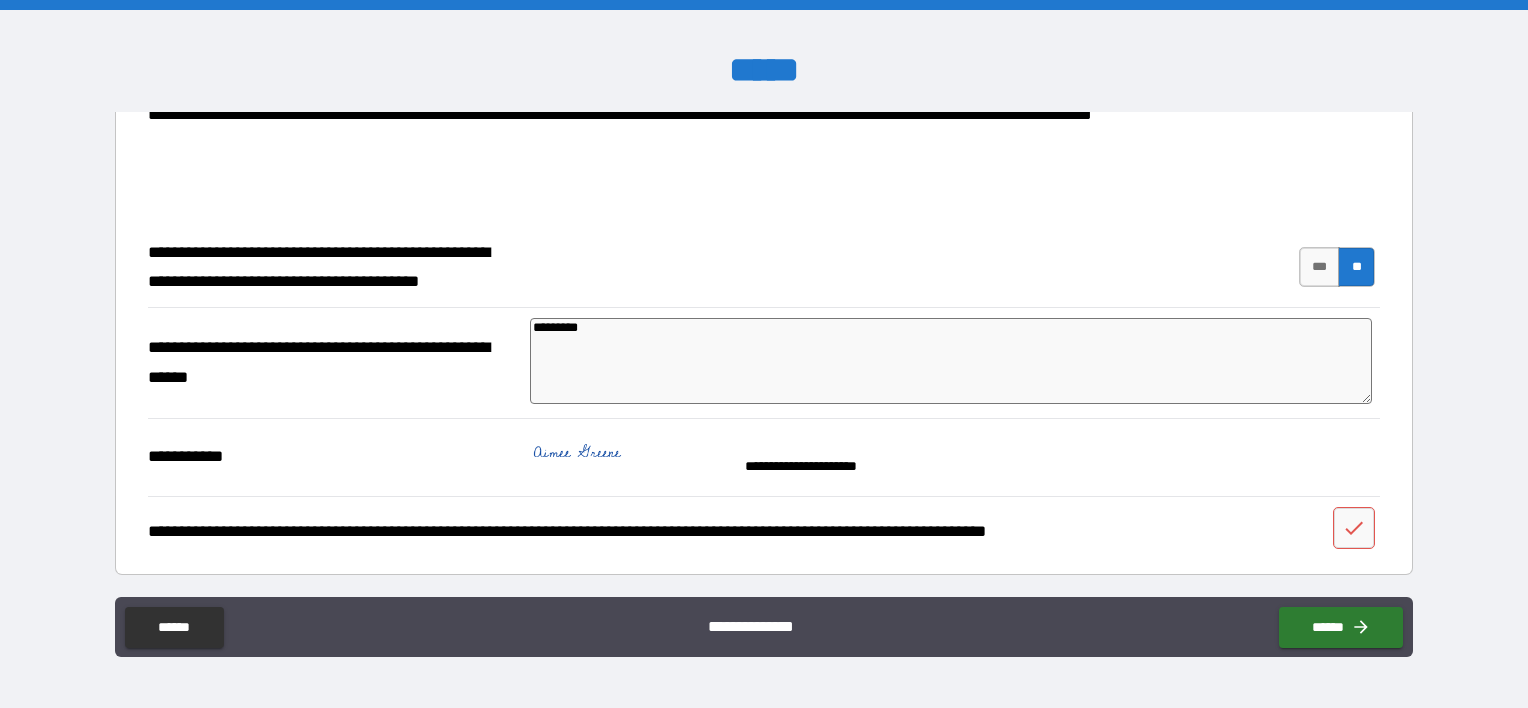 type on "*********" 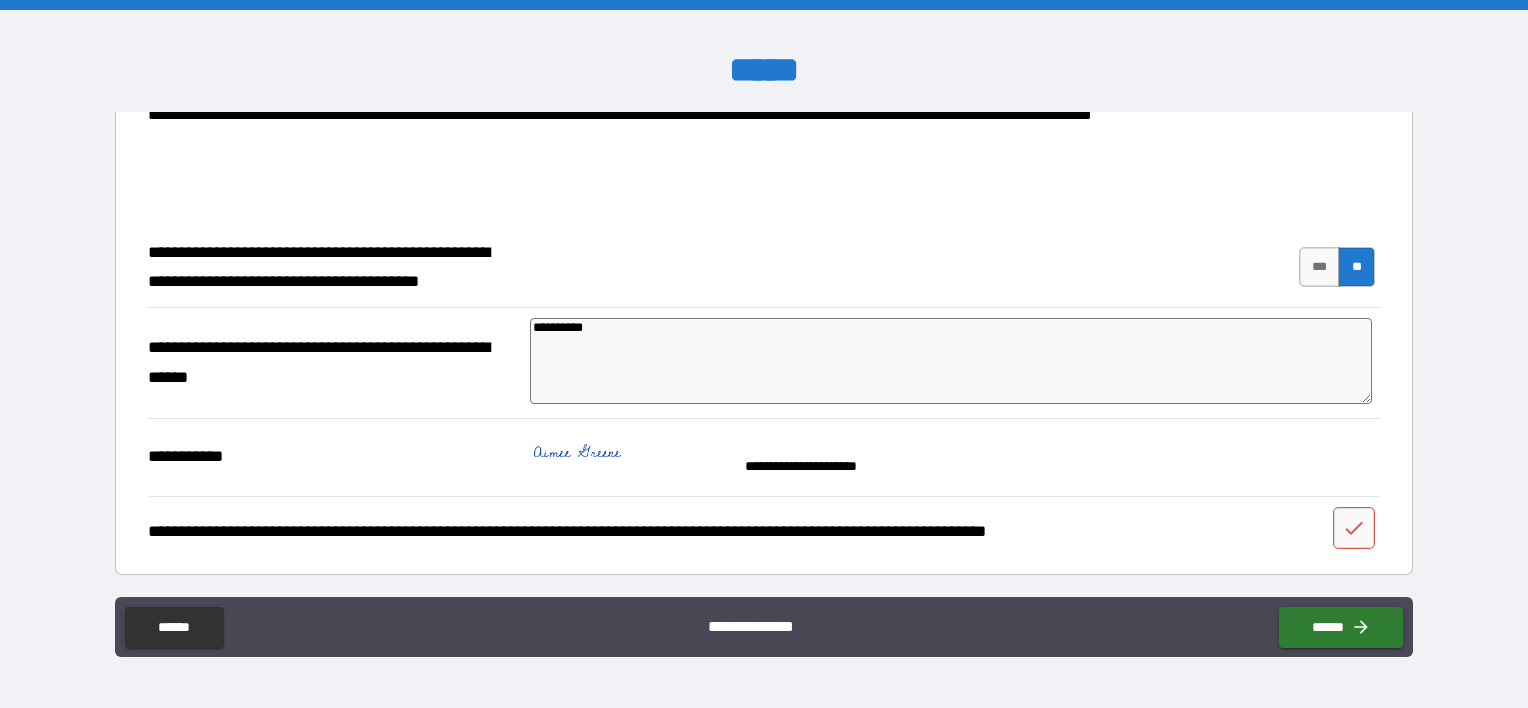 type on "*" 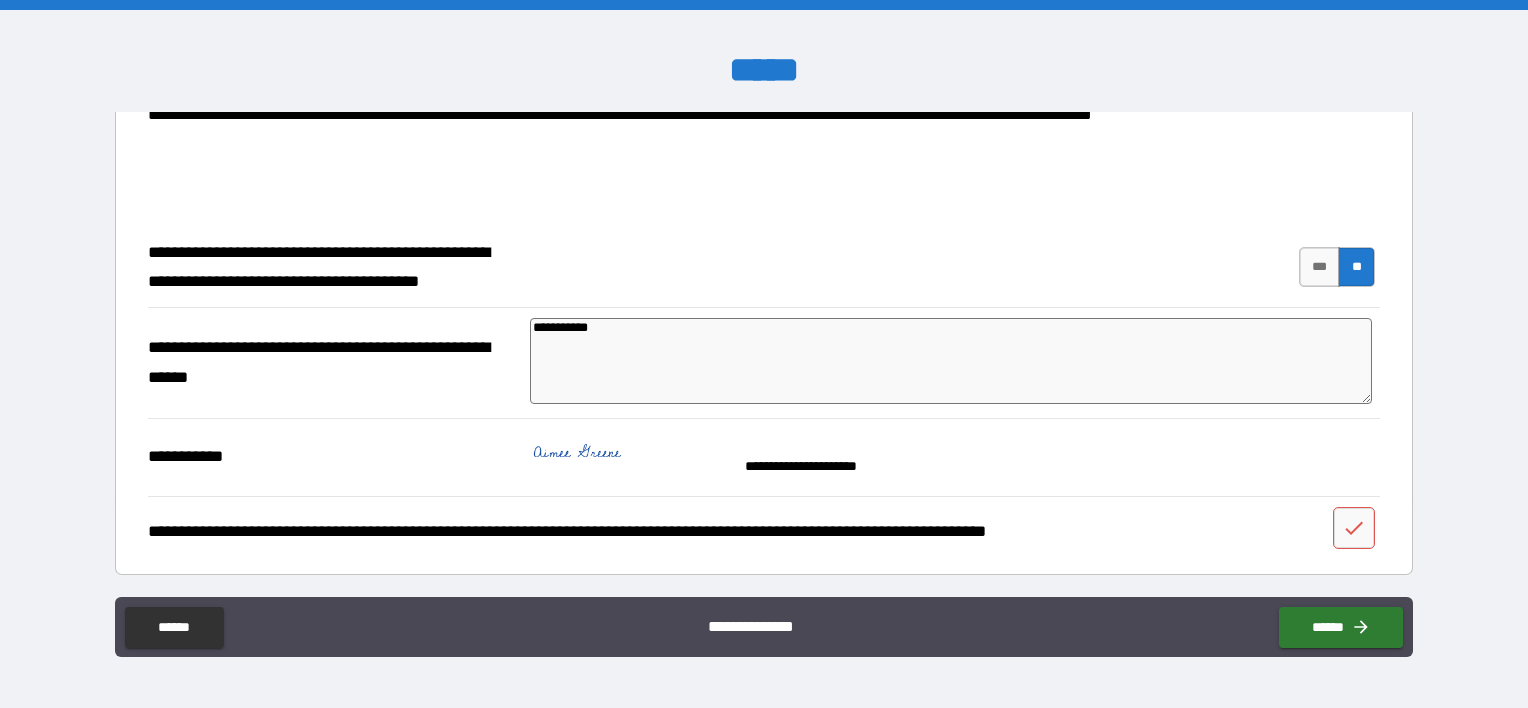 type on "**********" 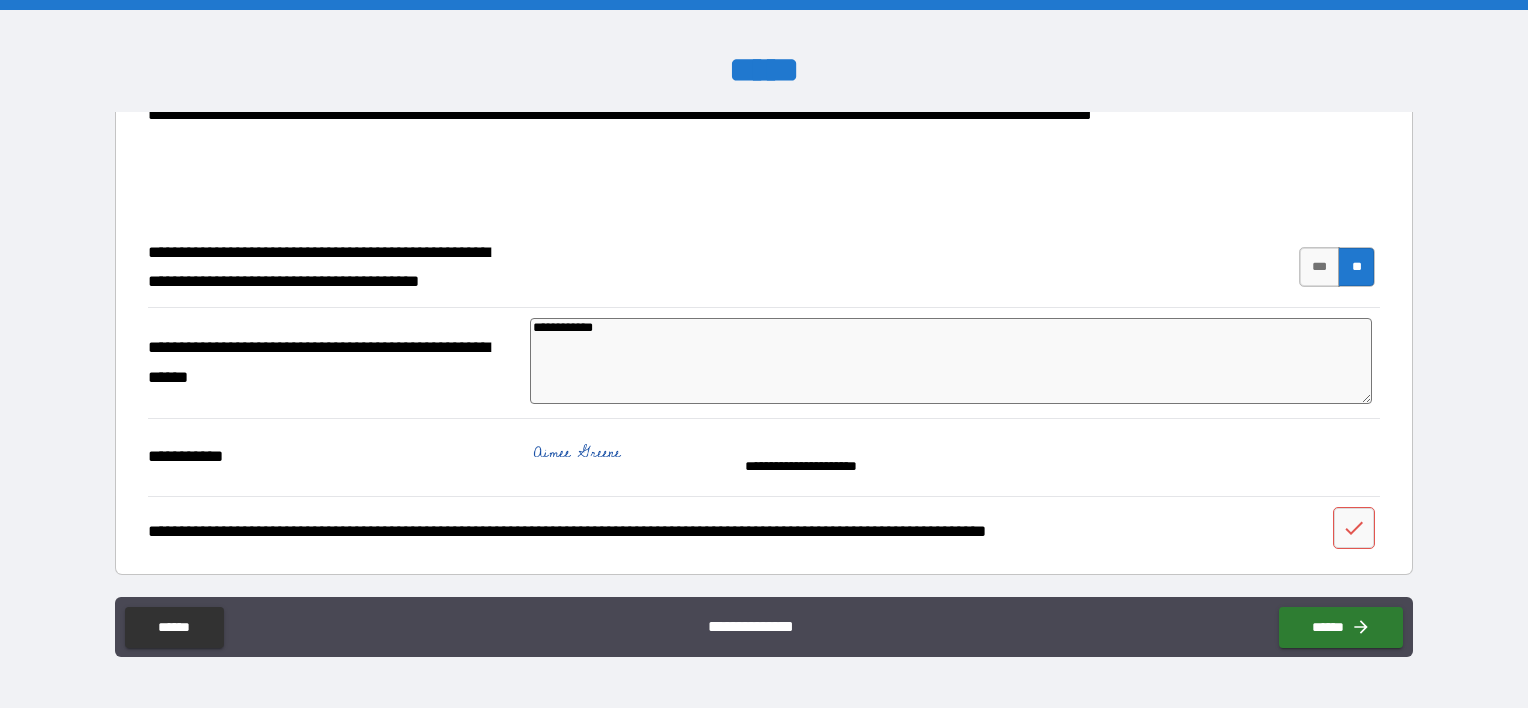 type on "*" 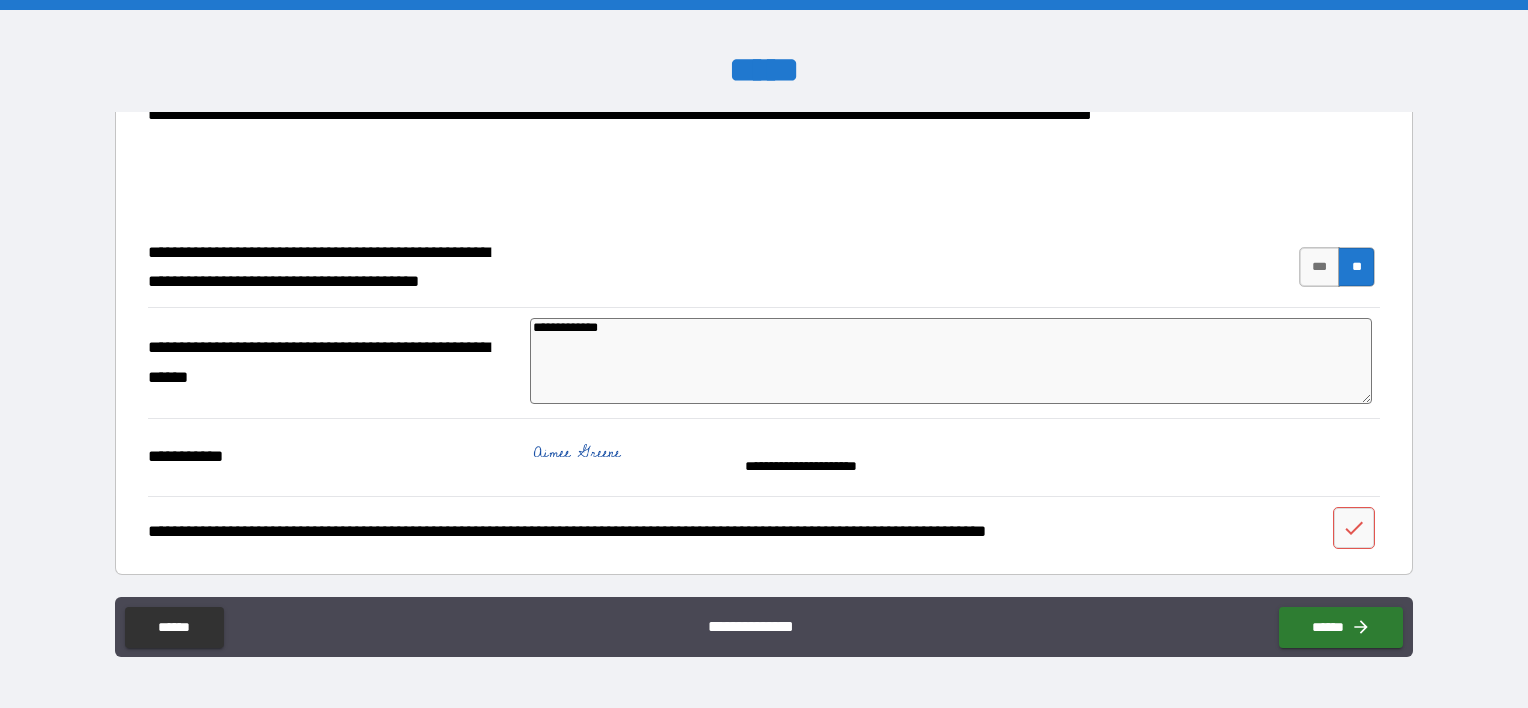 type on "**********" 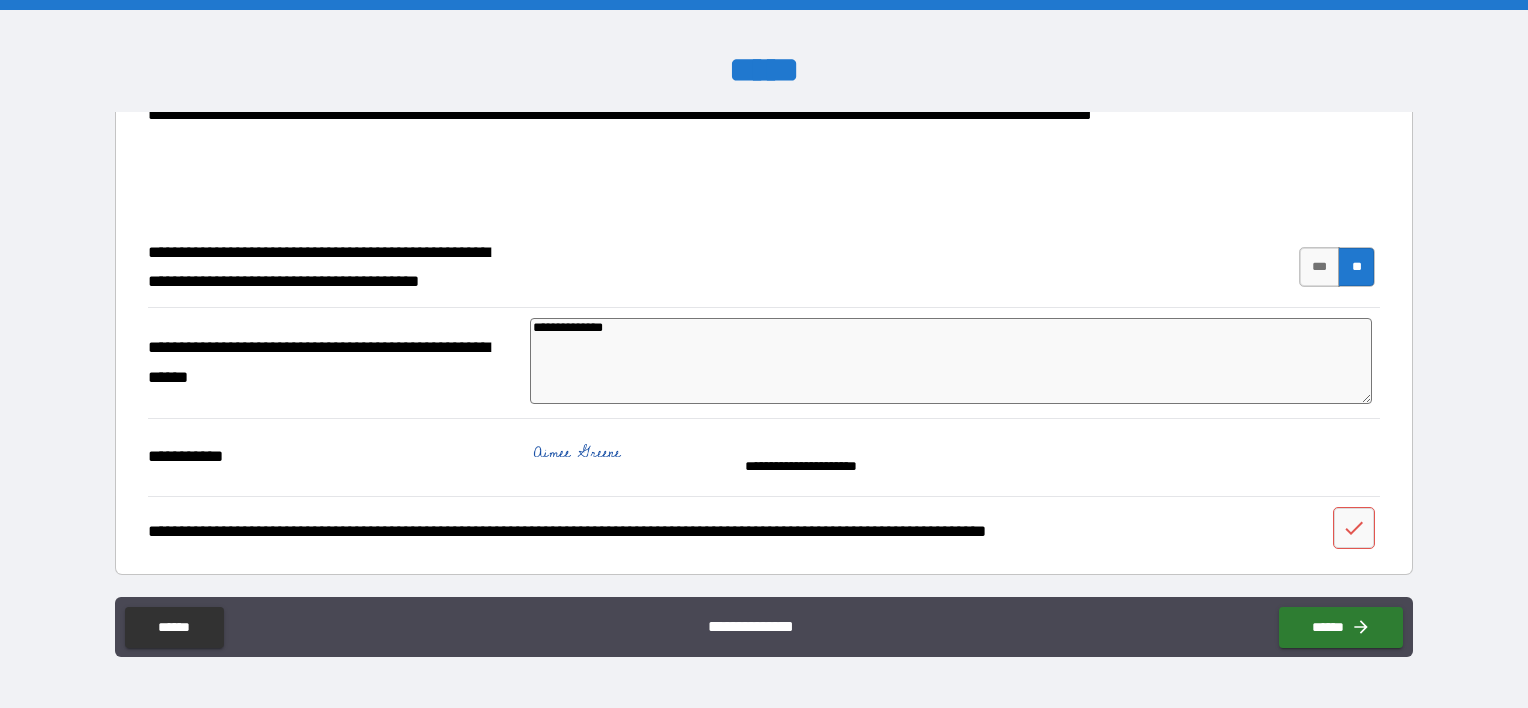 type on "**********" 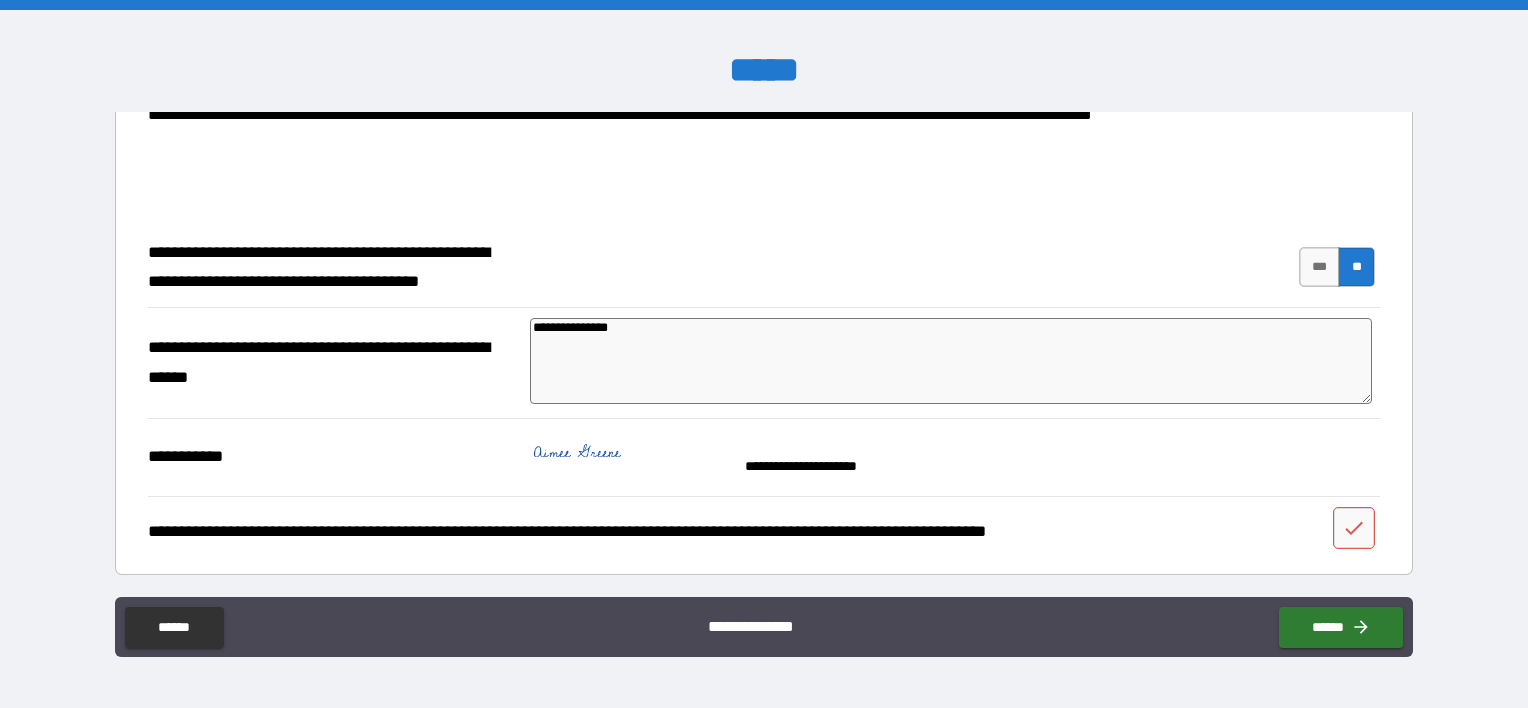 type on "**********" 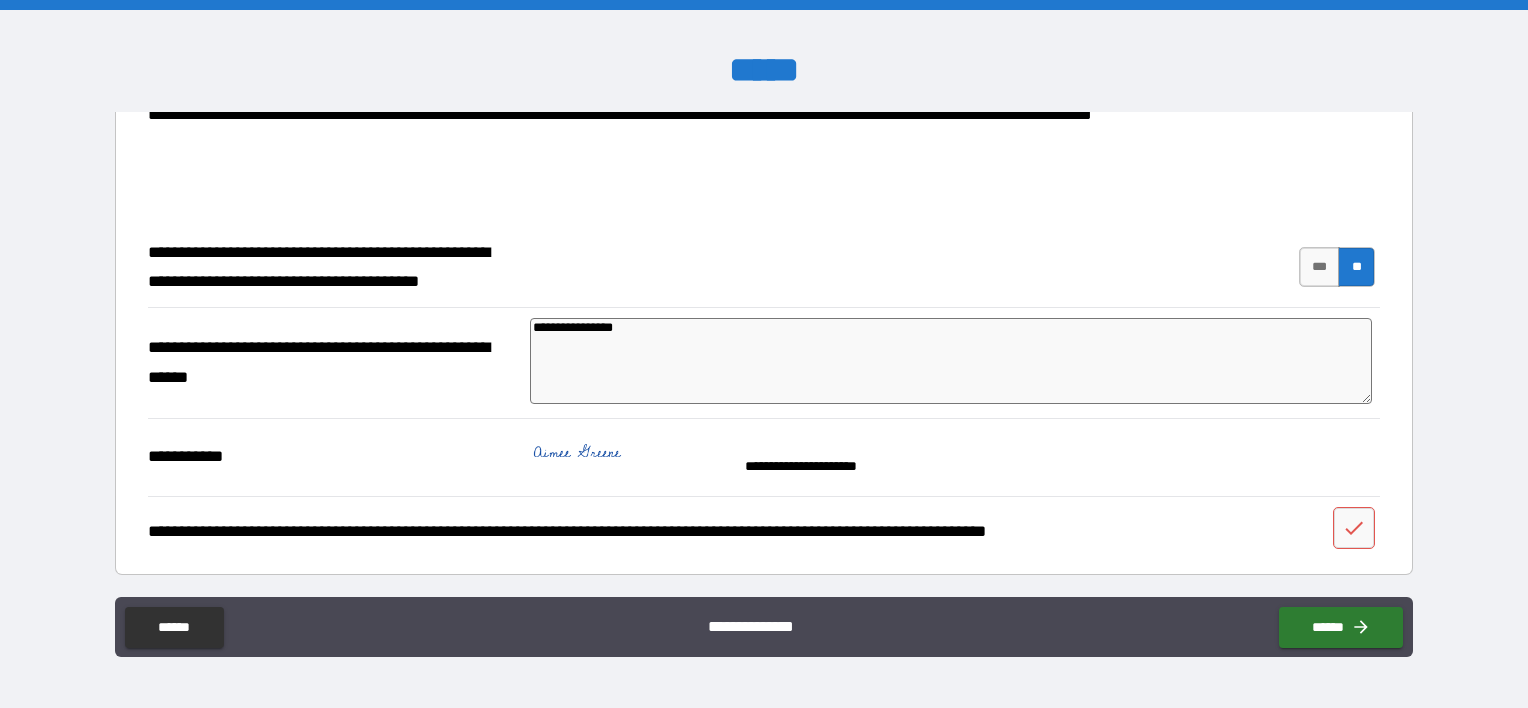 type on "**********" 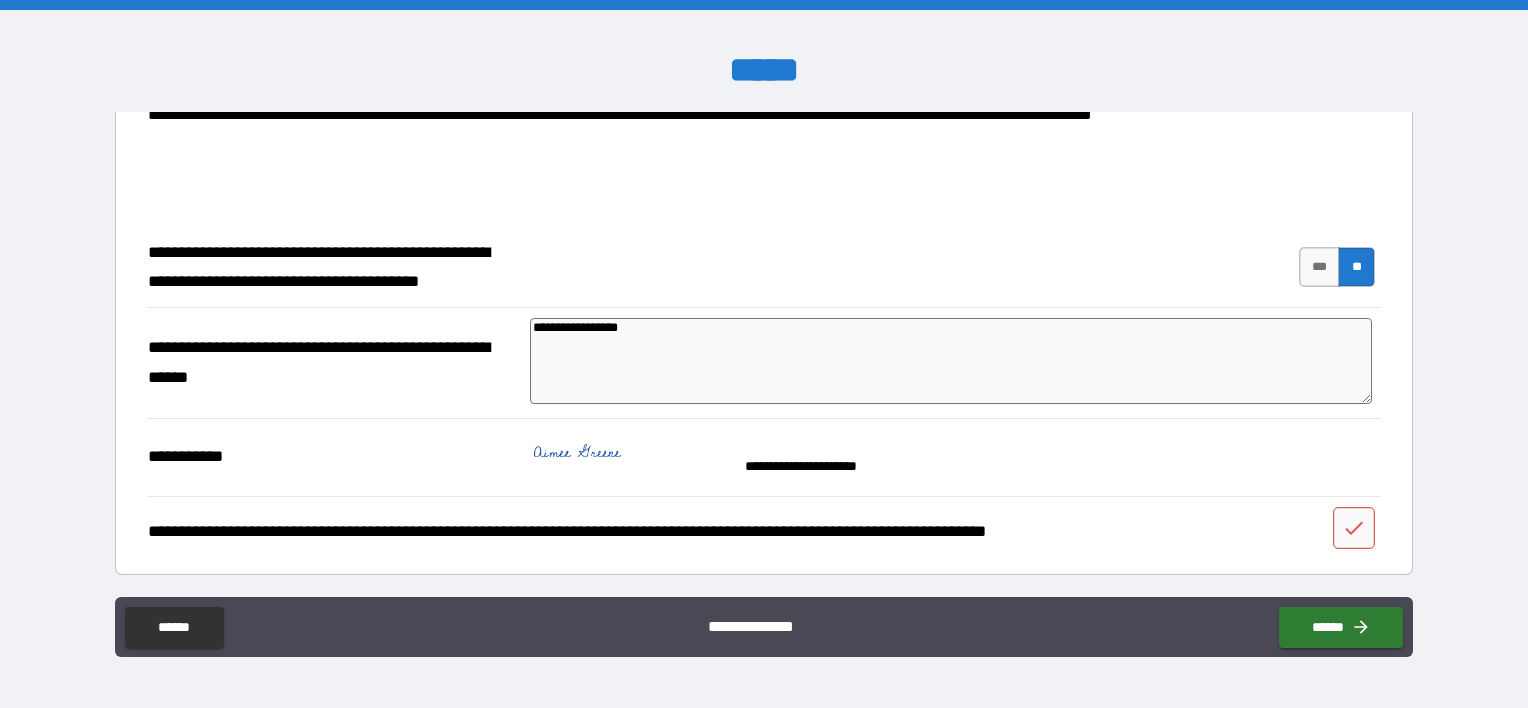 type on "**********" 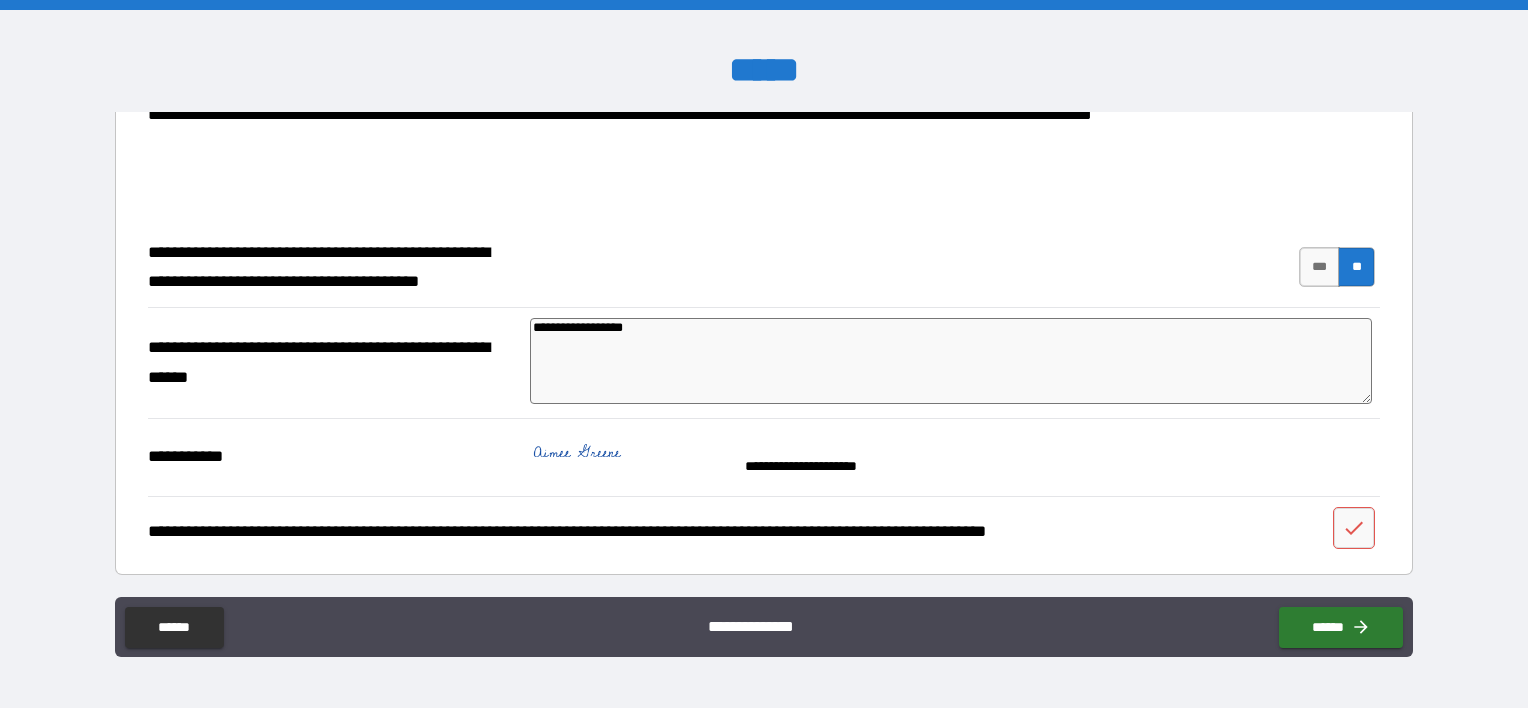 type on "*" 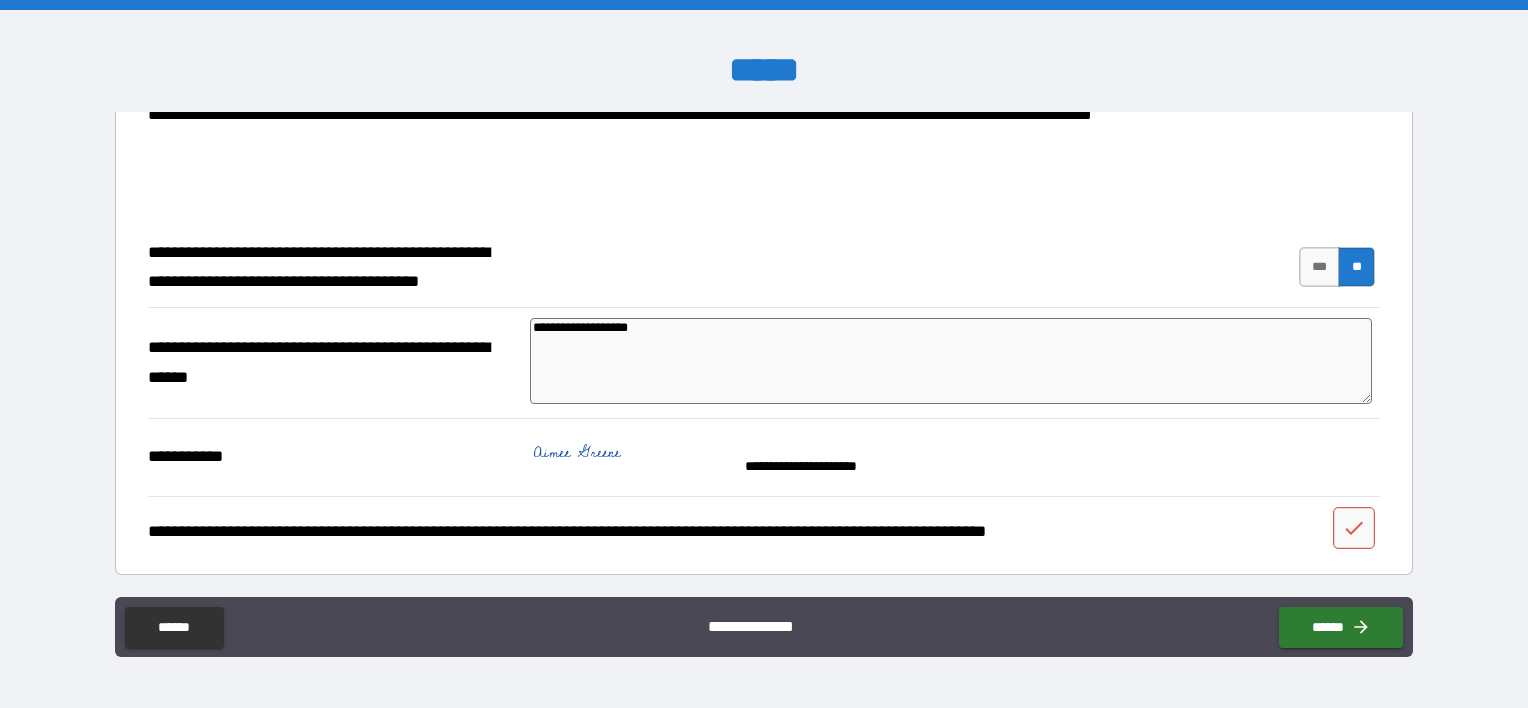 type on "*" 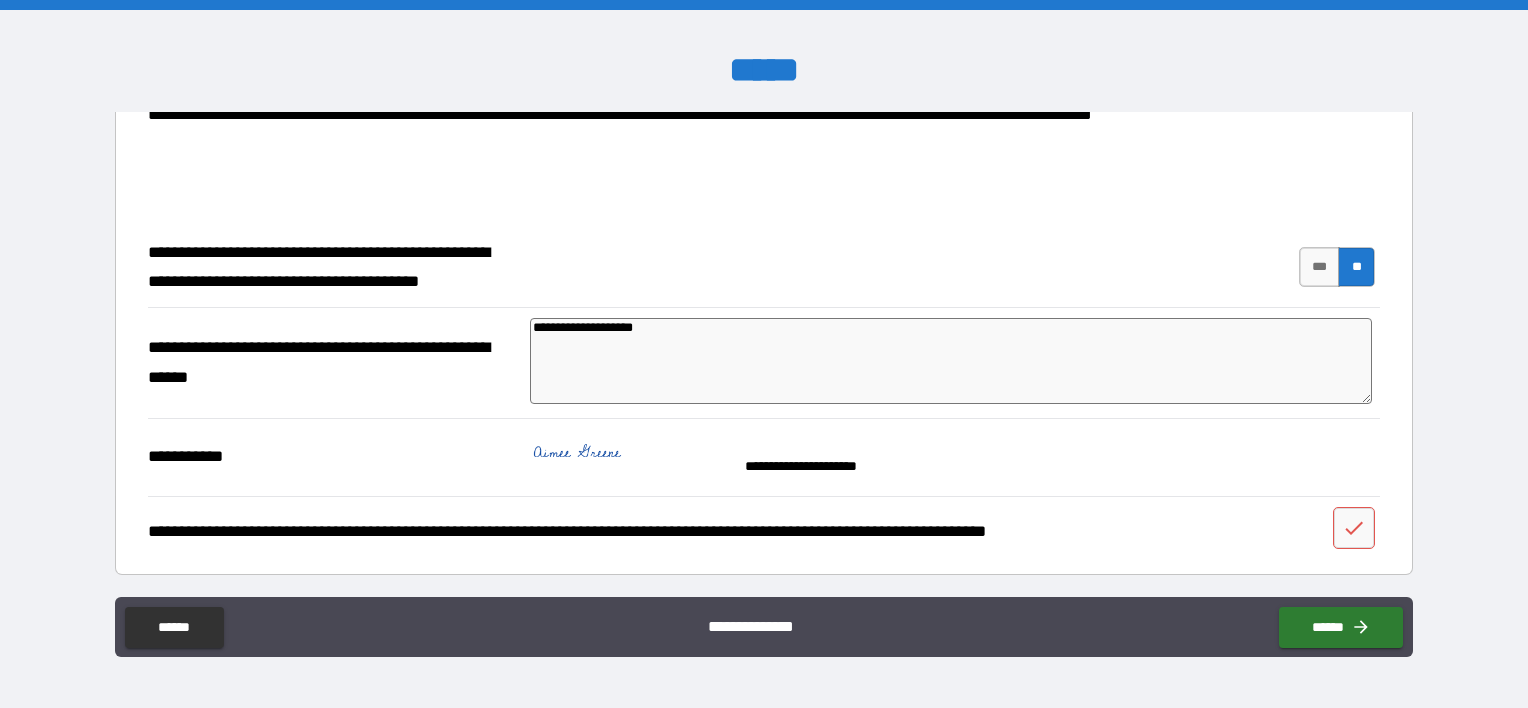 type on "**********" 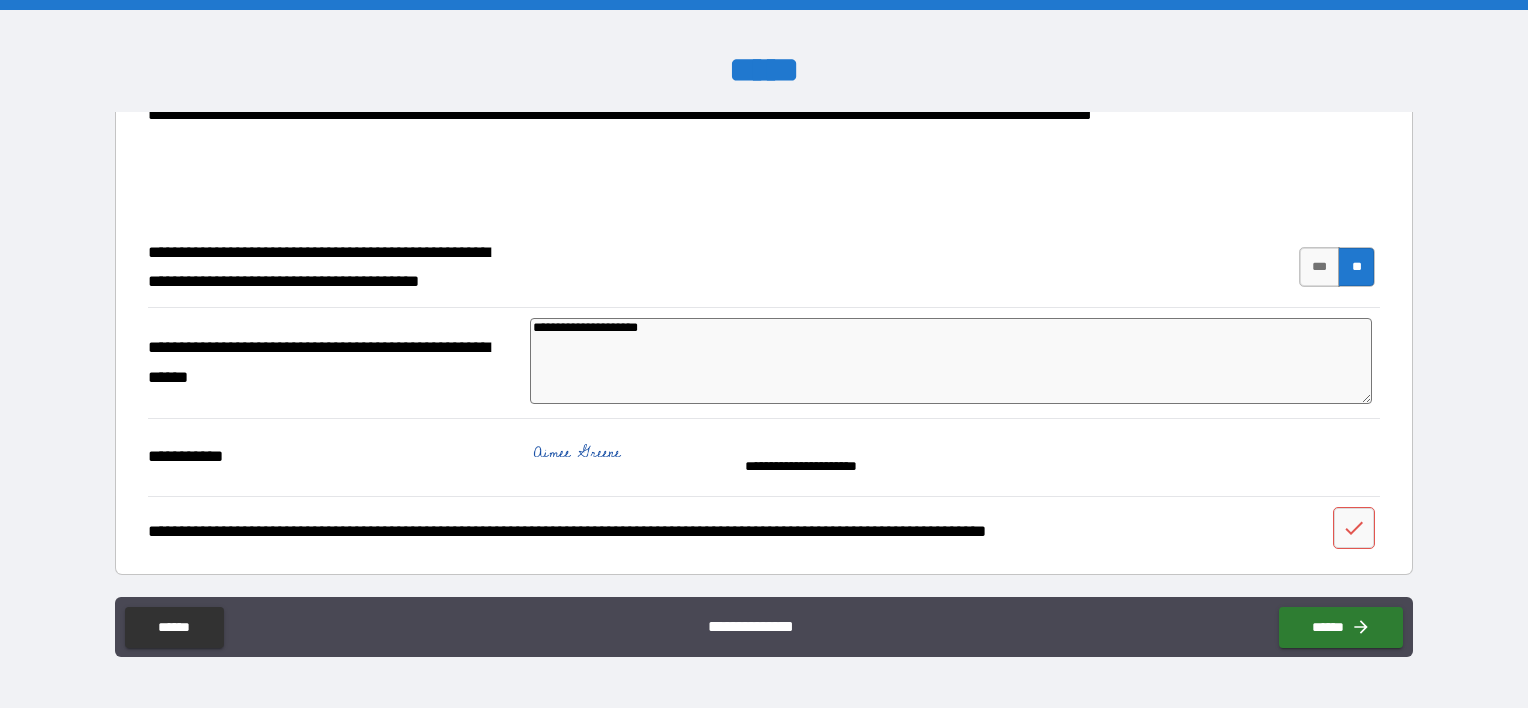 type on "*" 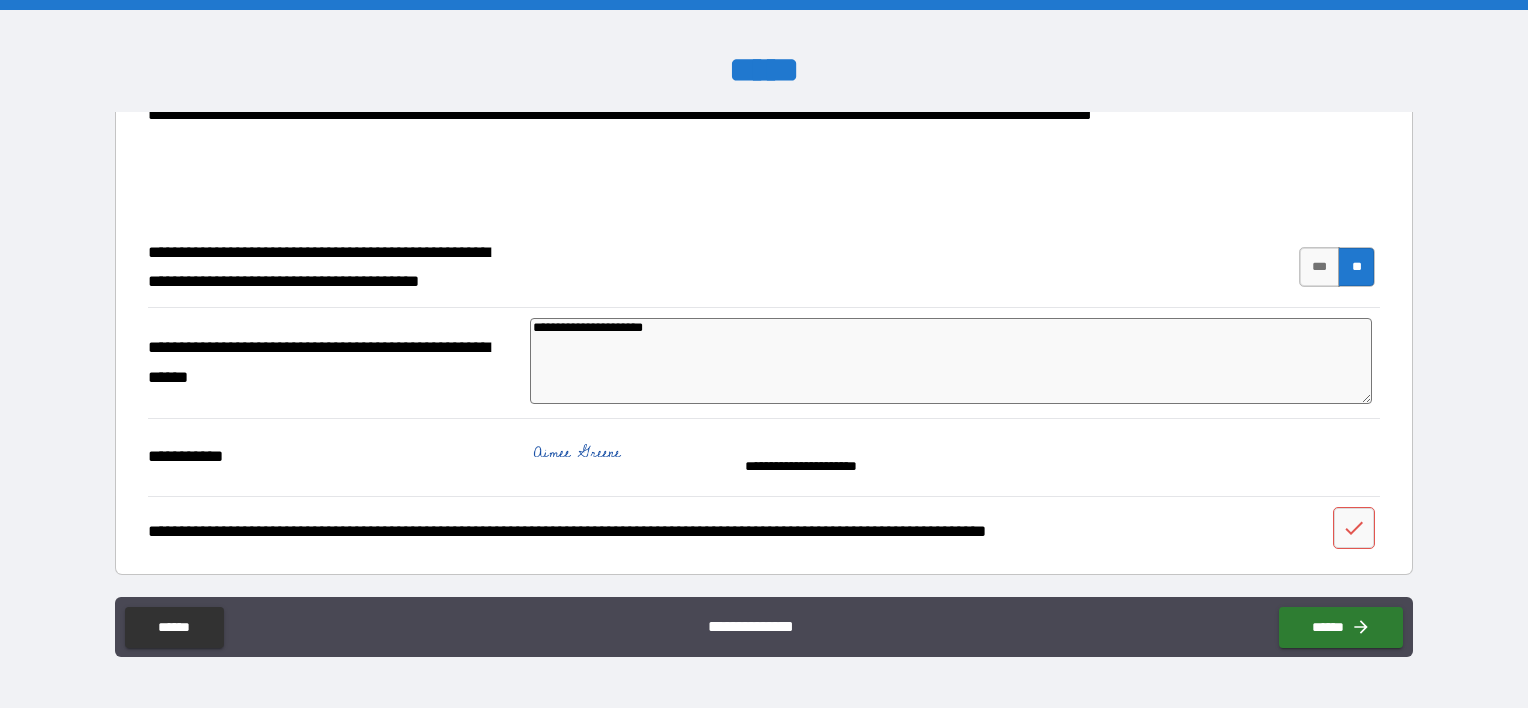type on "*" 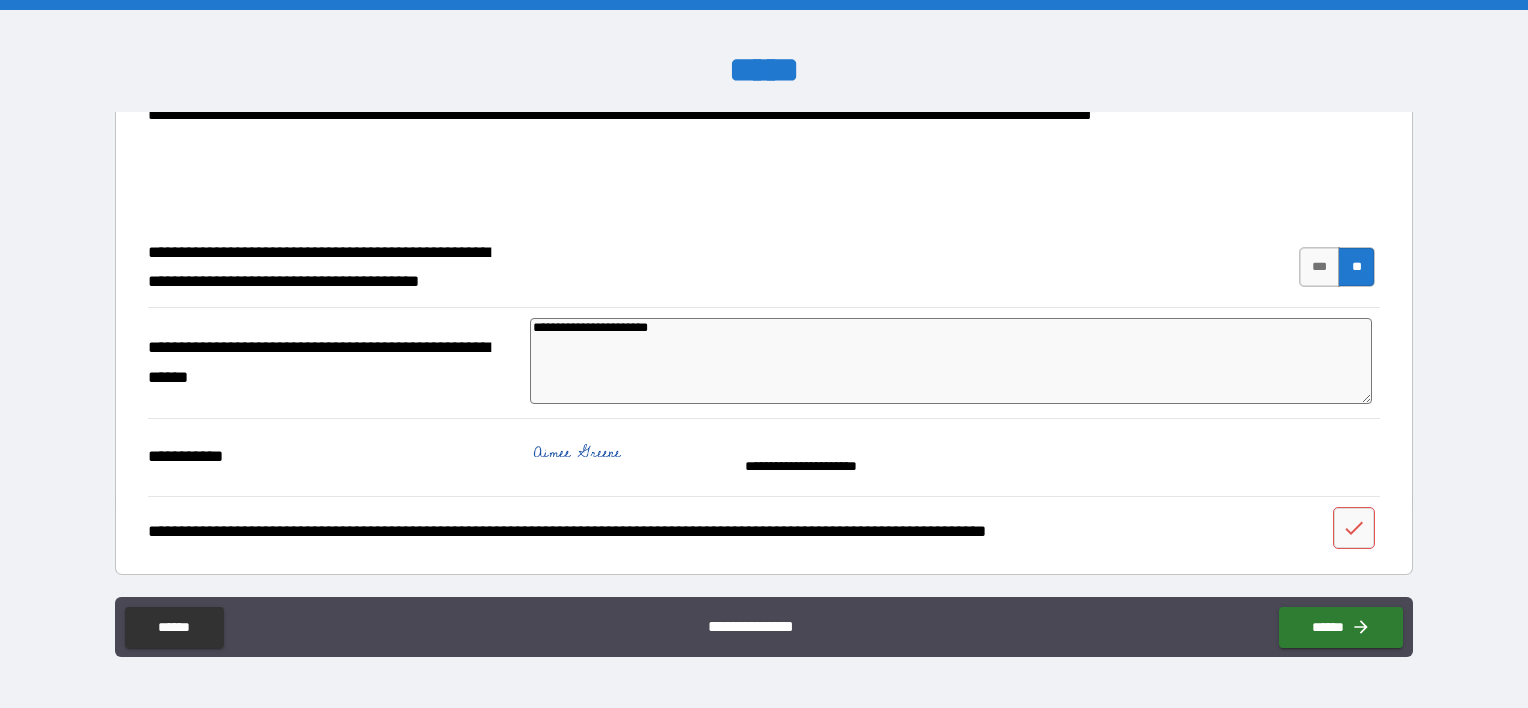 type on "*" 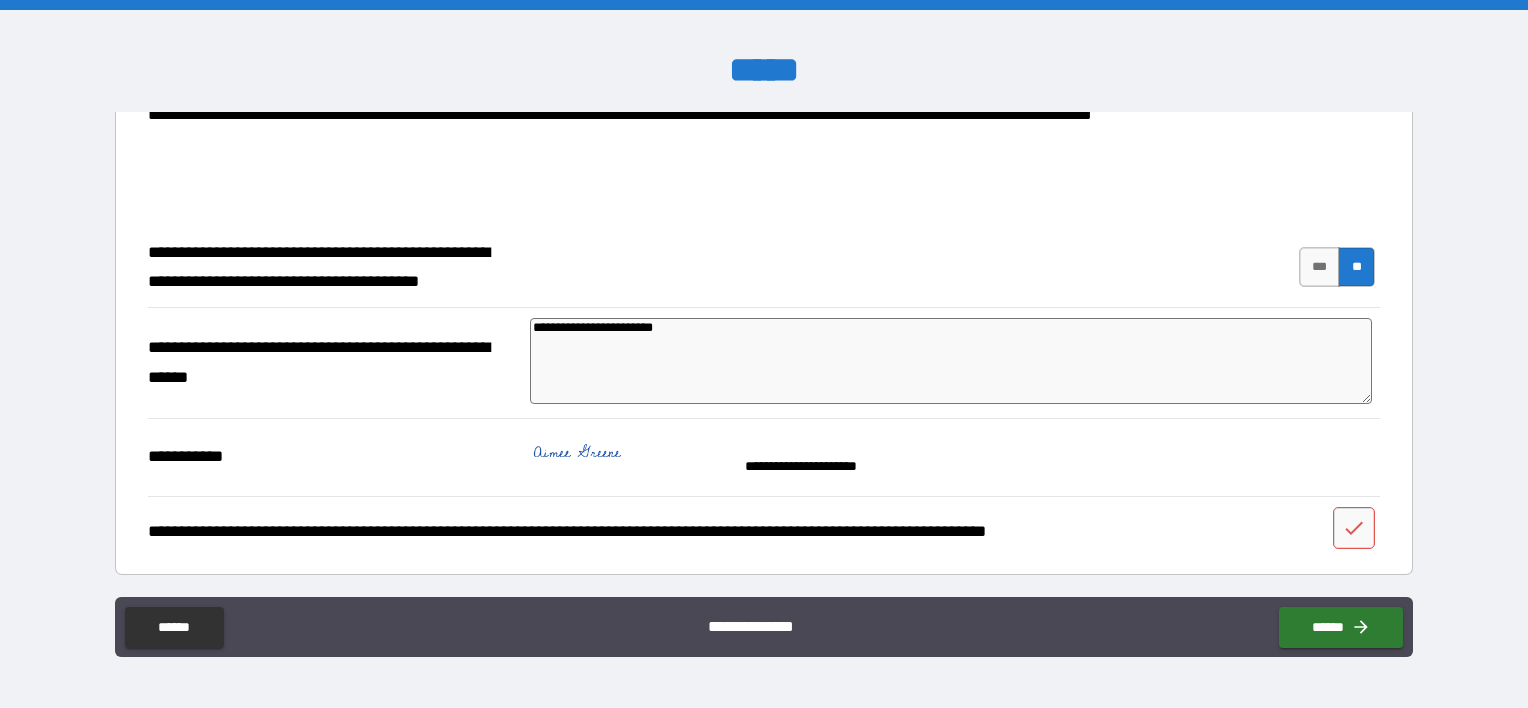 type on "**********" 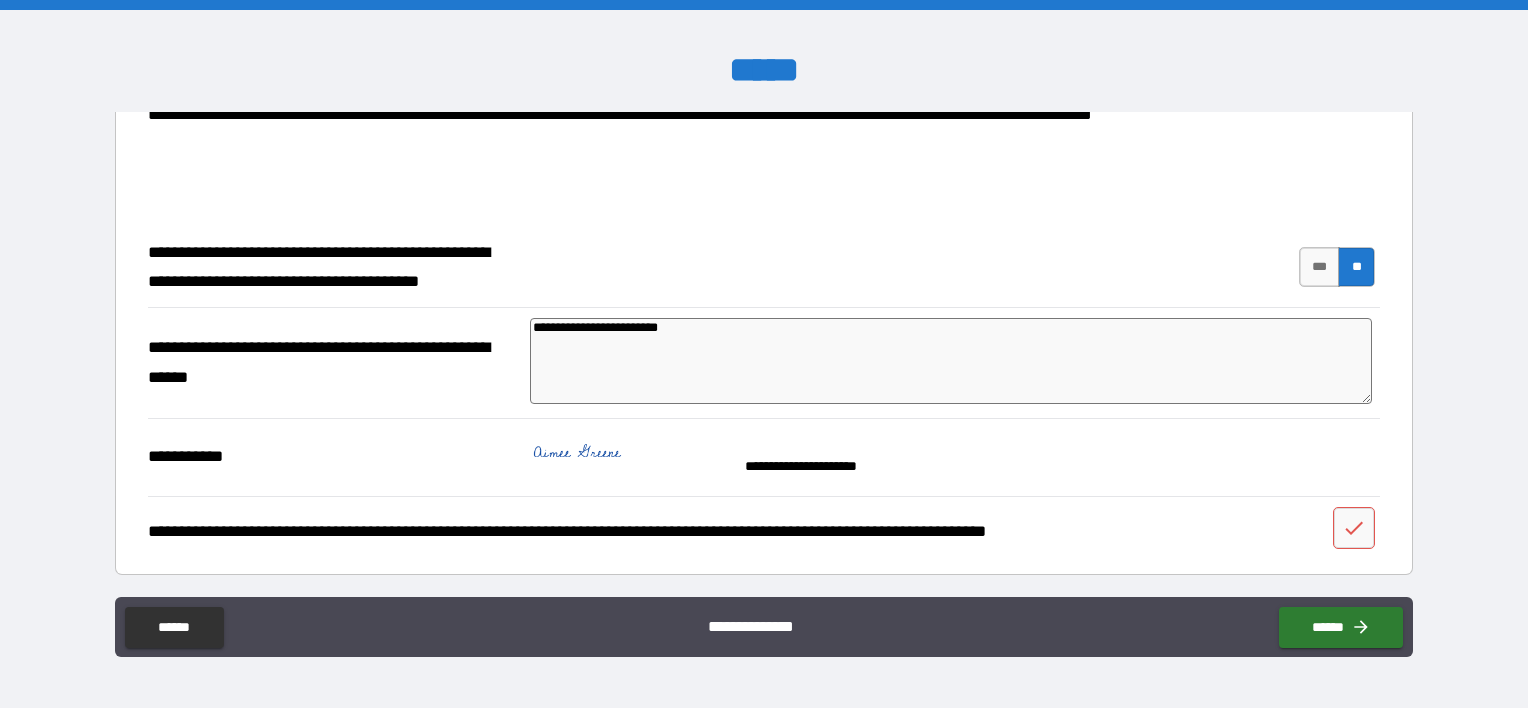 type on "*" 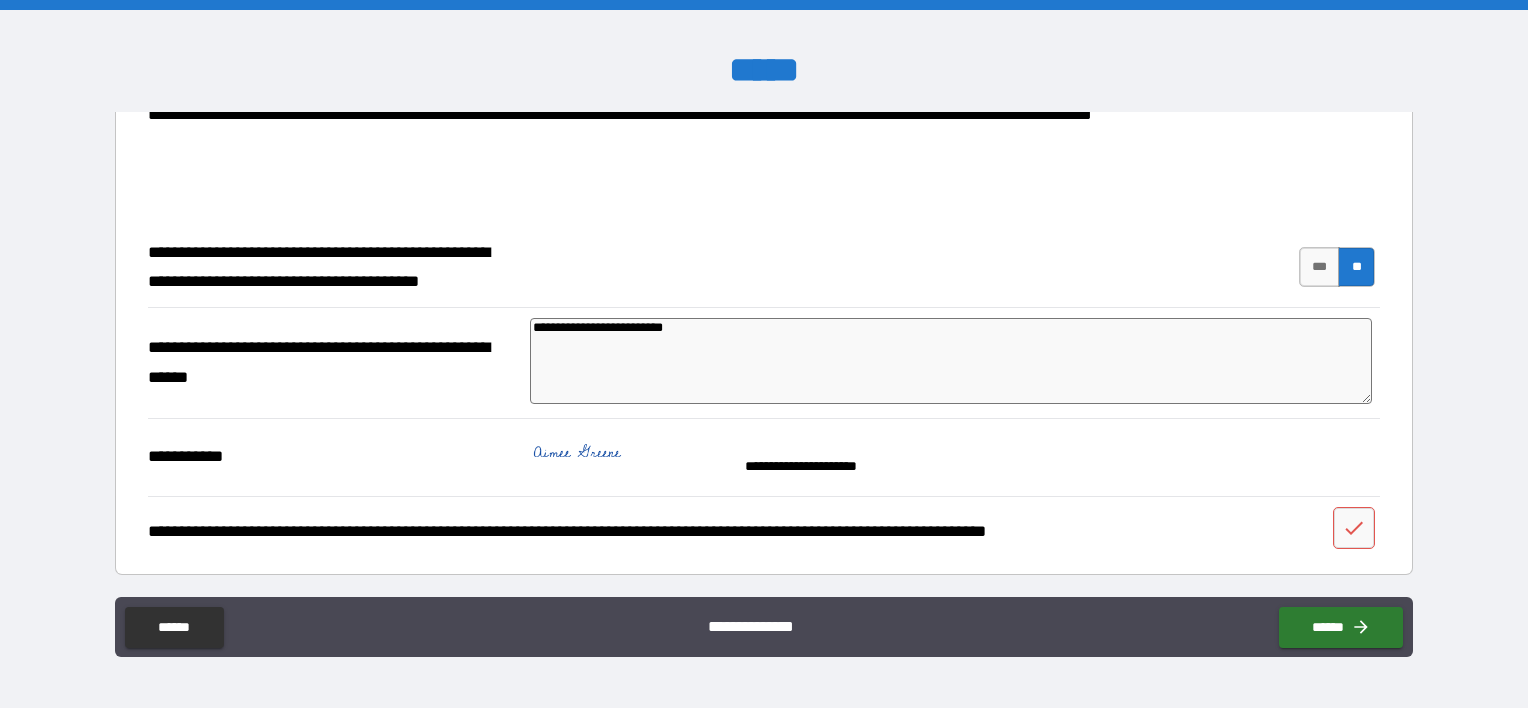 type on "**********" 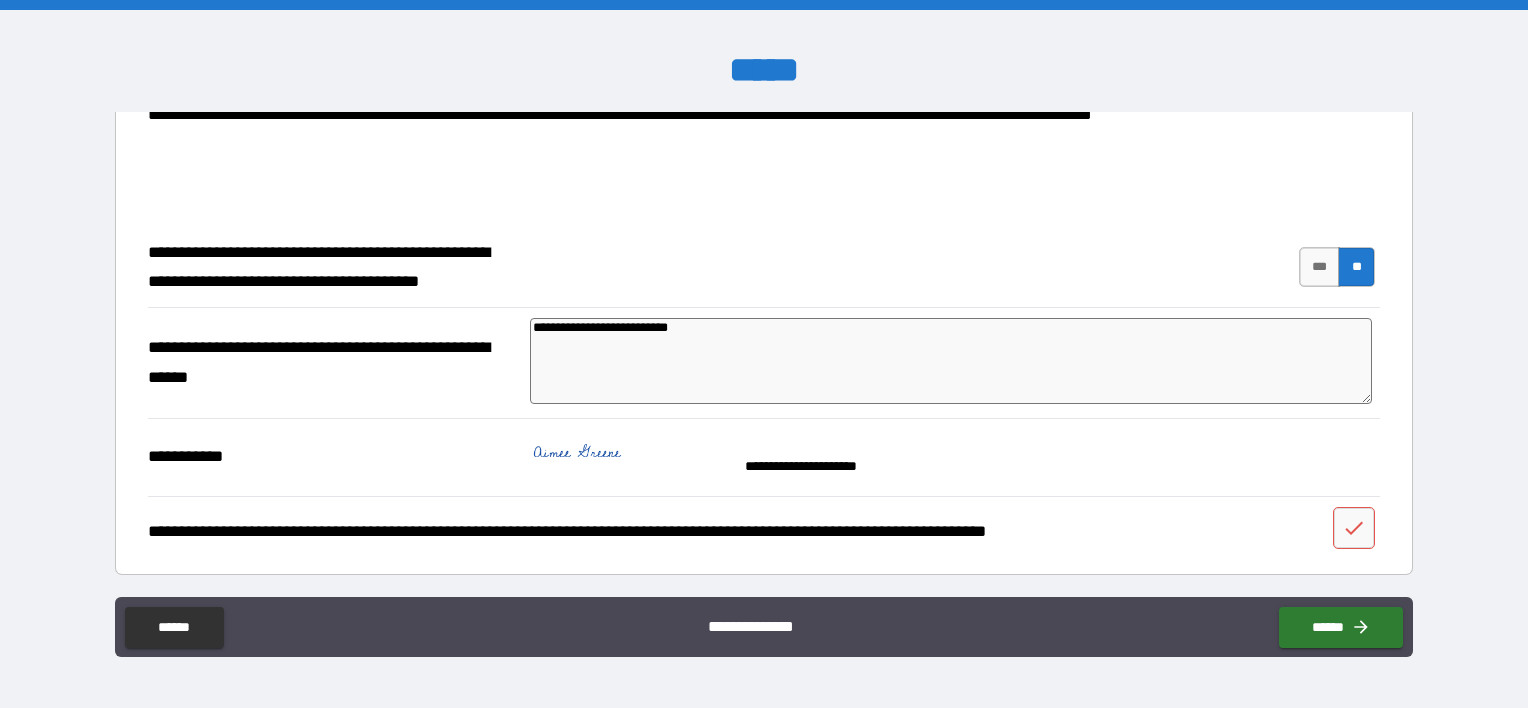 type on "*" 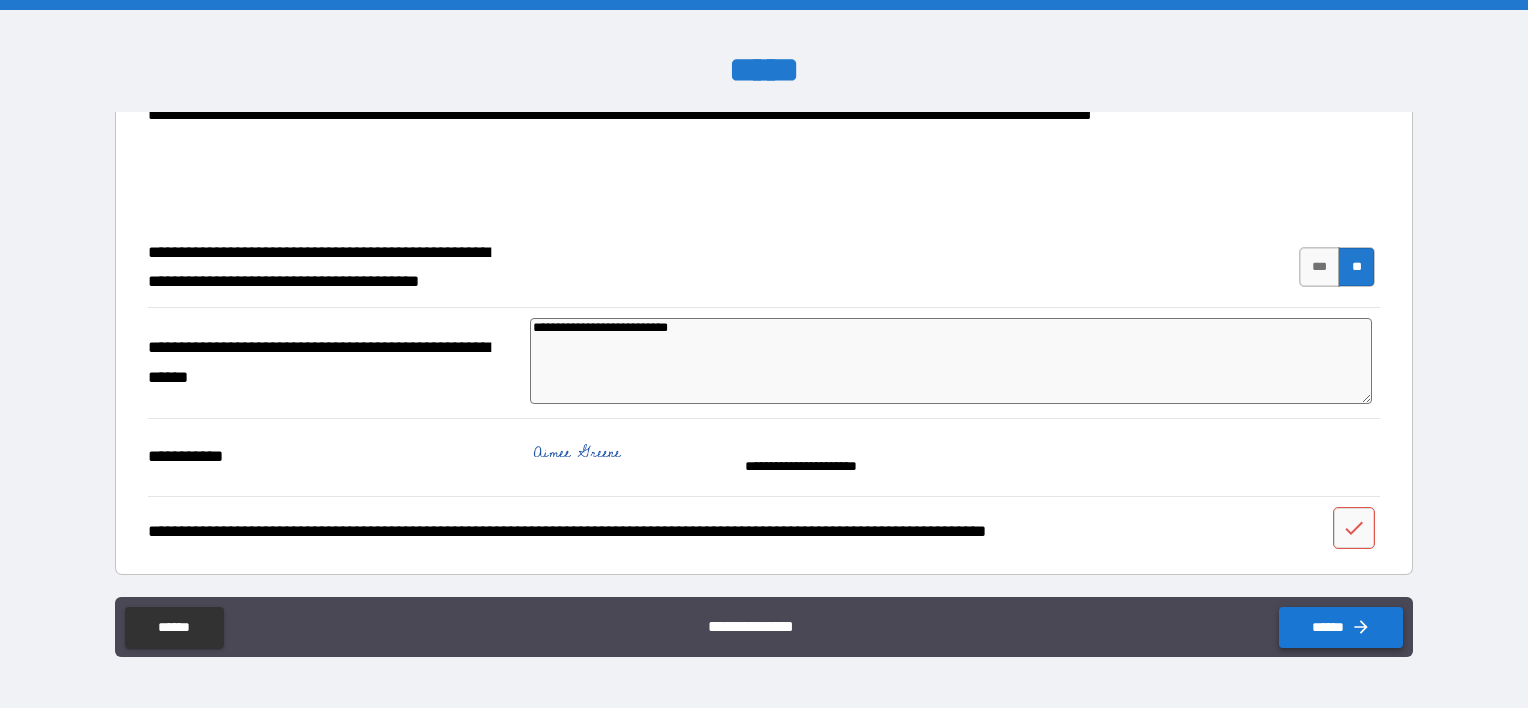 type on "**********" 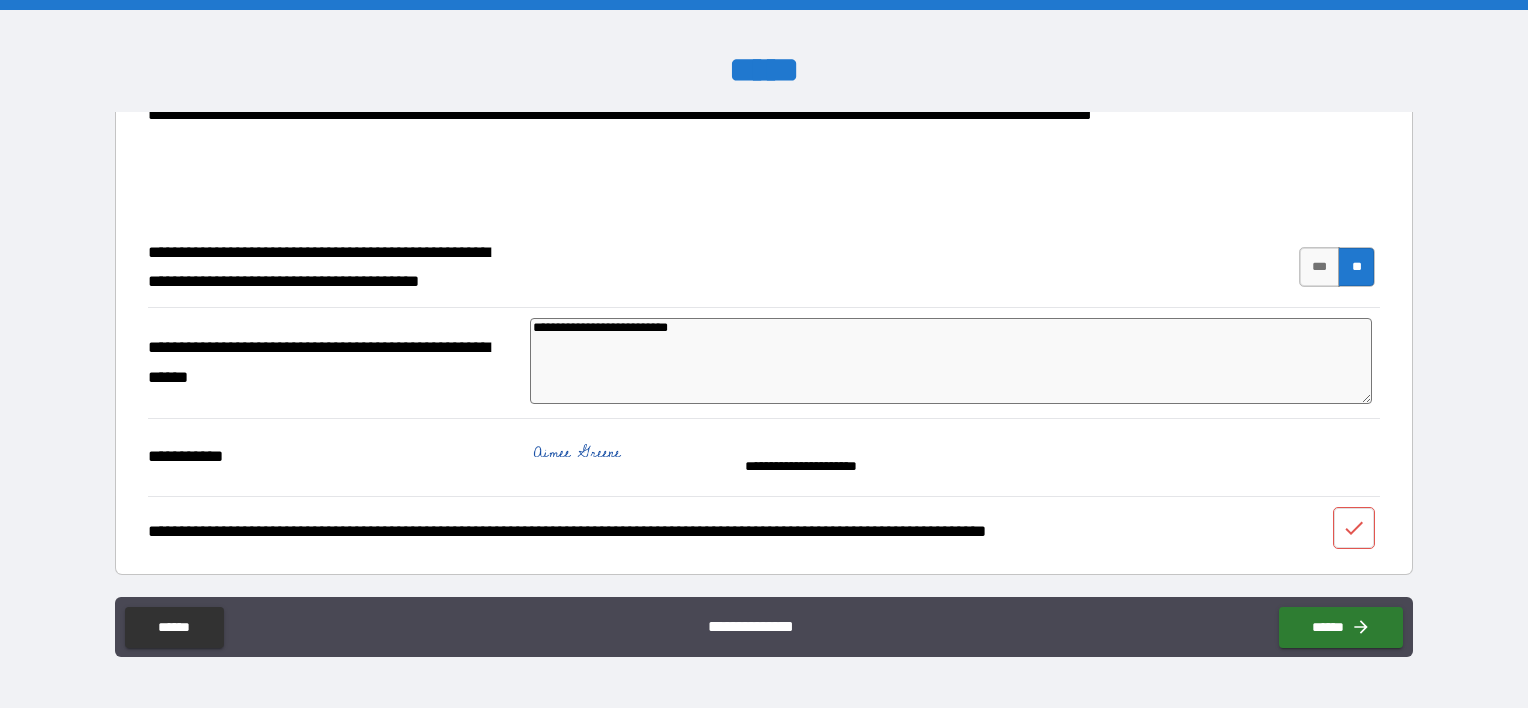 click at bounding box center [1354, 528] 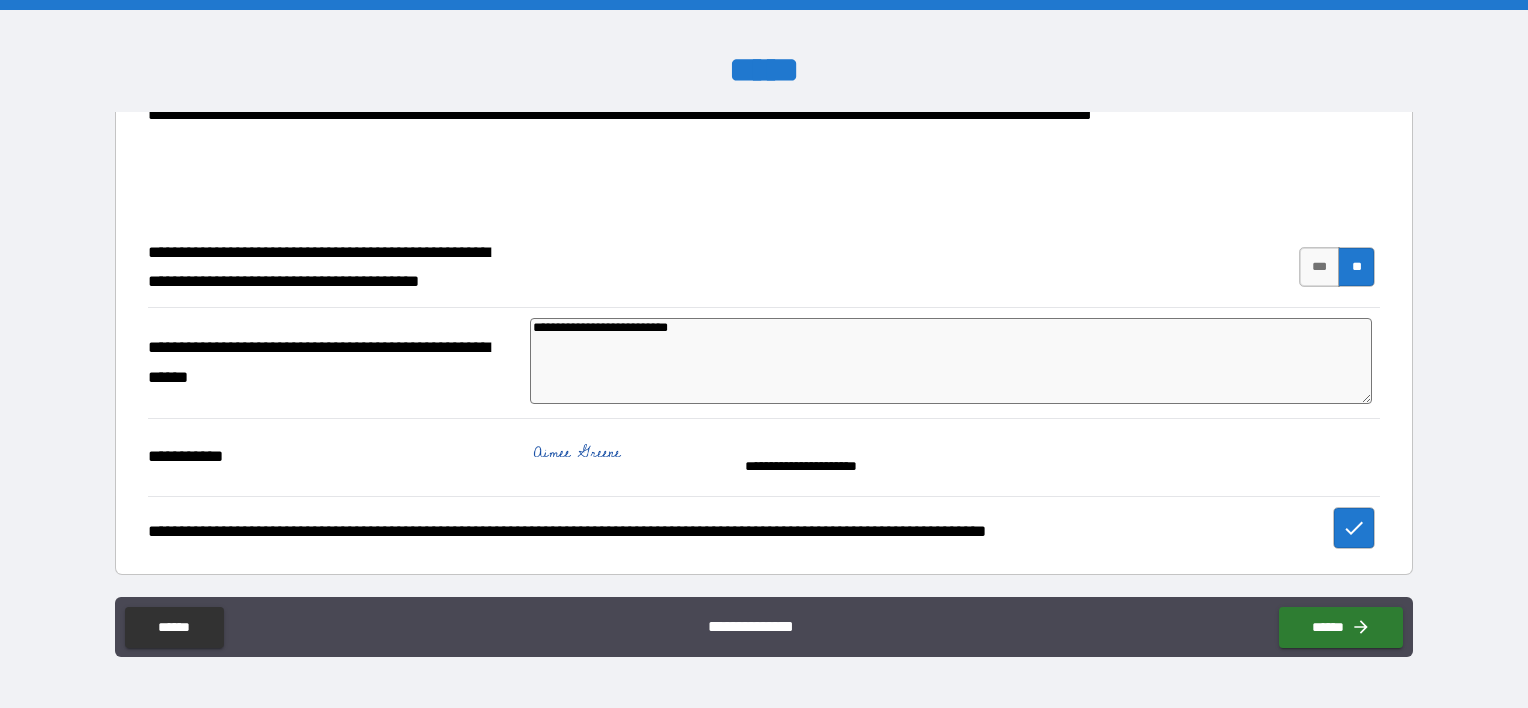 type on "*" 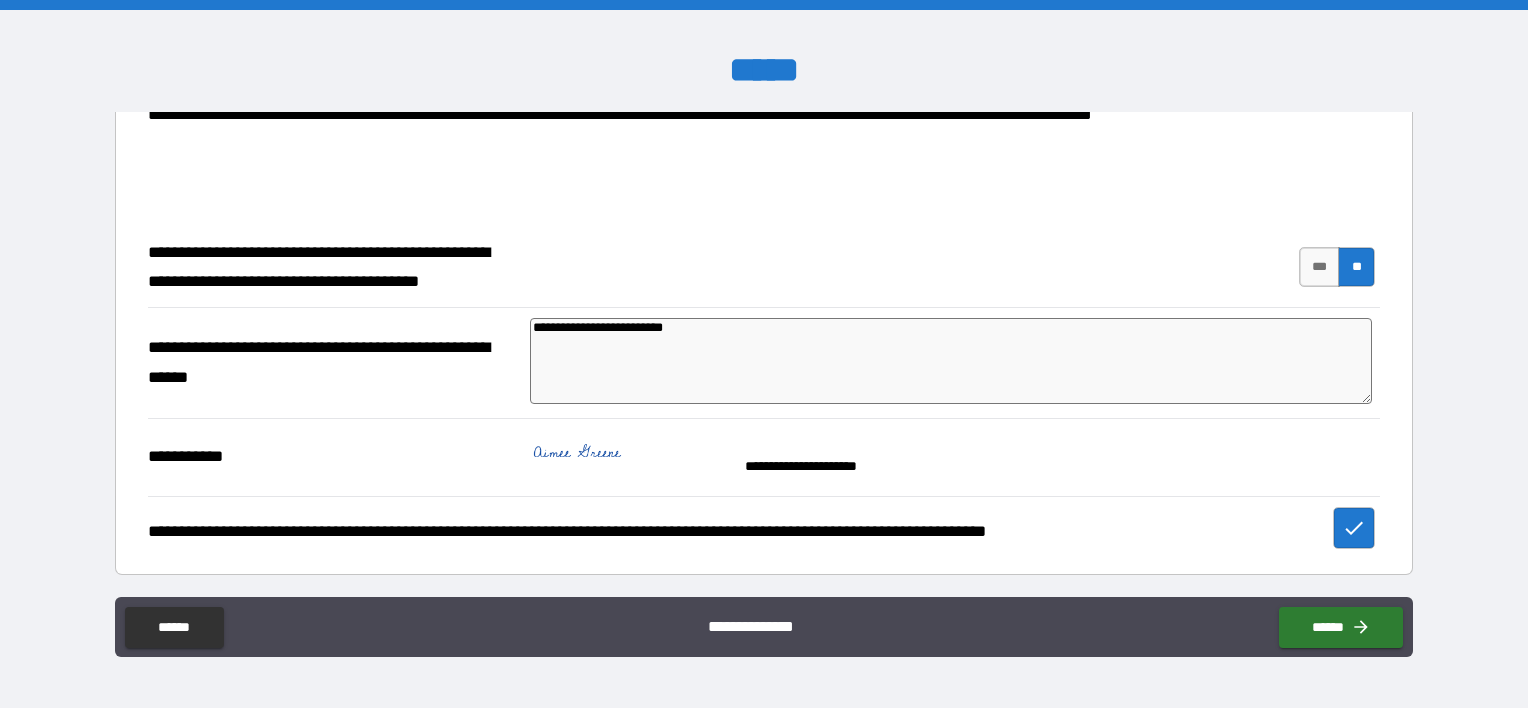 type on "*" 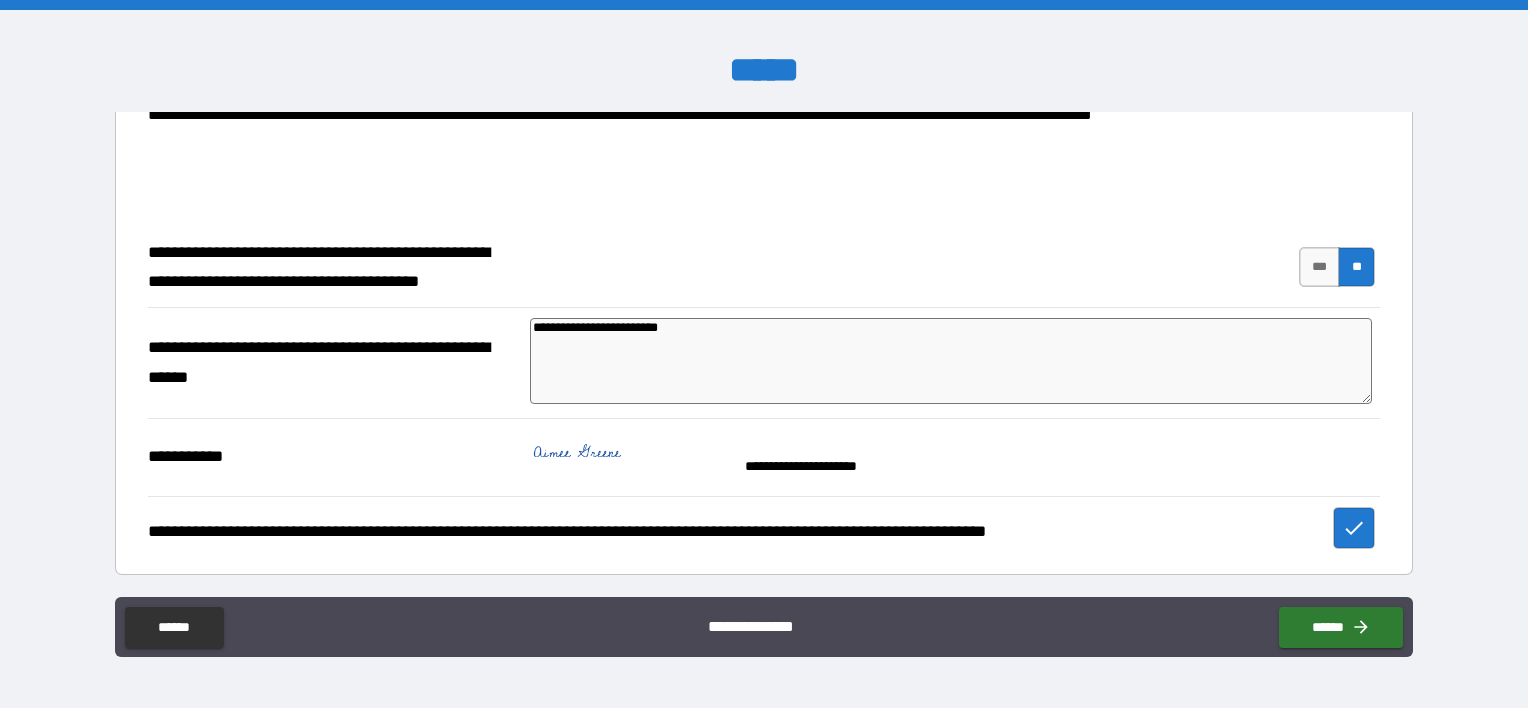 type on "**********" 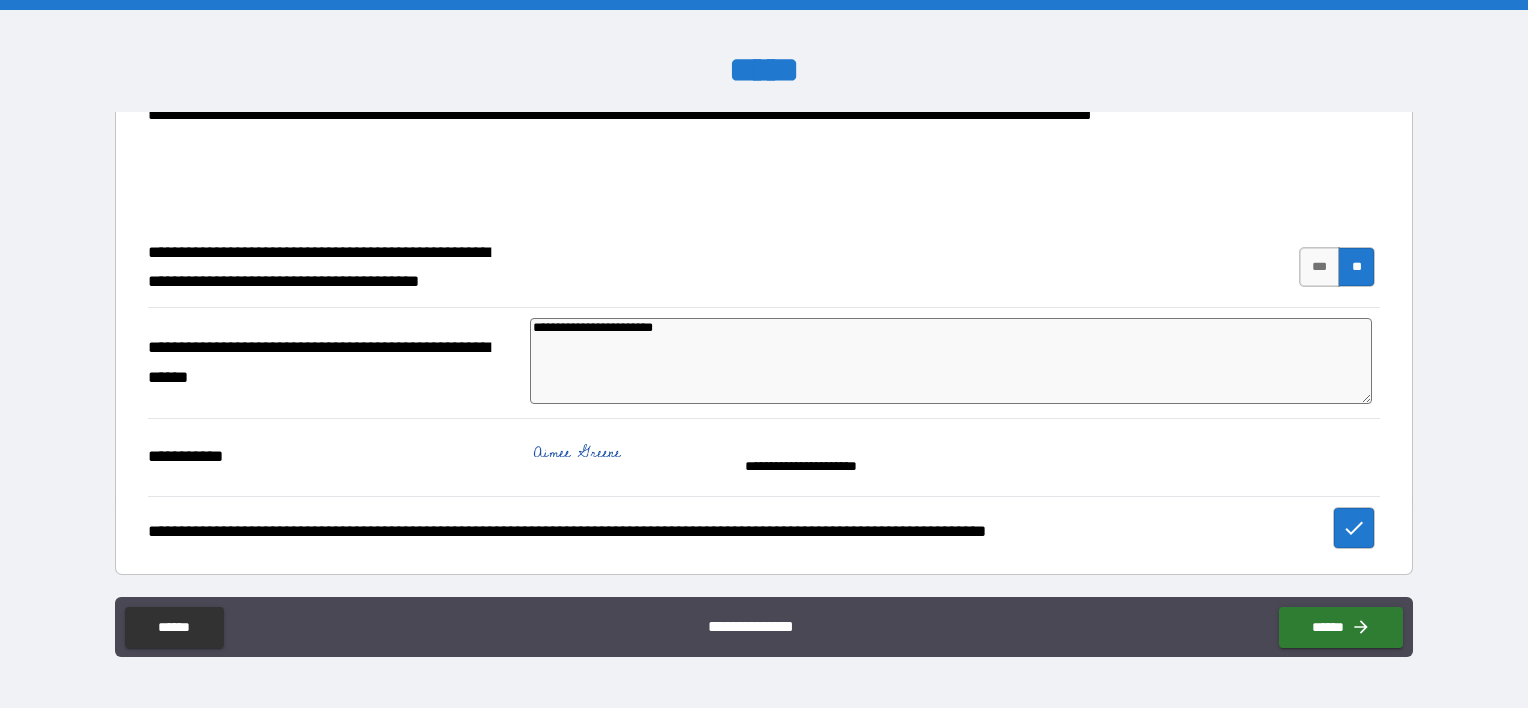type on "**********" 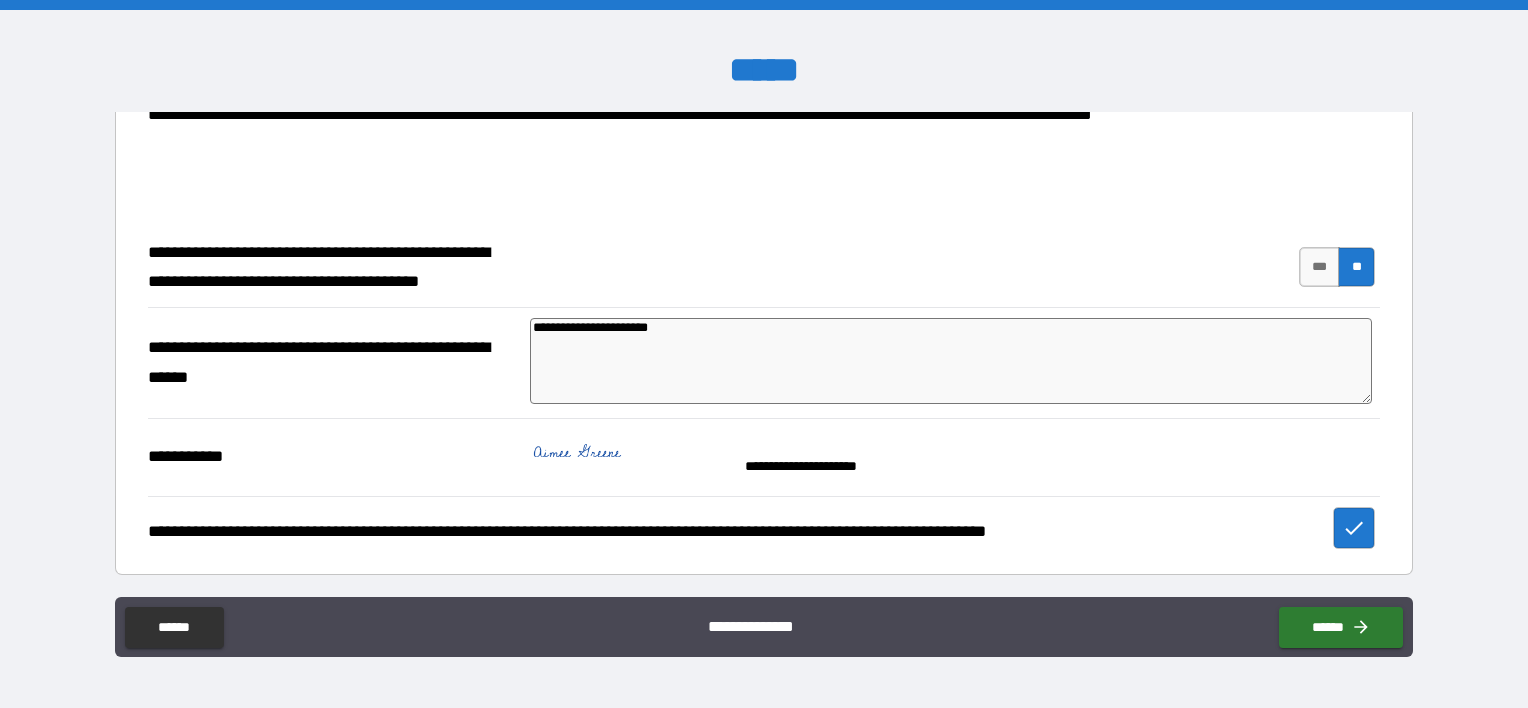 type on "**********" 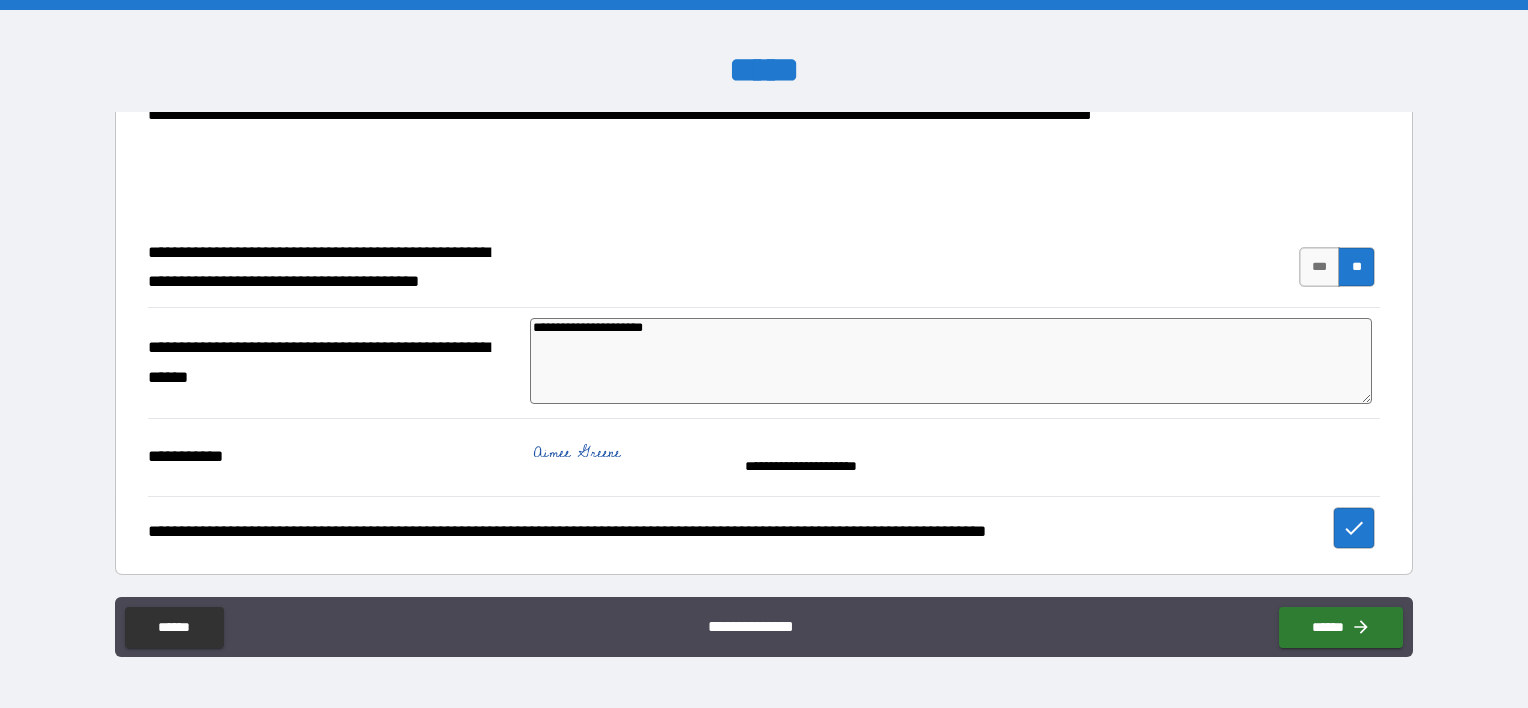 type on "**********" 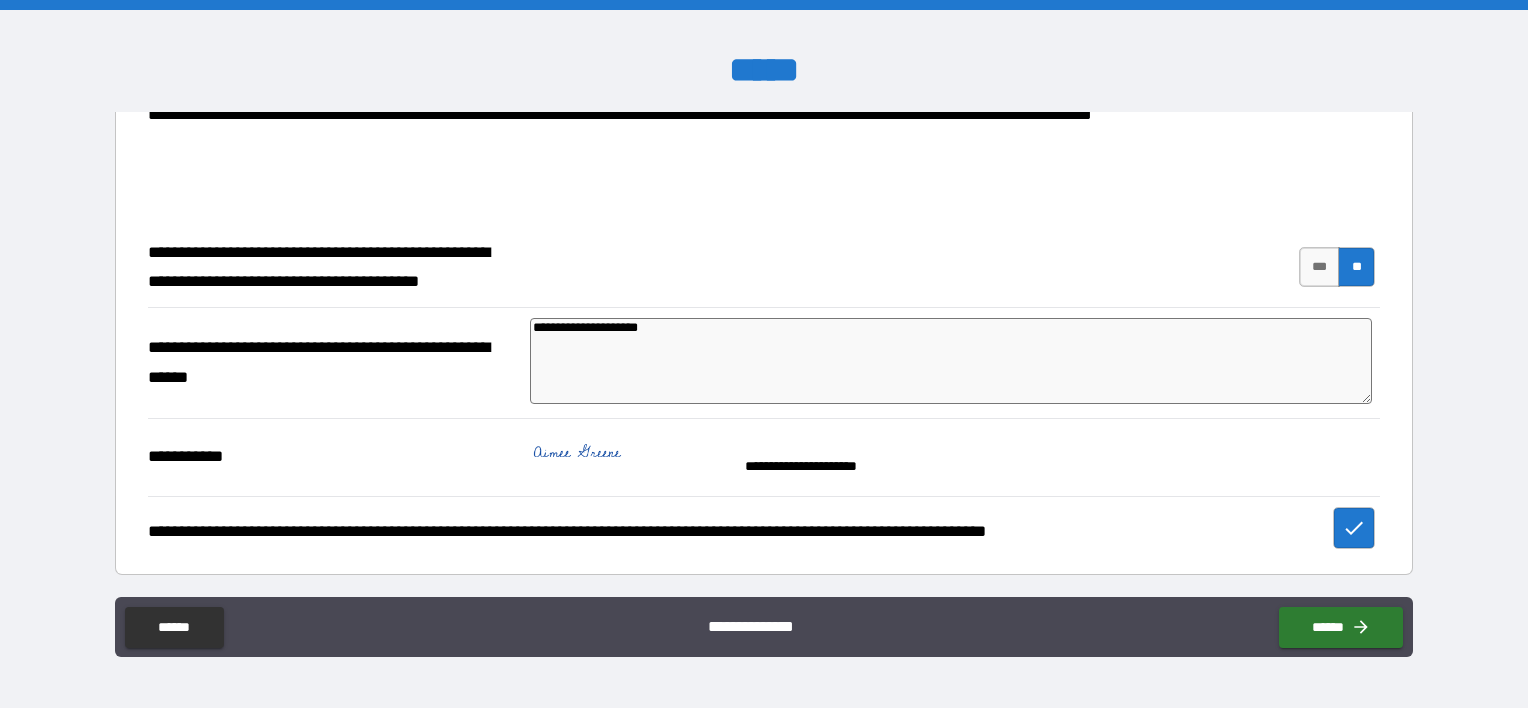 type on "*" 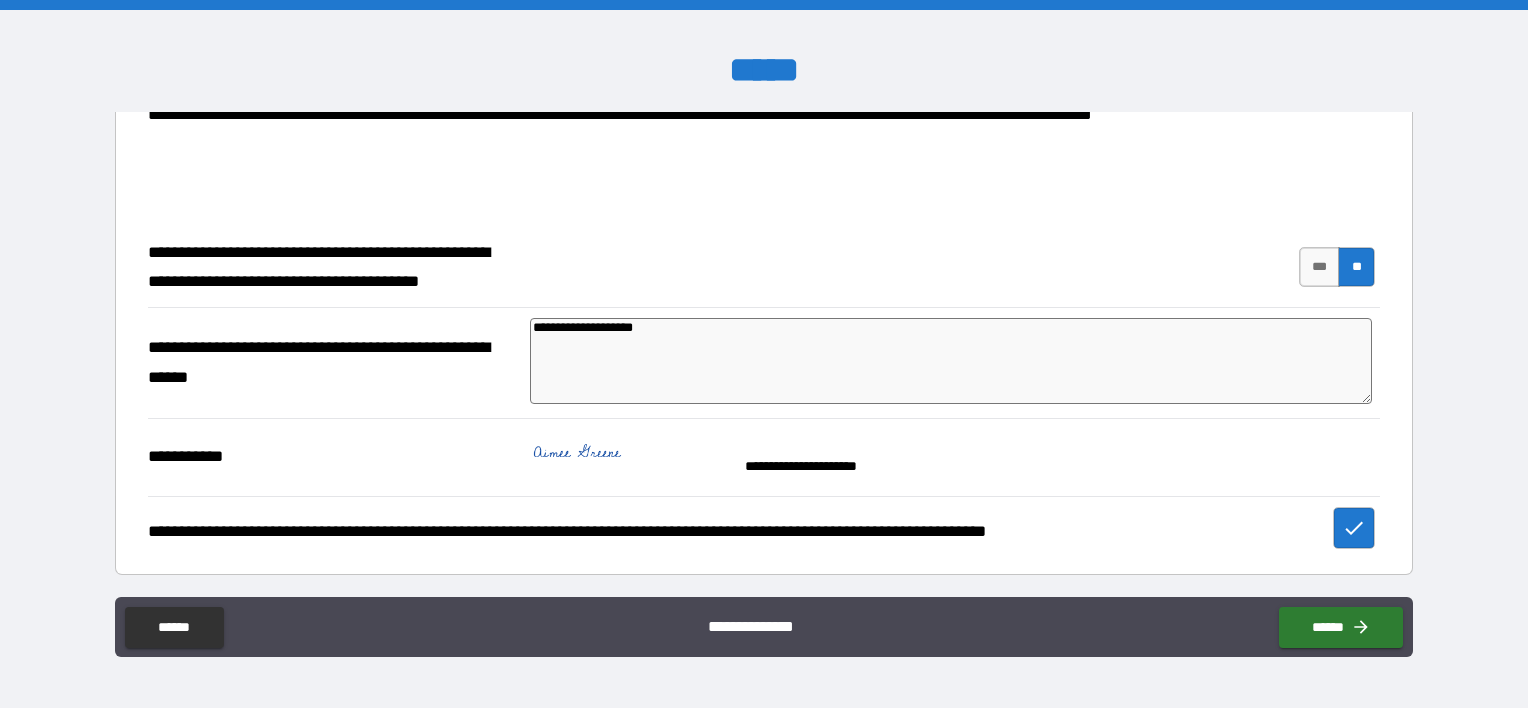 type on "**********" 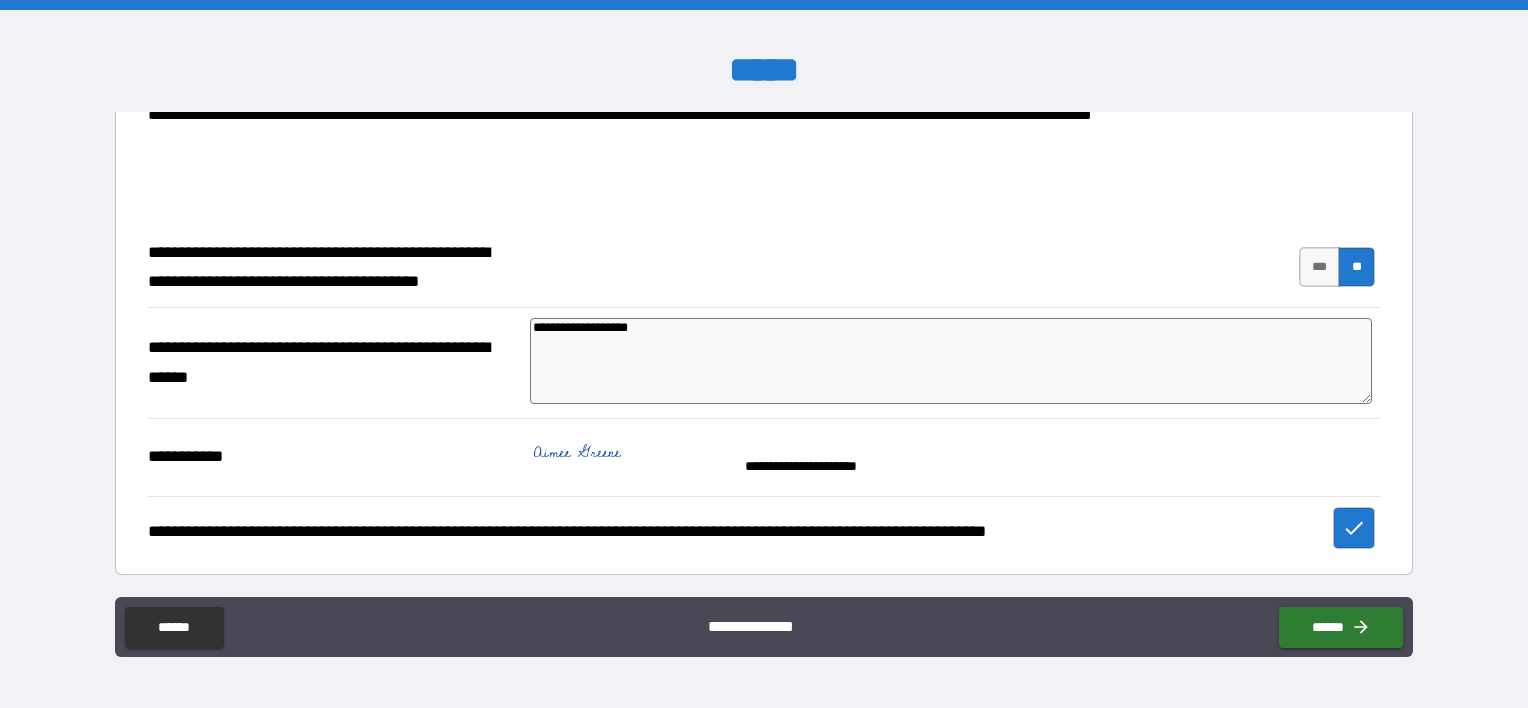 type on "**********" 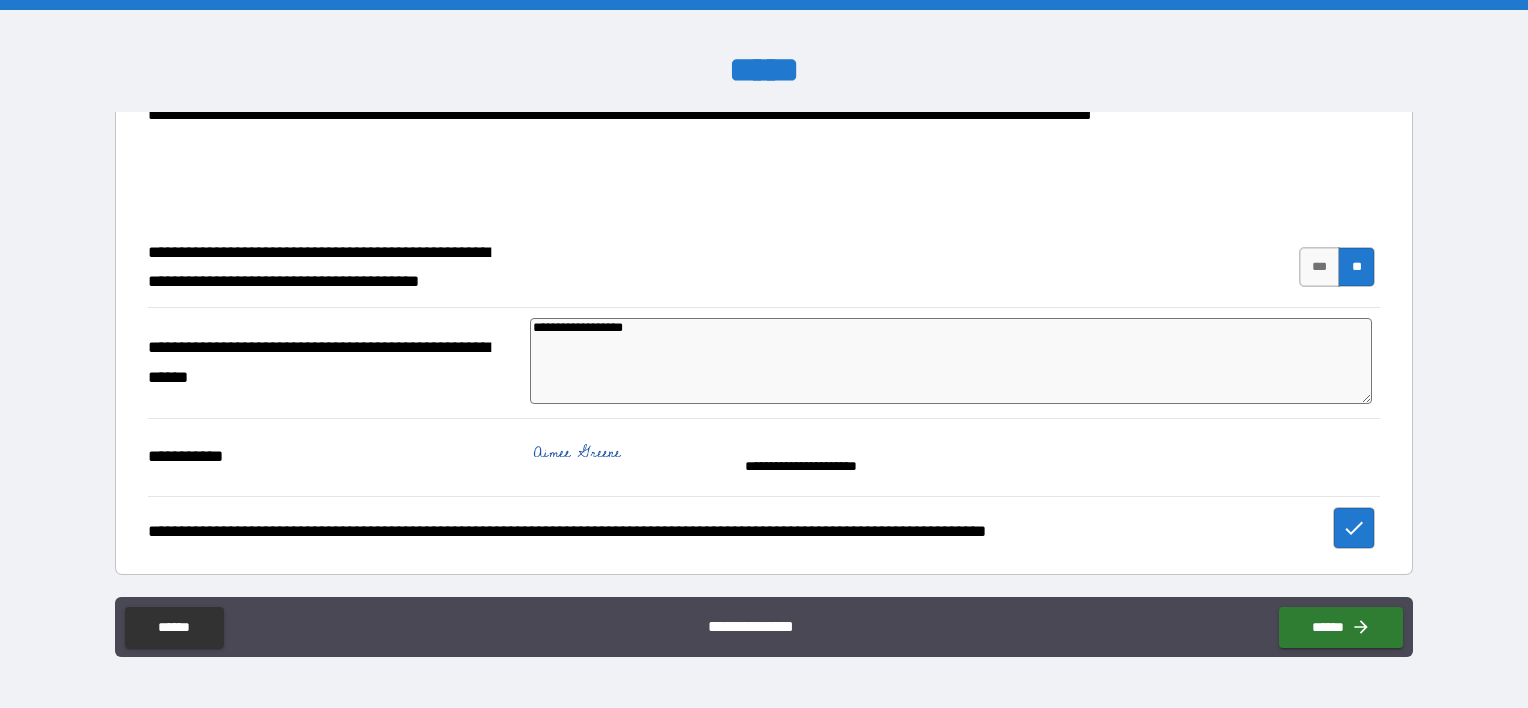 type on "**********" 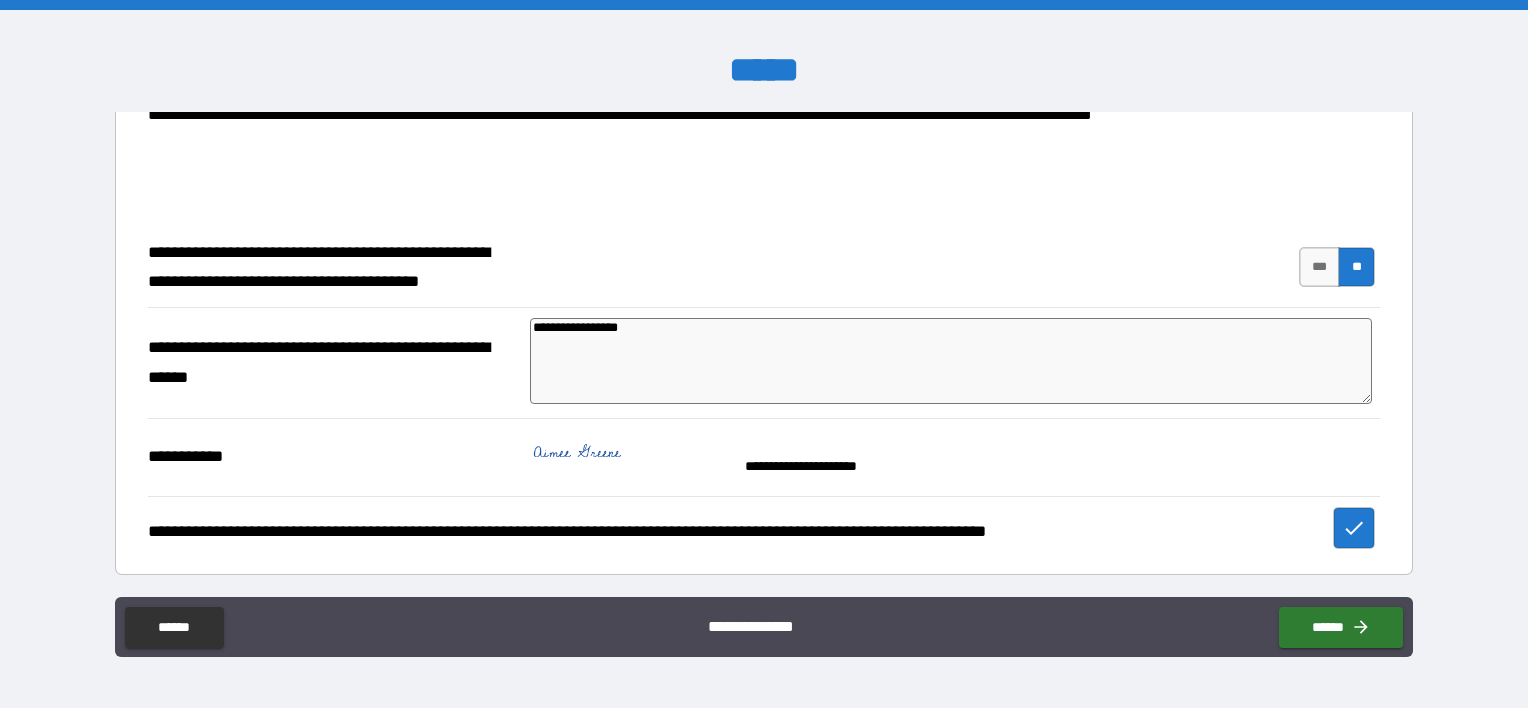 type on "**********" 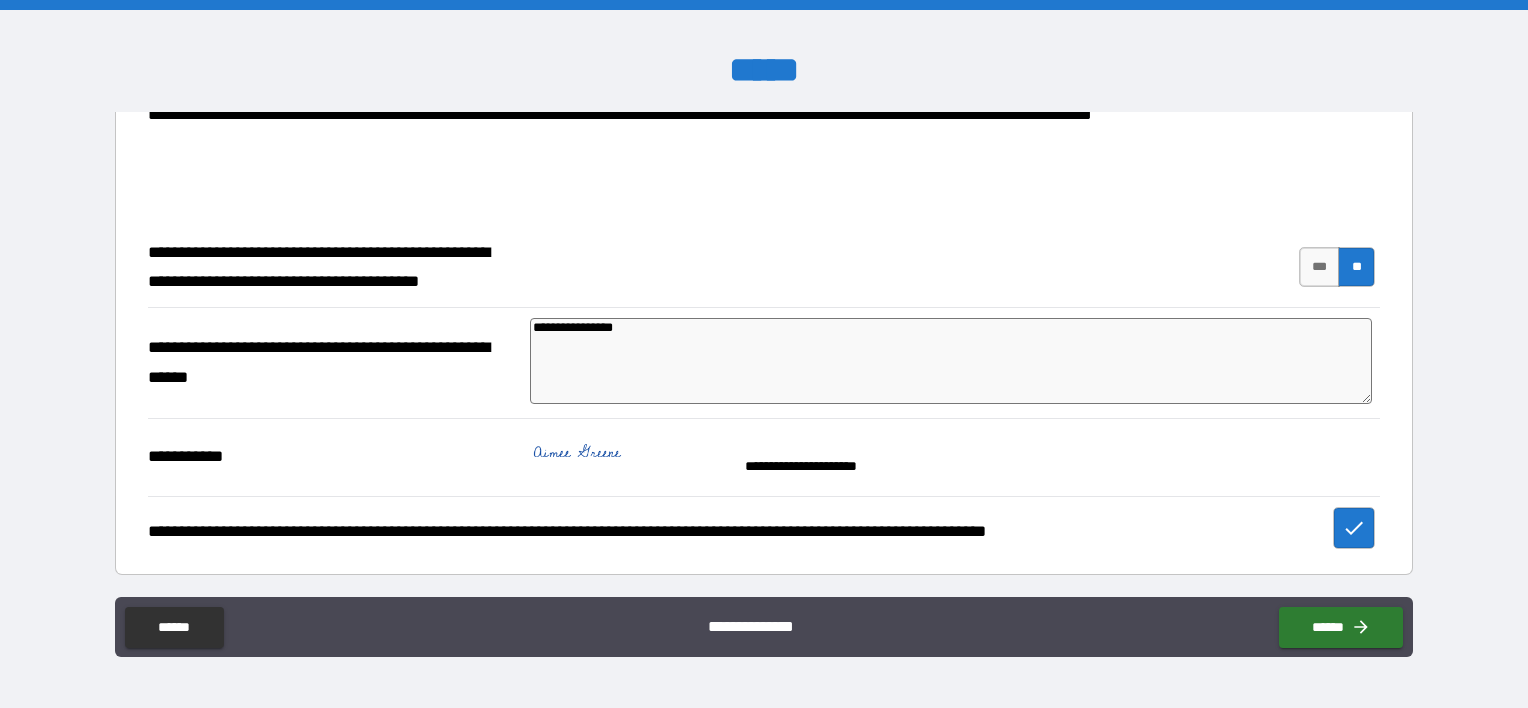 type on "**********" 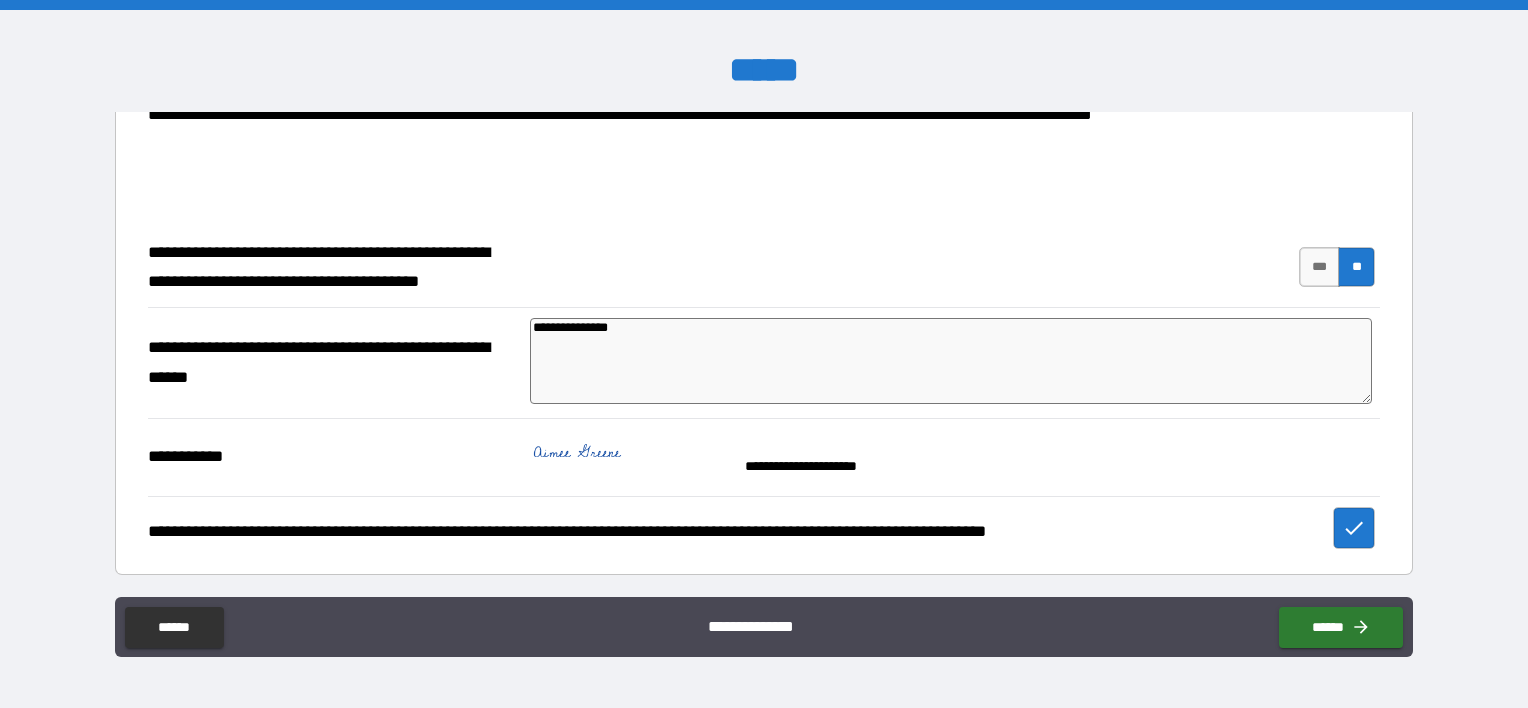 type on "**********" 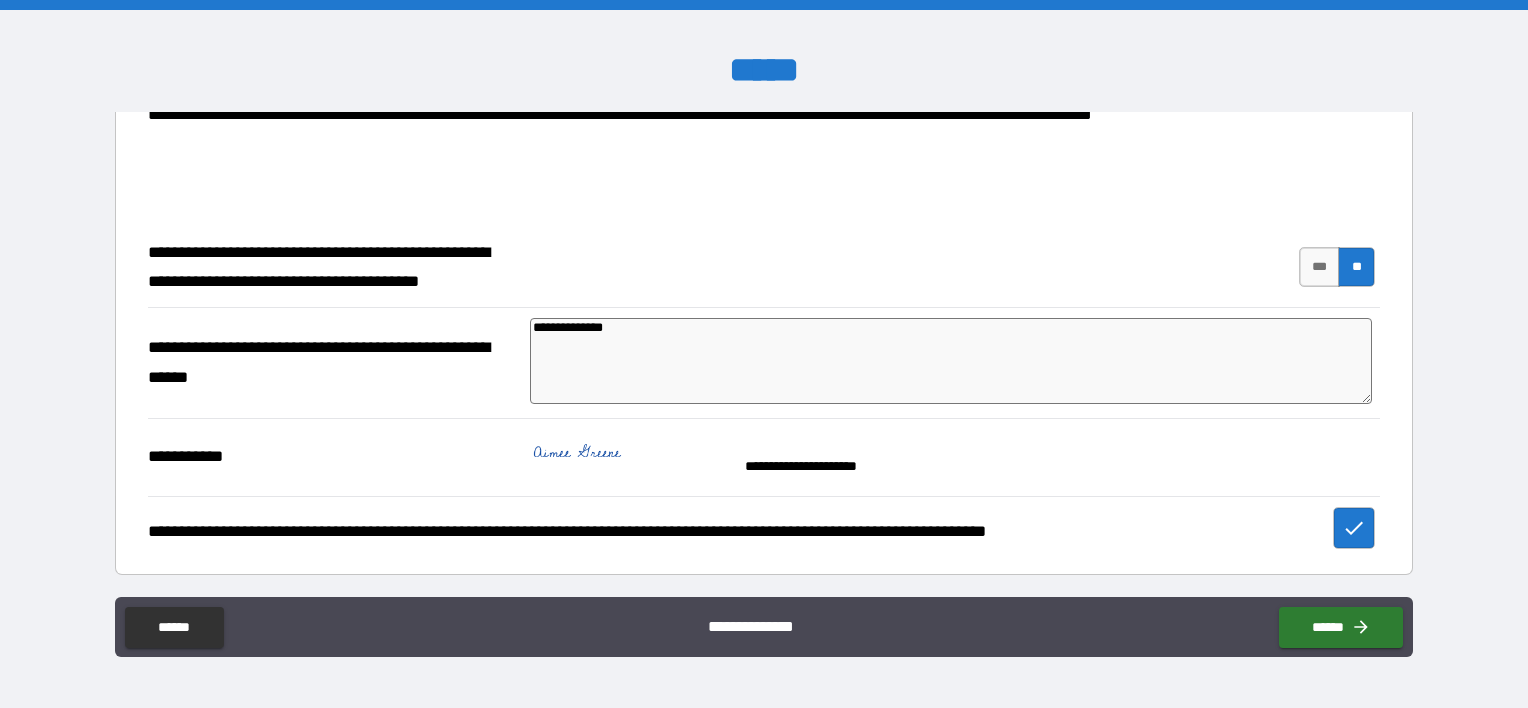 type on "**********" 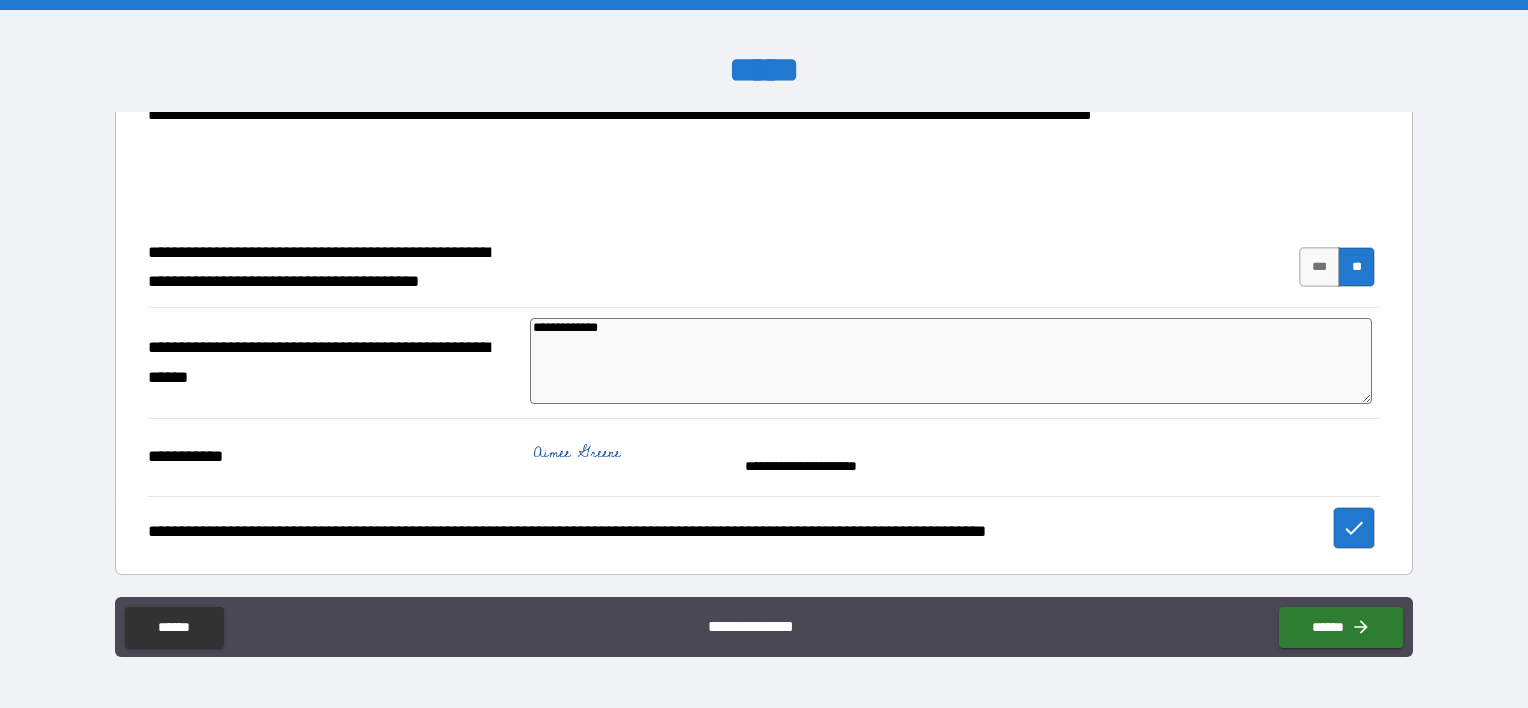 type on "**********" 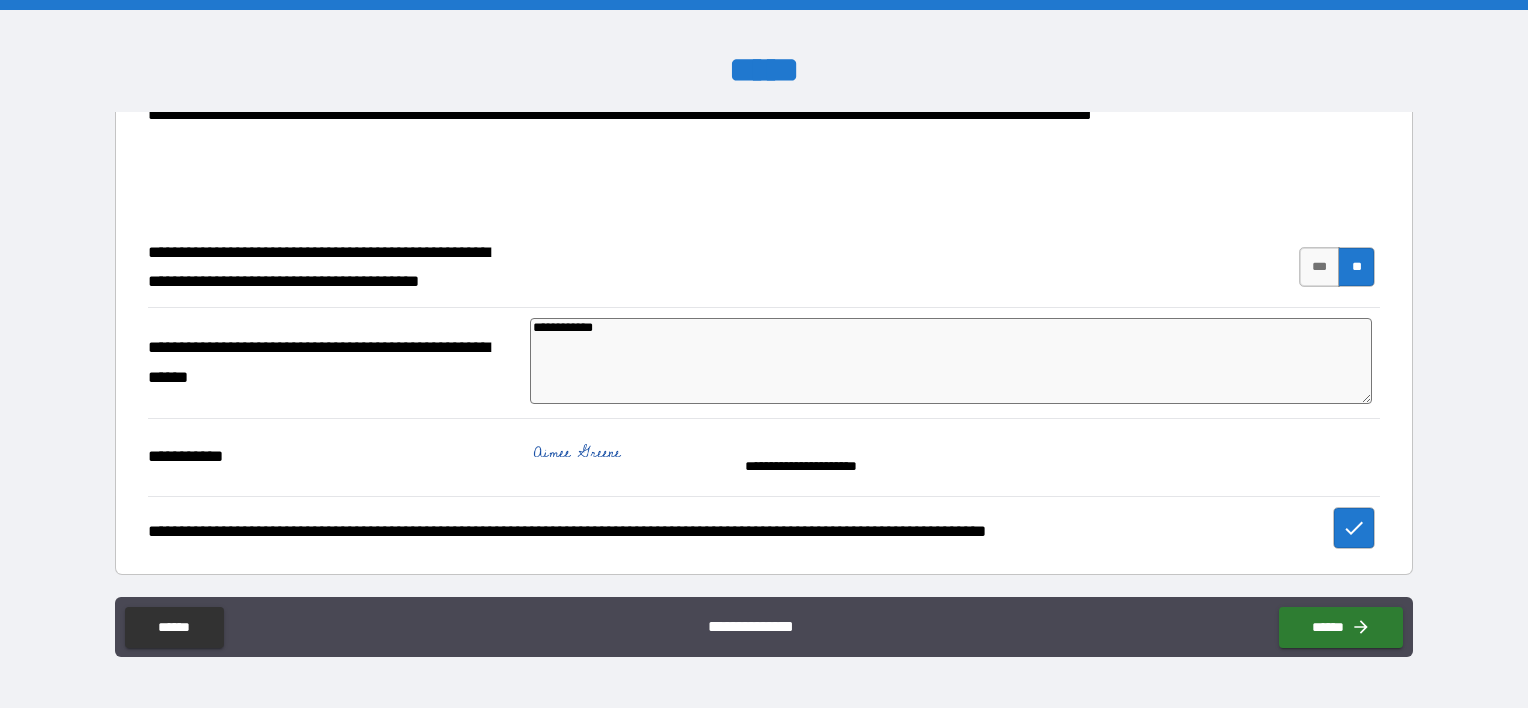 type on "**********" 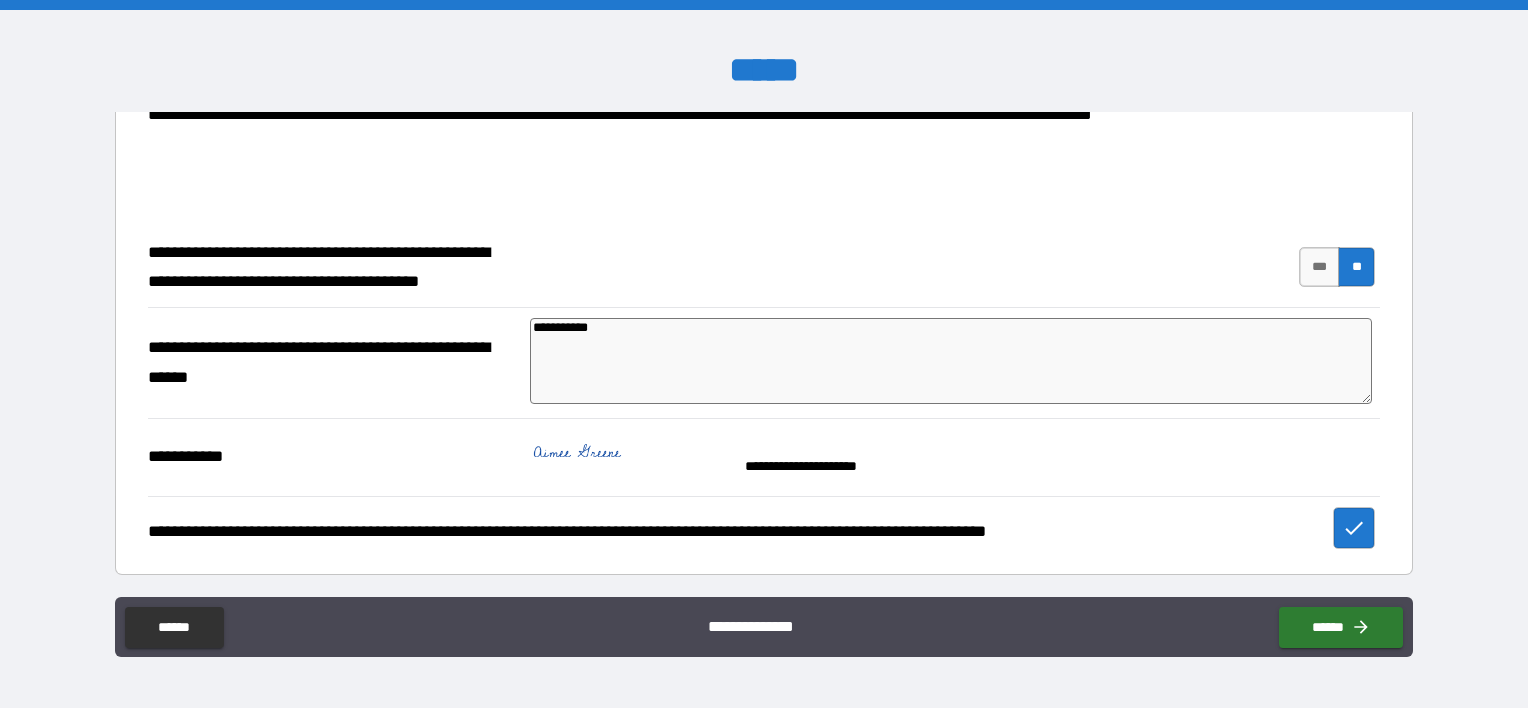 type on "*********" 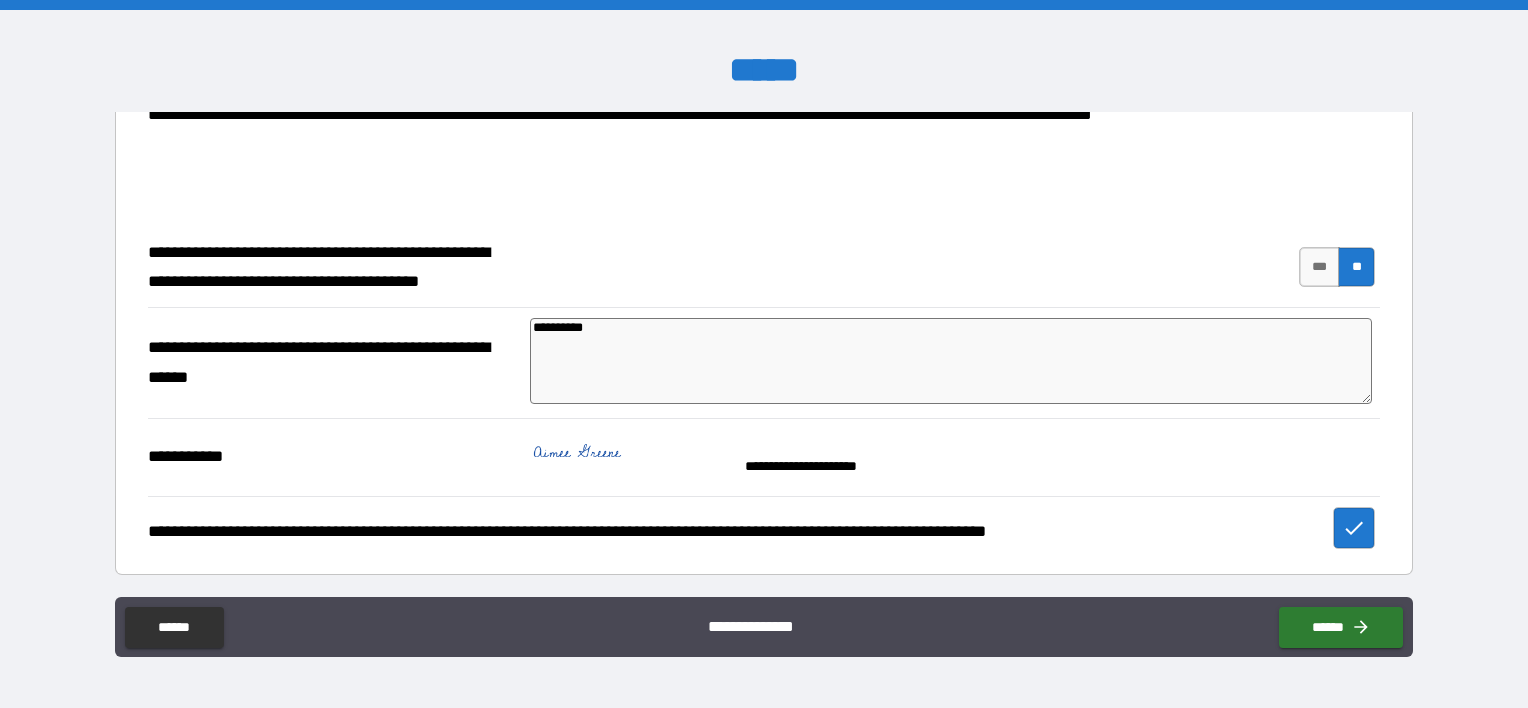type on "*********" 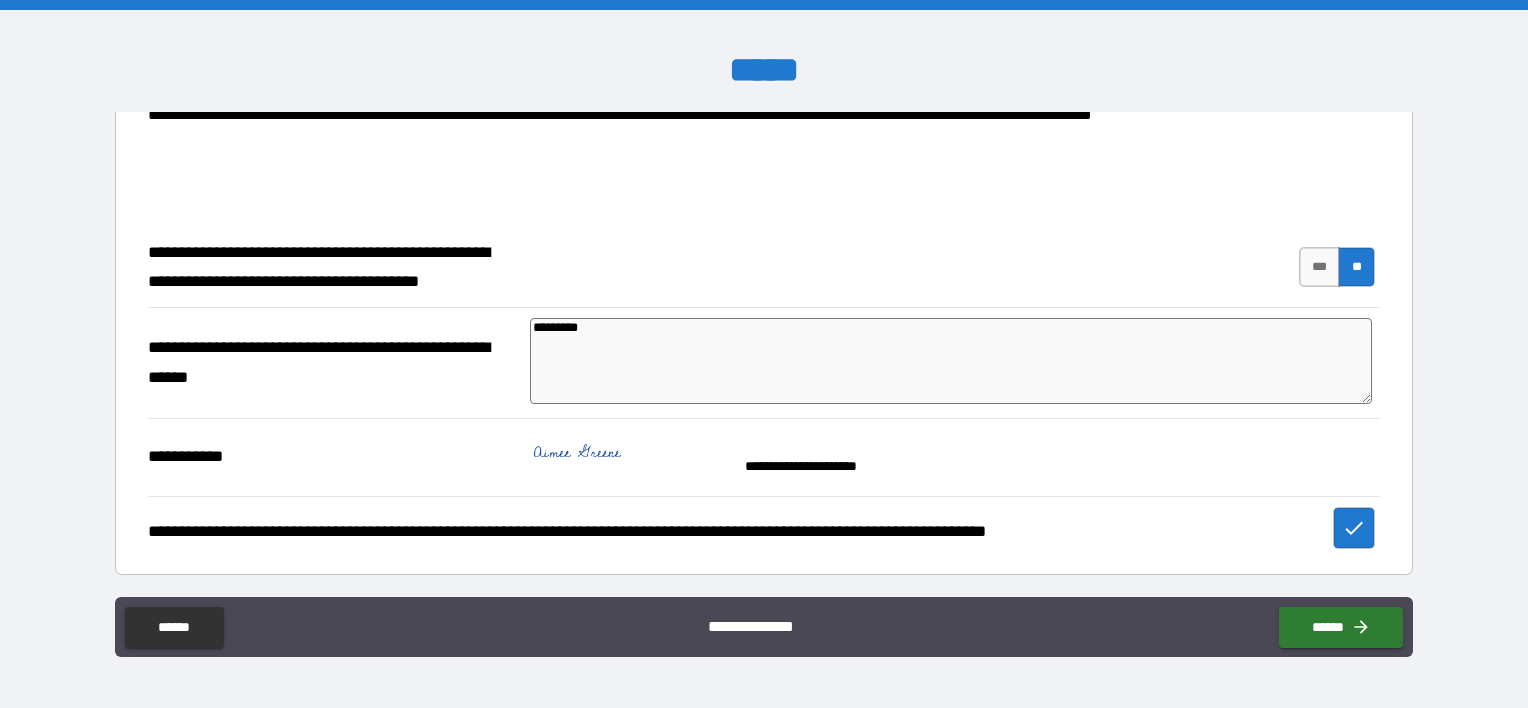 type on "********" 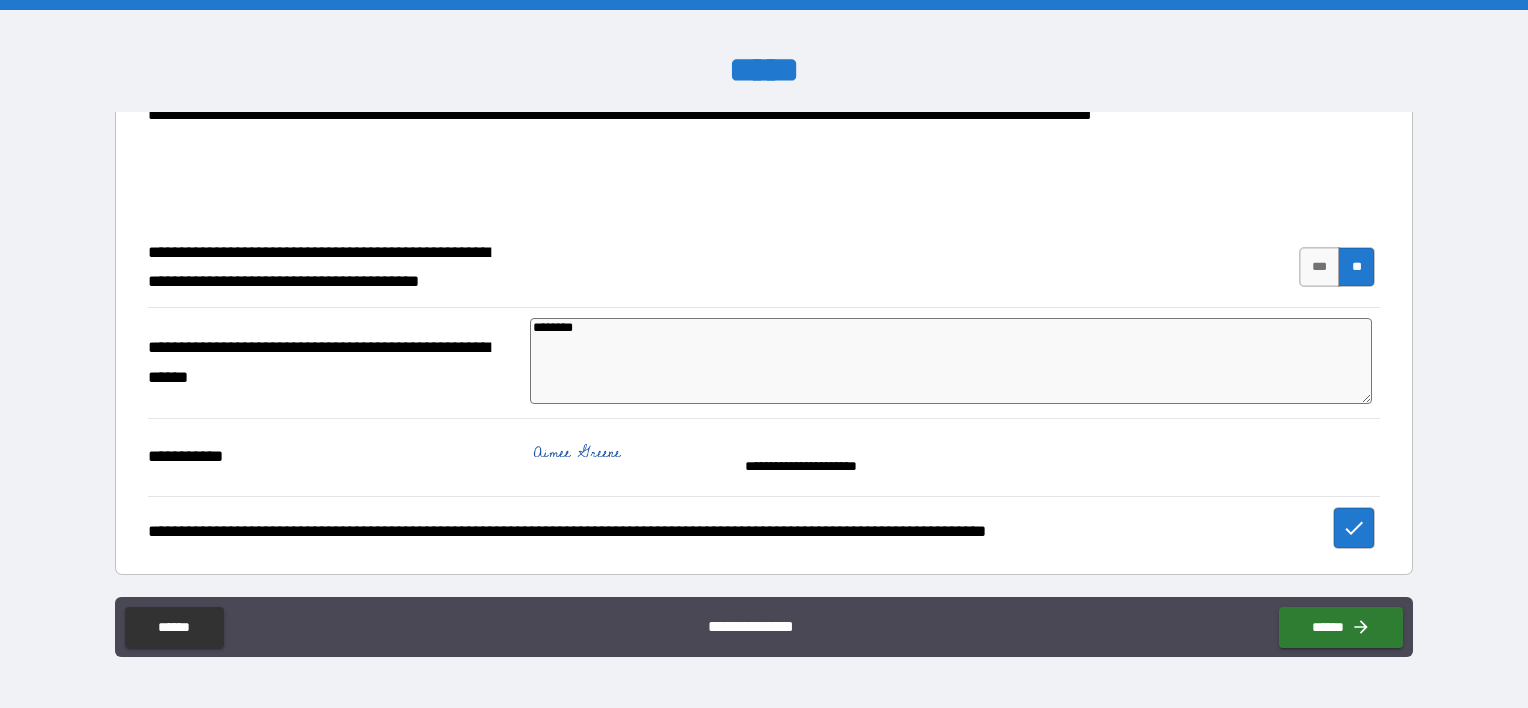 type on "******" 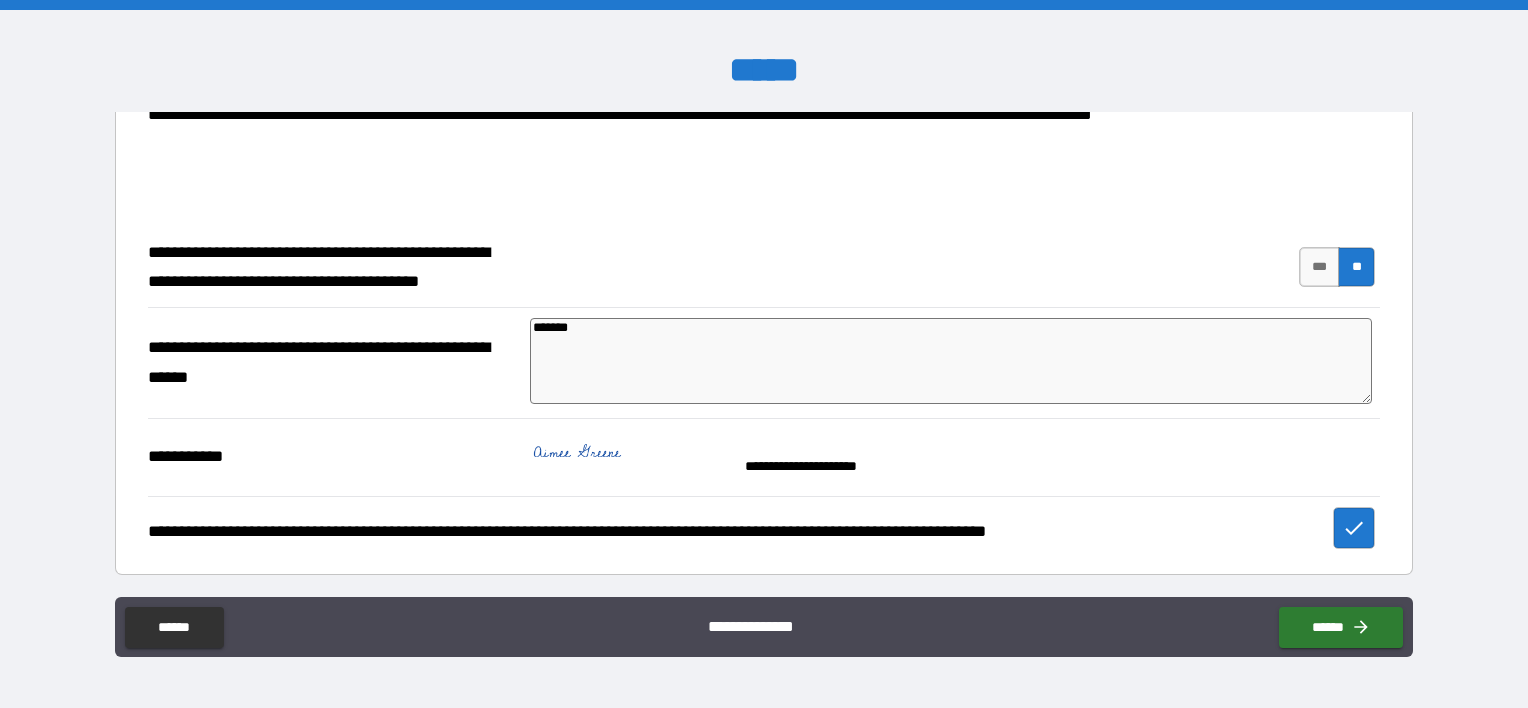 type on "******" 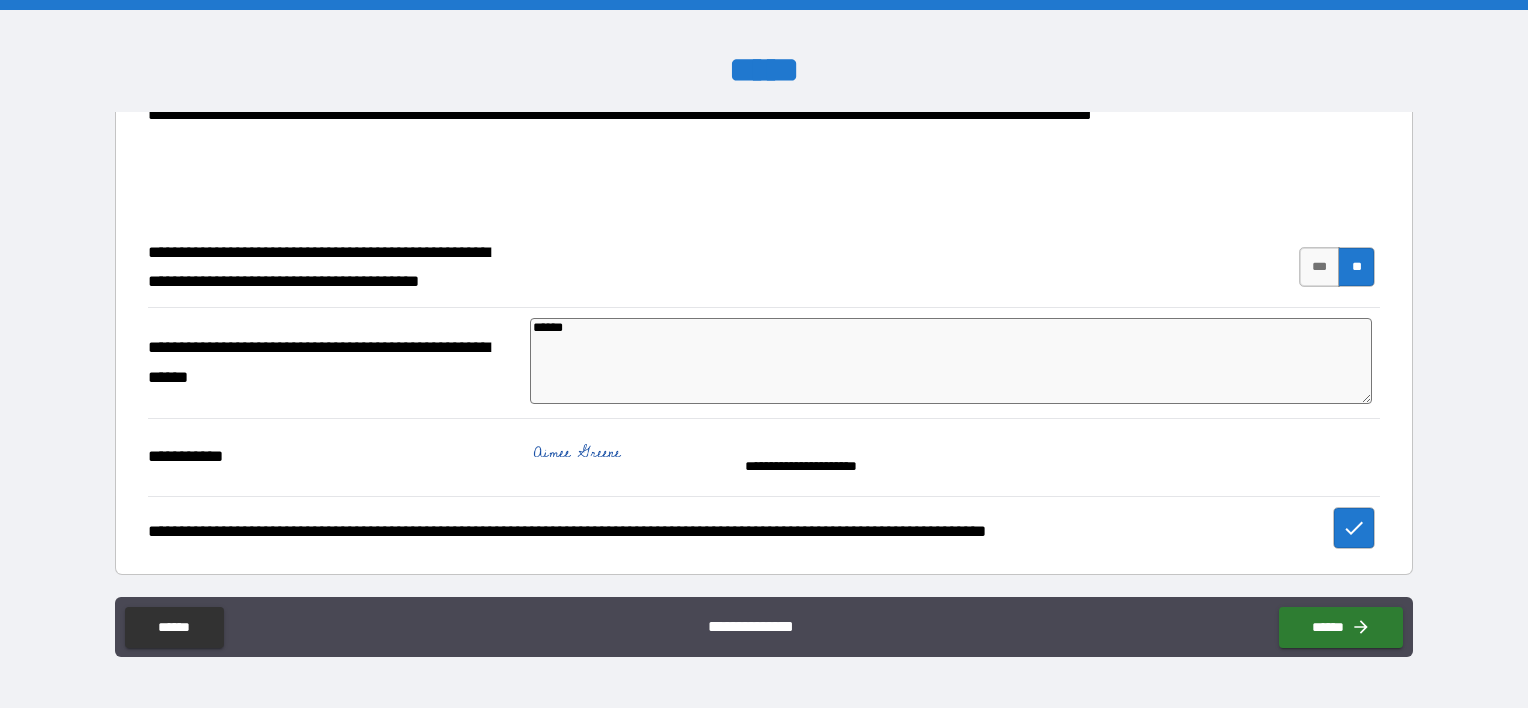 type on "*****" 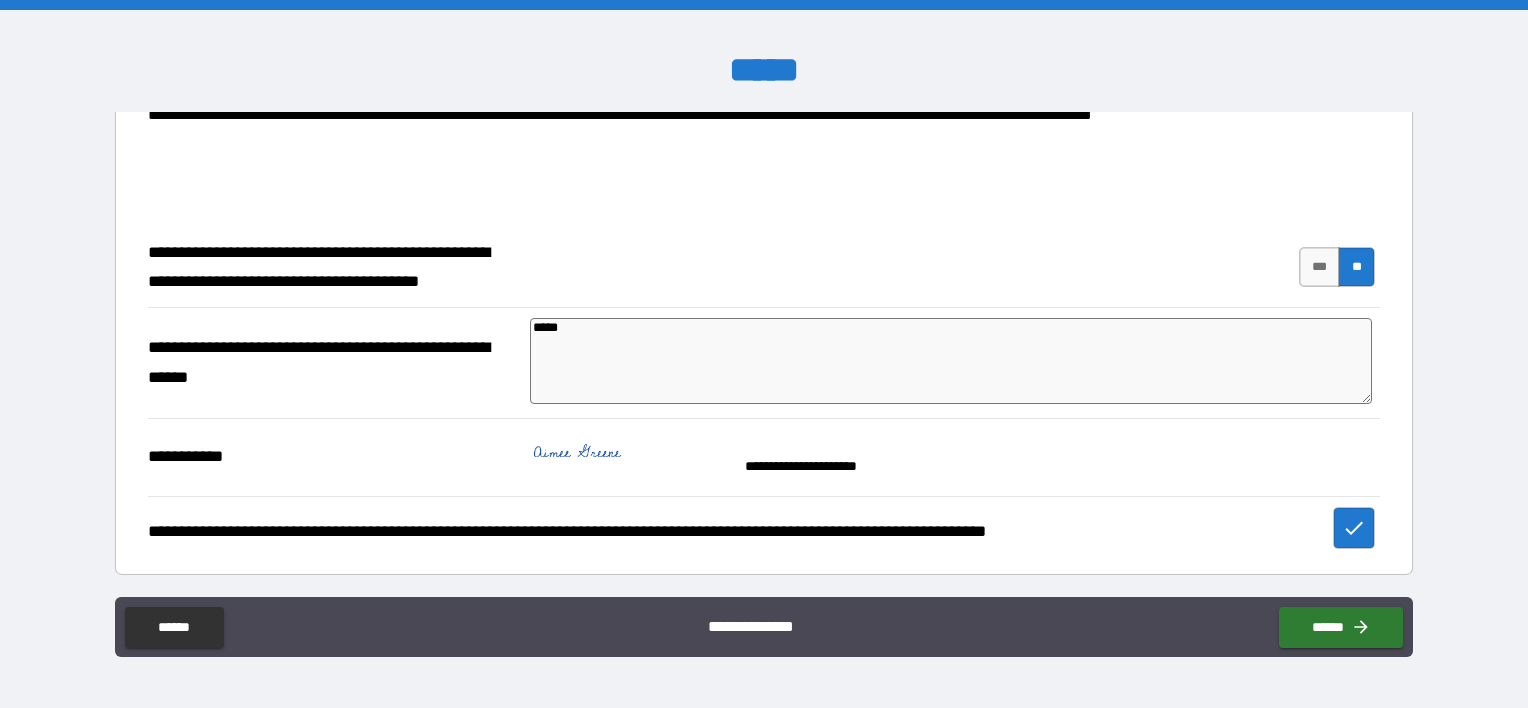 type on "****" 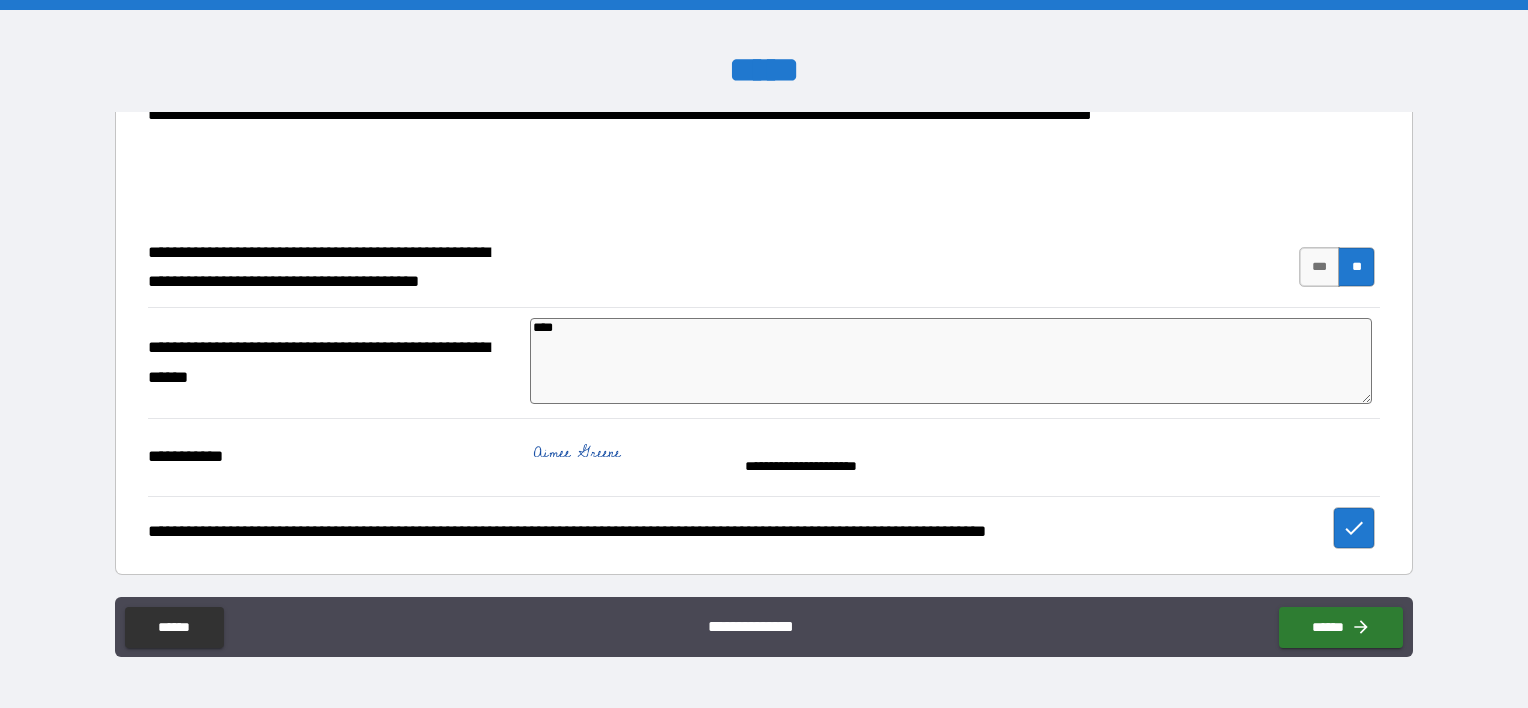 type on "*" 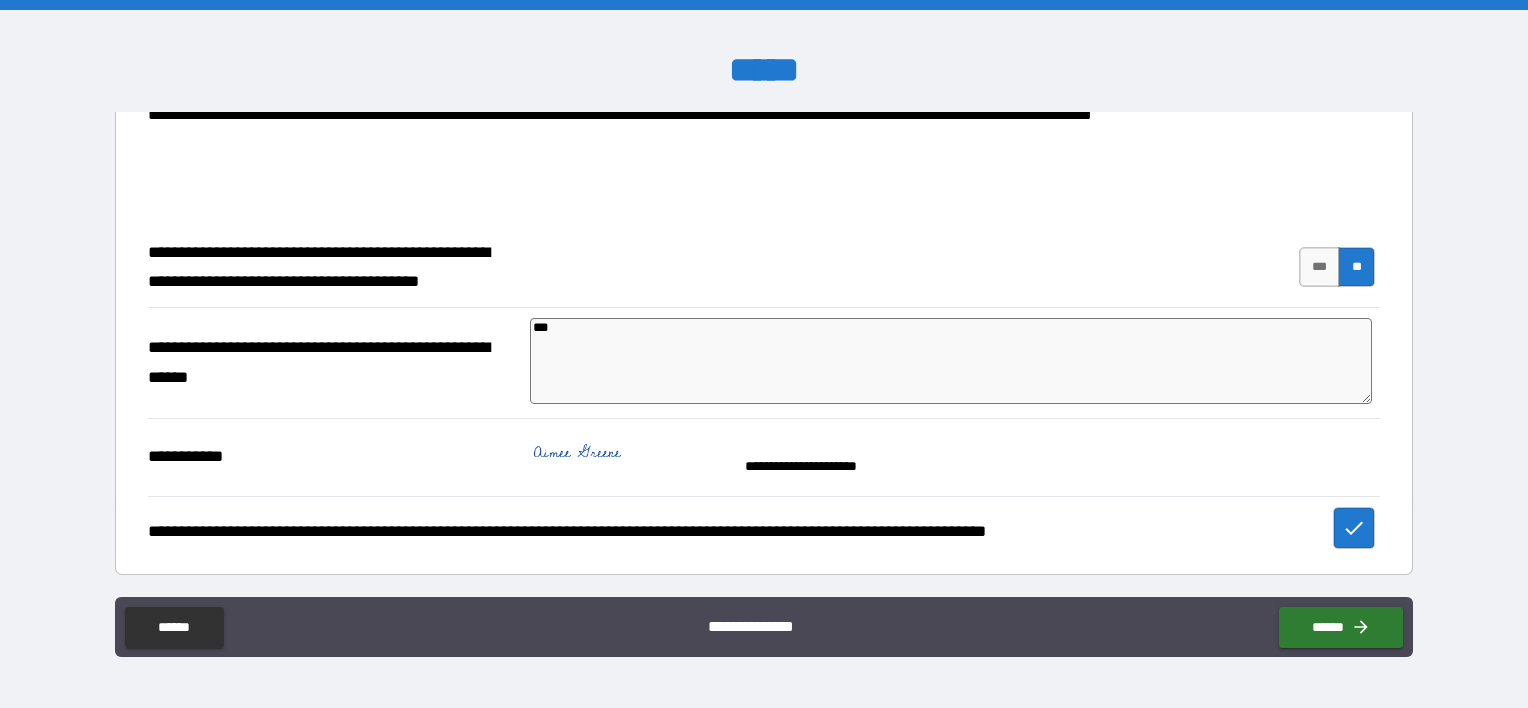 type on "**" 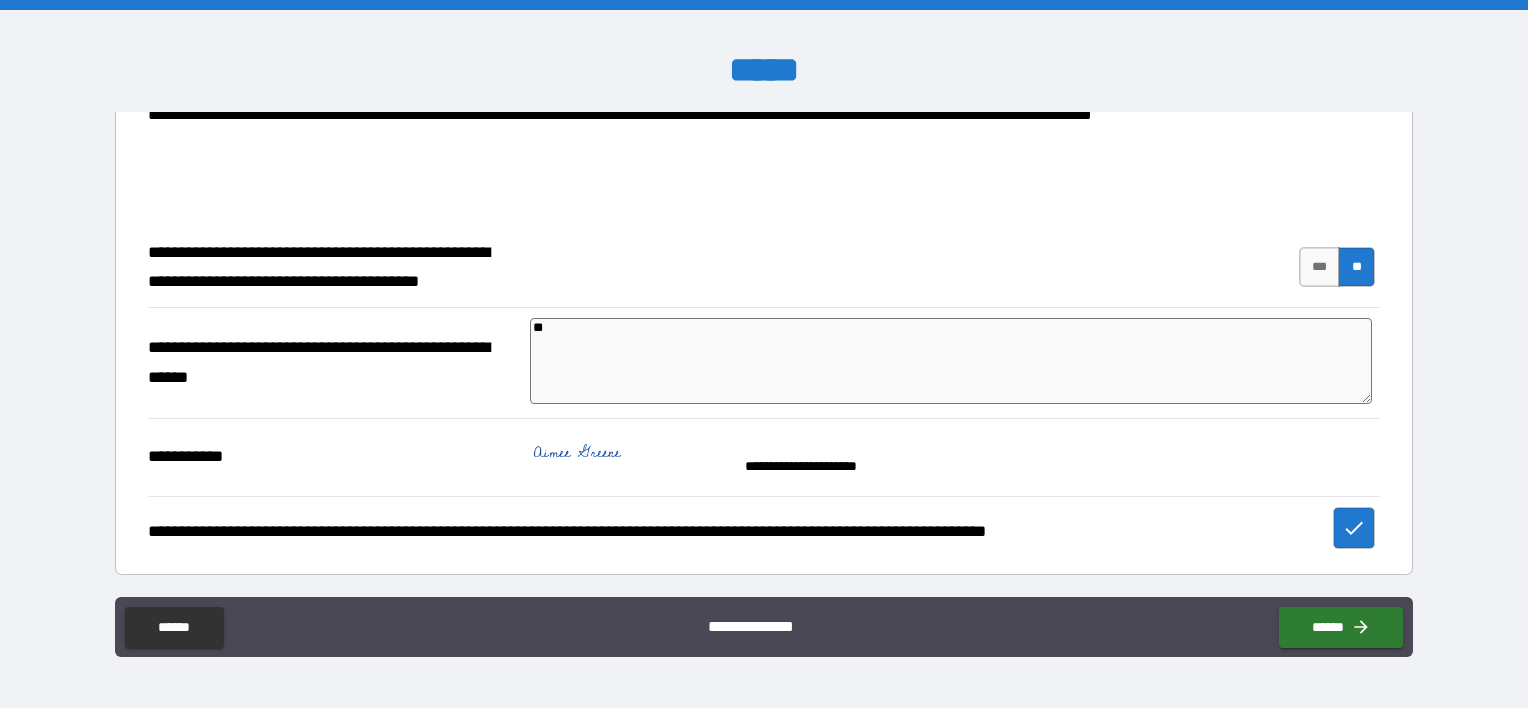 type on "*" 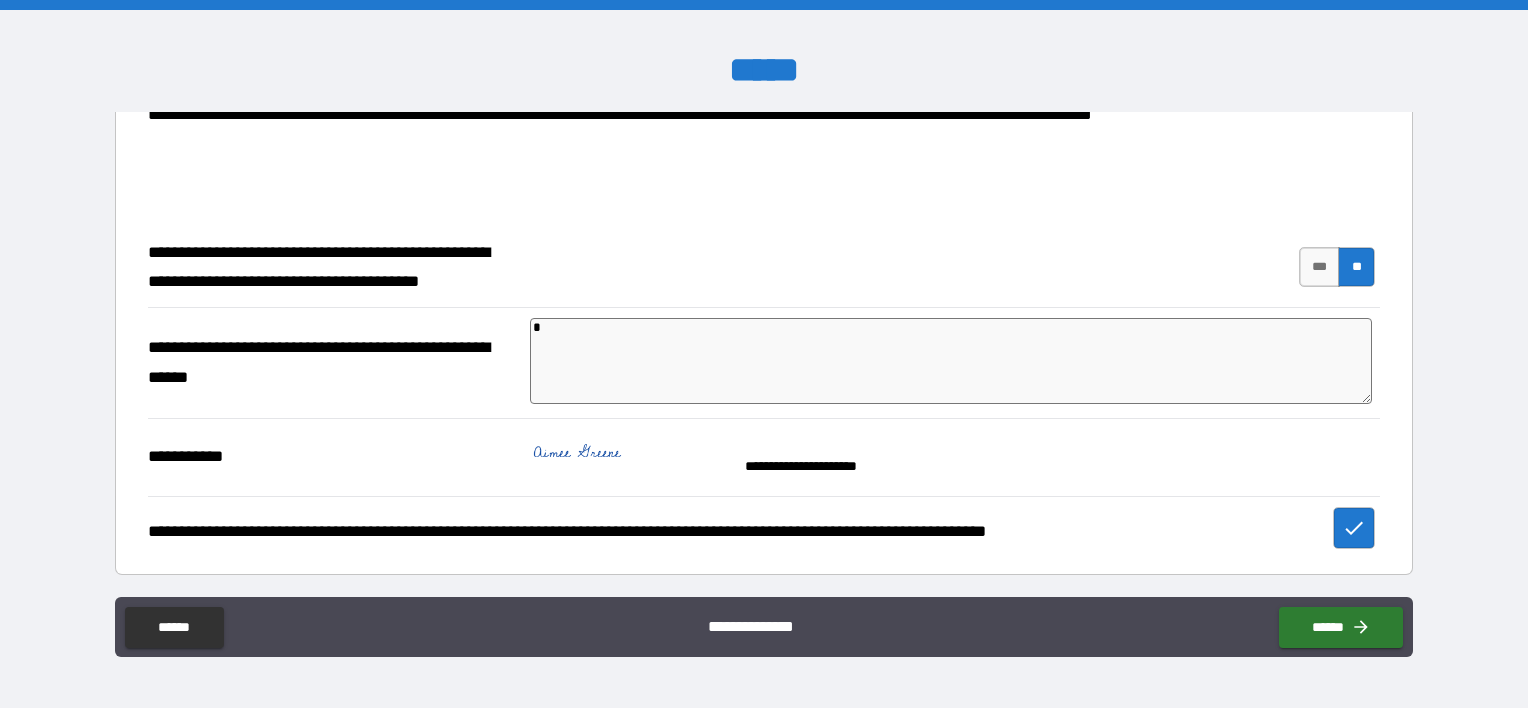 type on "*" 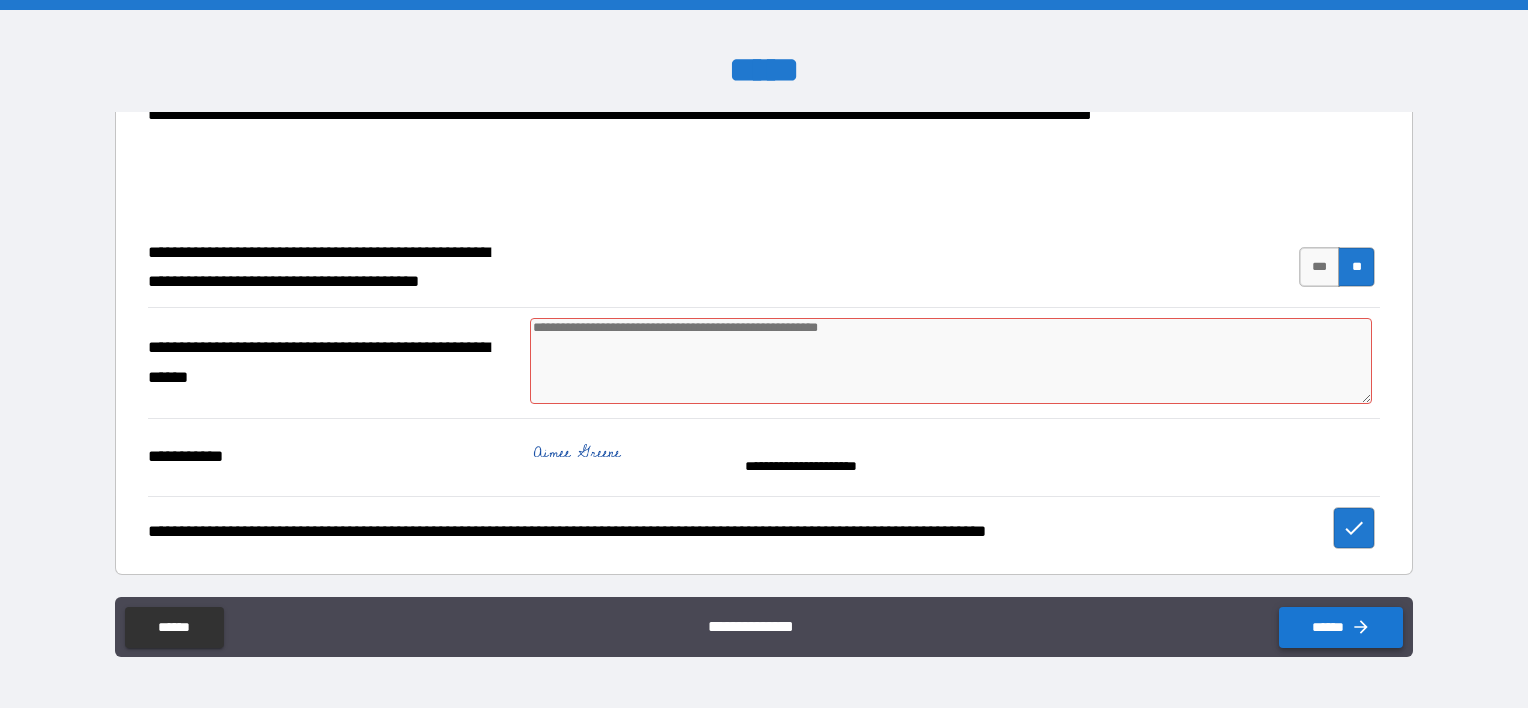click on "******" at bounding box center (1341, 627) 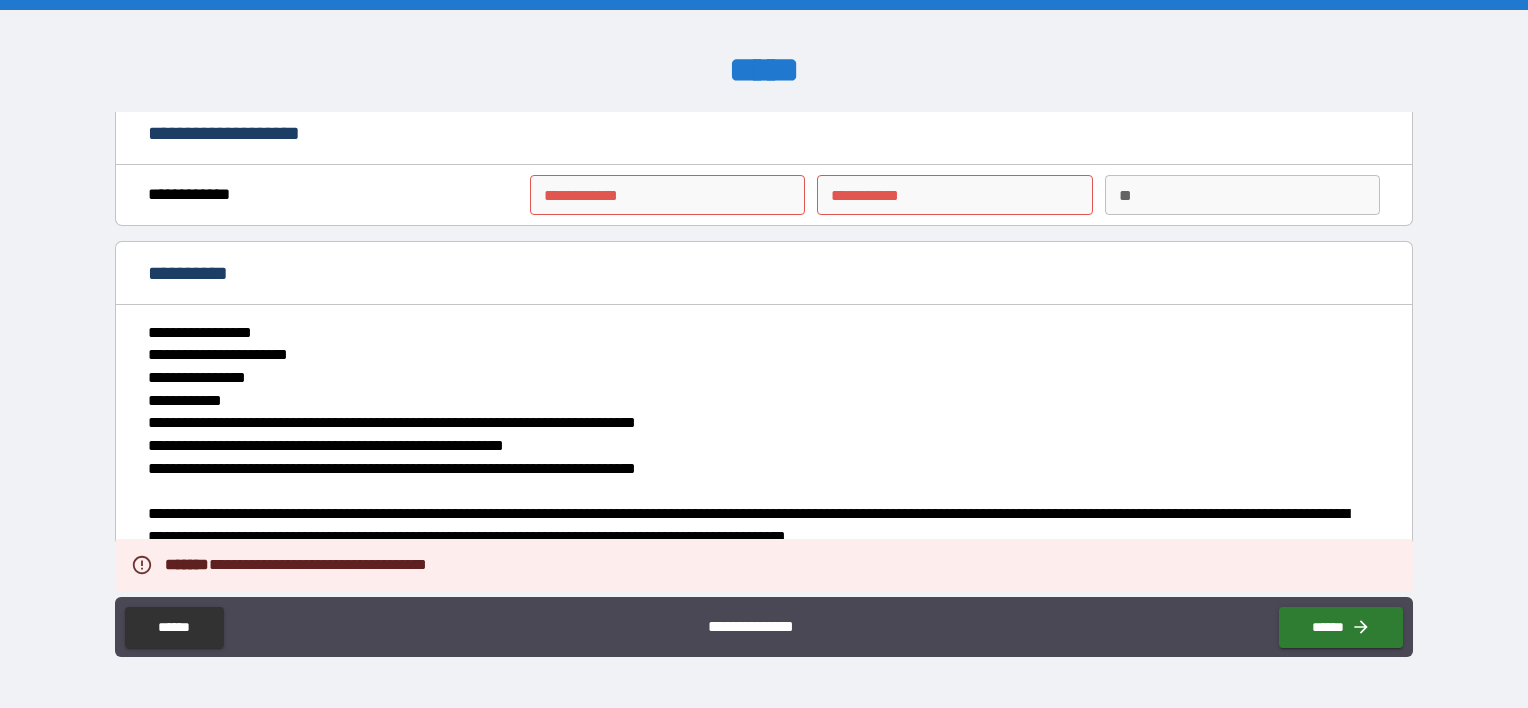 scroll, scrollTop: 0, scrollLeft: 0, axis: both 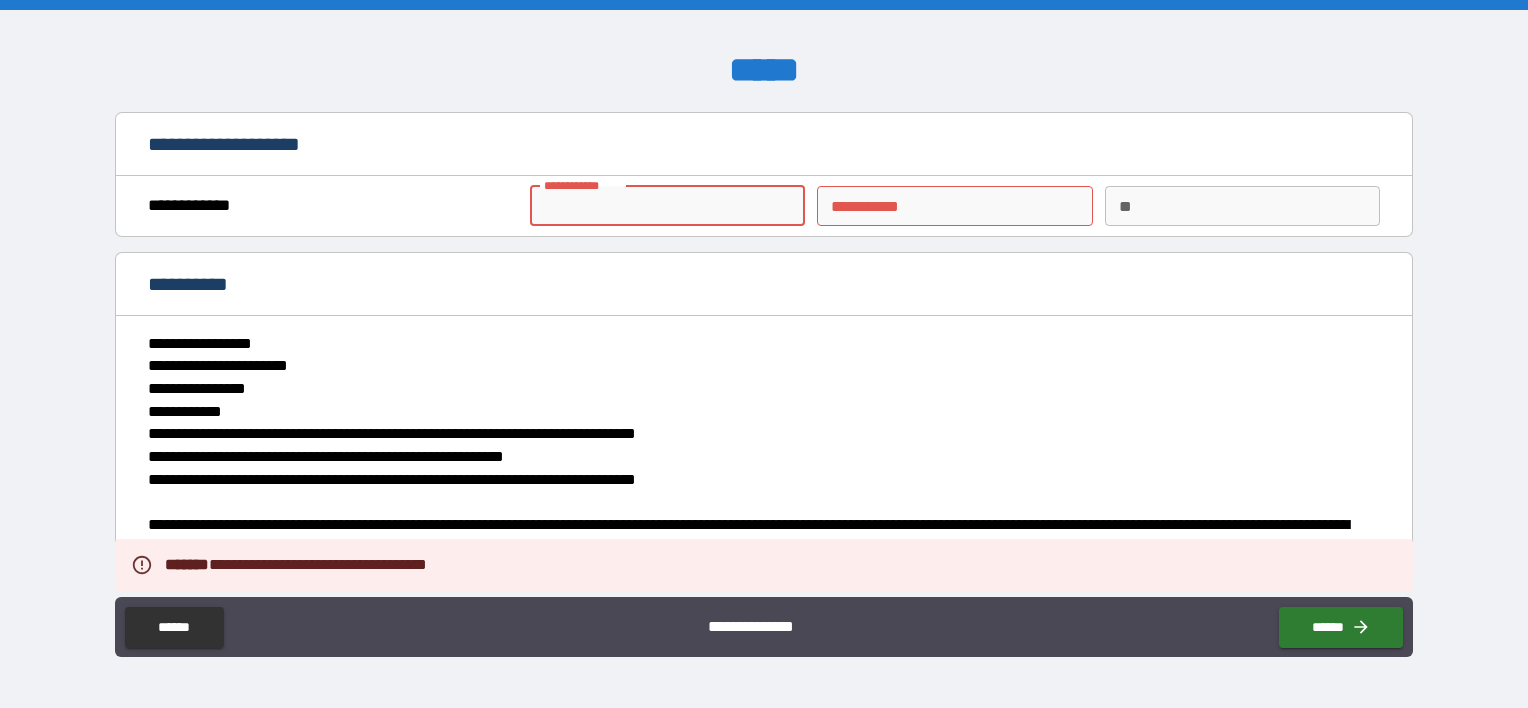 click on "**********" at bounding box center [667, 206] 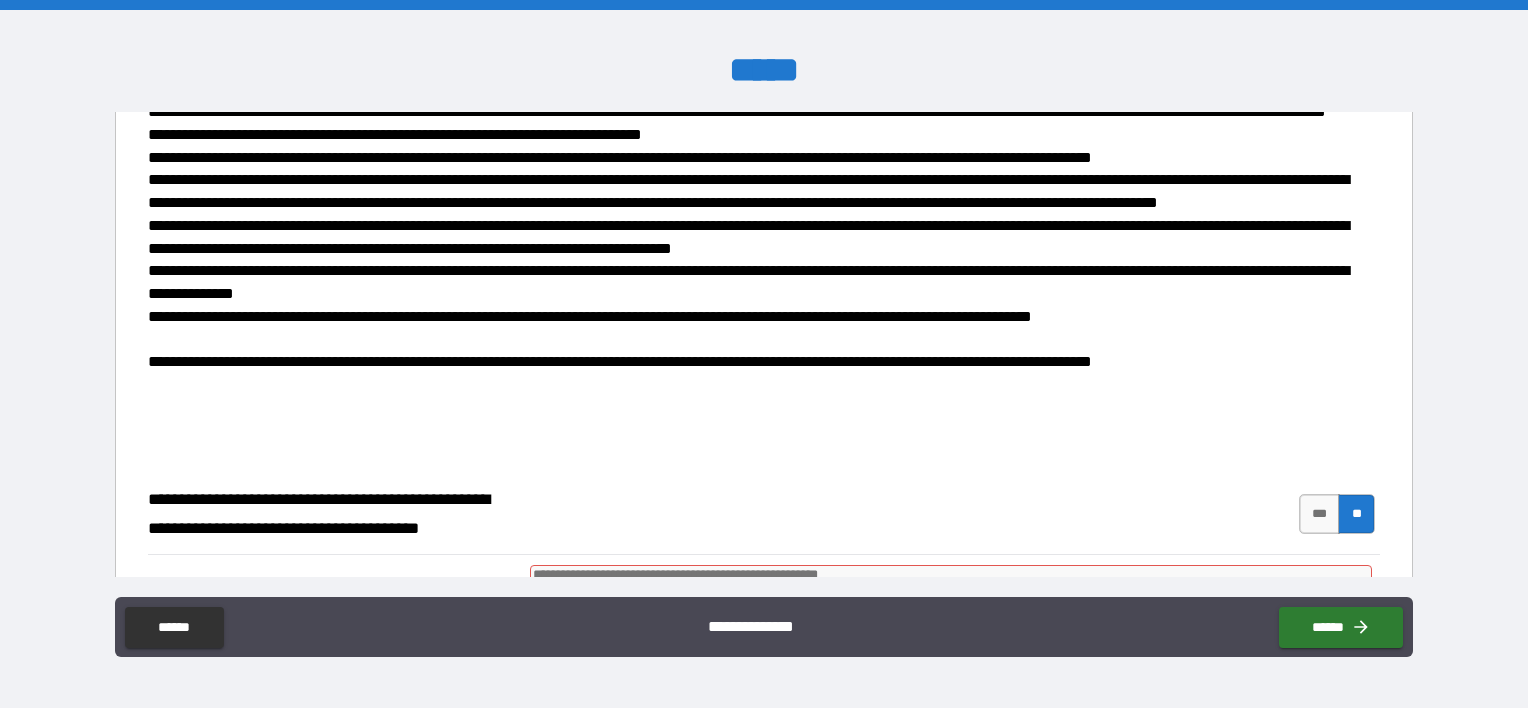 scroll, scrollTop: 600, scrollLeft: 0, axis: vertical 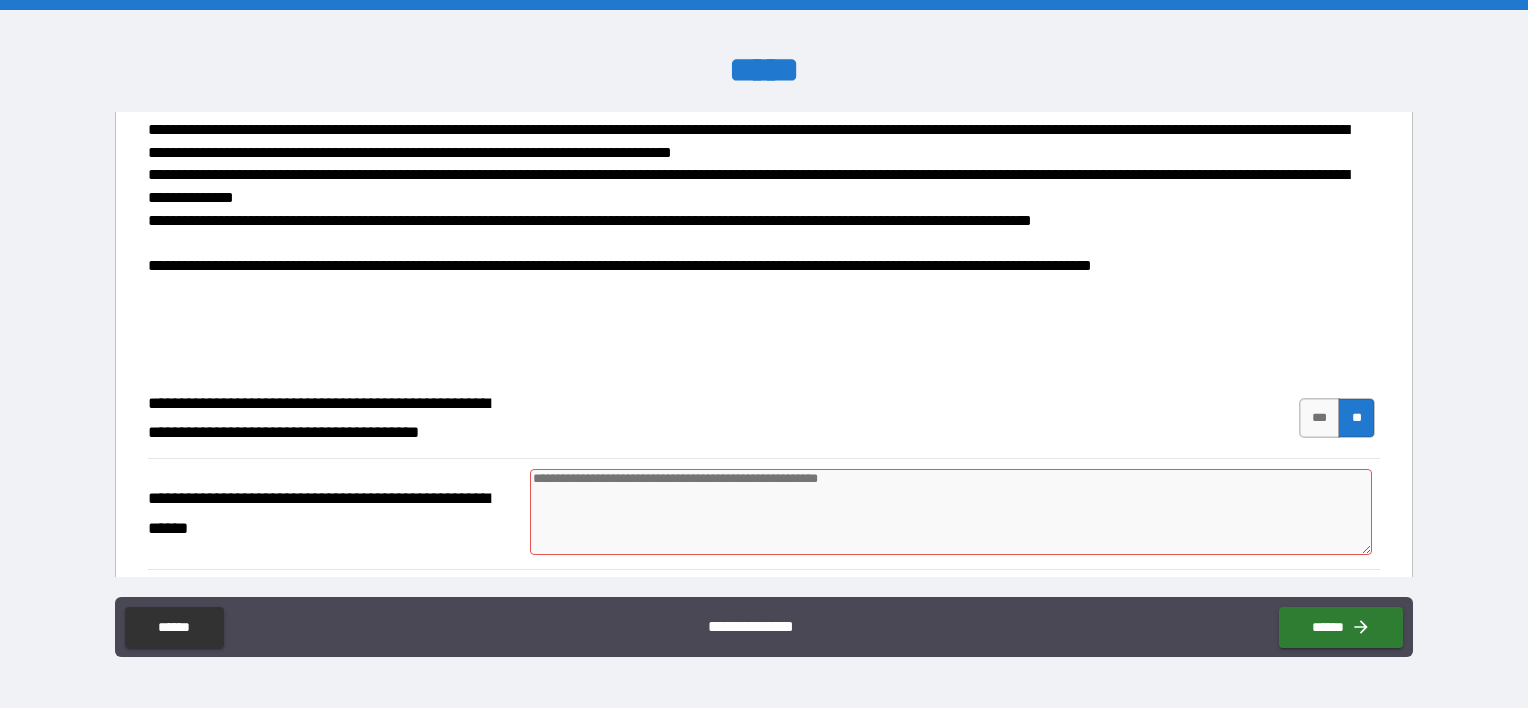 click at bounding box center (951, 512) 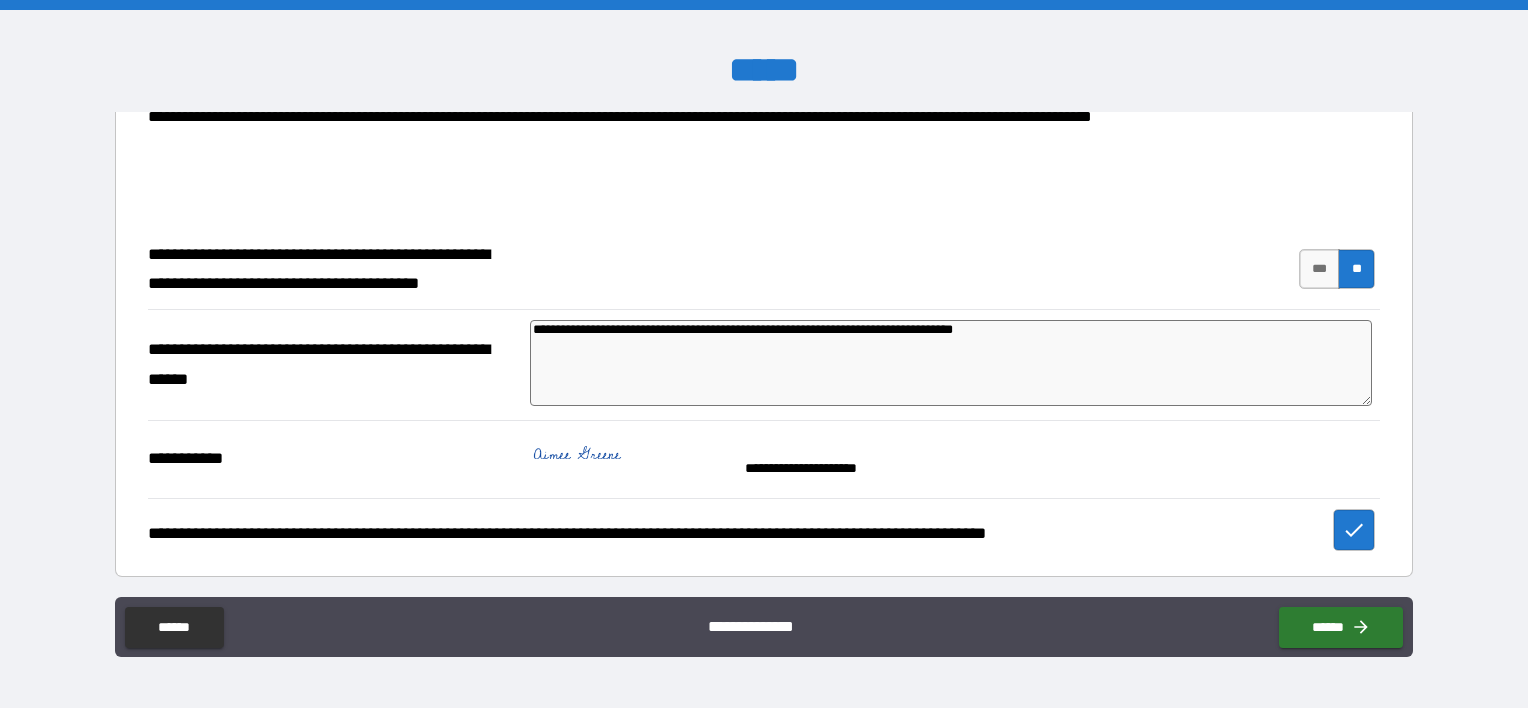 scroll, scrollTop: 751, scrollLeft: 0, axis: vertical 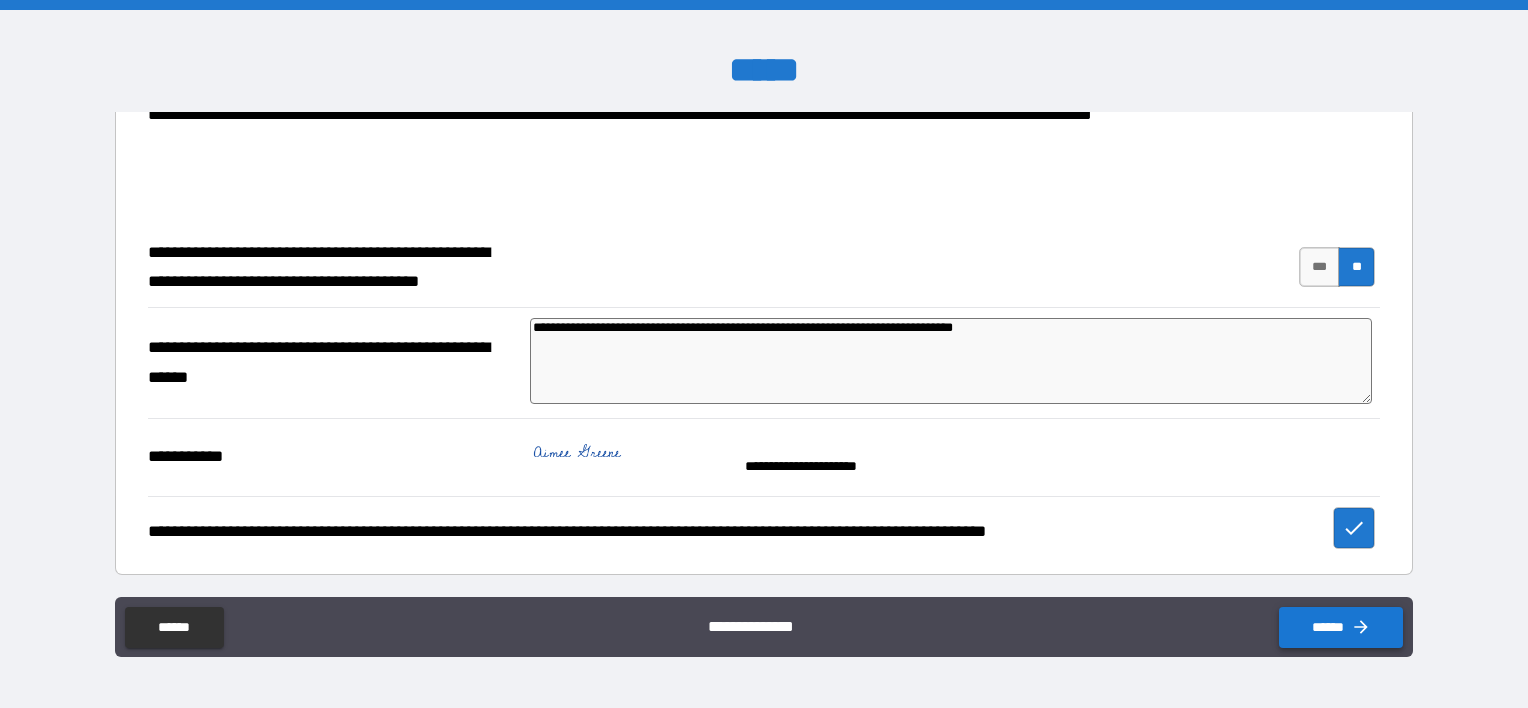 click on "******" at bounding box center (1341, 627) 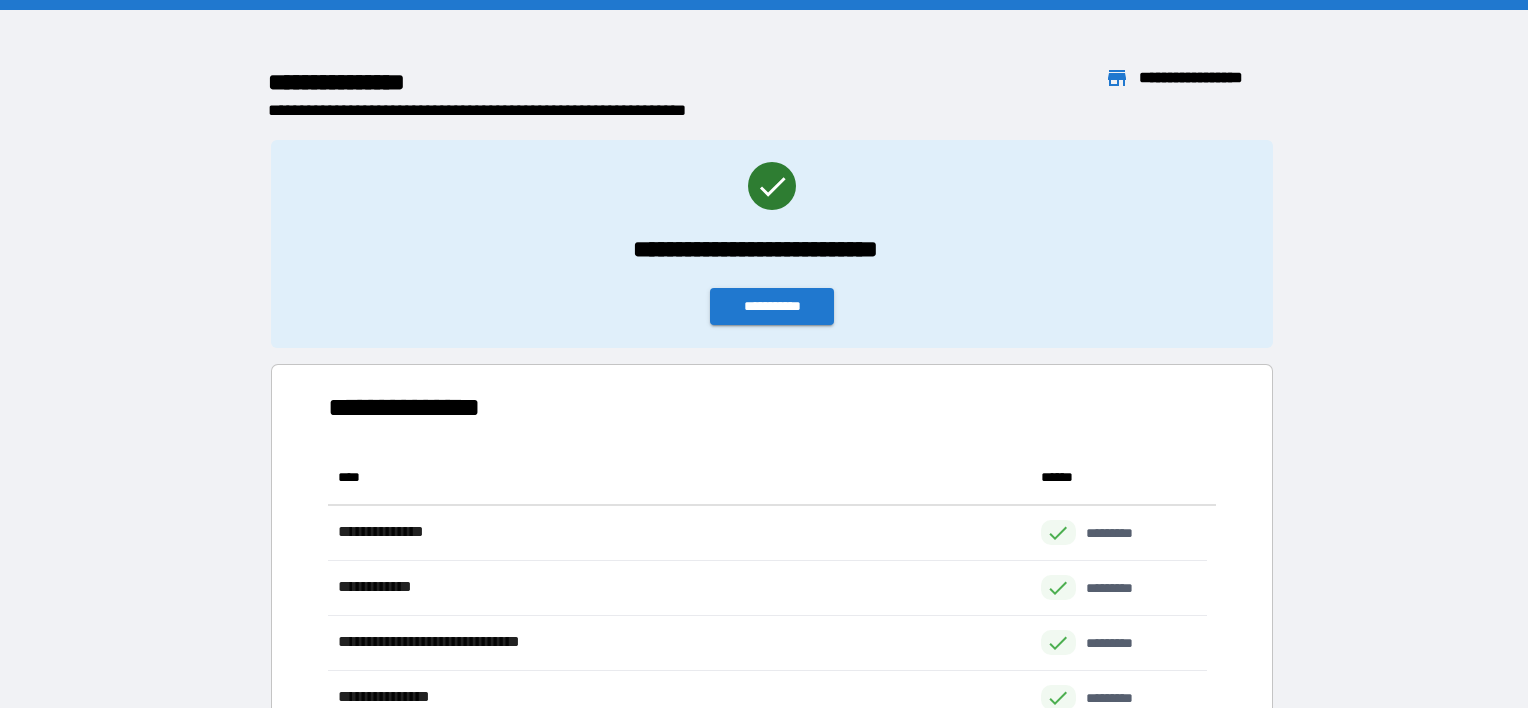 scroll, scrollTop: 16, scrollLeft: 16, axis: both 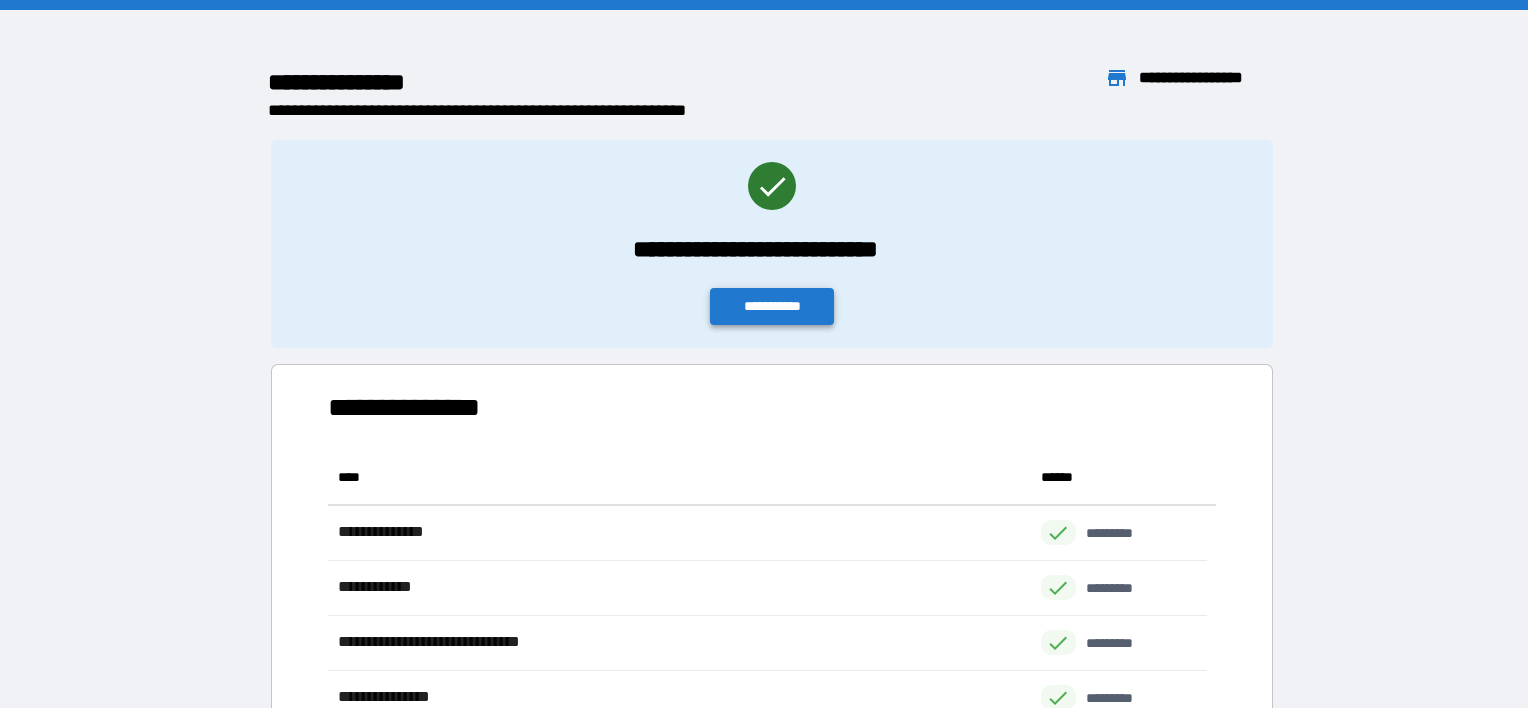 click on "**********" at bounding box center (772, 306) 